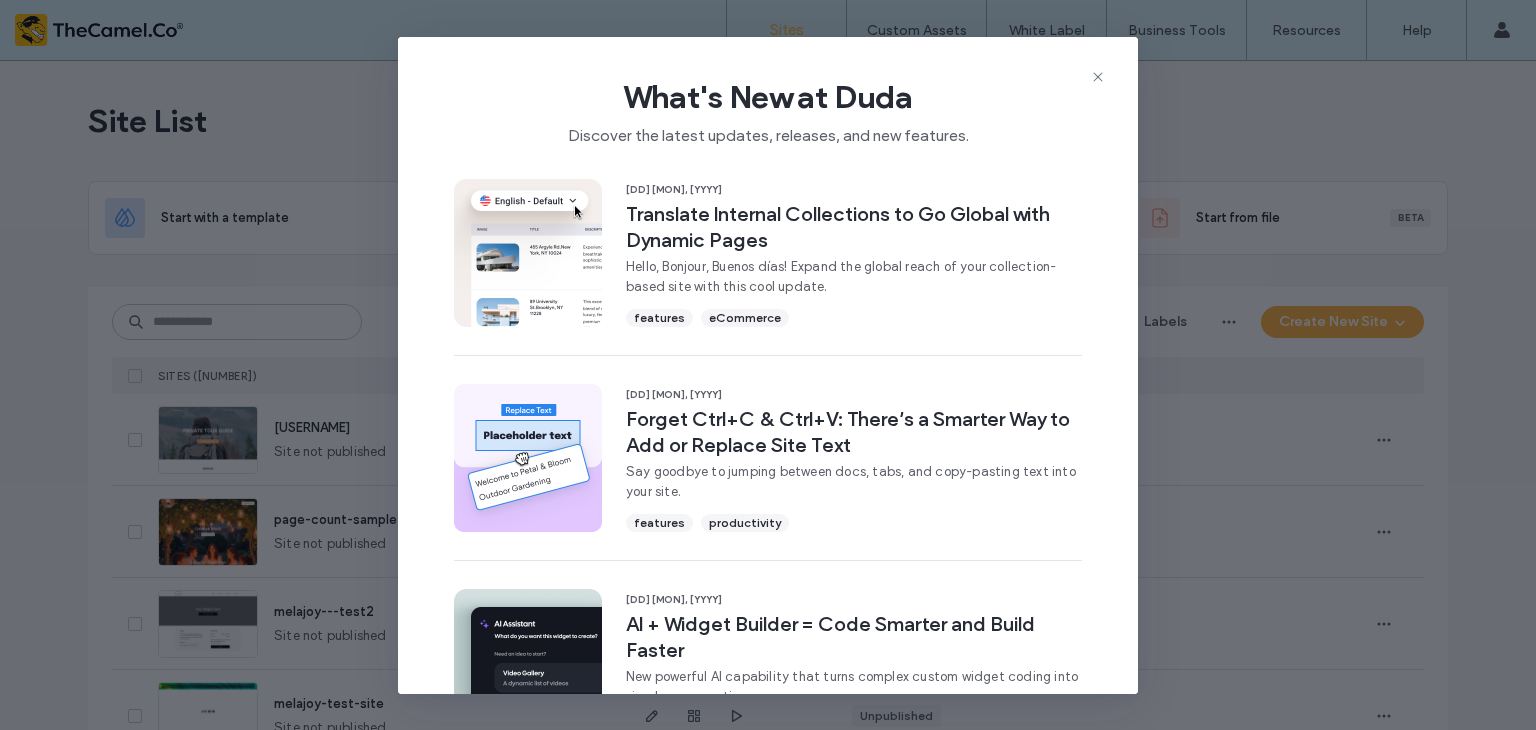 click 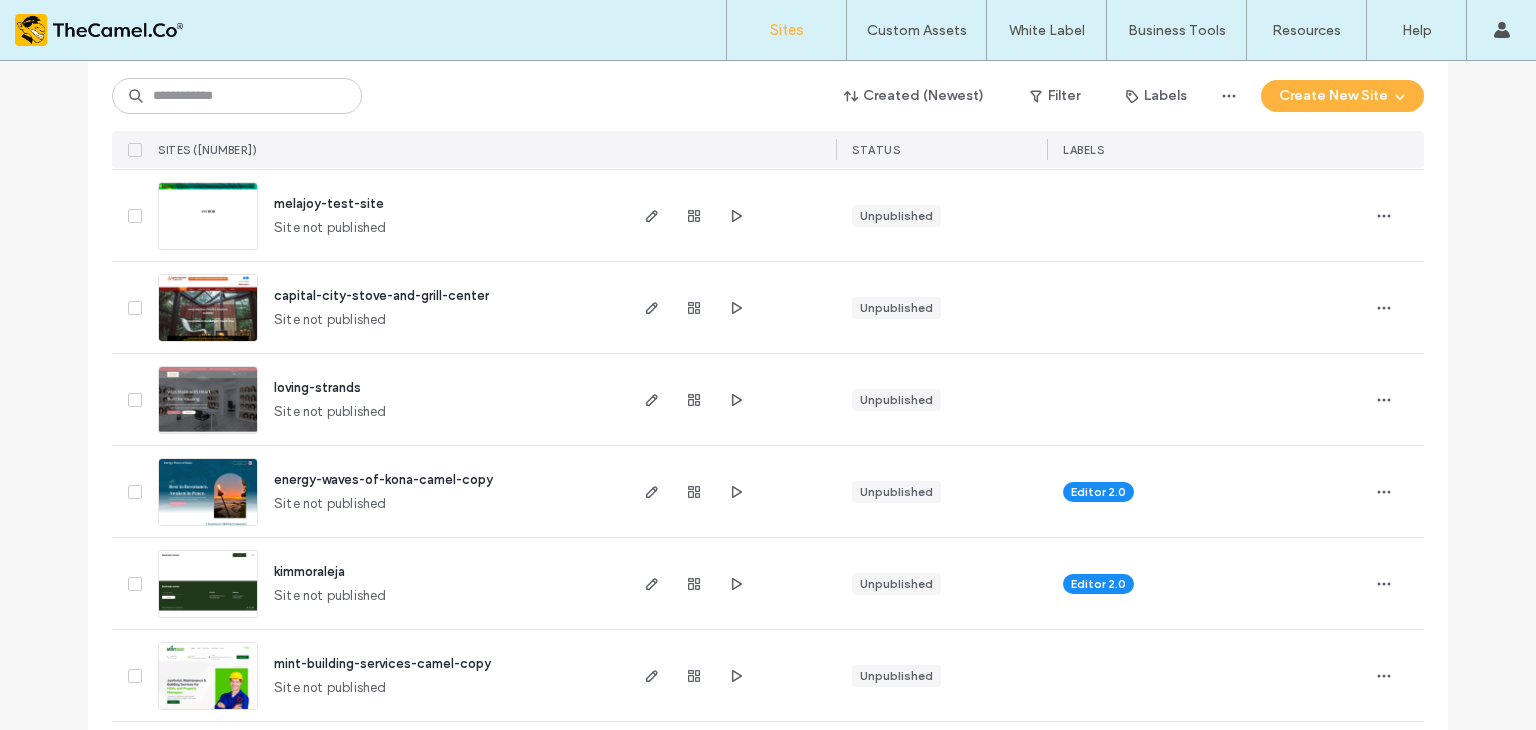 scroll, scrollTop: 0, scrollLeft: 0, axis: both 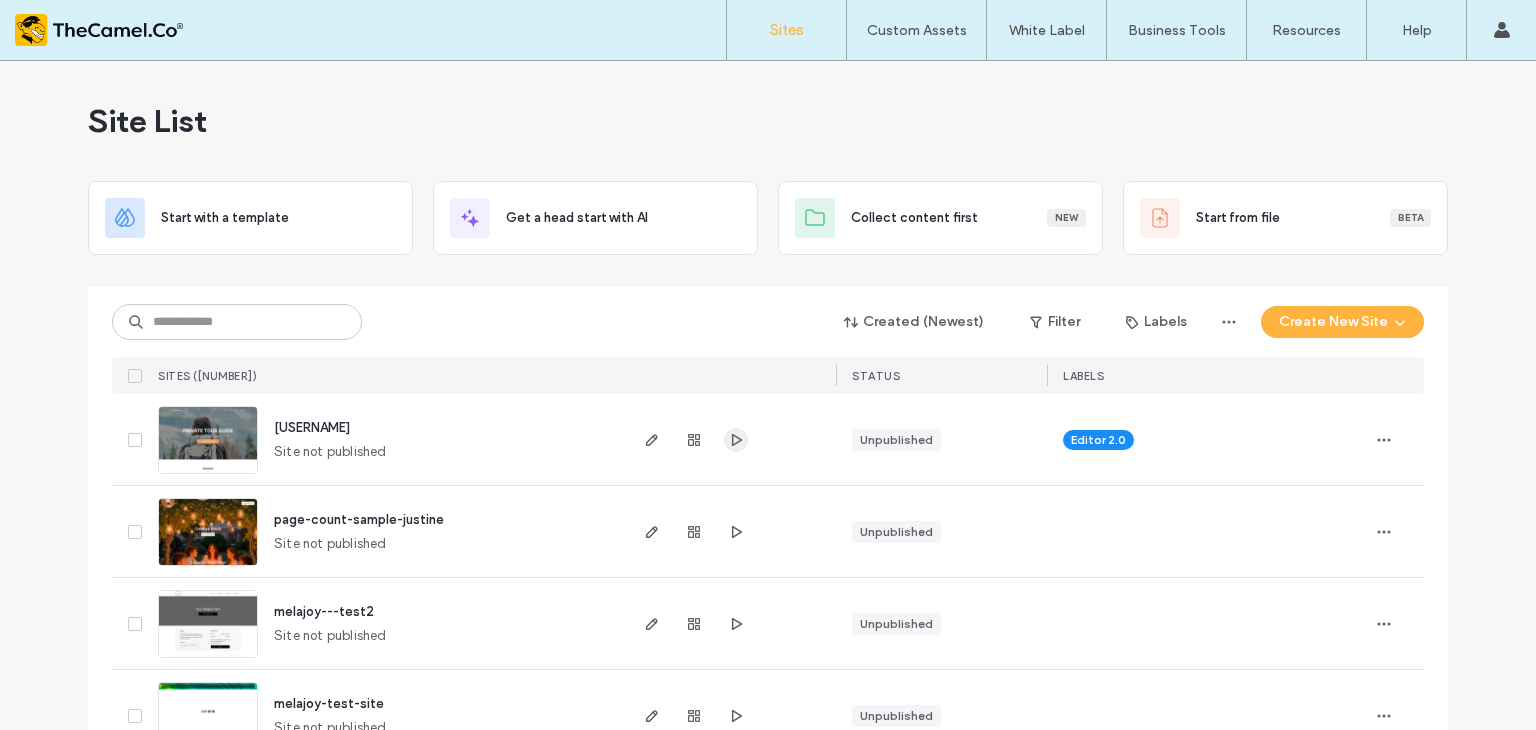 click at bounding box center (736, 440) 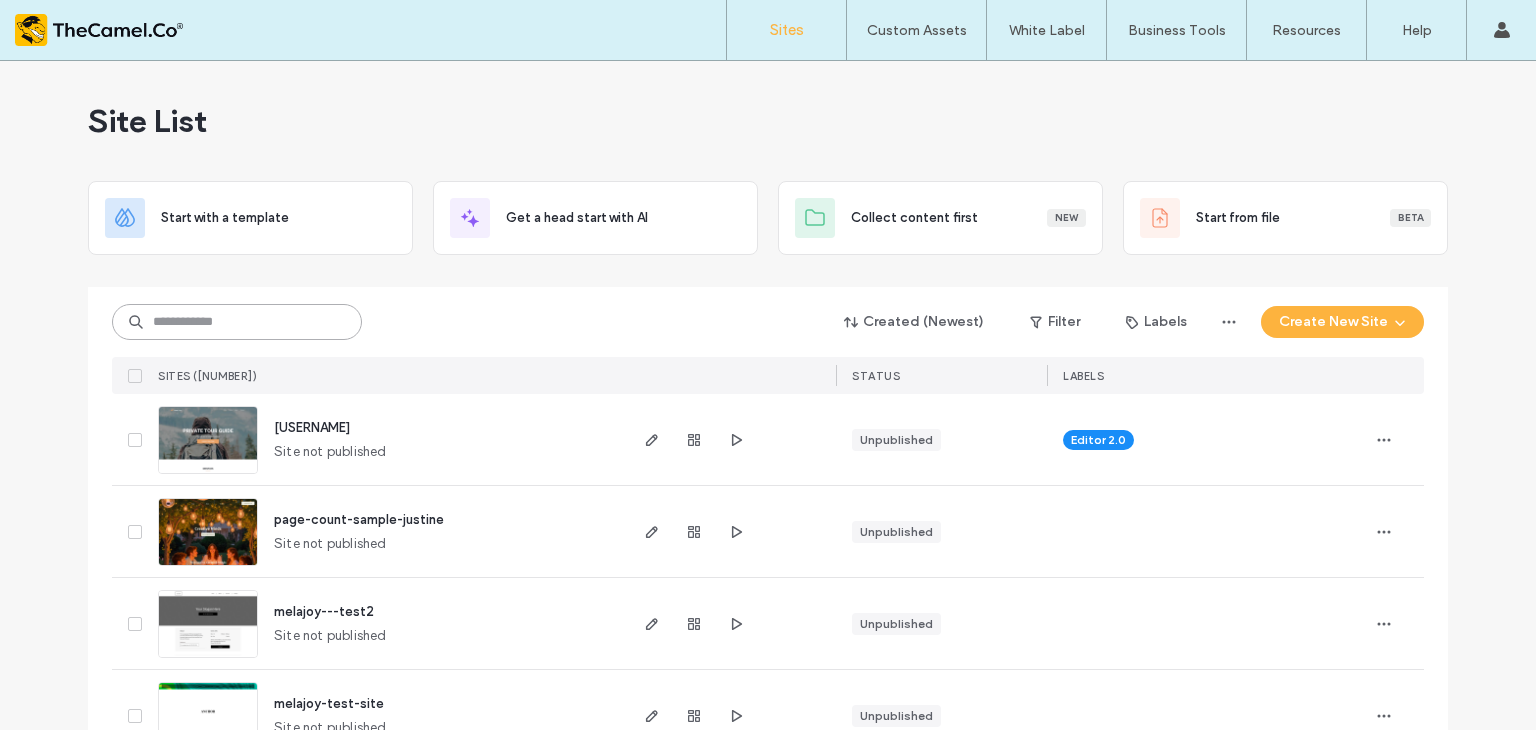 click at bounding box center (237, 322) 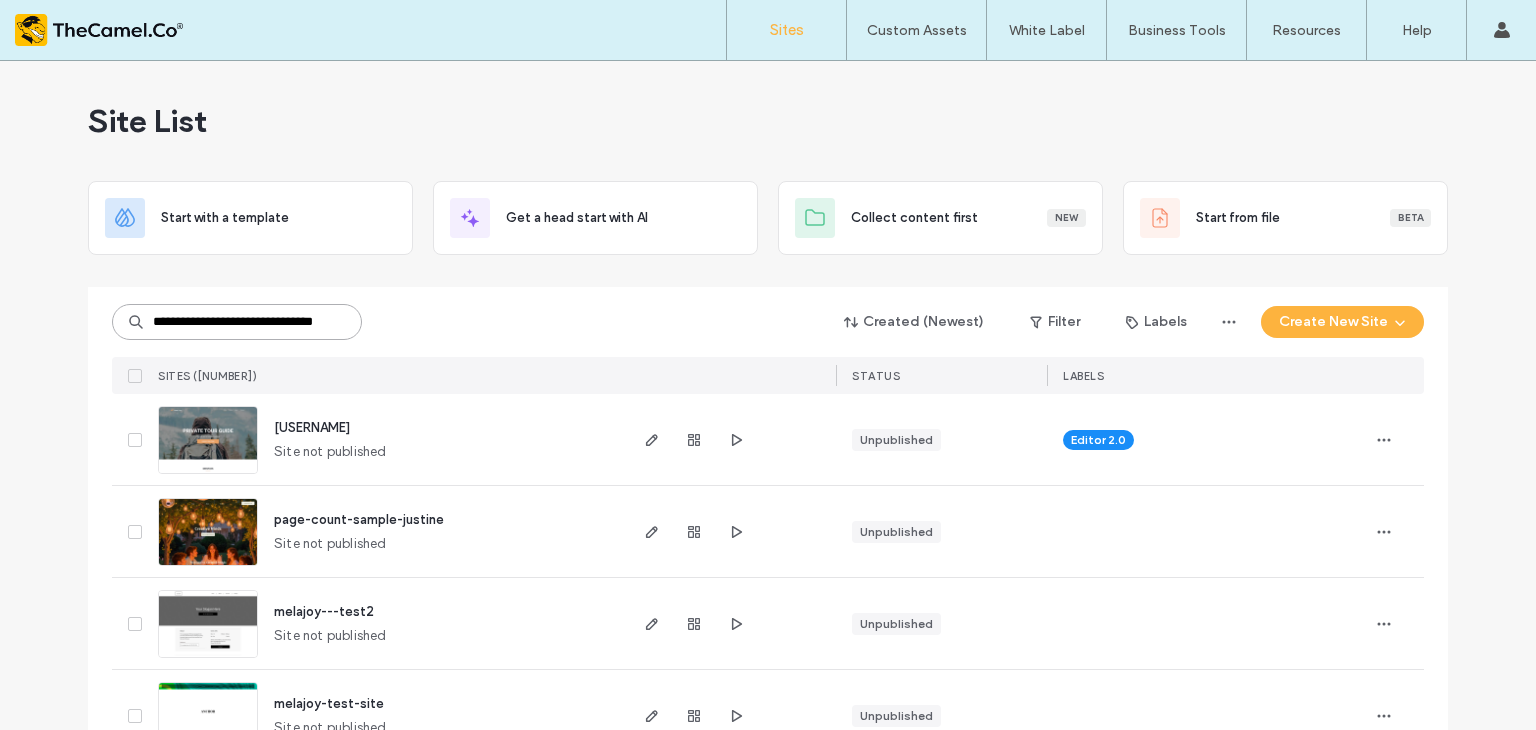 scroll, scrollTop: 0, scrollLeft: 64, axis: horizontal 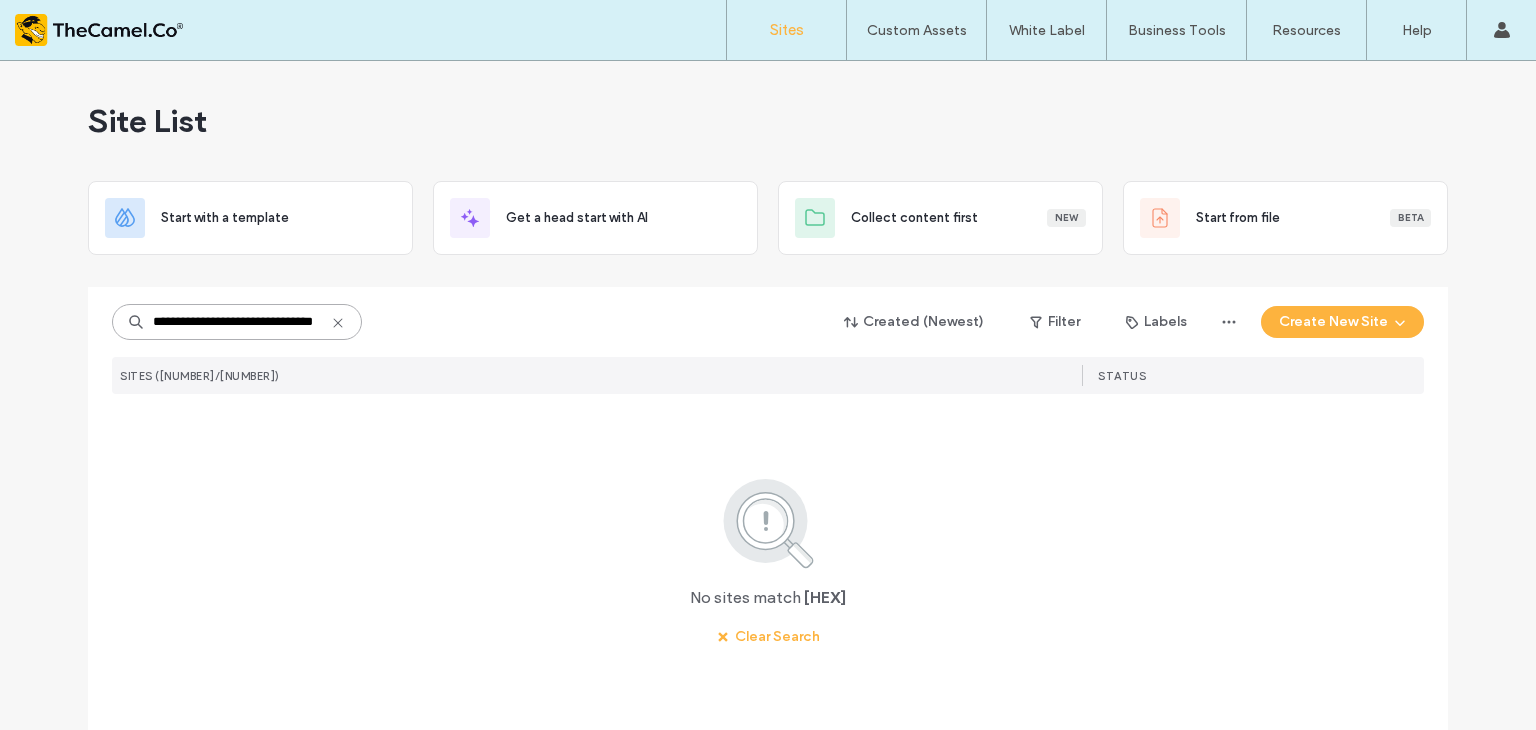 type 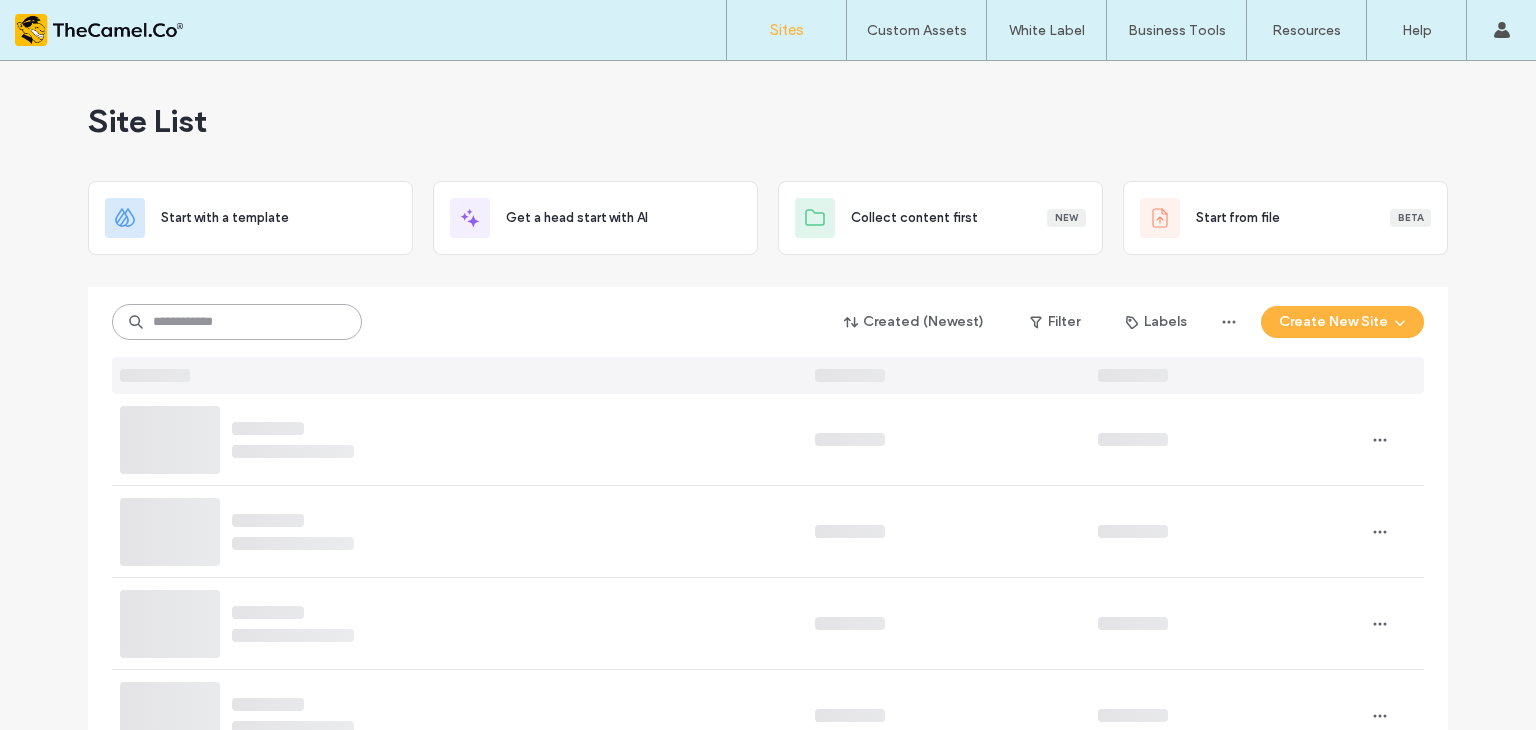 scroll, scrollTop: 0, scrollLeft: 0, axis: both 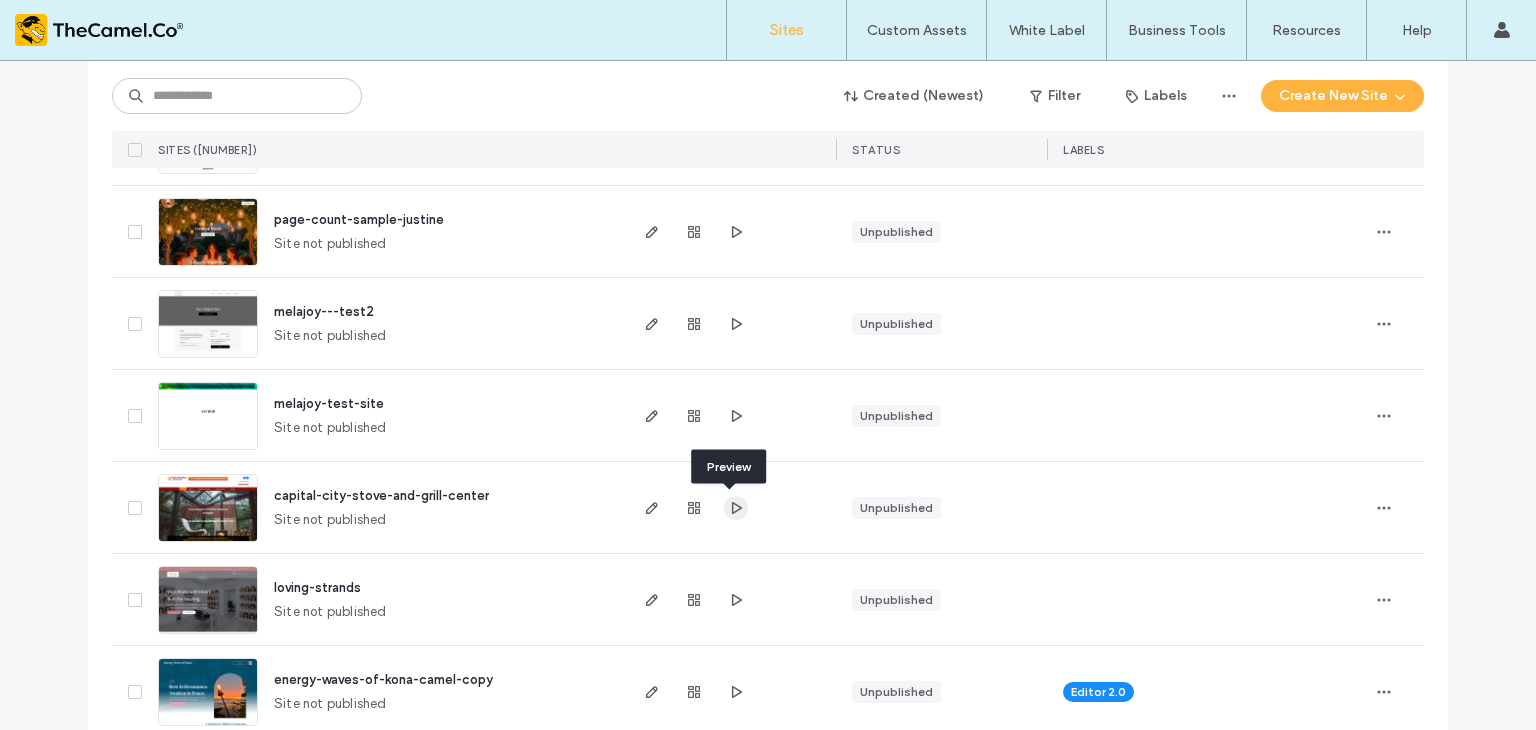 click at bounding box center (736, 508) 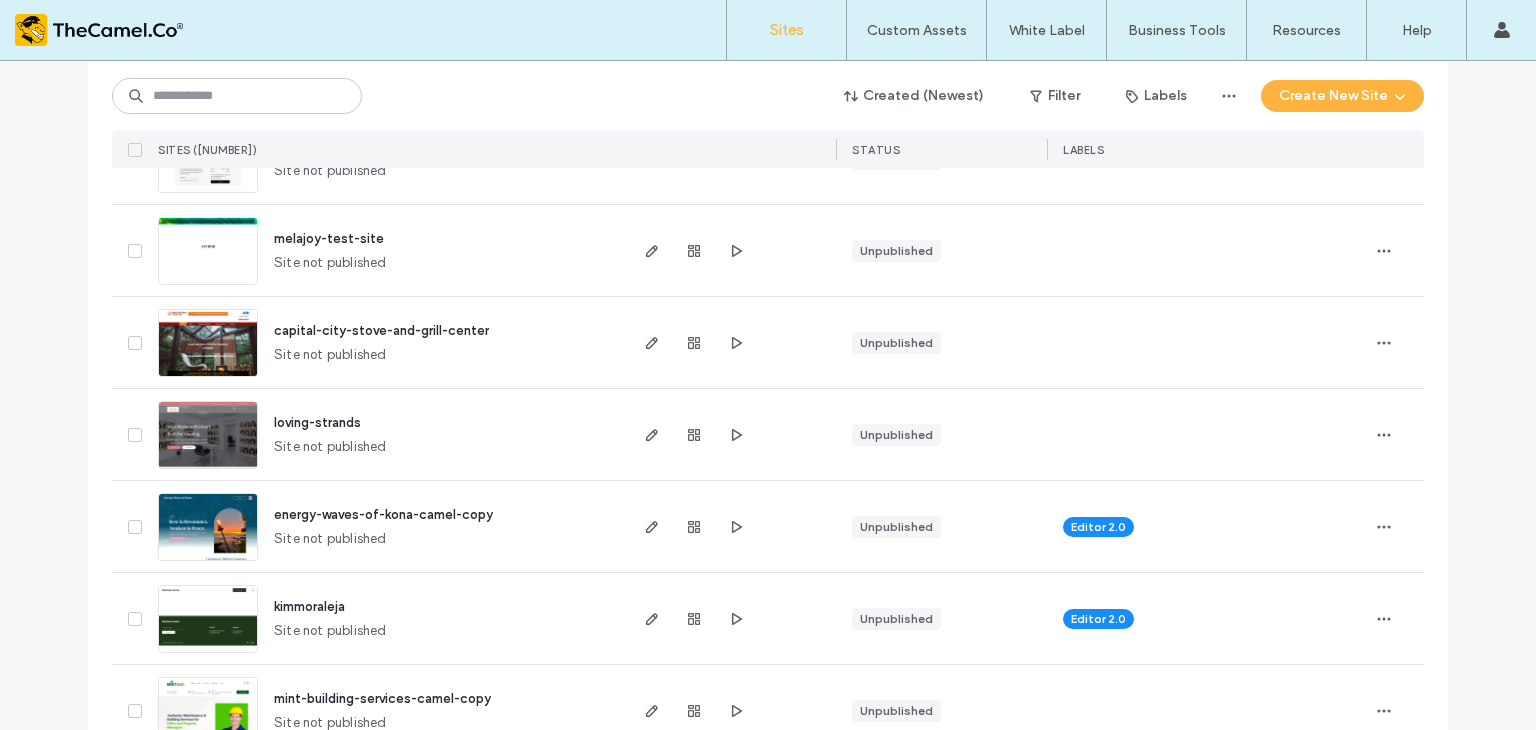 scroll, scrollTop: 500, scrollLeft: 0, axis: vertical 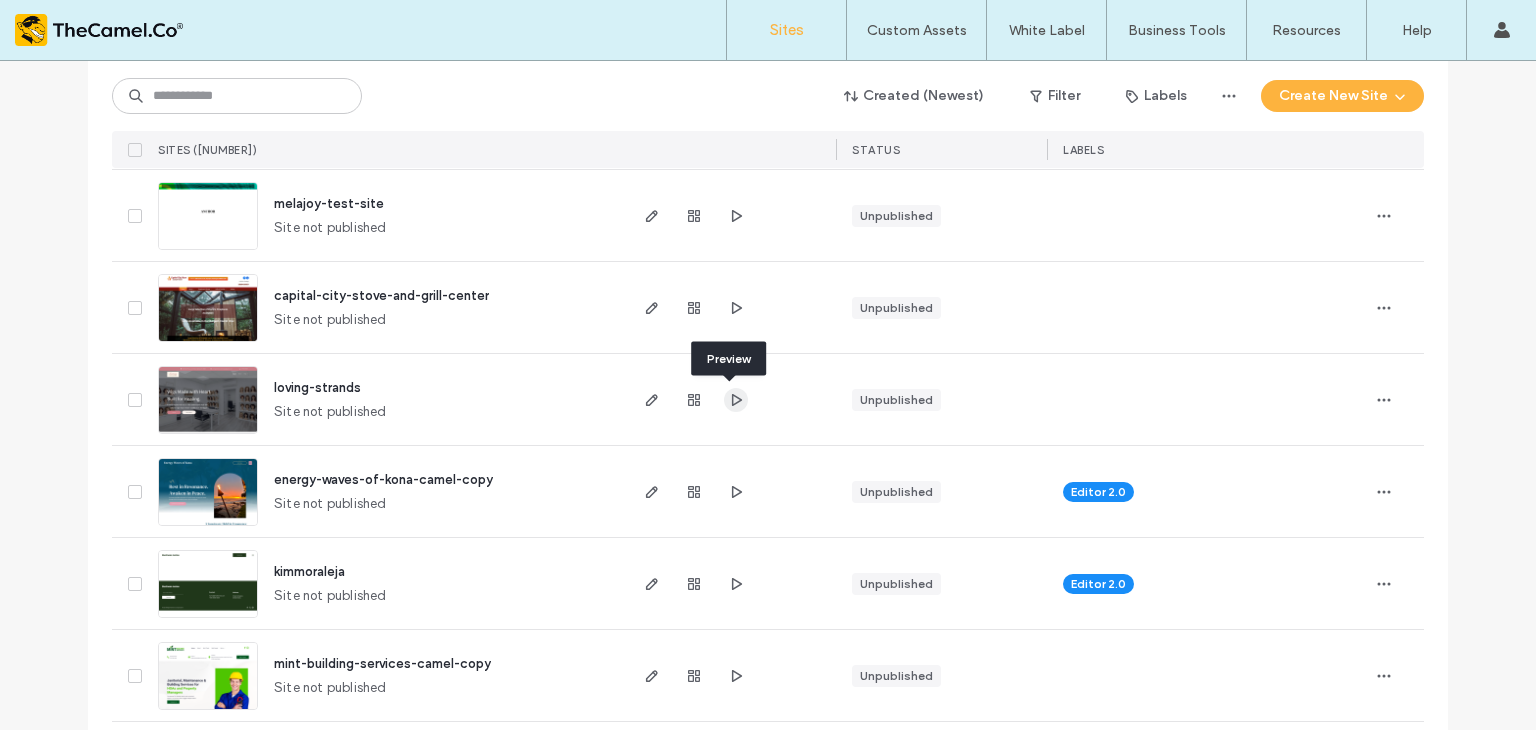 click 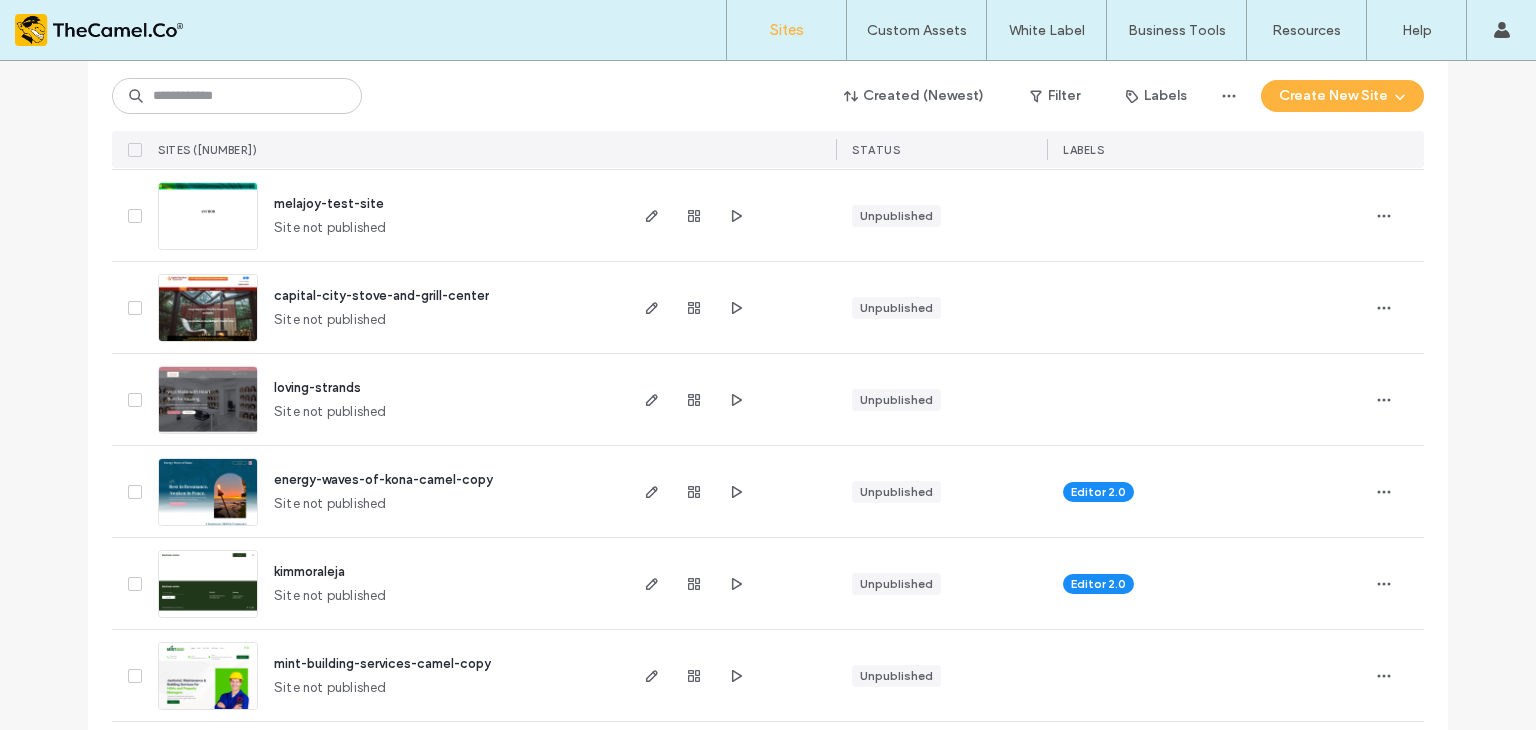 type 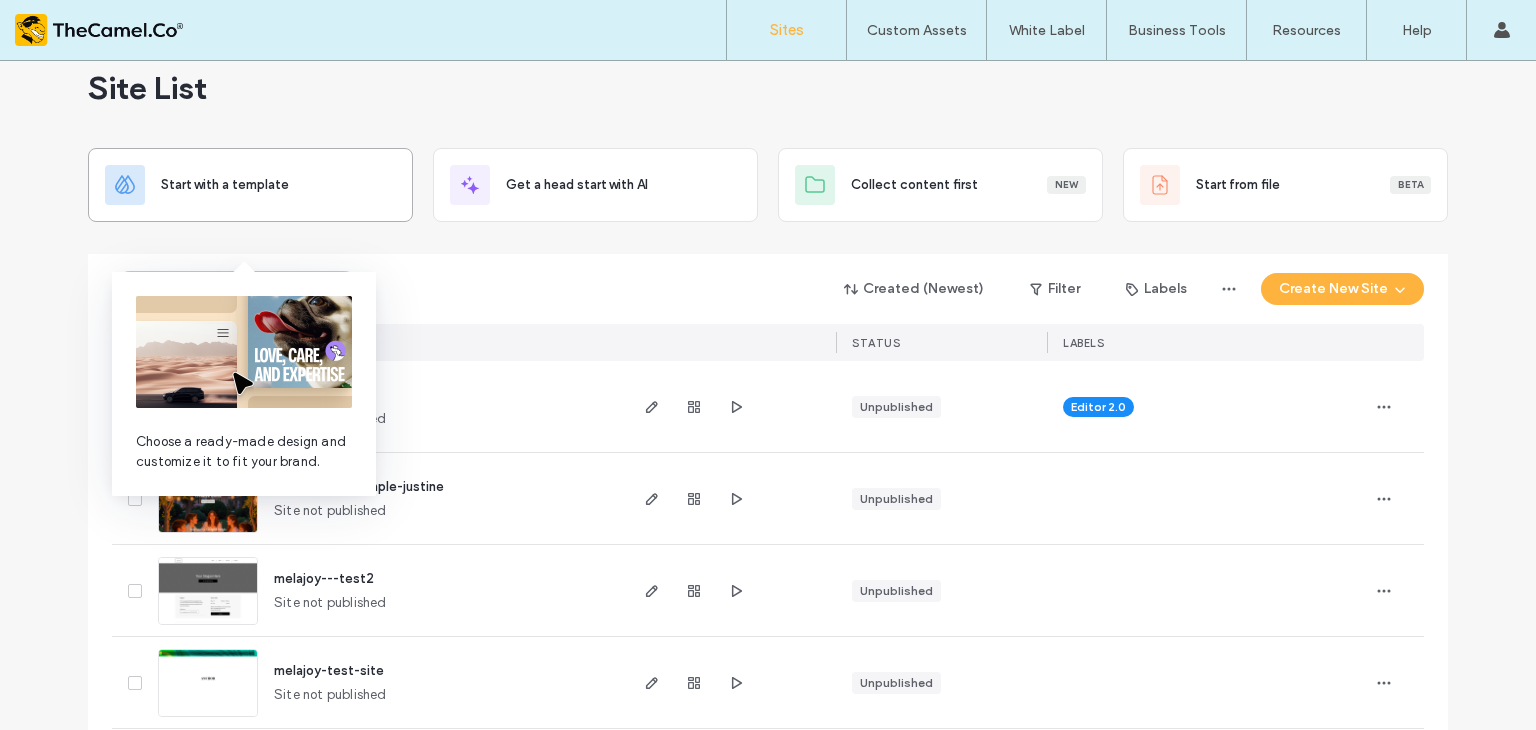 scroll, scrollTop: 0, scrollLeft: 0, axis: both 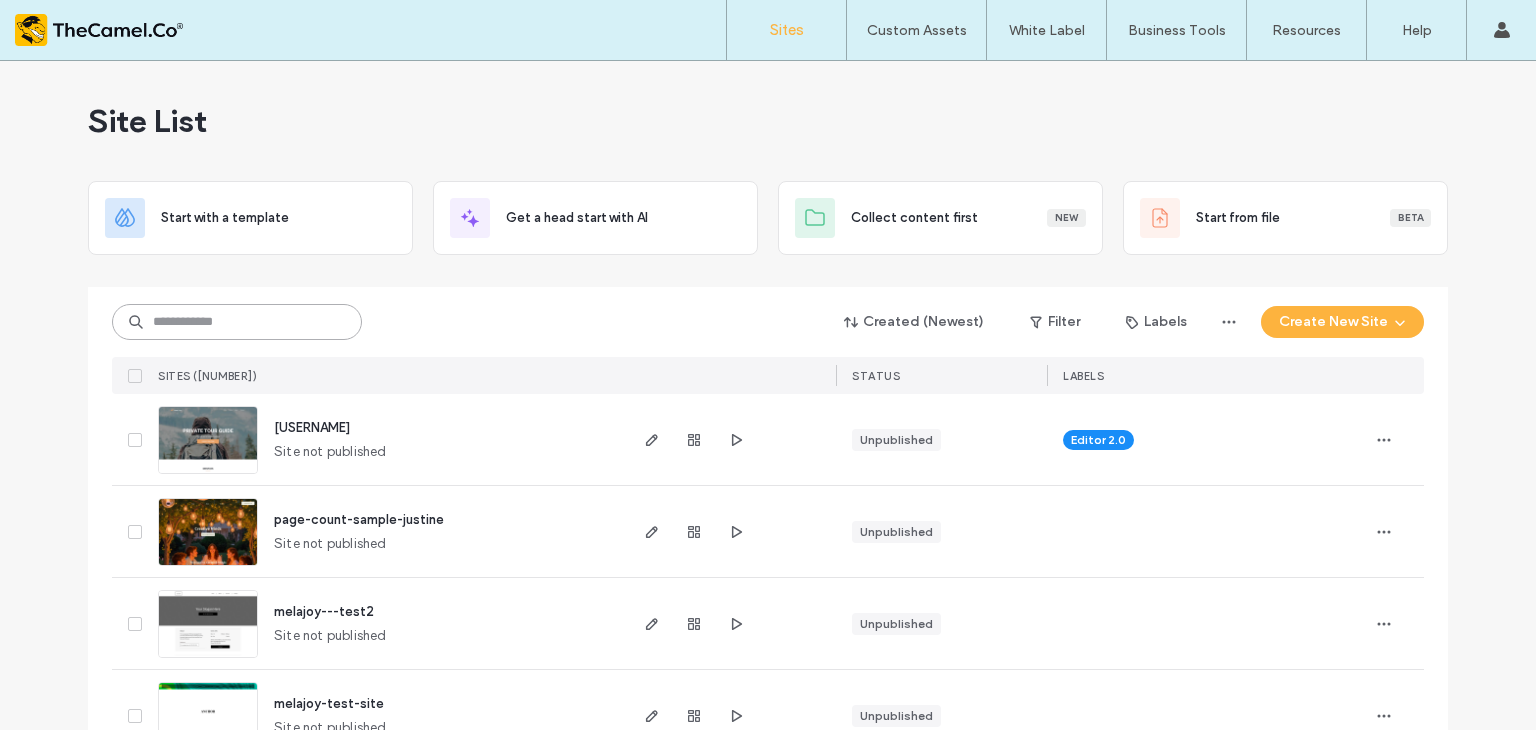 click at bounding box center [237, 322] 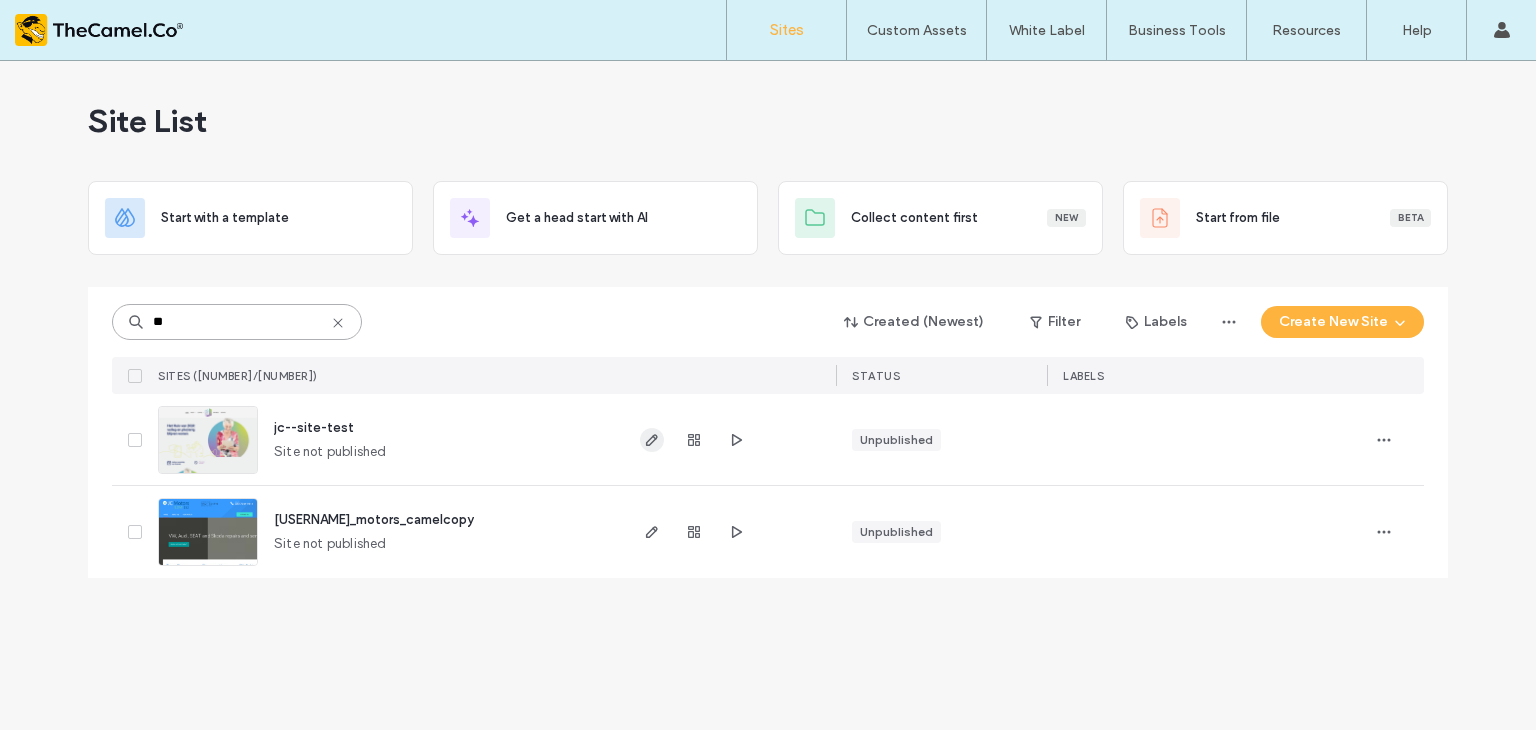 type on "**" 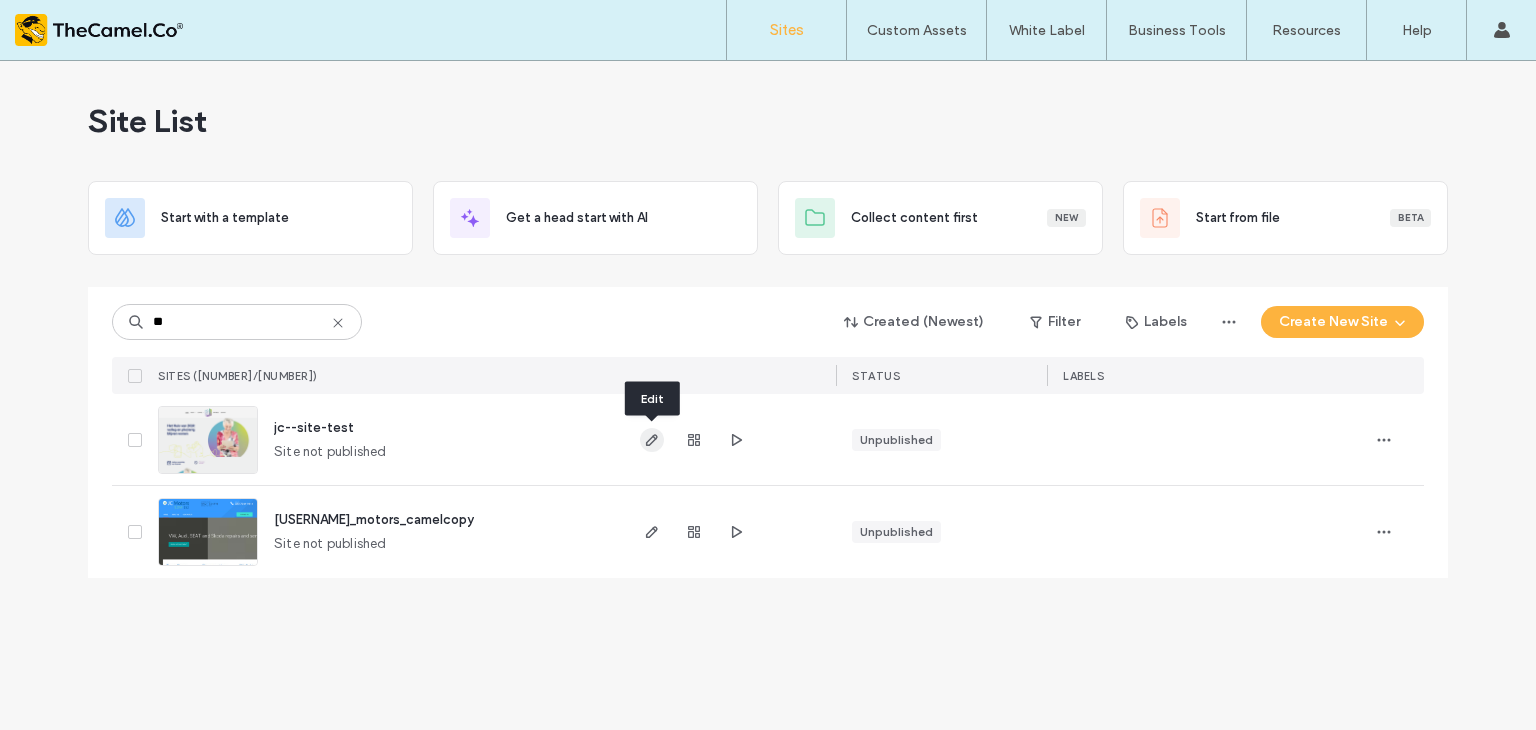 click 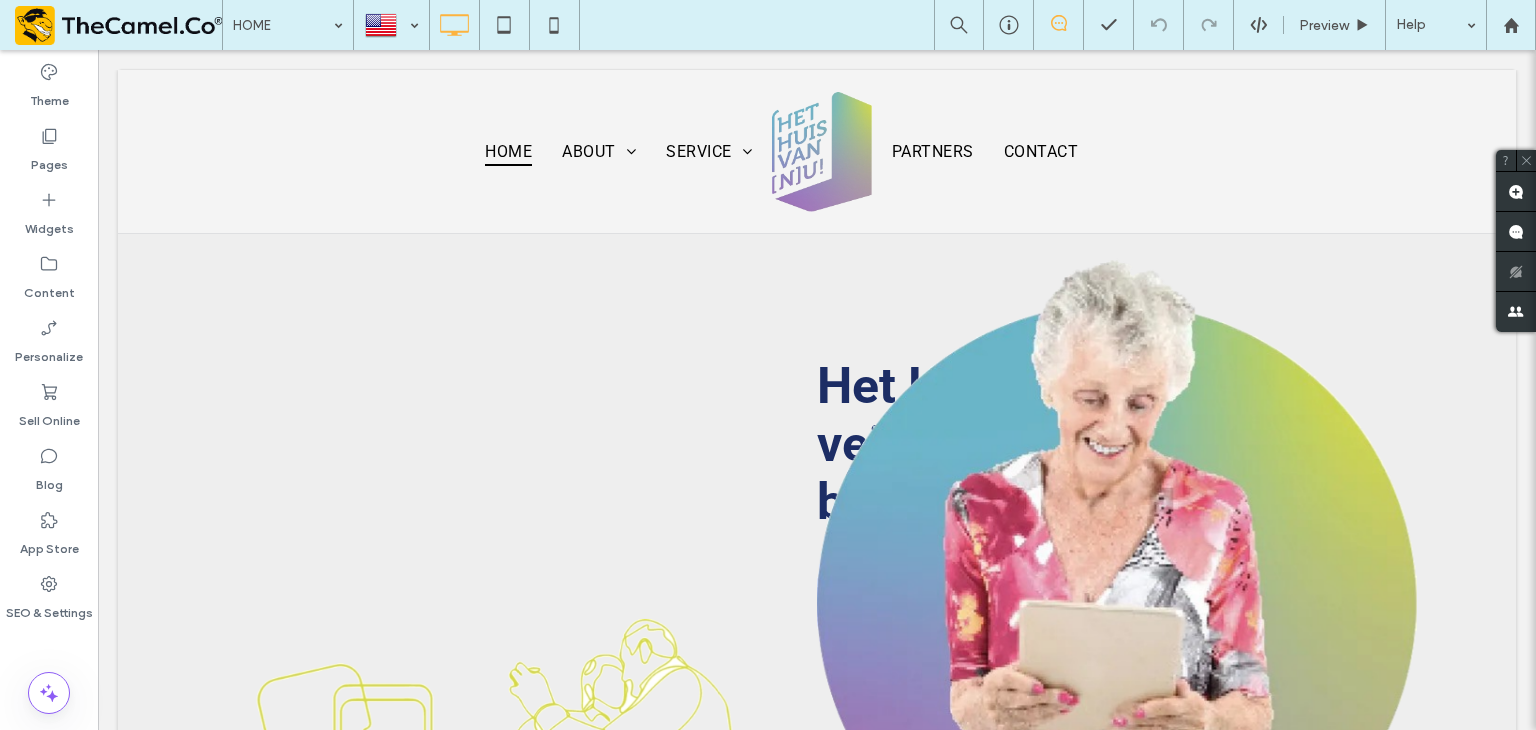 scroll, scrollTop: 0, scrollLeft: 0, axis: both 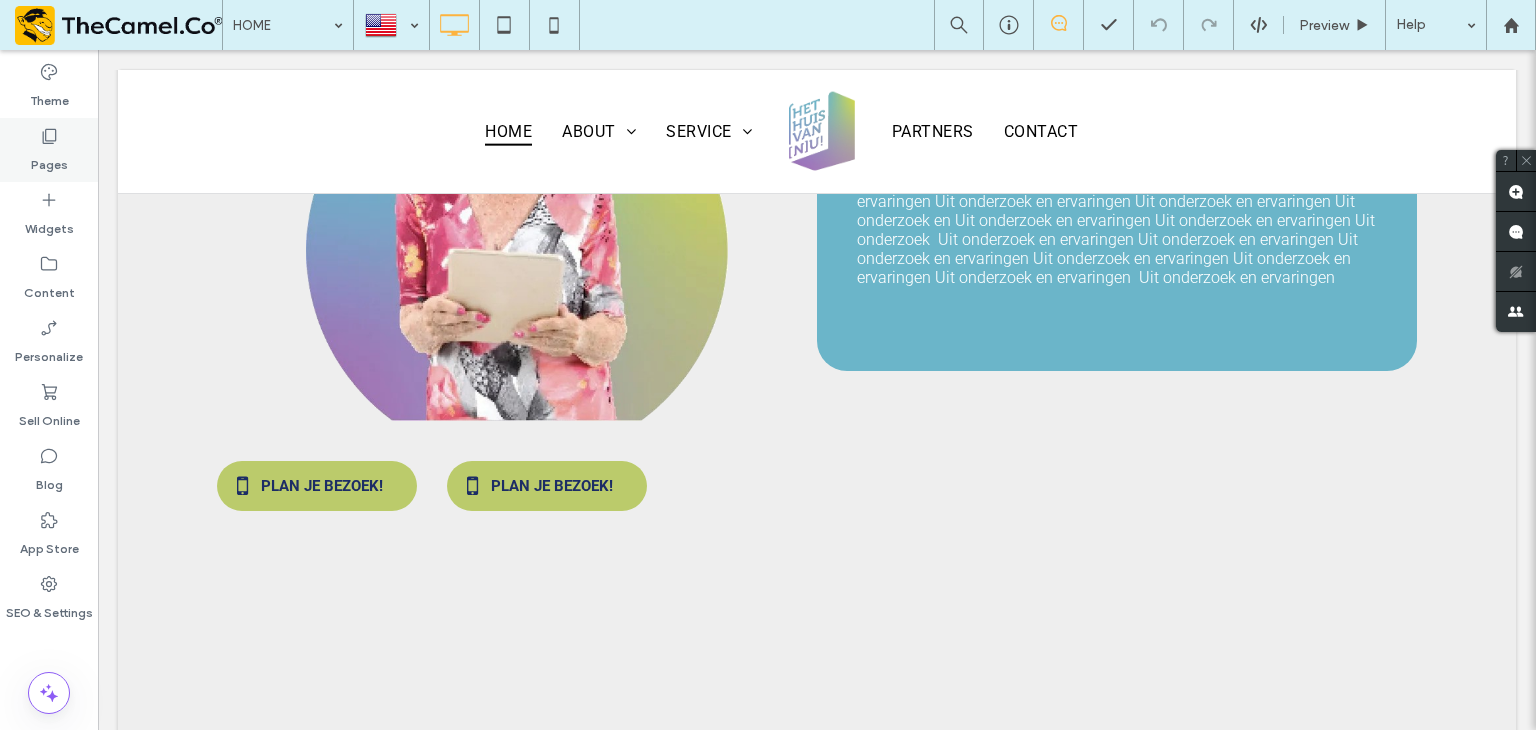 click on "Pages" at bounding box center (49, 150) 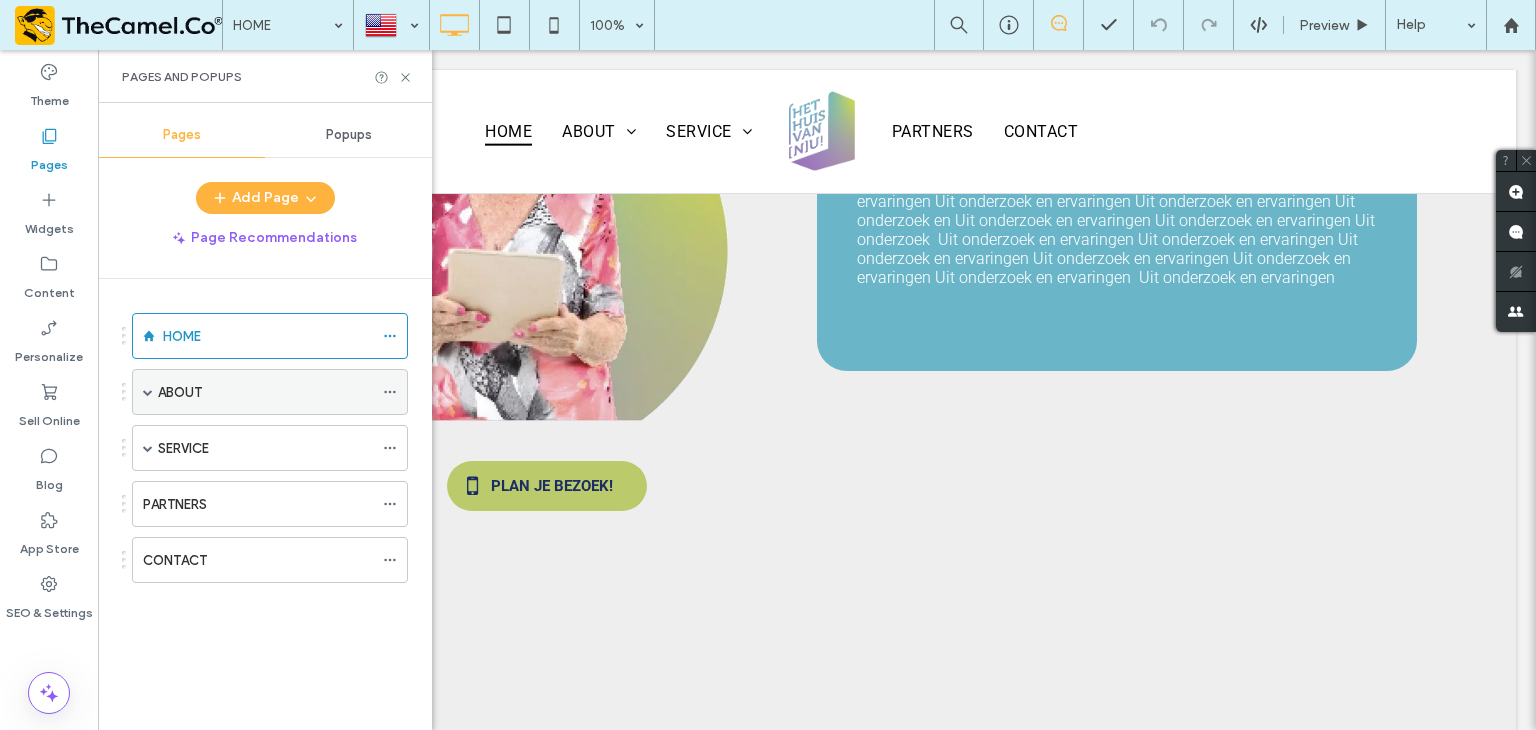 click on "ABOUT" at bounding box center [265, 392] 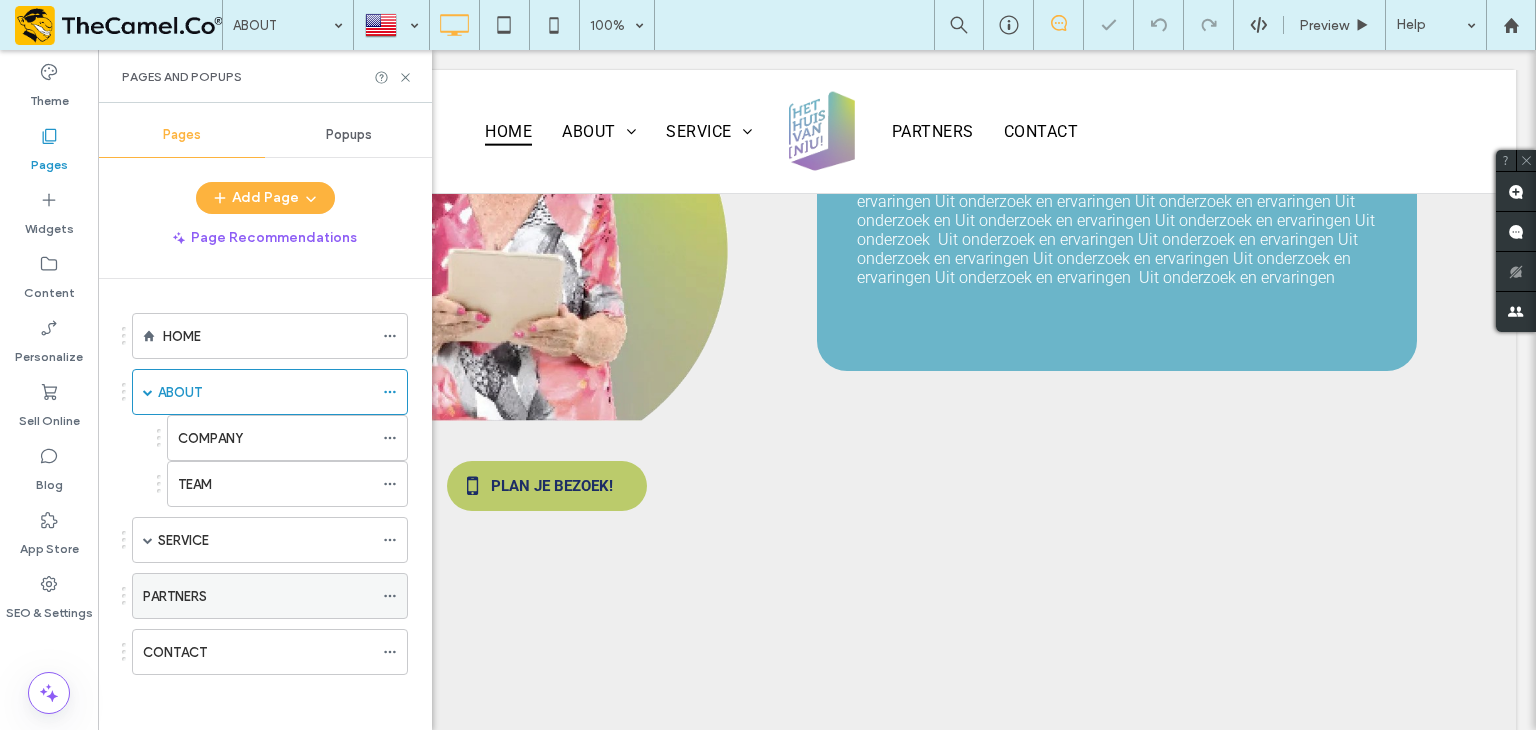 click on "PARTNERS" at bounding box center (258, 596) 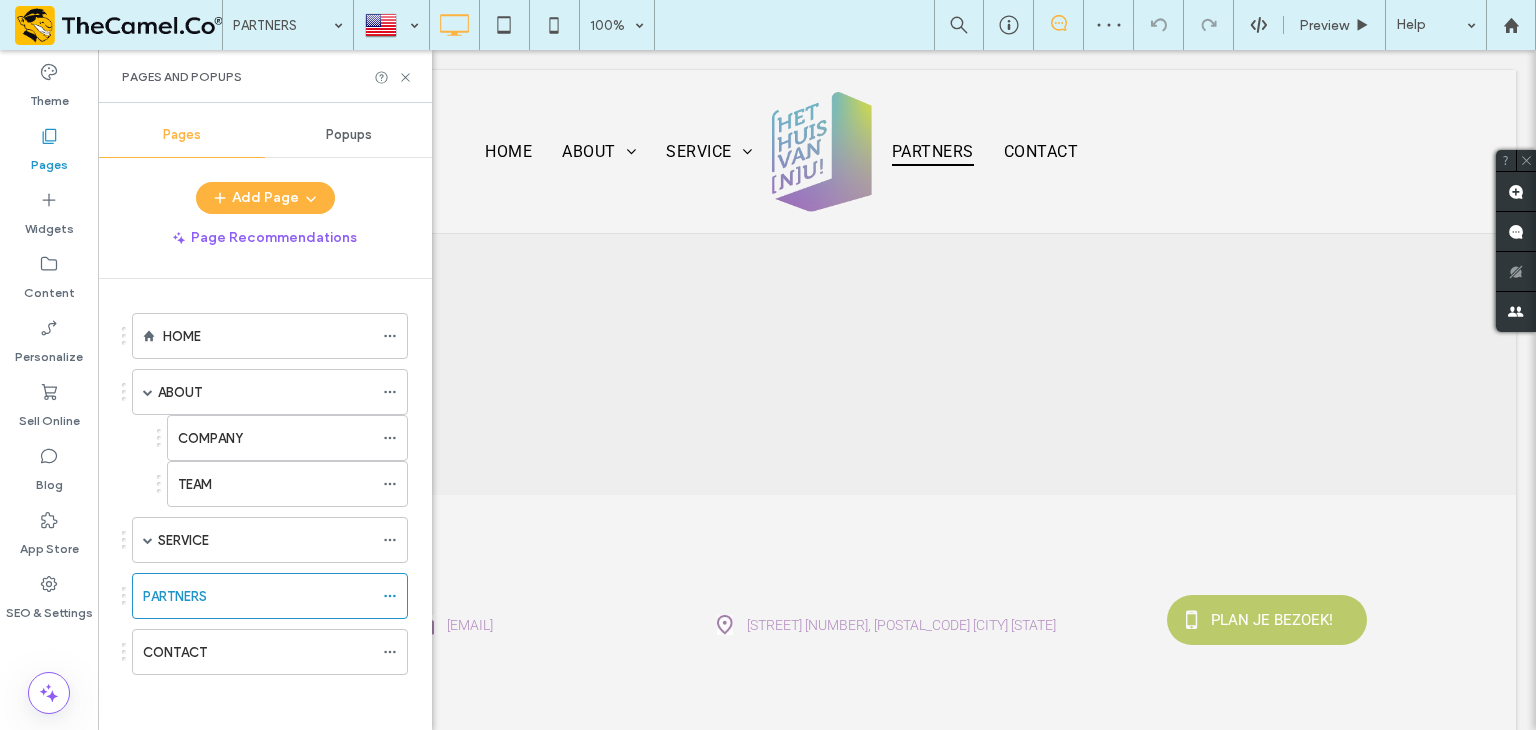 scroll, scrollTop: 0, scrollLeft: 0, axis: both 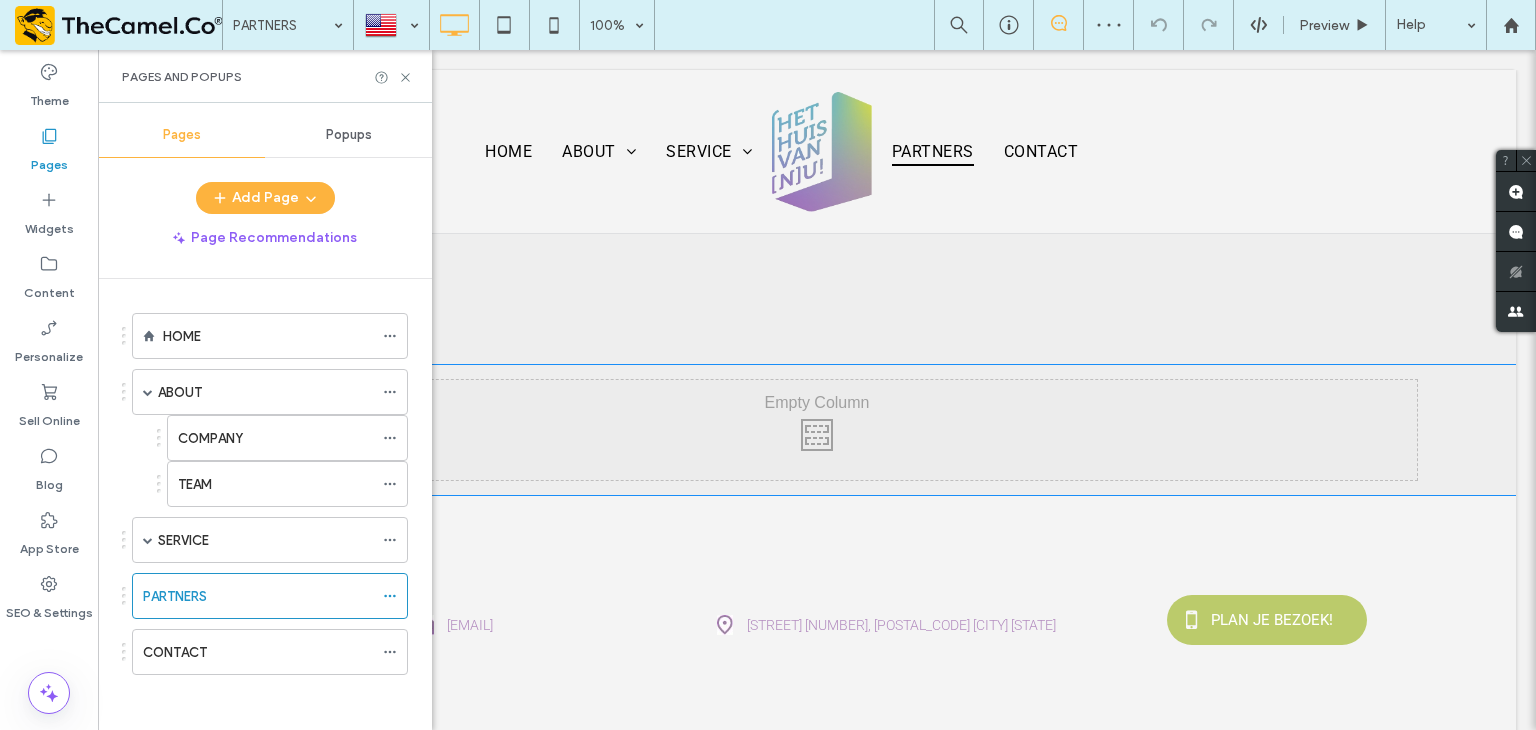 click on "Click To Paste" at bounding box center (817, 430) 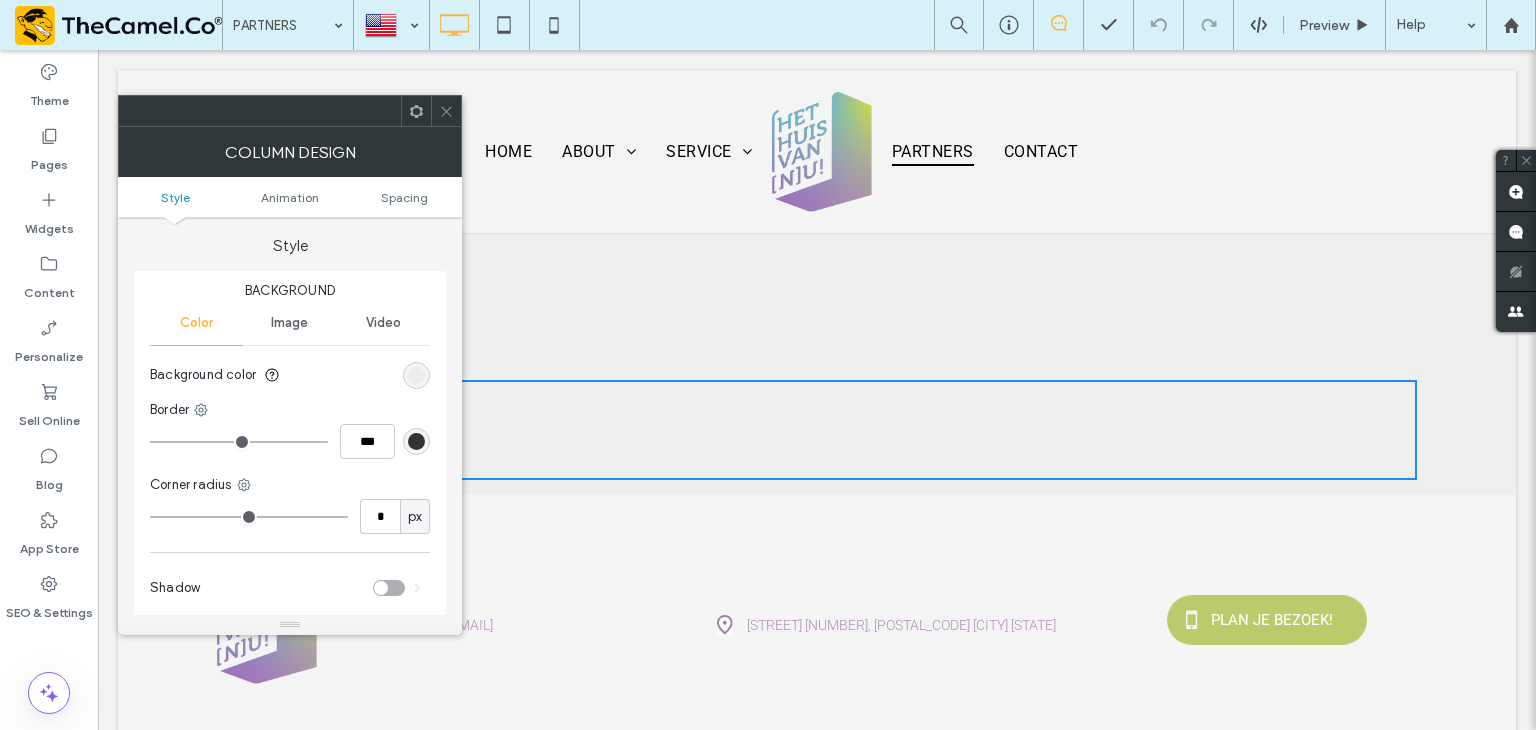 click on "Image" at bounding box center (289, 323) 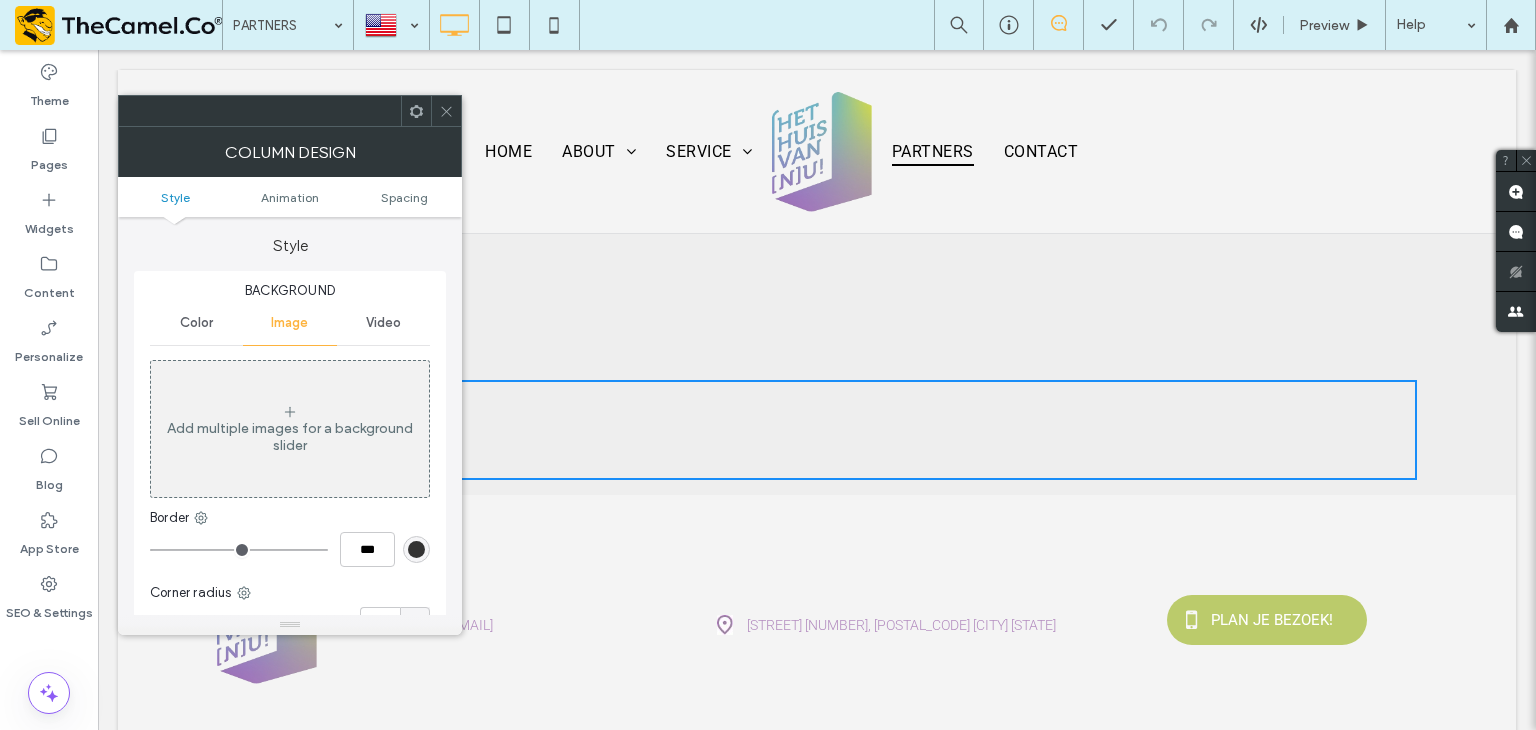 click on "Add multiple images for a background slider" at bounding box center (290, 429) 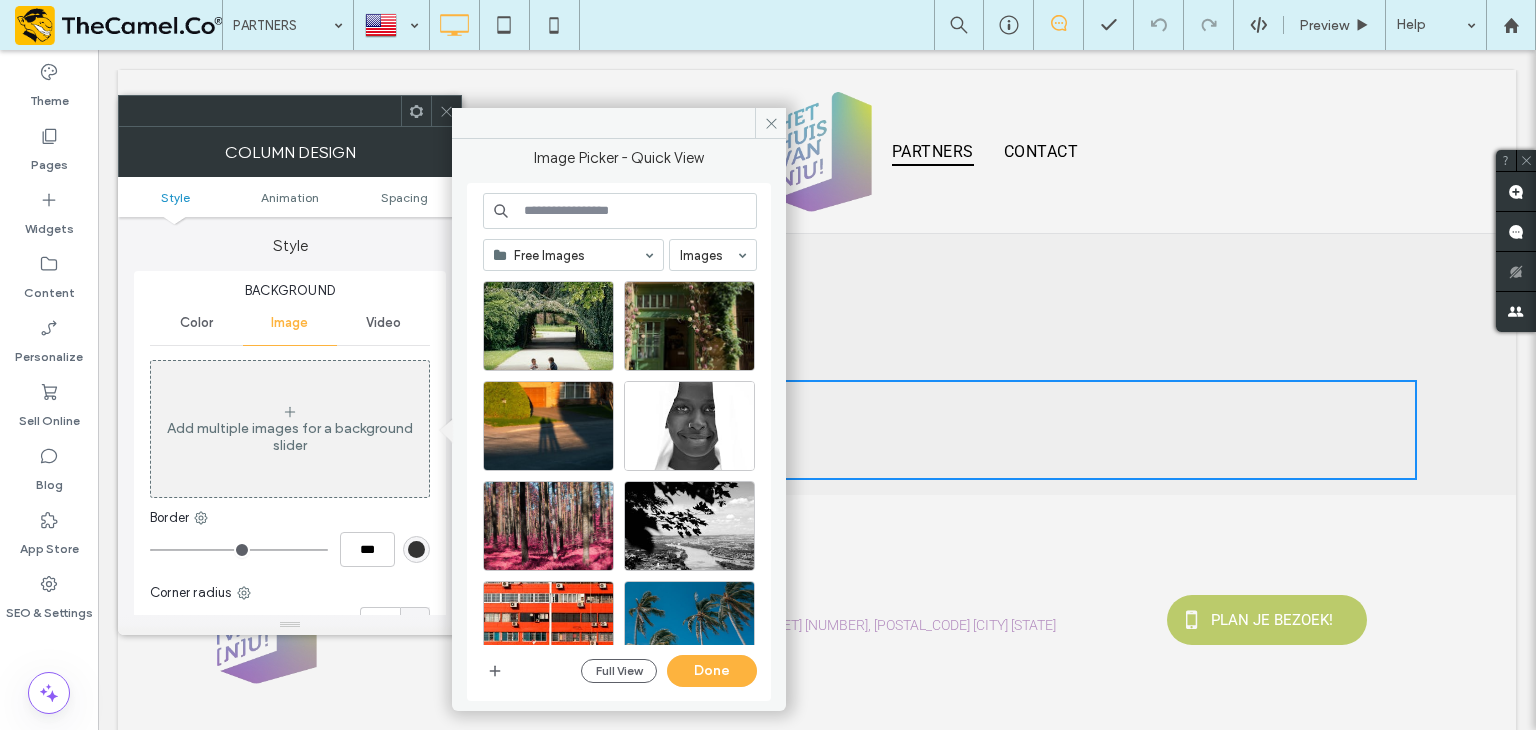 click at bounding box center (620, 211) 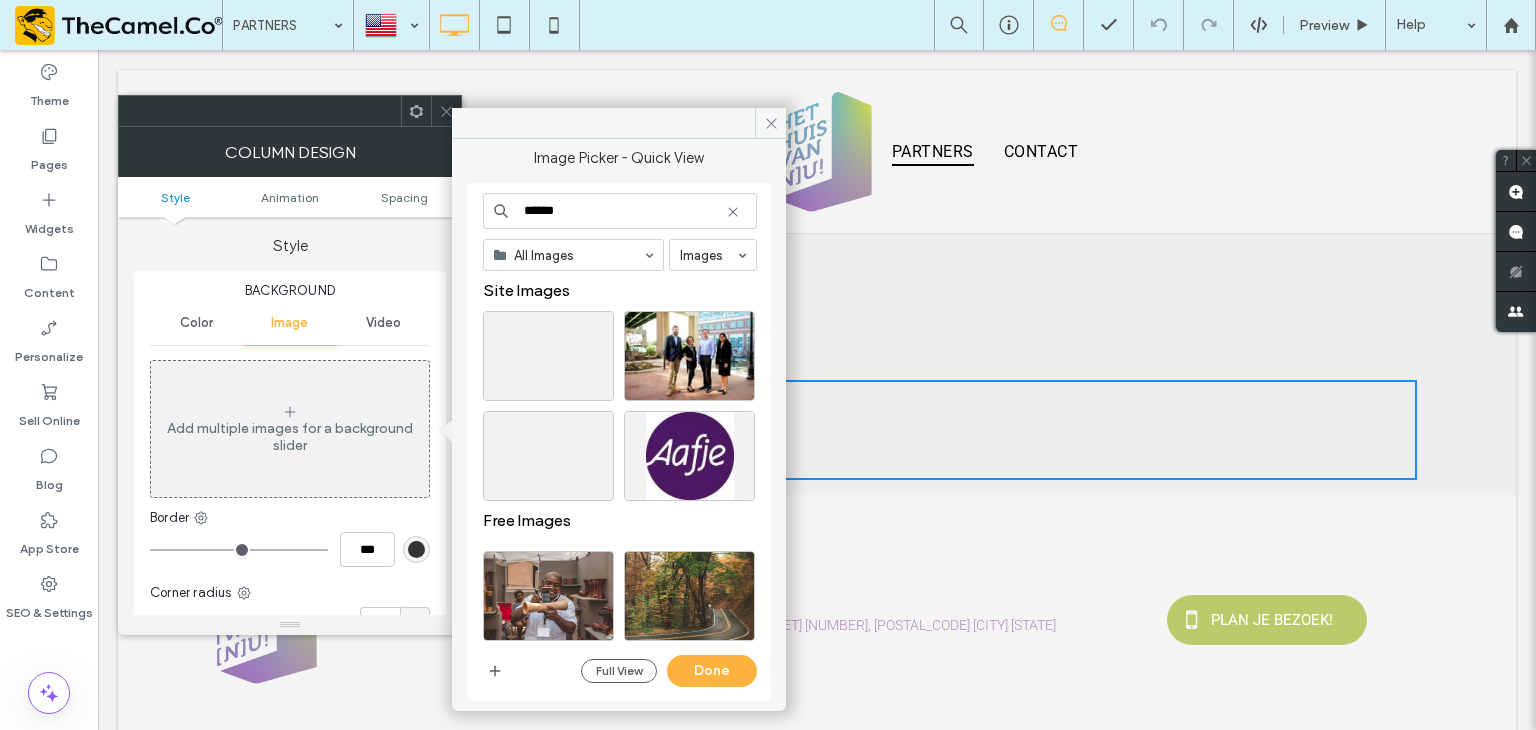 type on "*******" 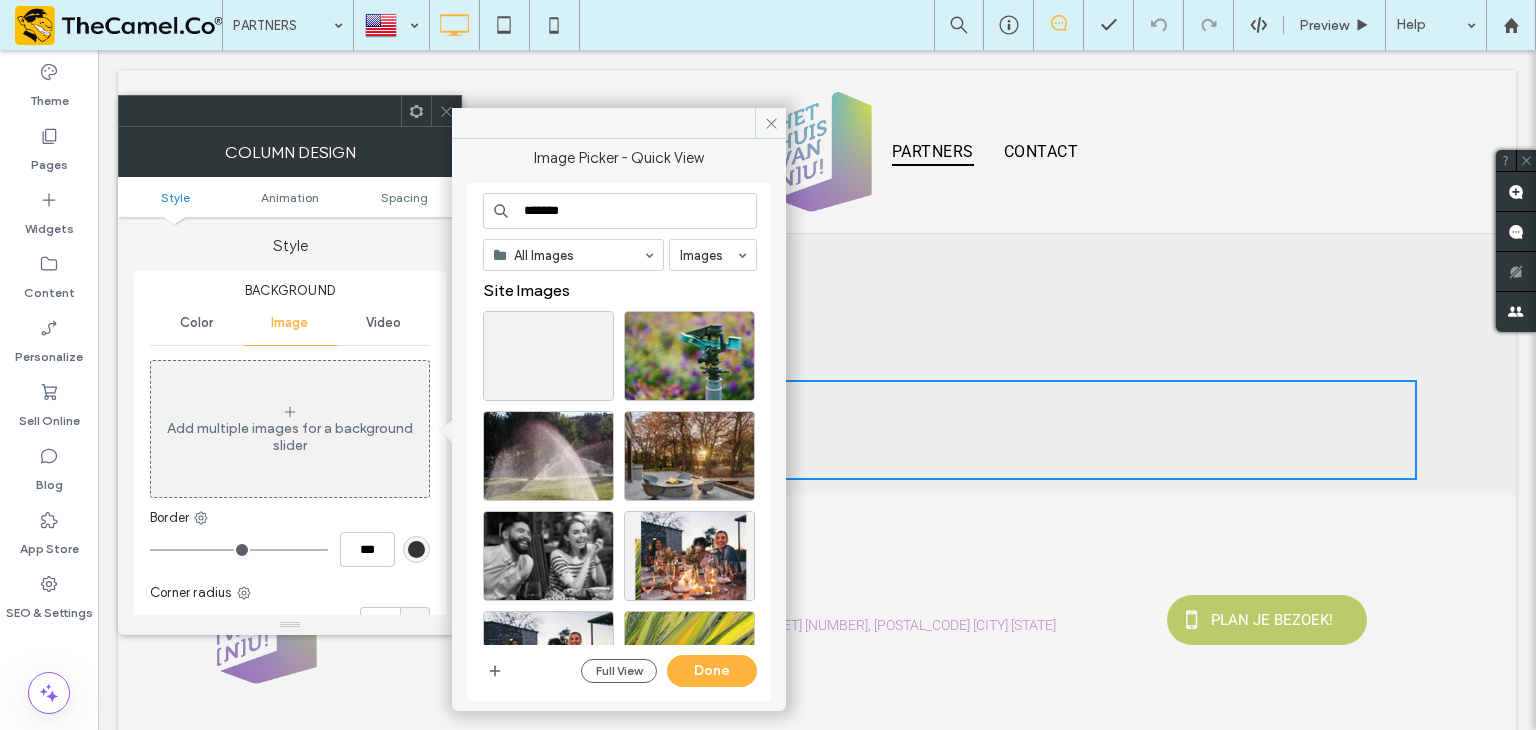 type on "********" 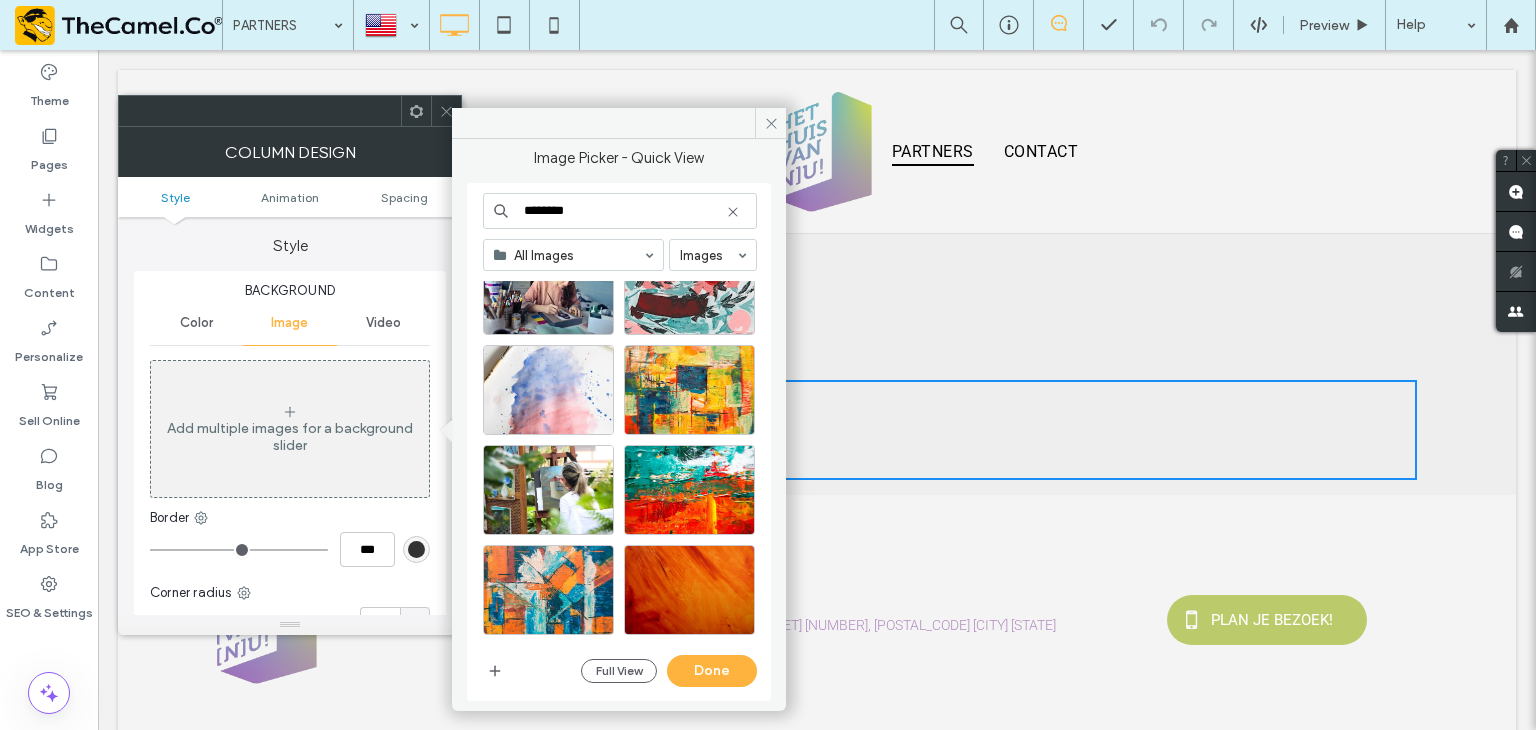 scroll, scrollTop: 600, scrollLeft: 0, axis: vertical 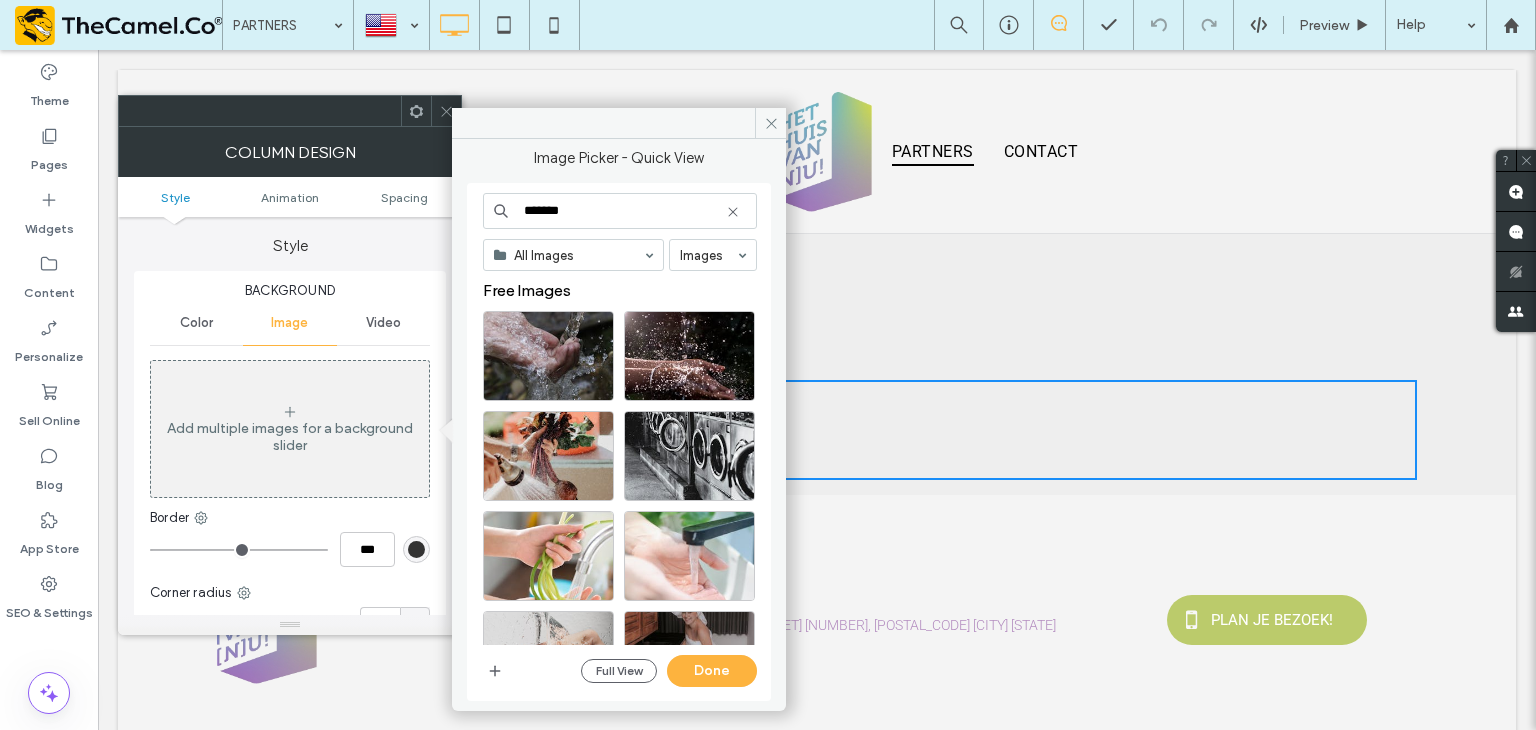 type on "*******" 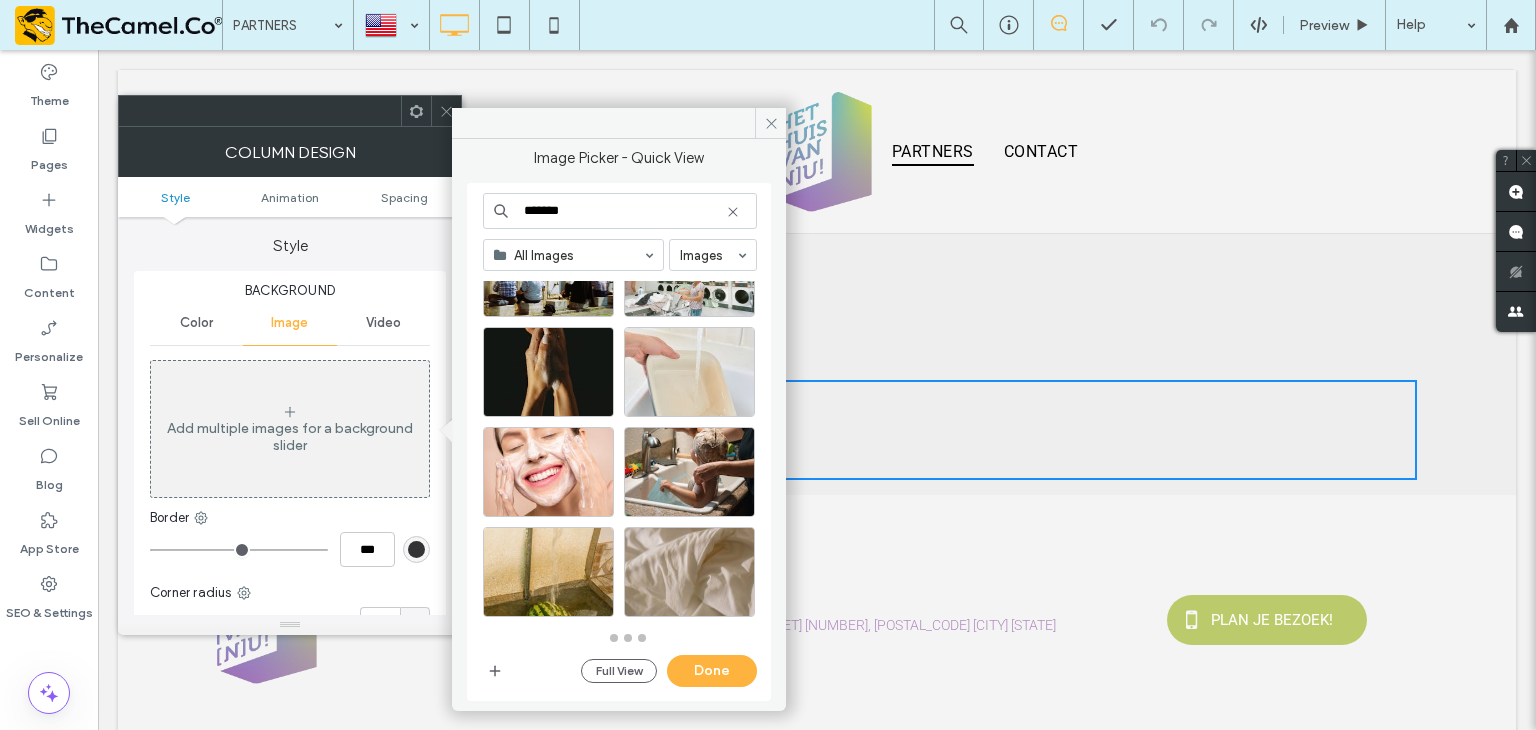 scroll, scrollTop: 884, scrollLeft: 0, axis: vertical 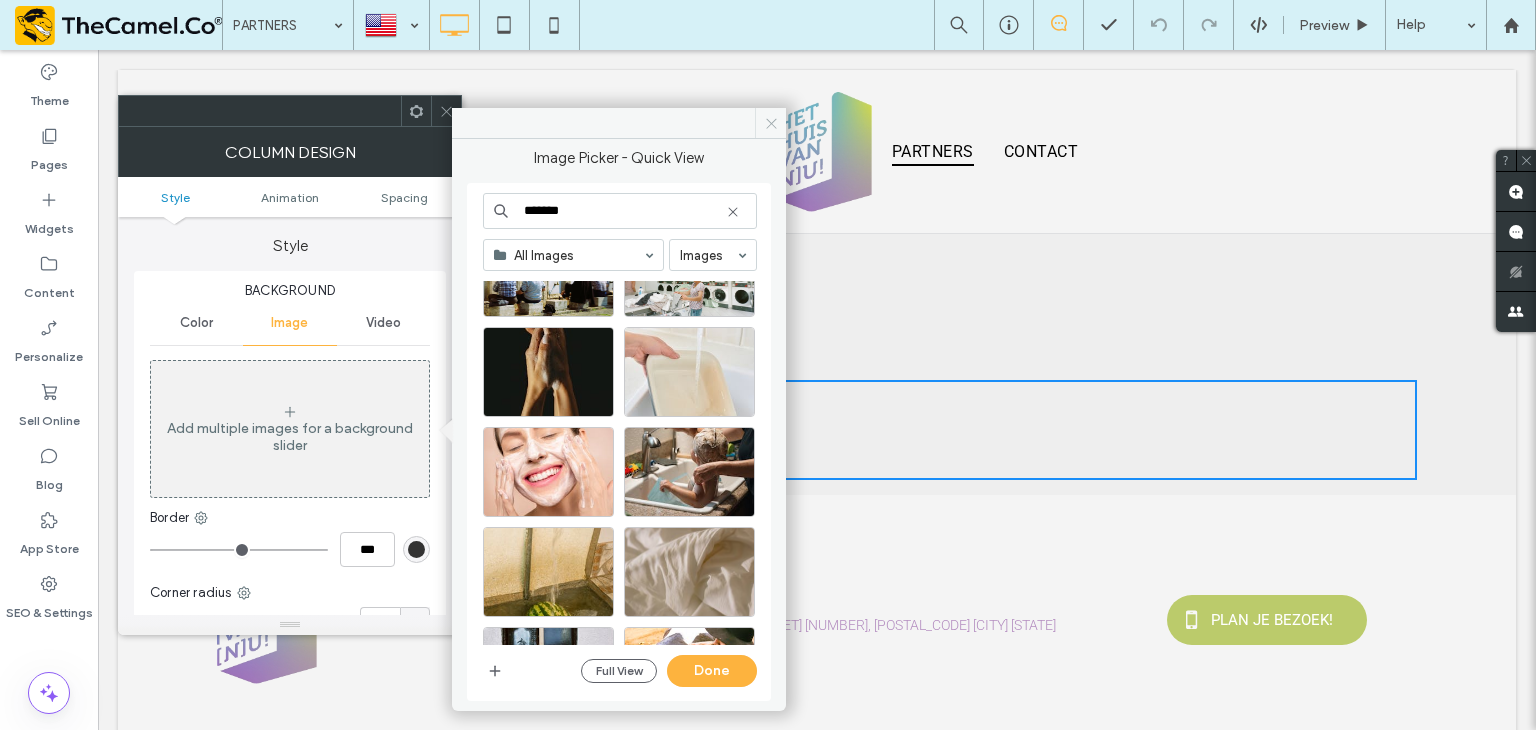 drag, startPoint x: 772, startPoint y: 117, endPoint x: 569, endPoint y: 88, distance: 205.06097 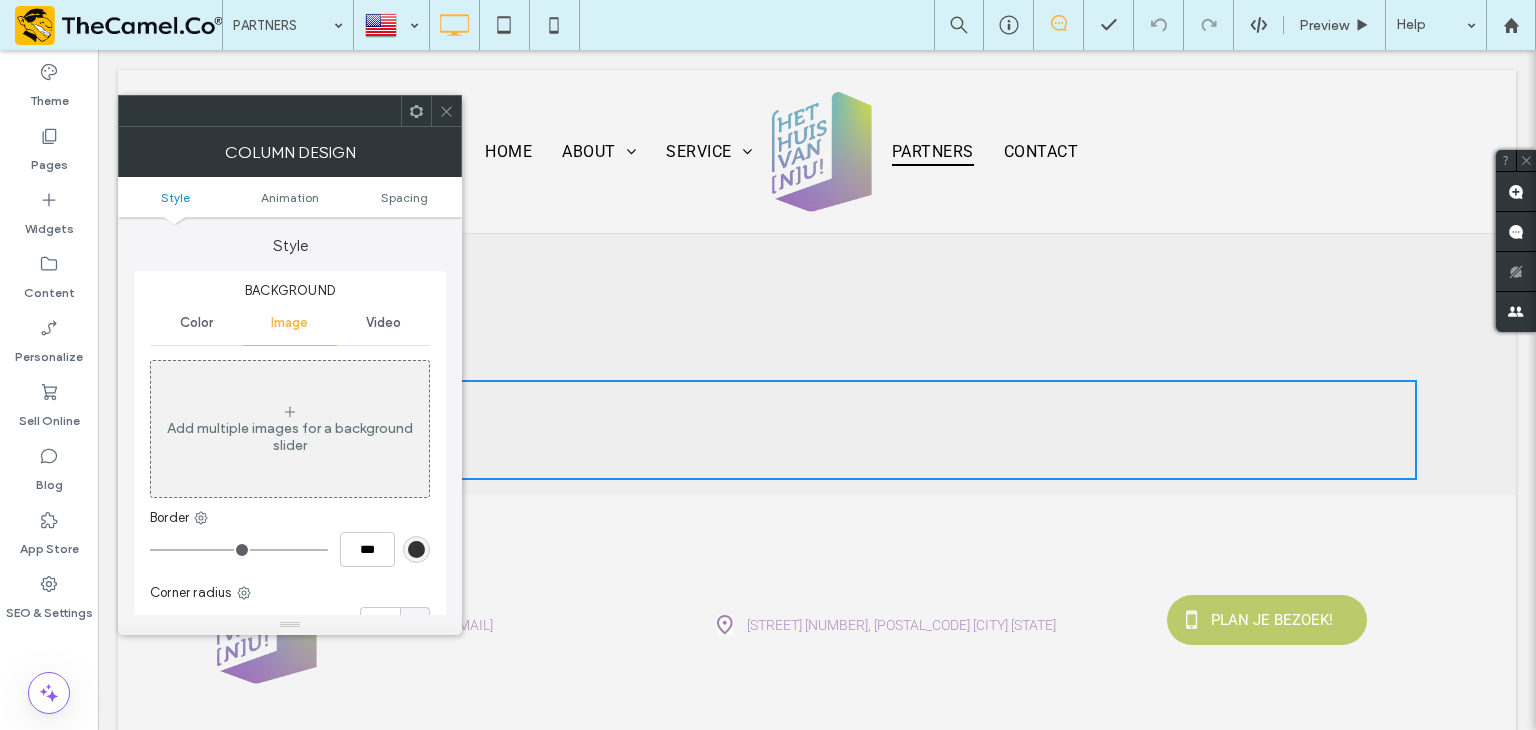click at bounding box center (290, 111) 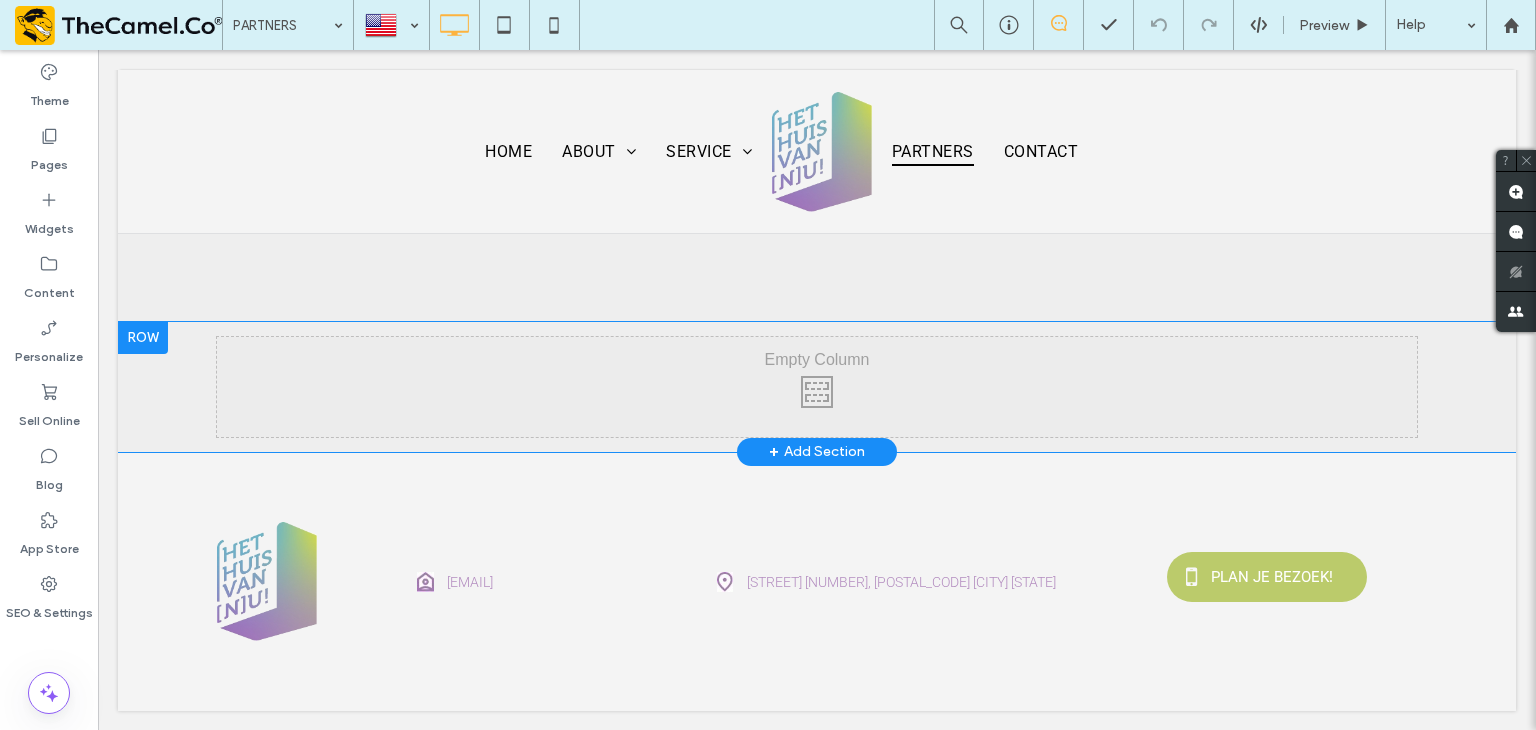 scroll, scrollTop: 0, scrollLeft: 0, axis: both 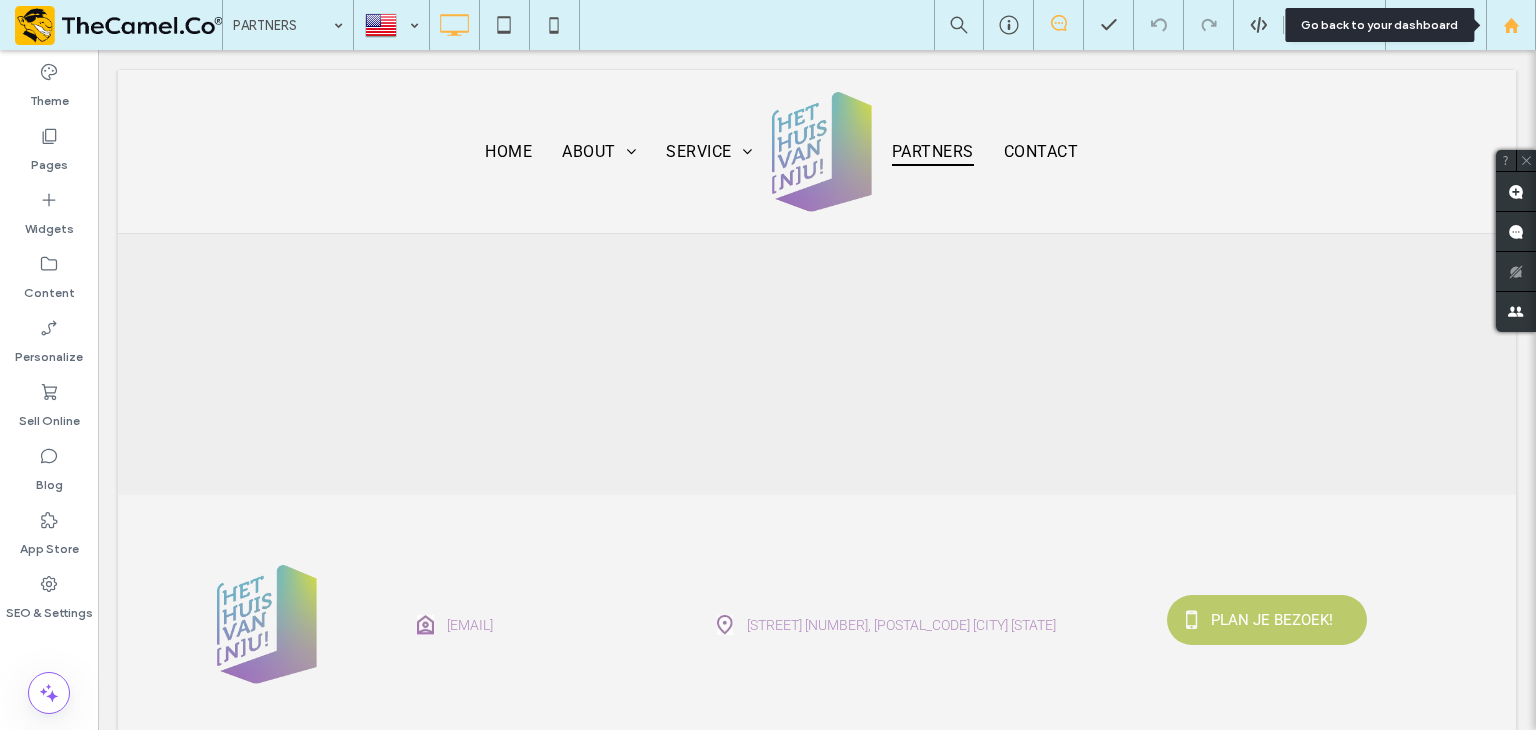 click 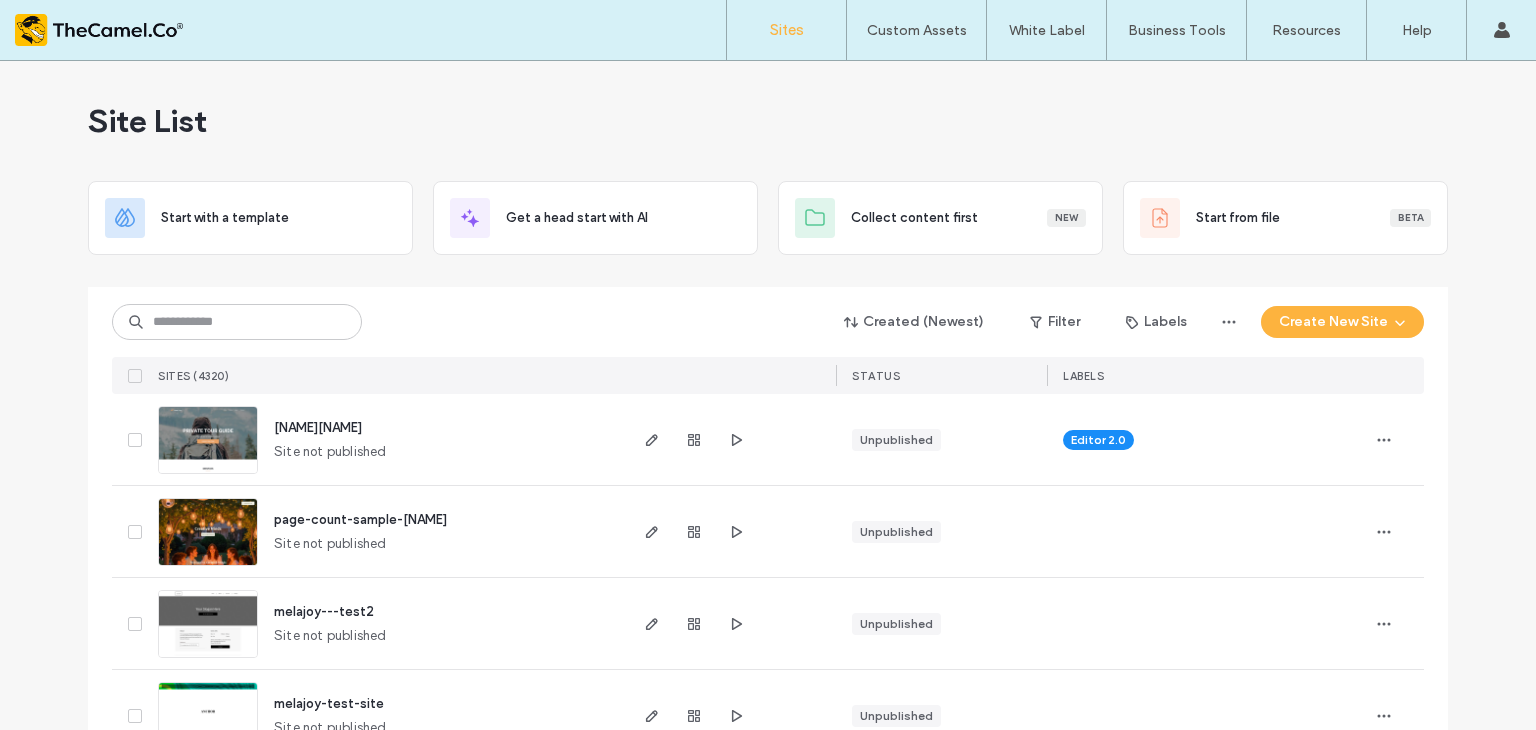 scroll, scrollTop: 0, scrollLeft: 0, axis: both 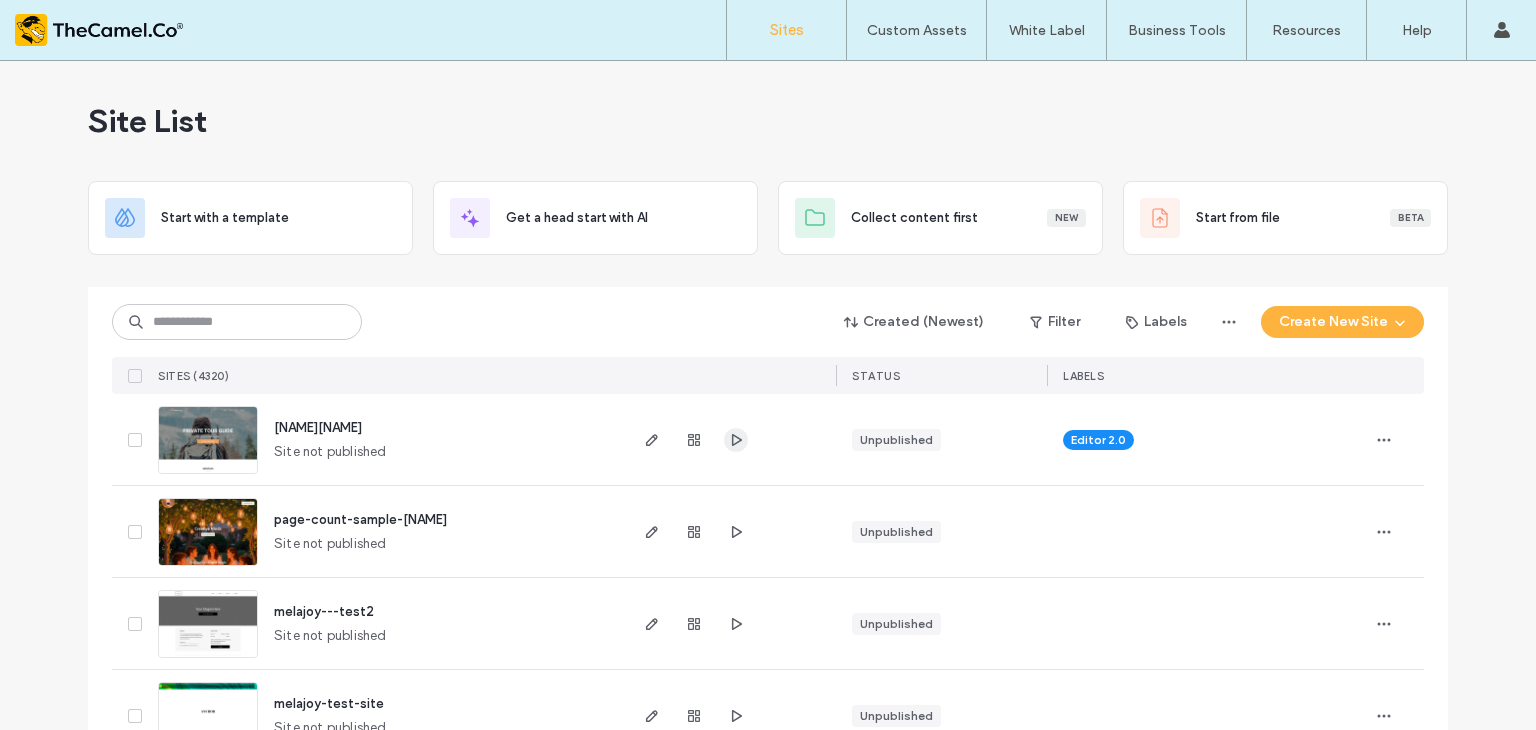 click 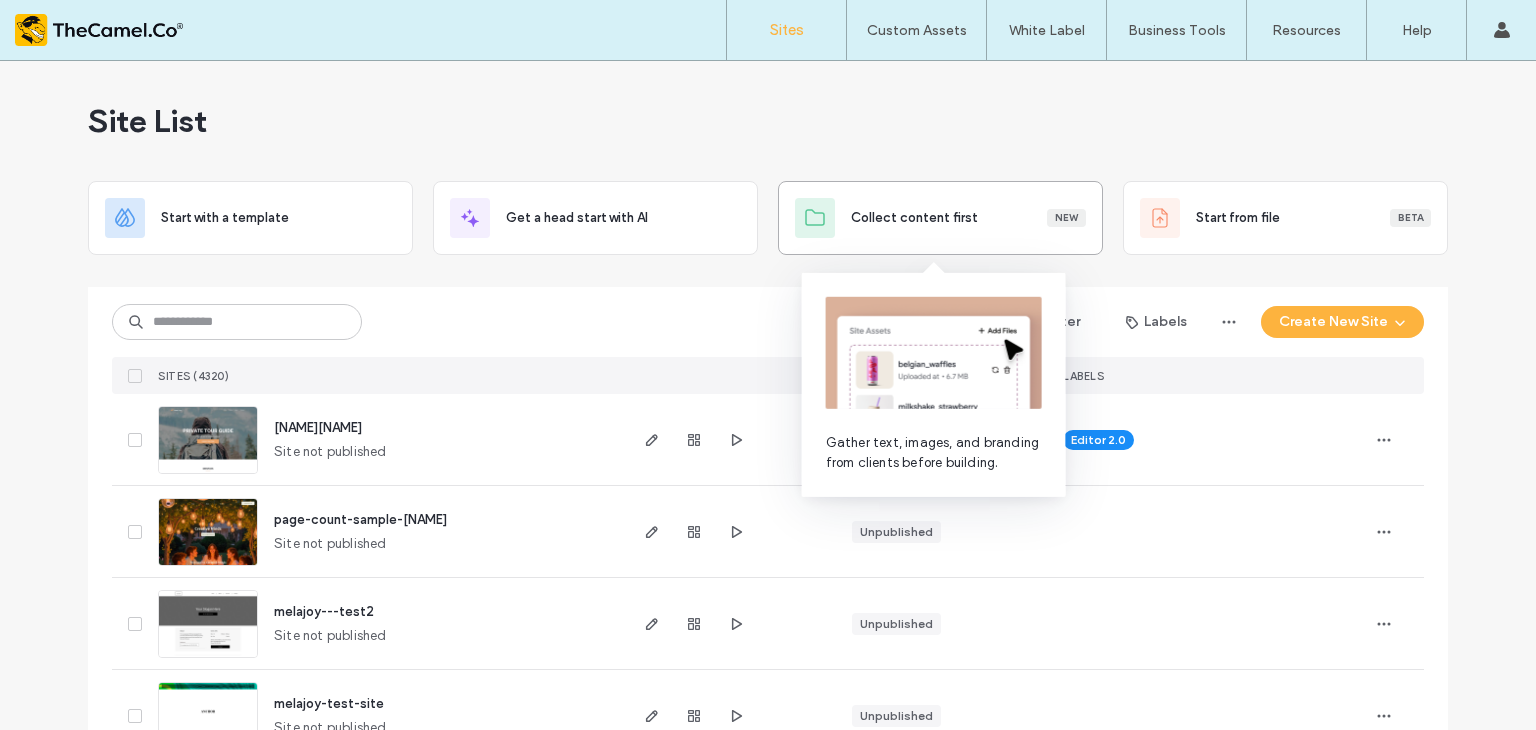 type 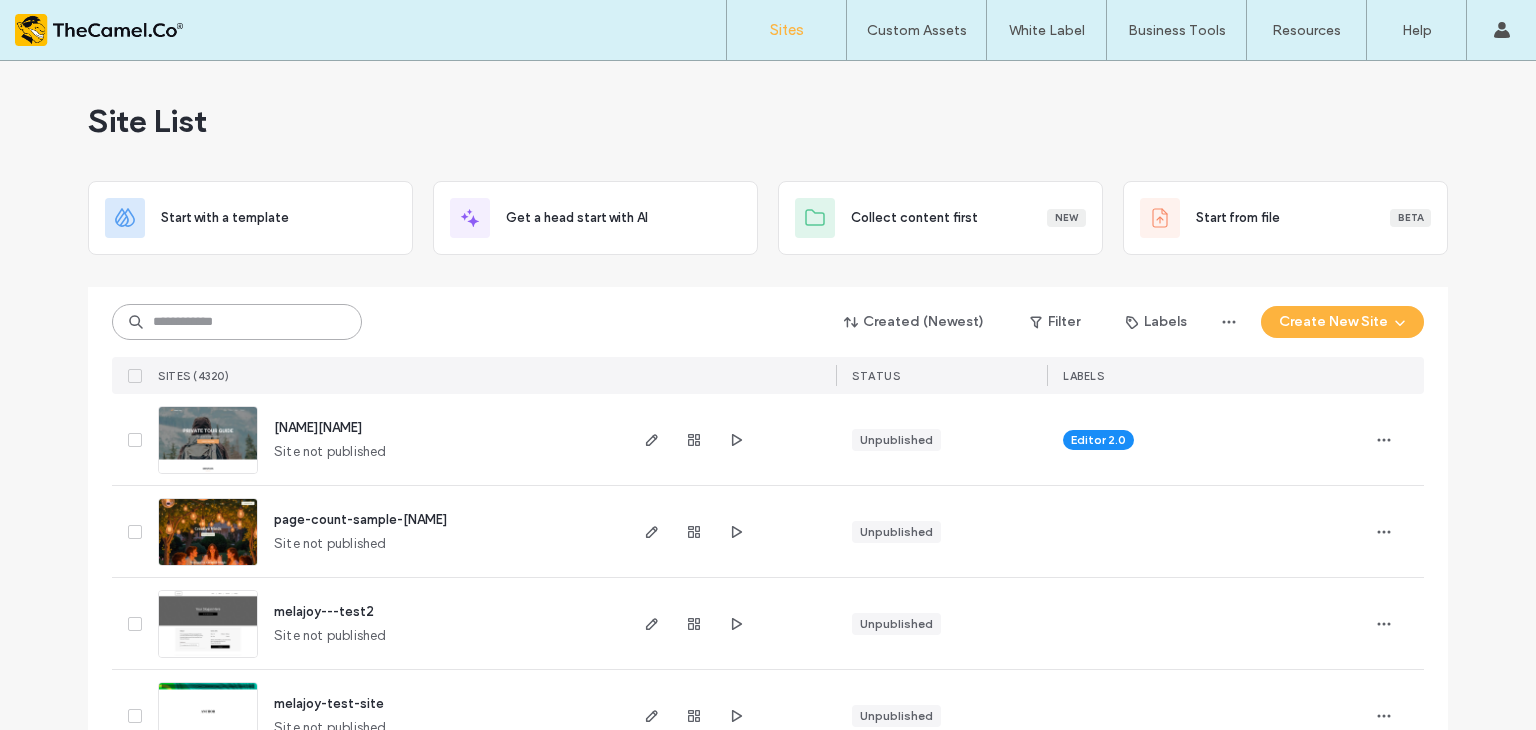 click at bounding box center [237, 322] 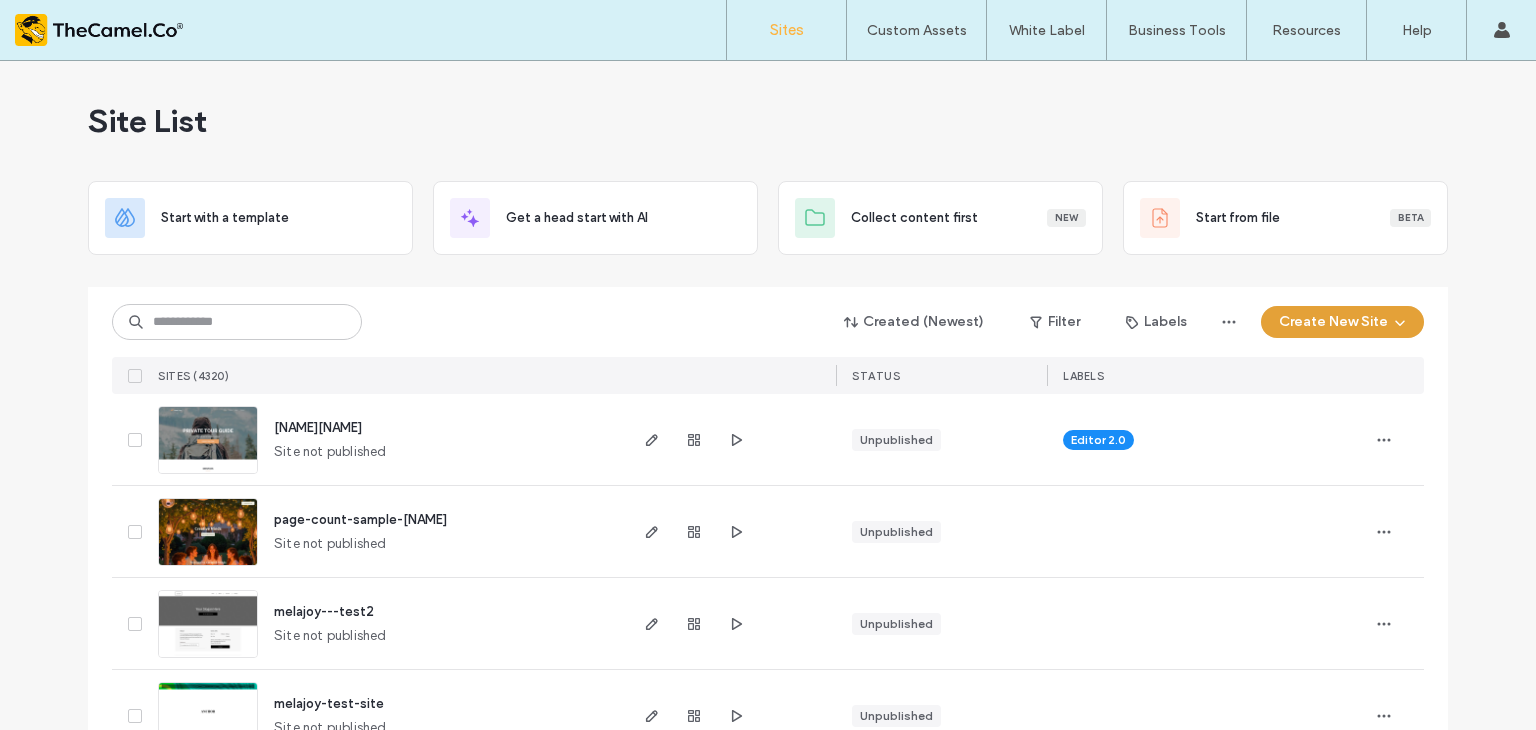 click on "Create New Site" at bounding box center [1342, 322] 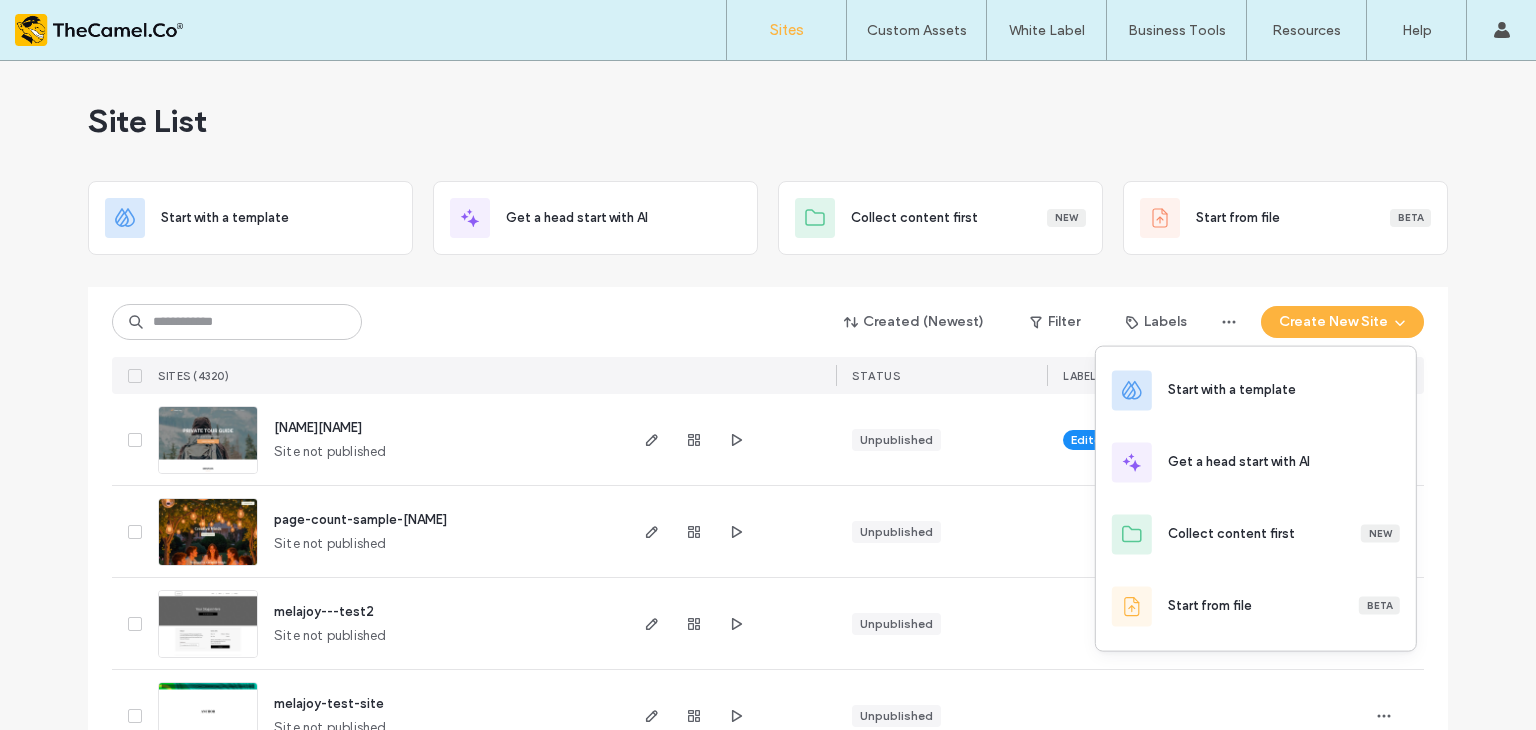 type 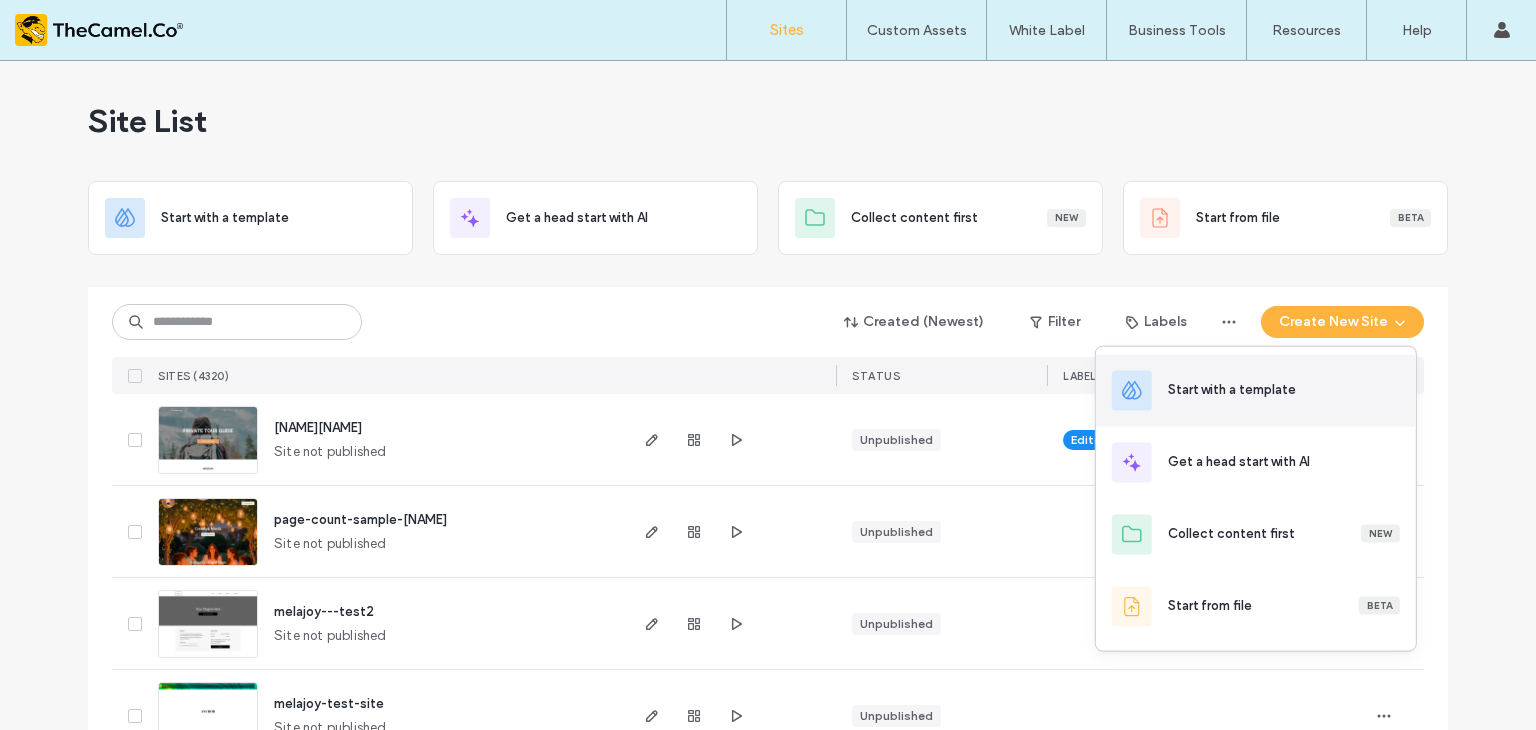 click on "Start with a template" at bounding box center (1232, 390) 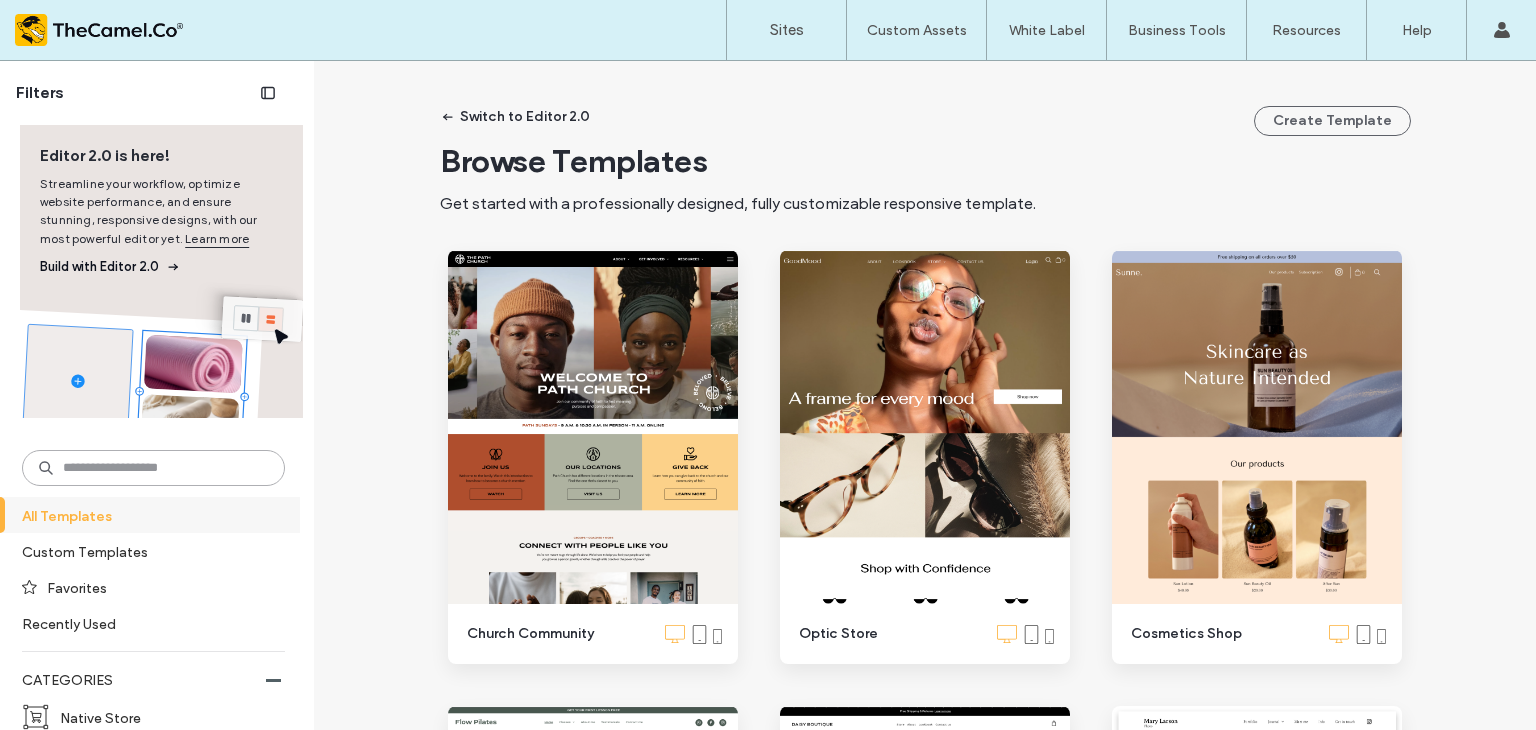 click at bounding box center [153, 468] 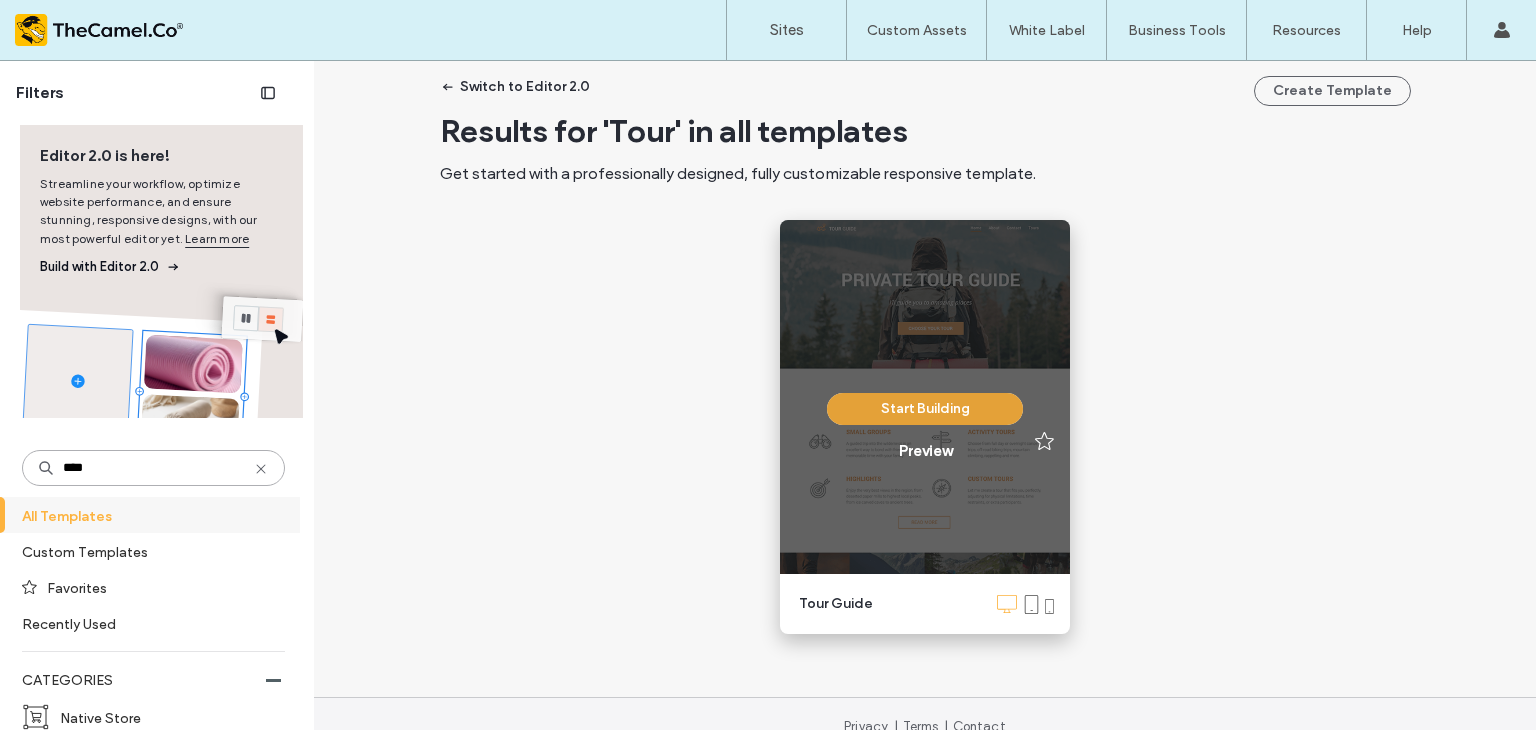 scroll, scrollTop: 56, scrollLeft: 0, axis: vertical 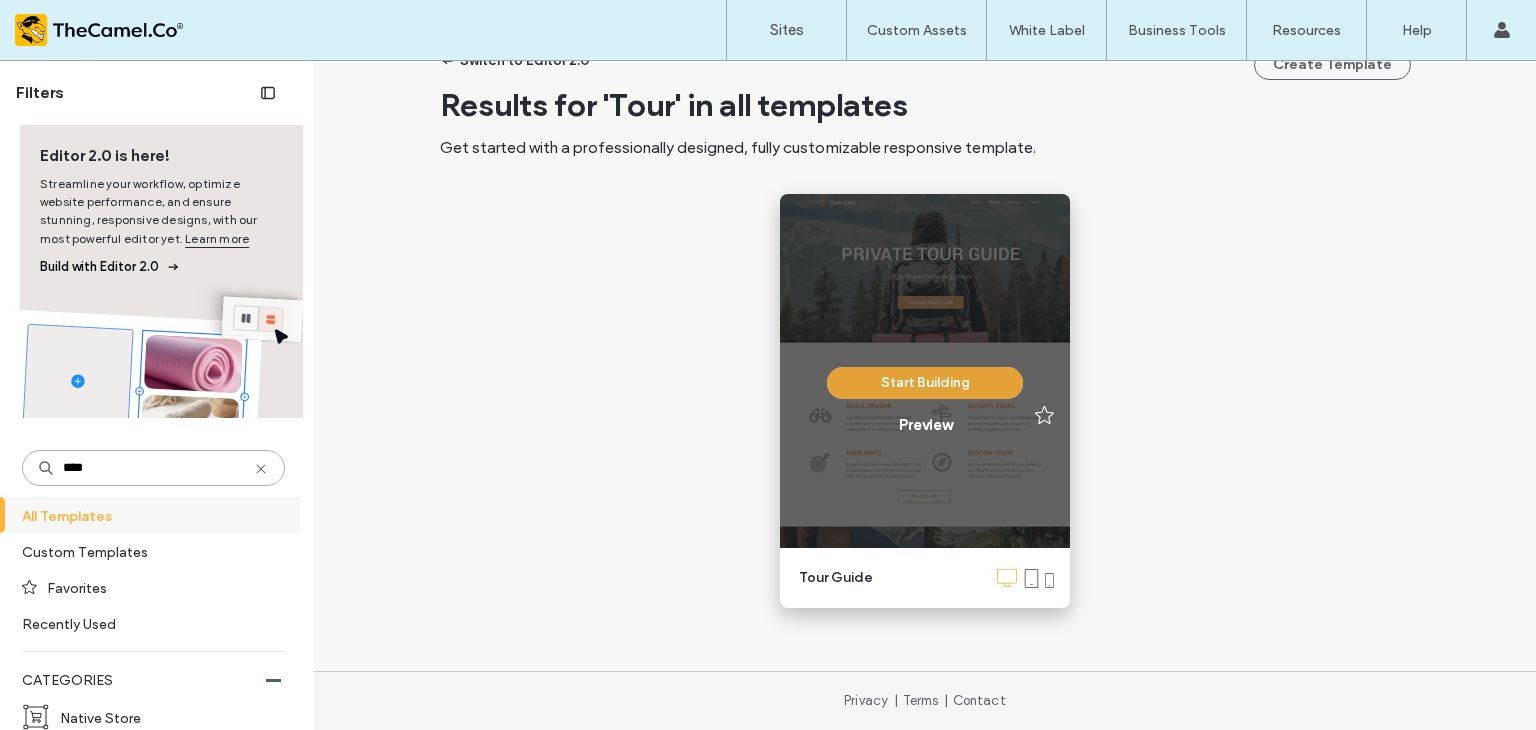 type on "****" 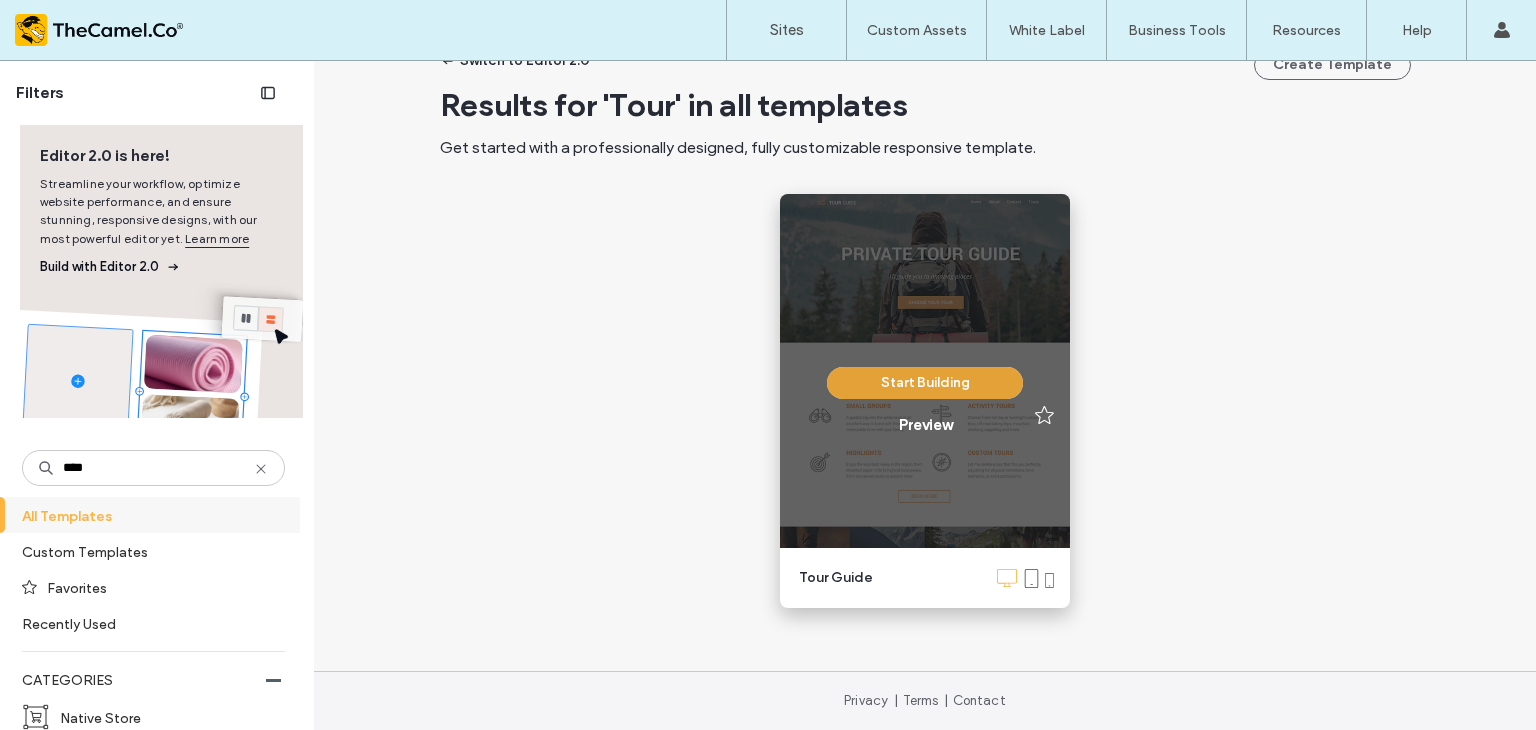 click on "Start Building" at bounding box center (925, 383) 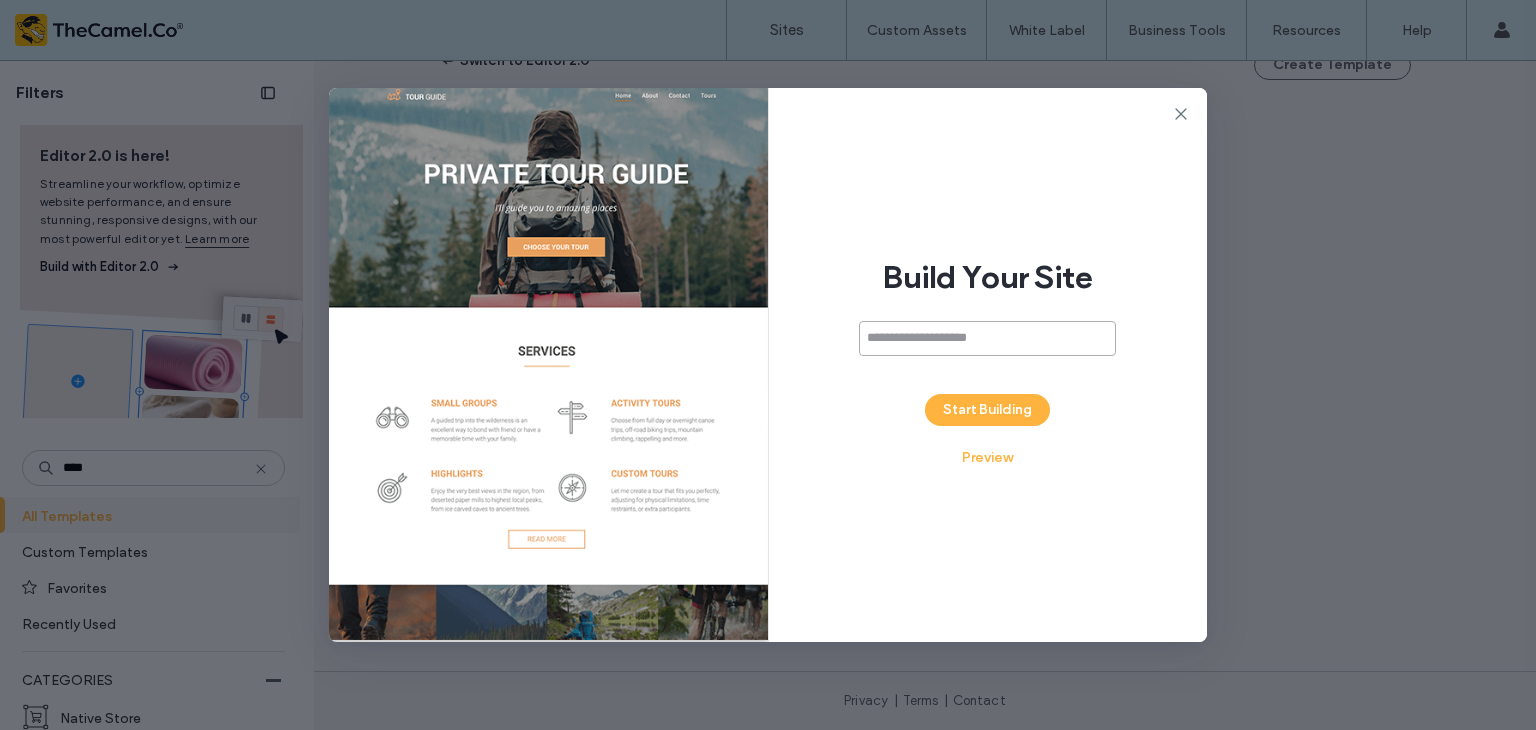 click at bounding box center [987, 338] 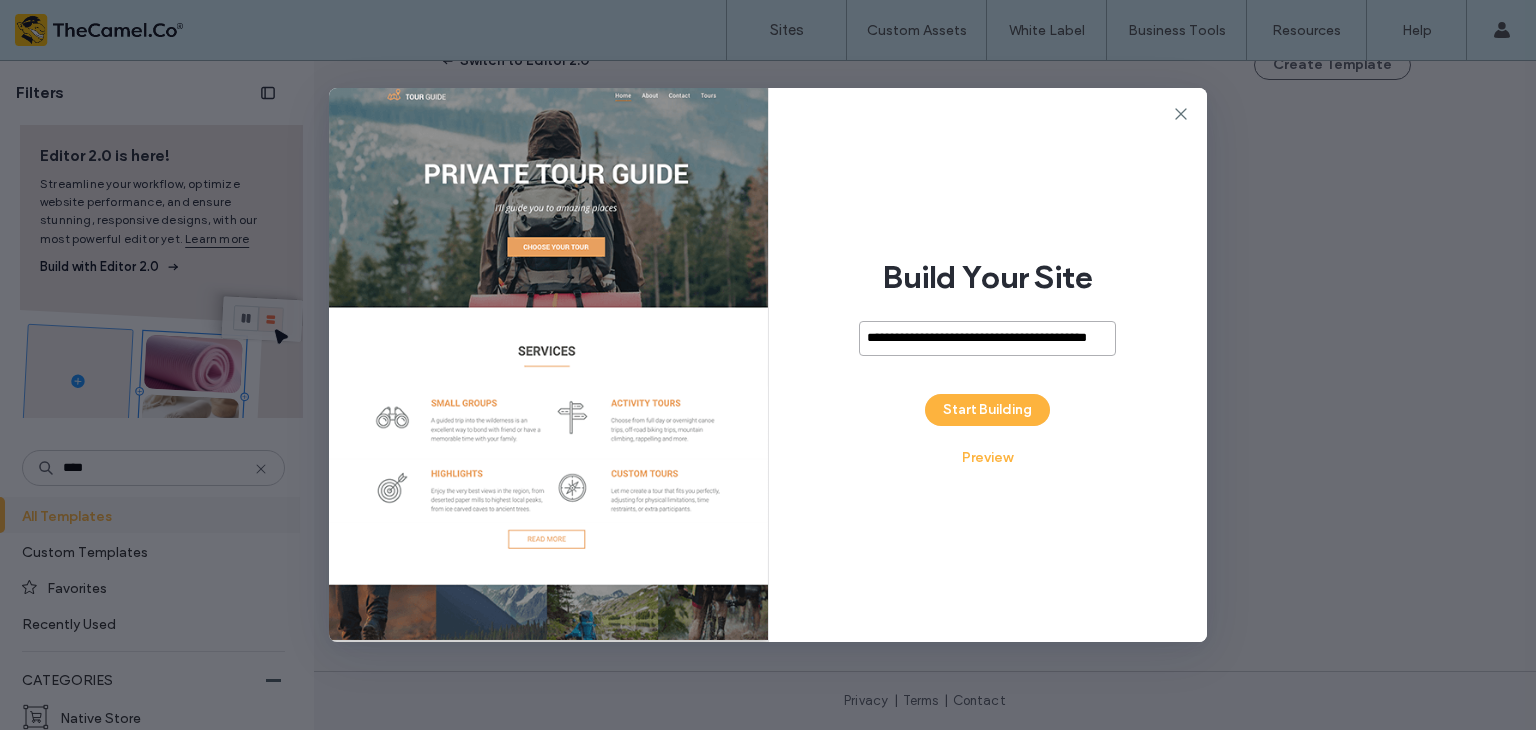 scroll, scrollTop: 0, scrollLeft: 58, axis: horizontal 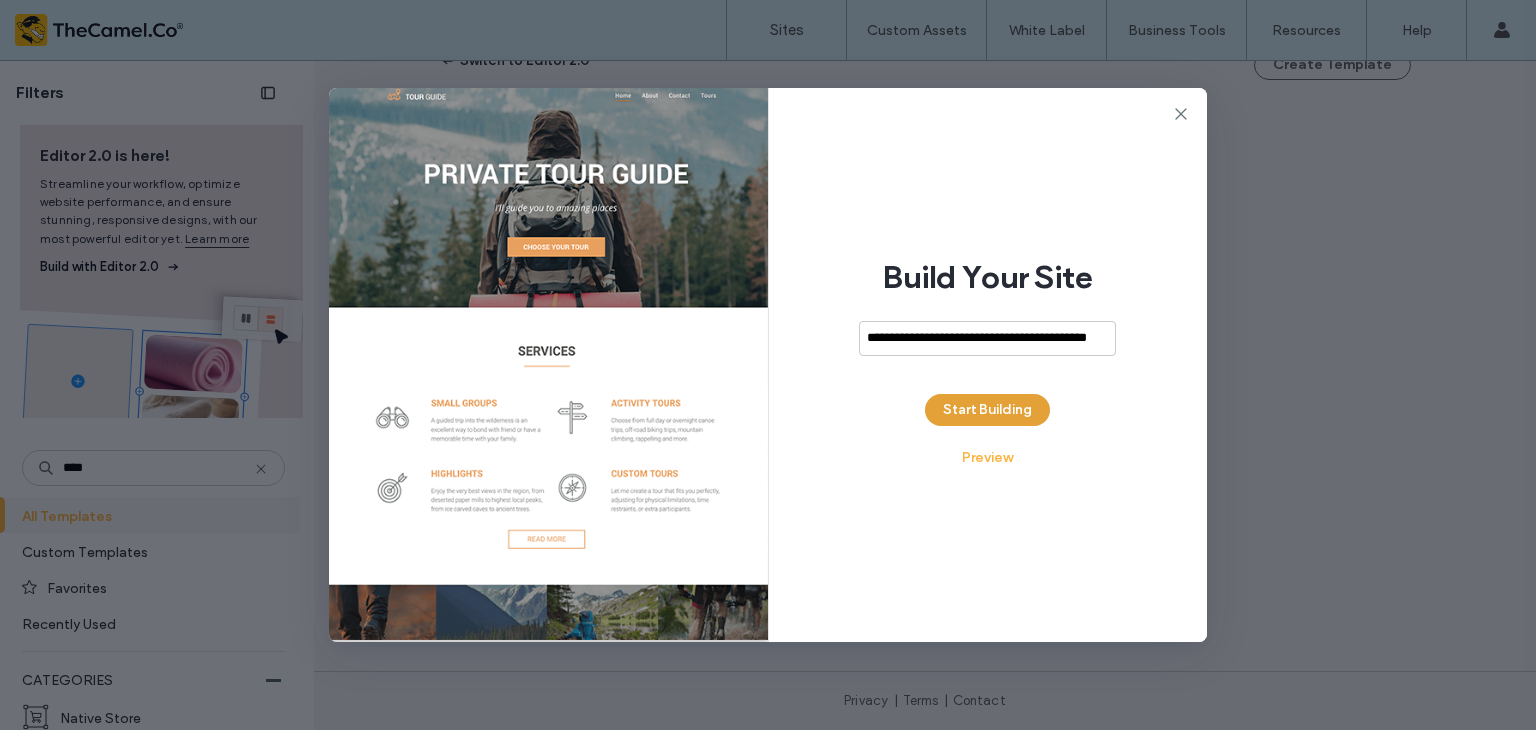click on "Start Building" at bounding box center (987, 410) 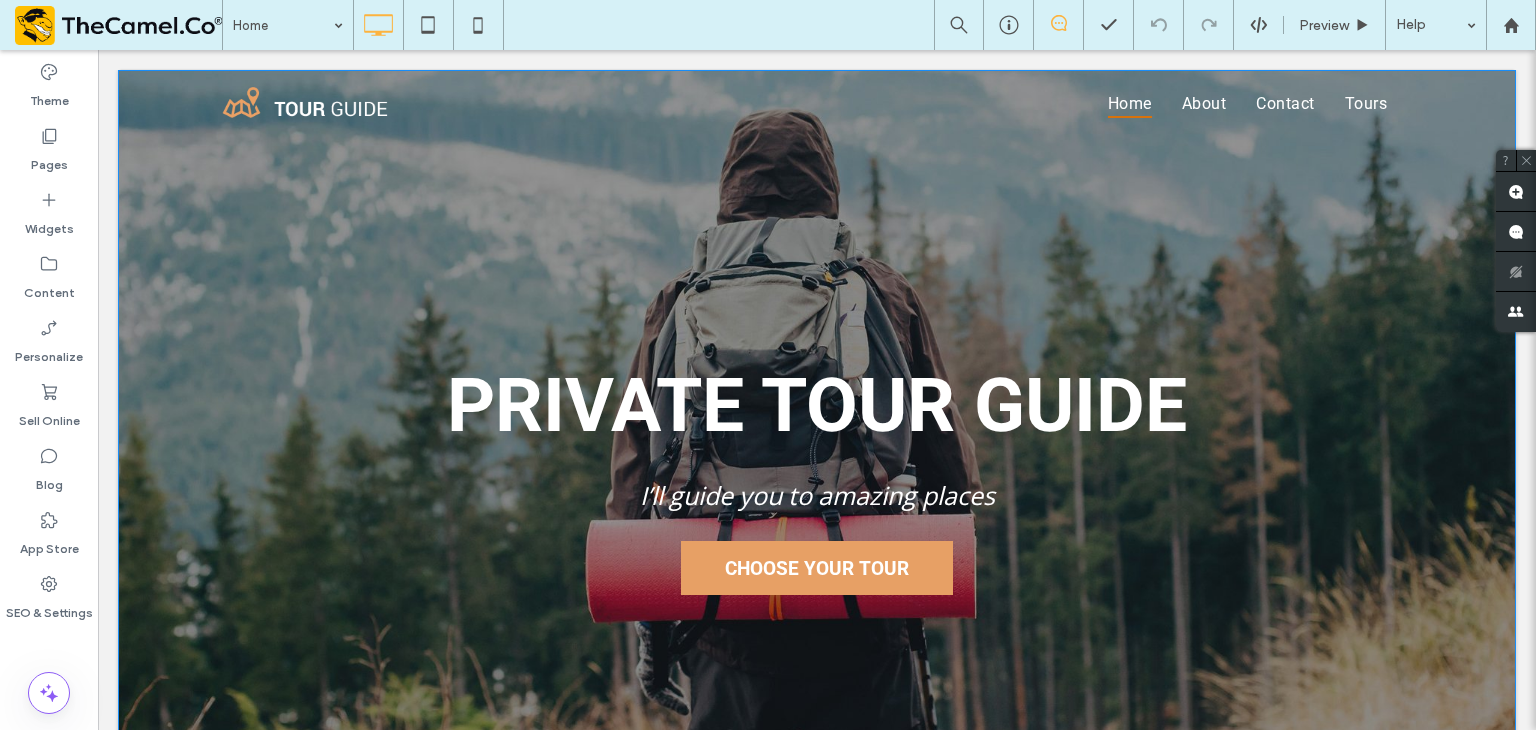 scroll, scrollTop: 115, scrollLeft: 0, axis: vertical 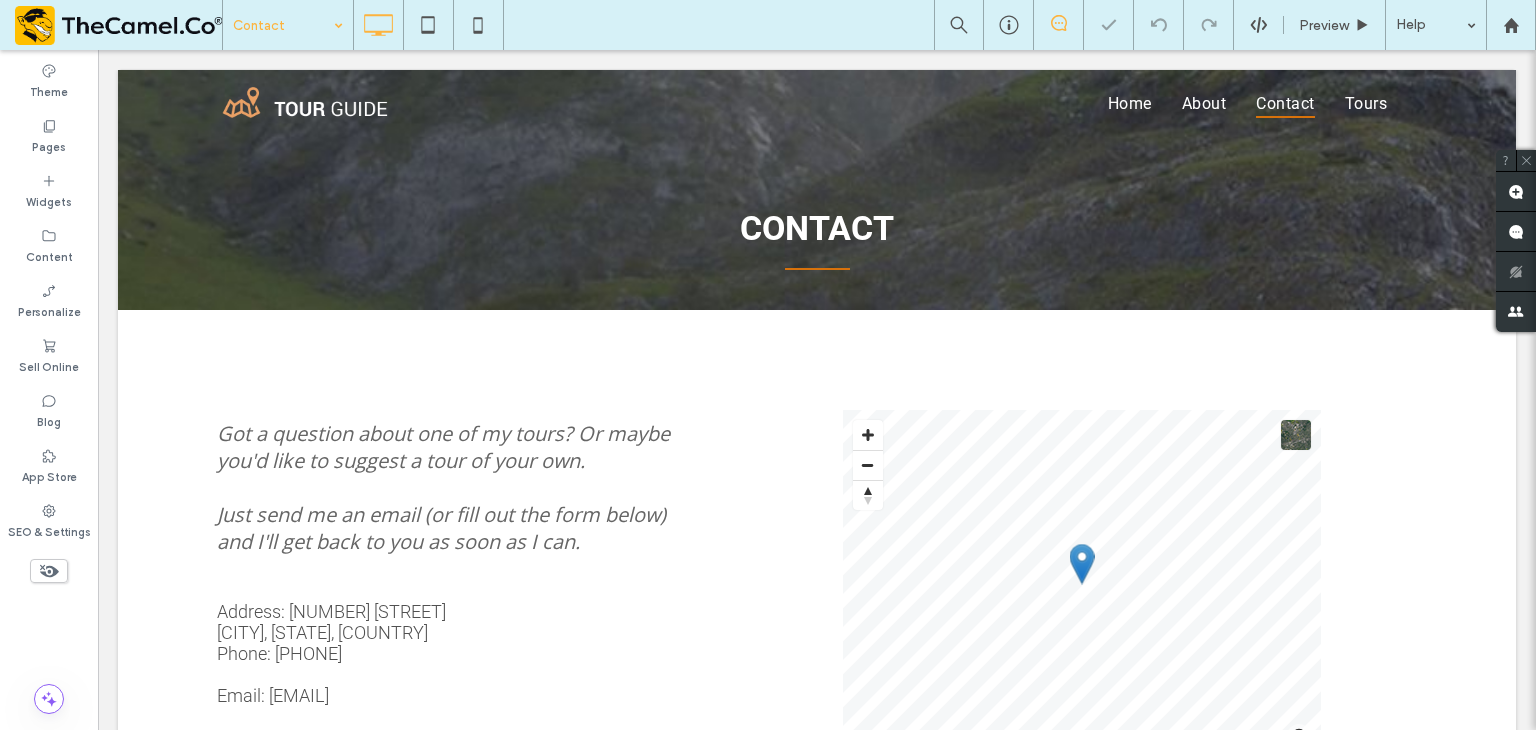 click at bounding box center (283, 25) 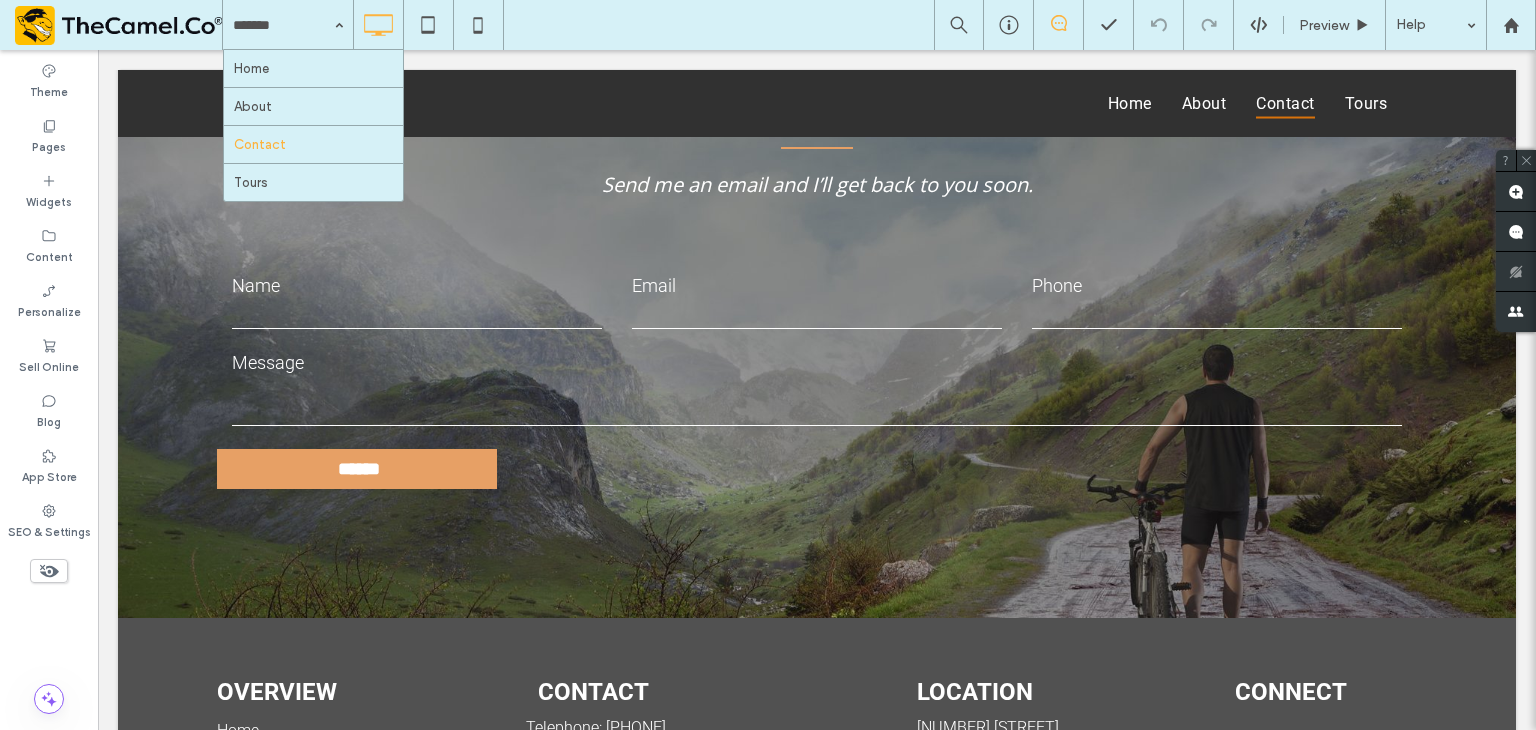 scroll, scrollTop: 581, scrollLeft: 0, axis: vertical 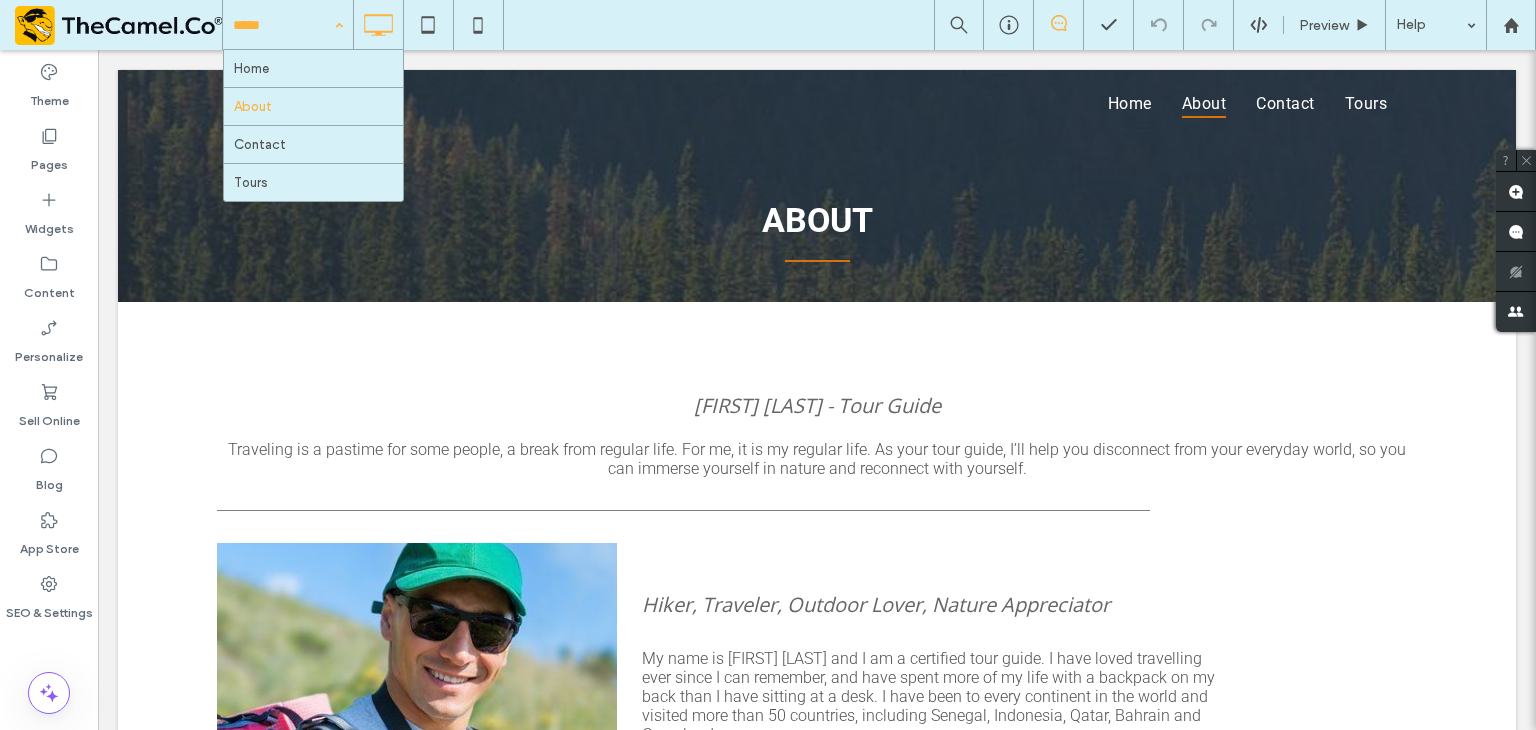 click at bounding box center (283, 25) 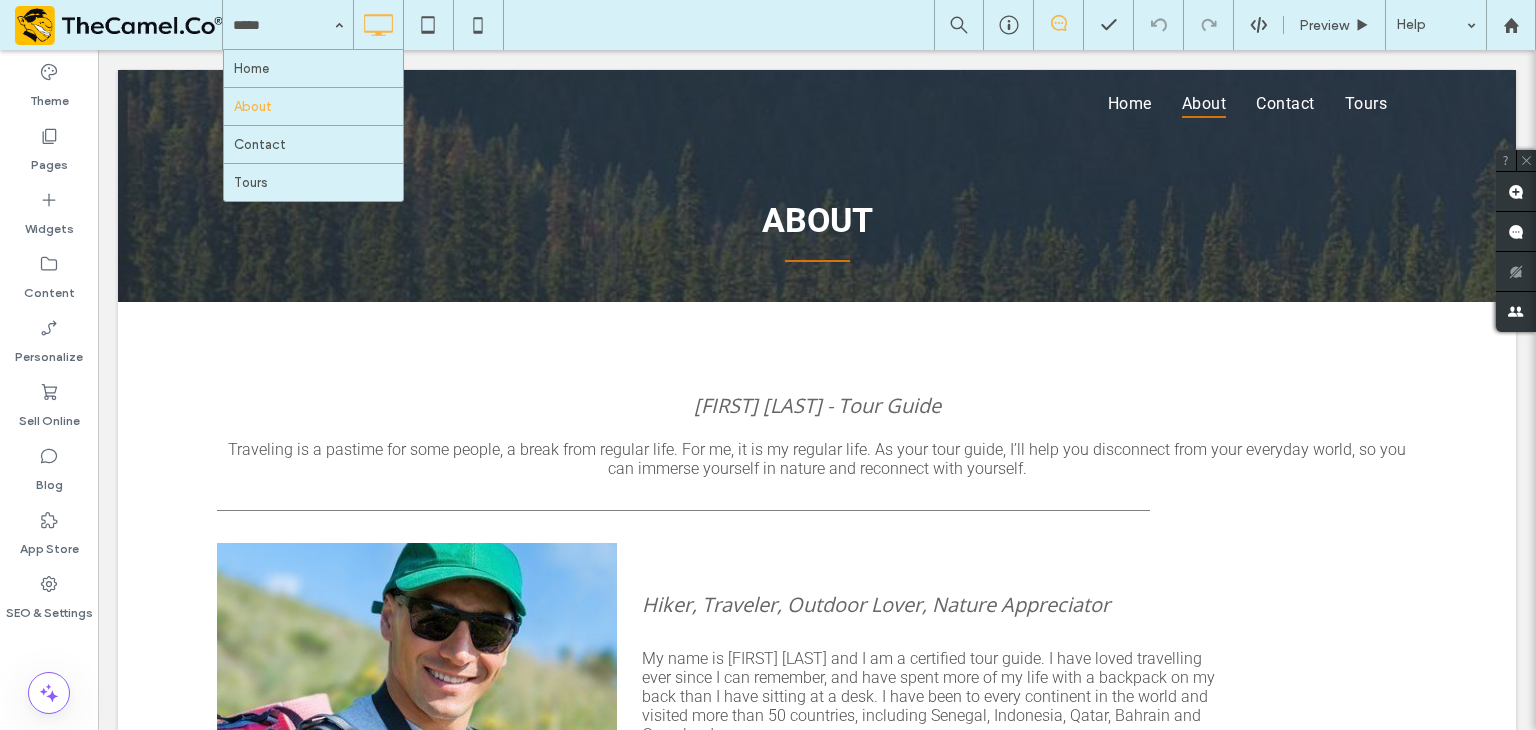 click on "Home About Contact Tours Preview Help" at bounding box center [879, 25] 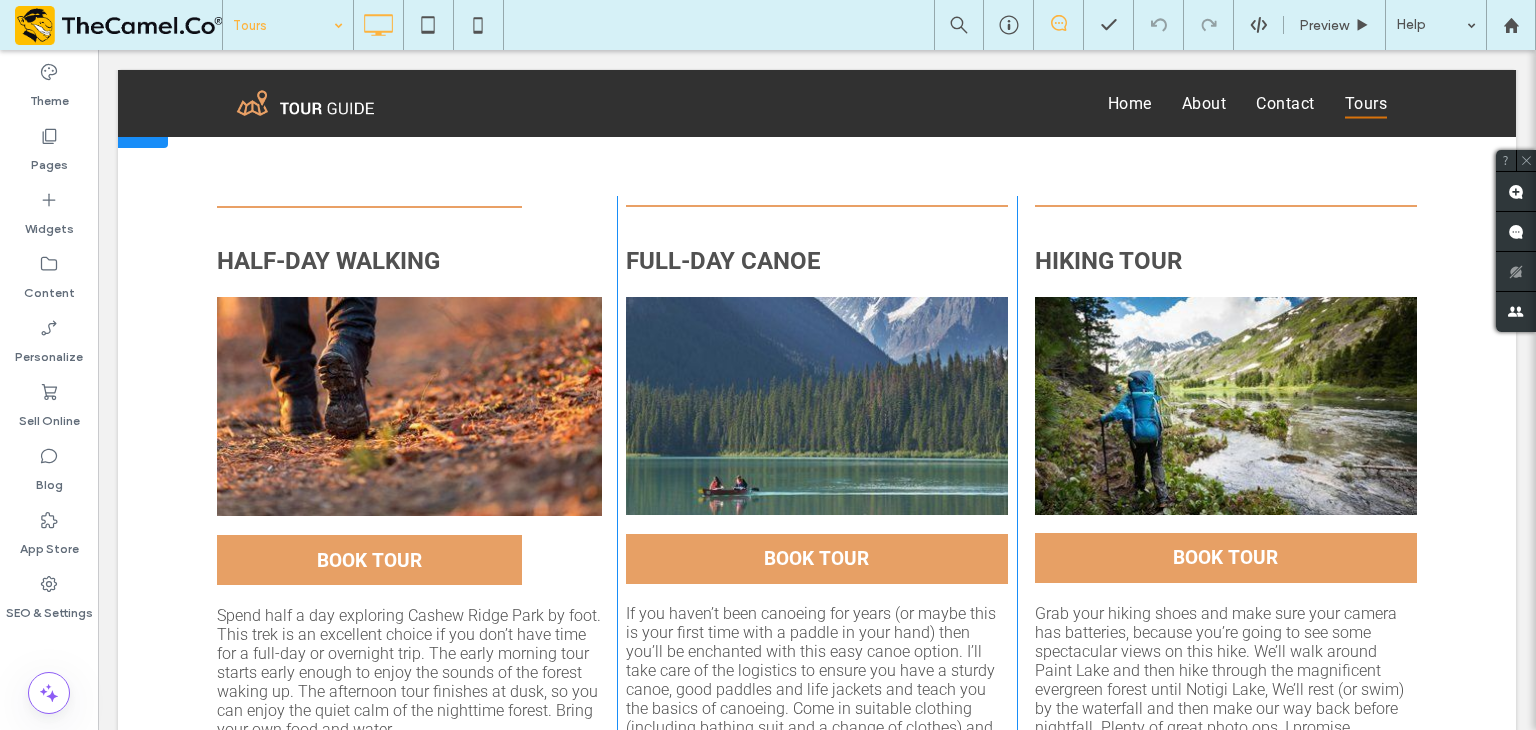 scroll, scrollTop: 0, scrollLeft: 0, axis: both 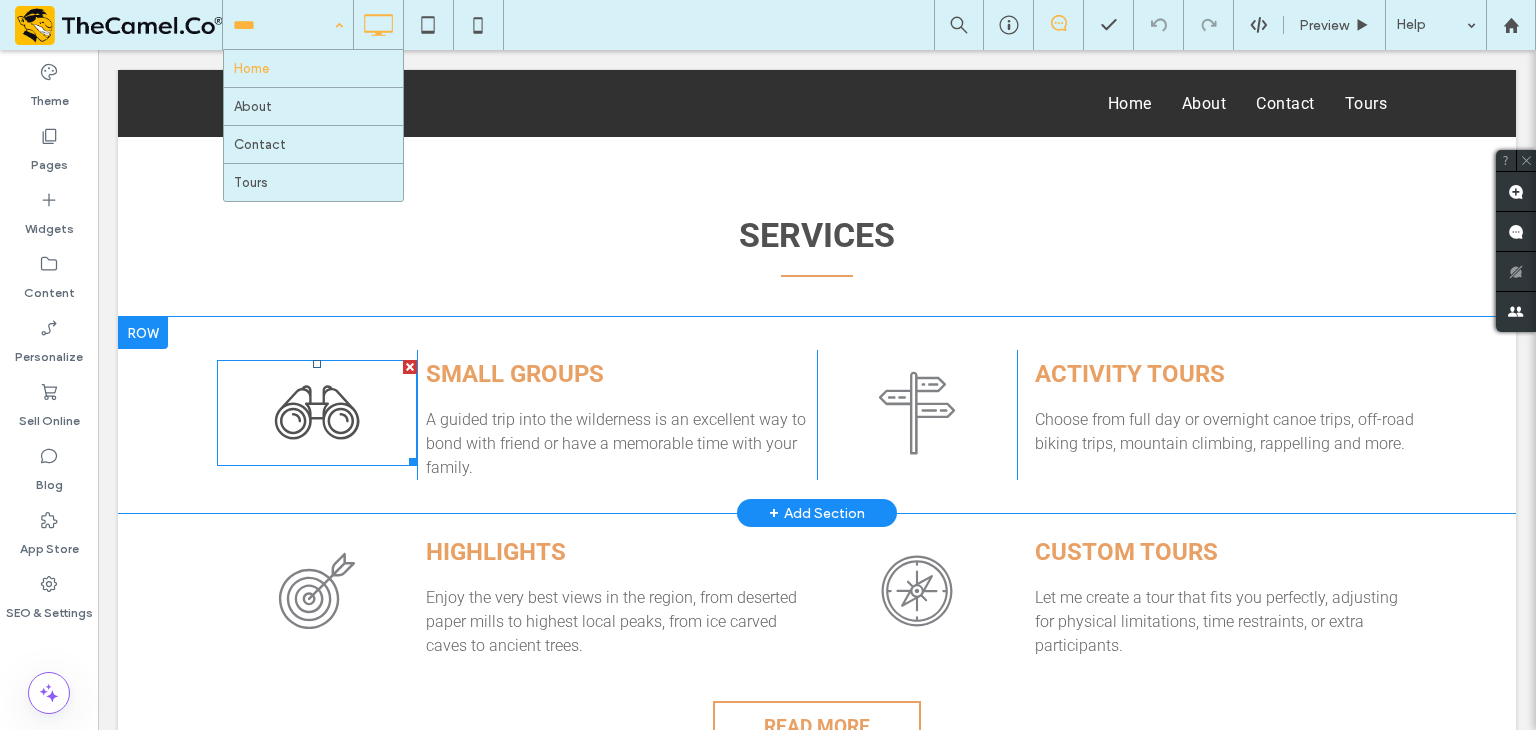 click 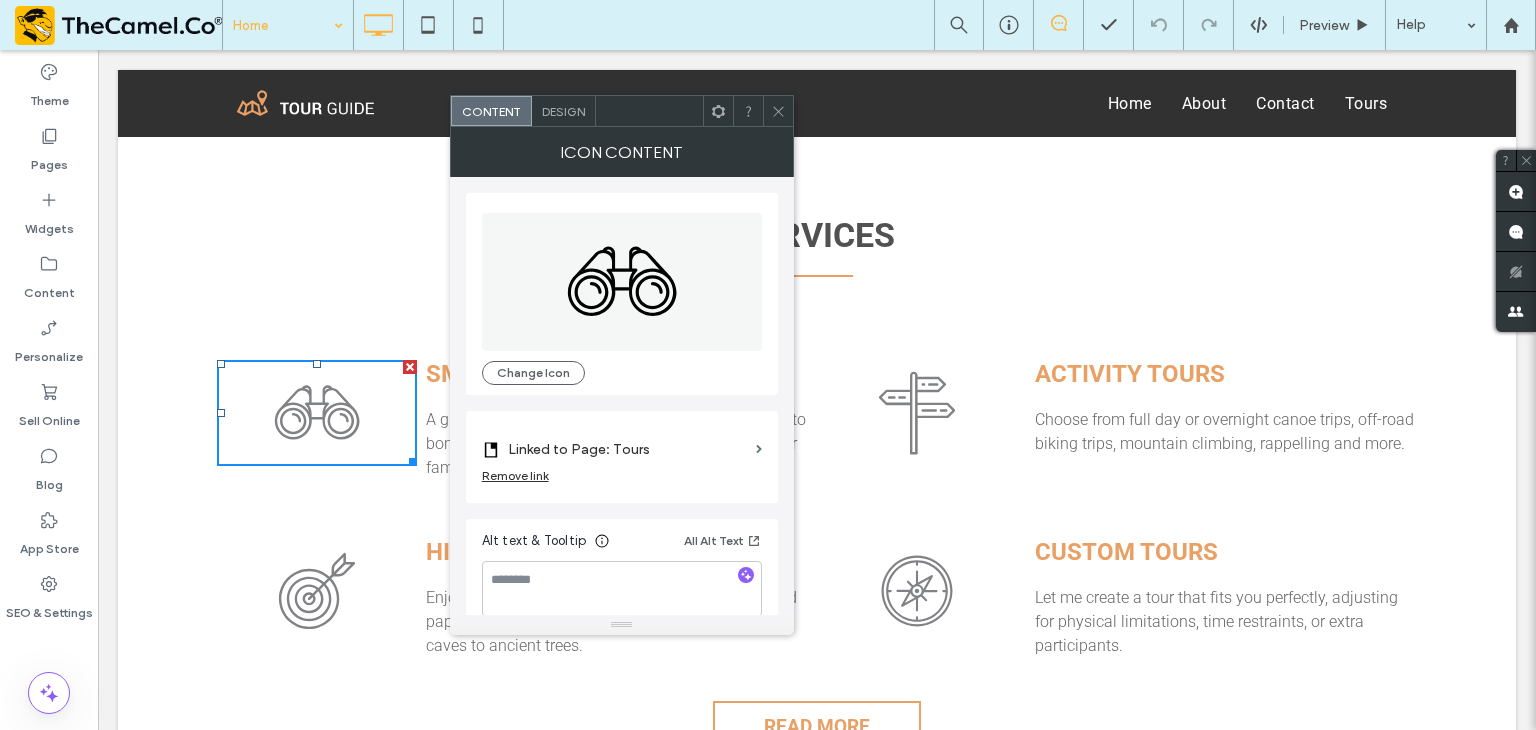 click 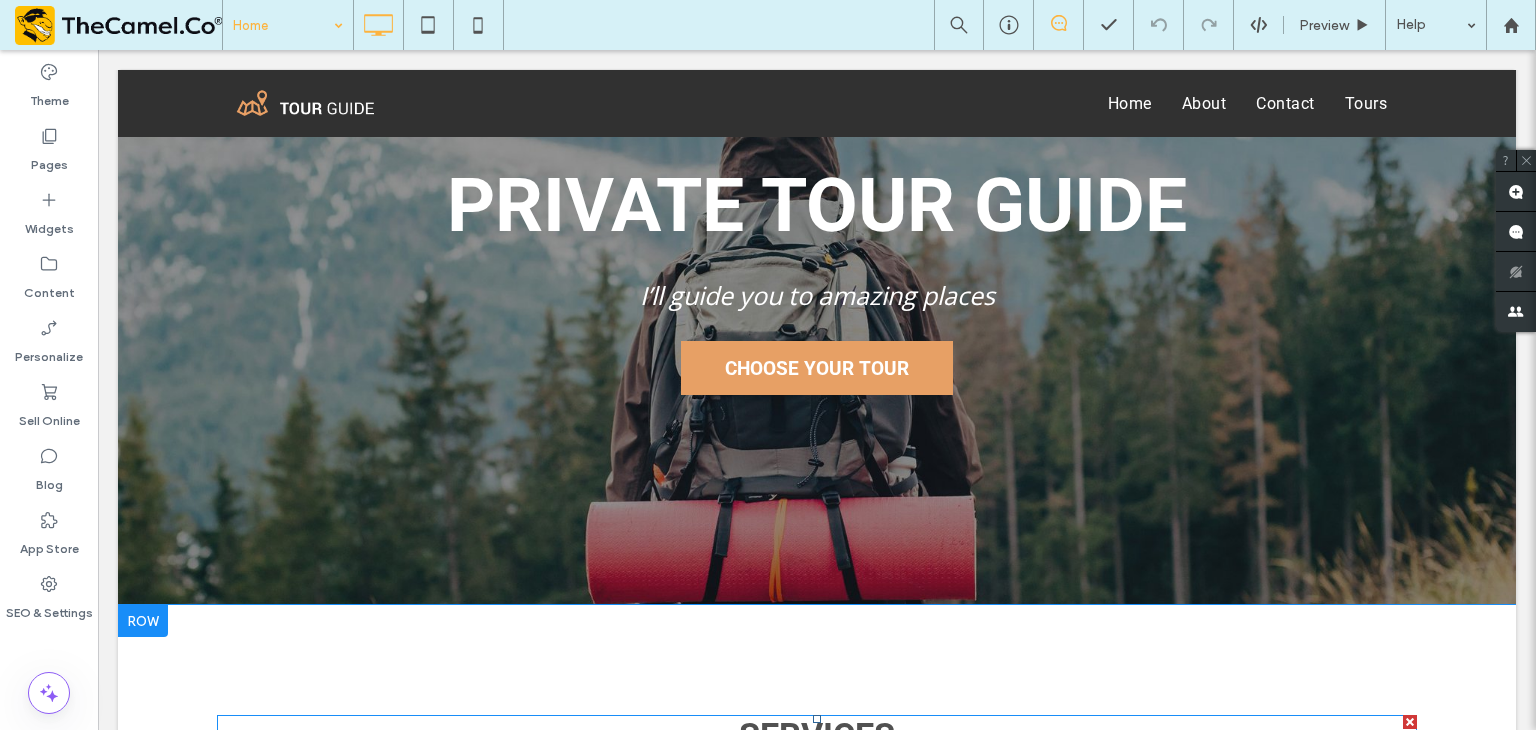 scroll, scrollTop: 0, scrollLeft: 0, axis: both 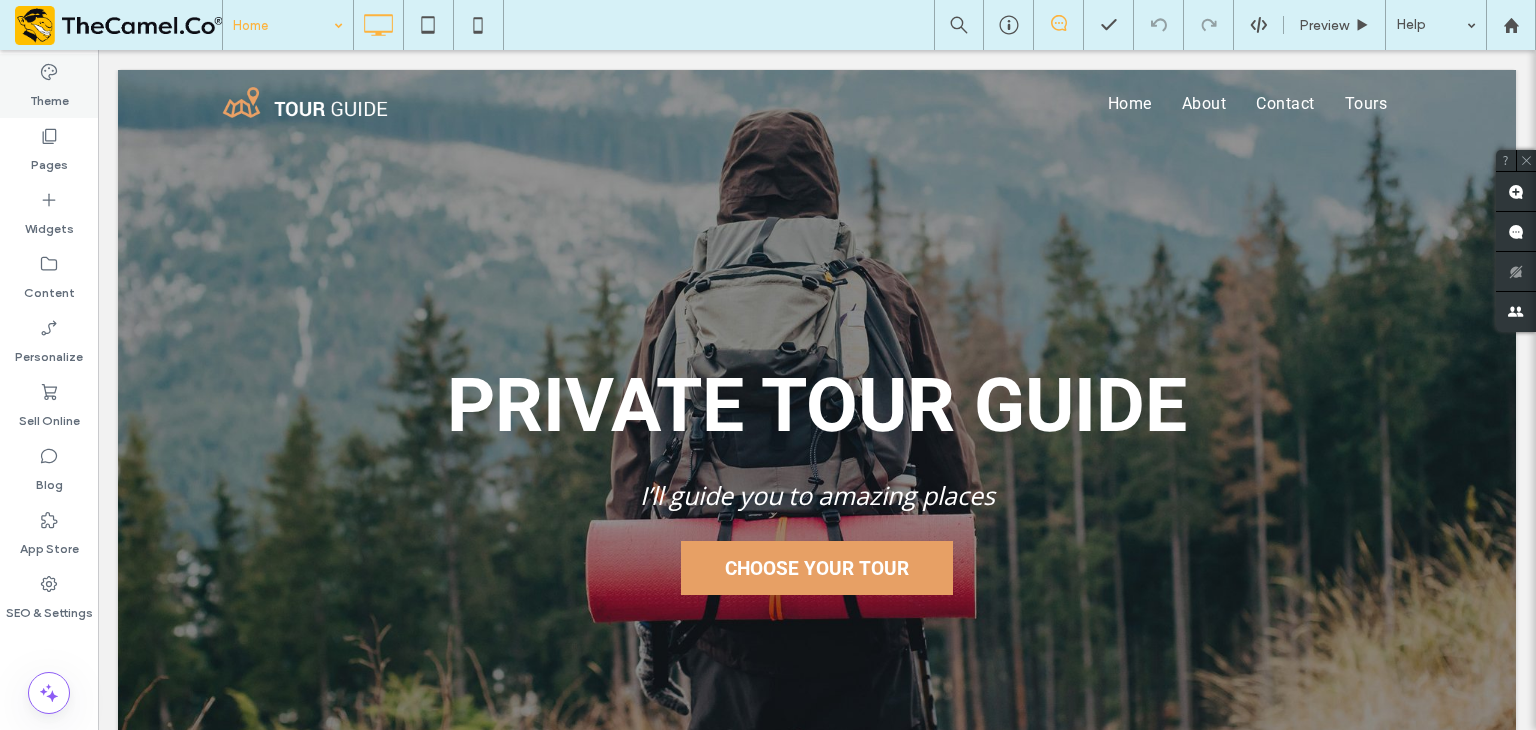click on "Theme" at bounding box center (49, 96) 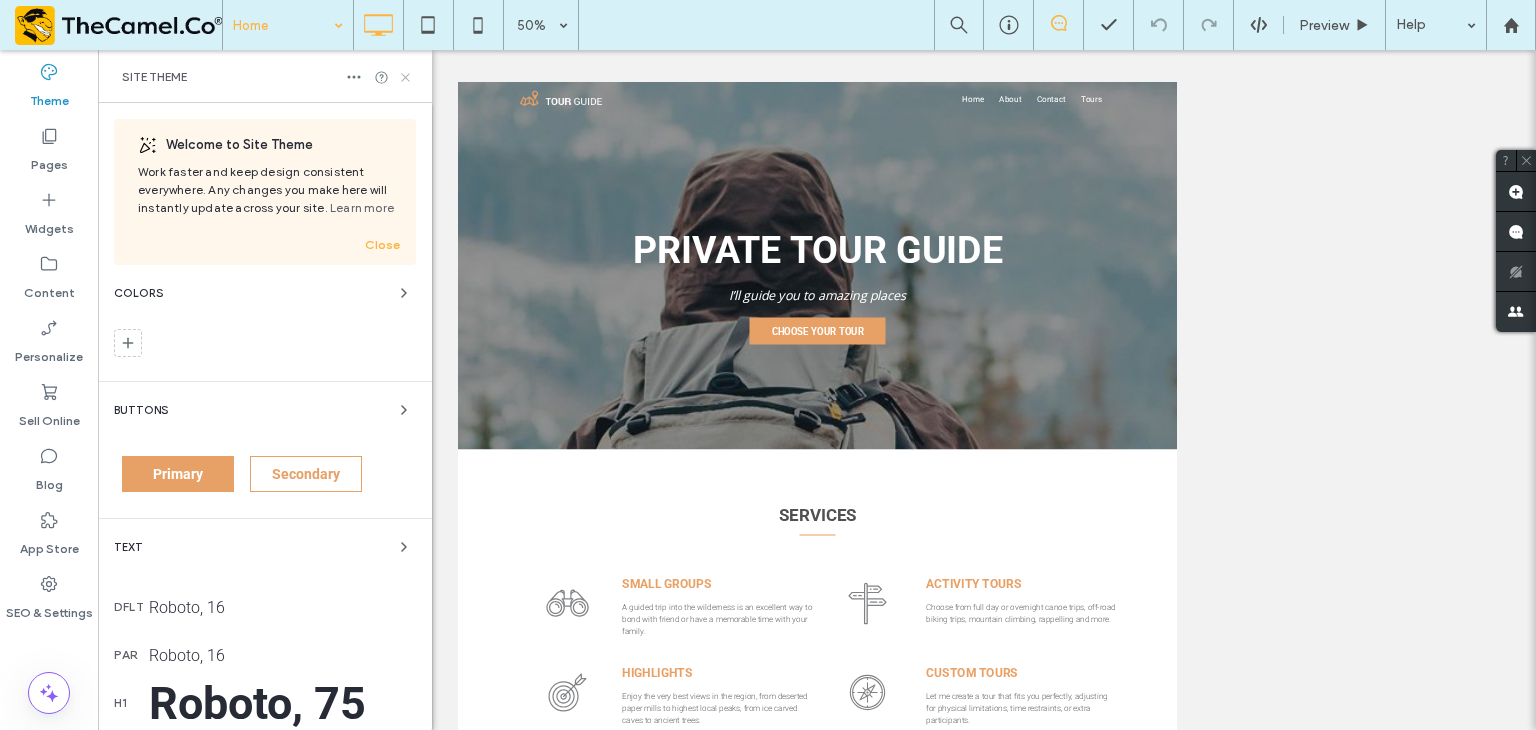 click 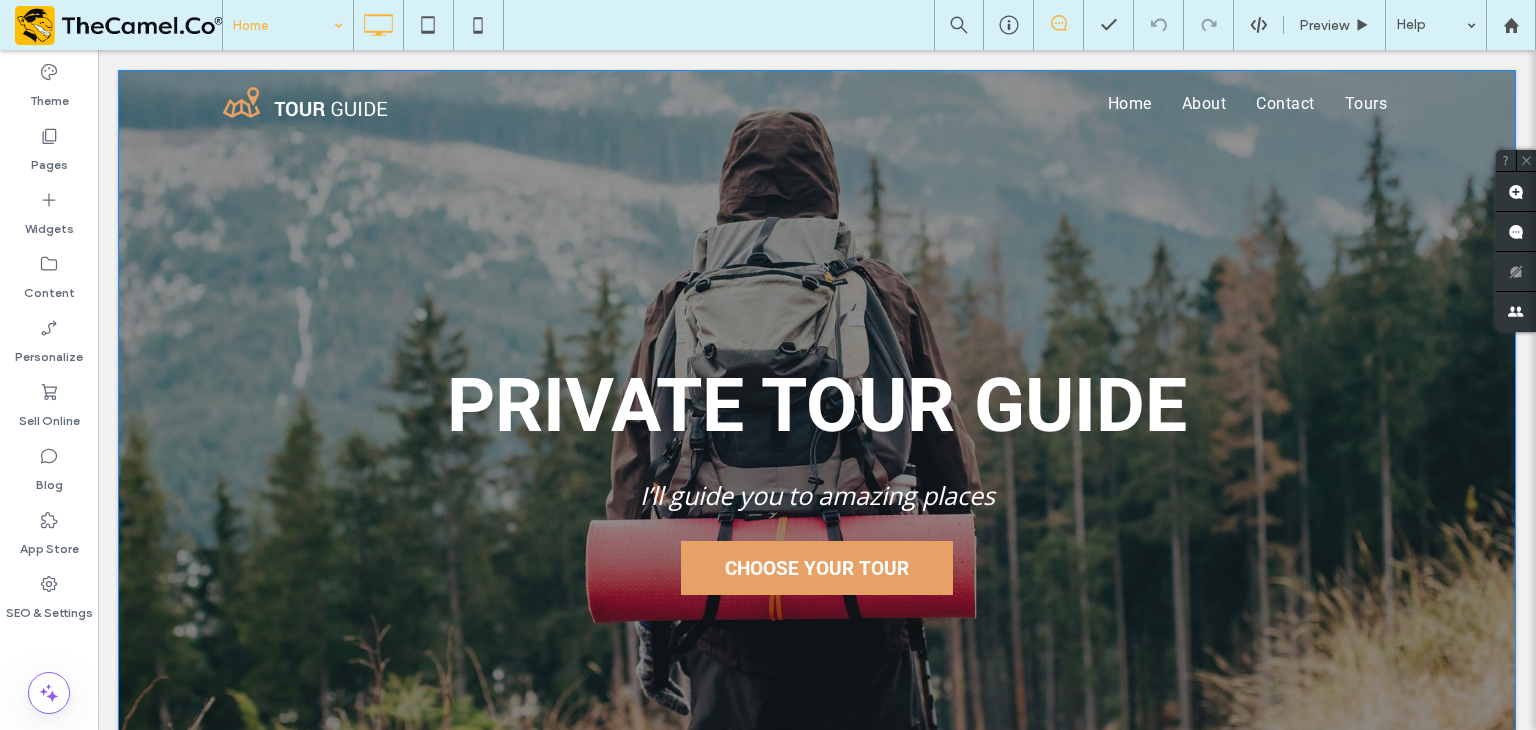 scroll, scrollTop: 0, scrollLeft: 0, axis: both 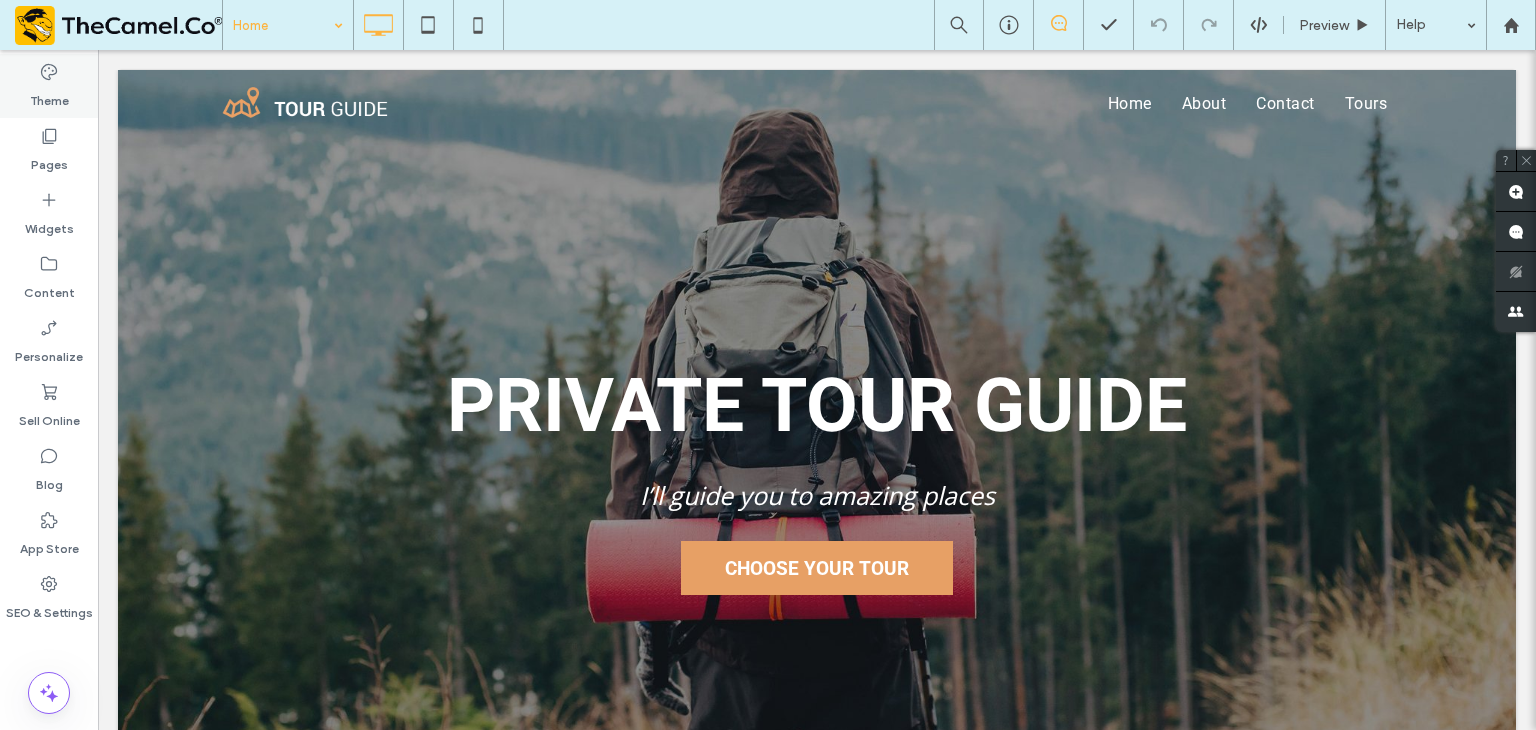 click on "Theme" at bounding box center (49, 96) 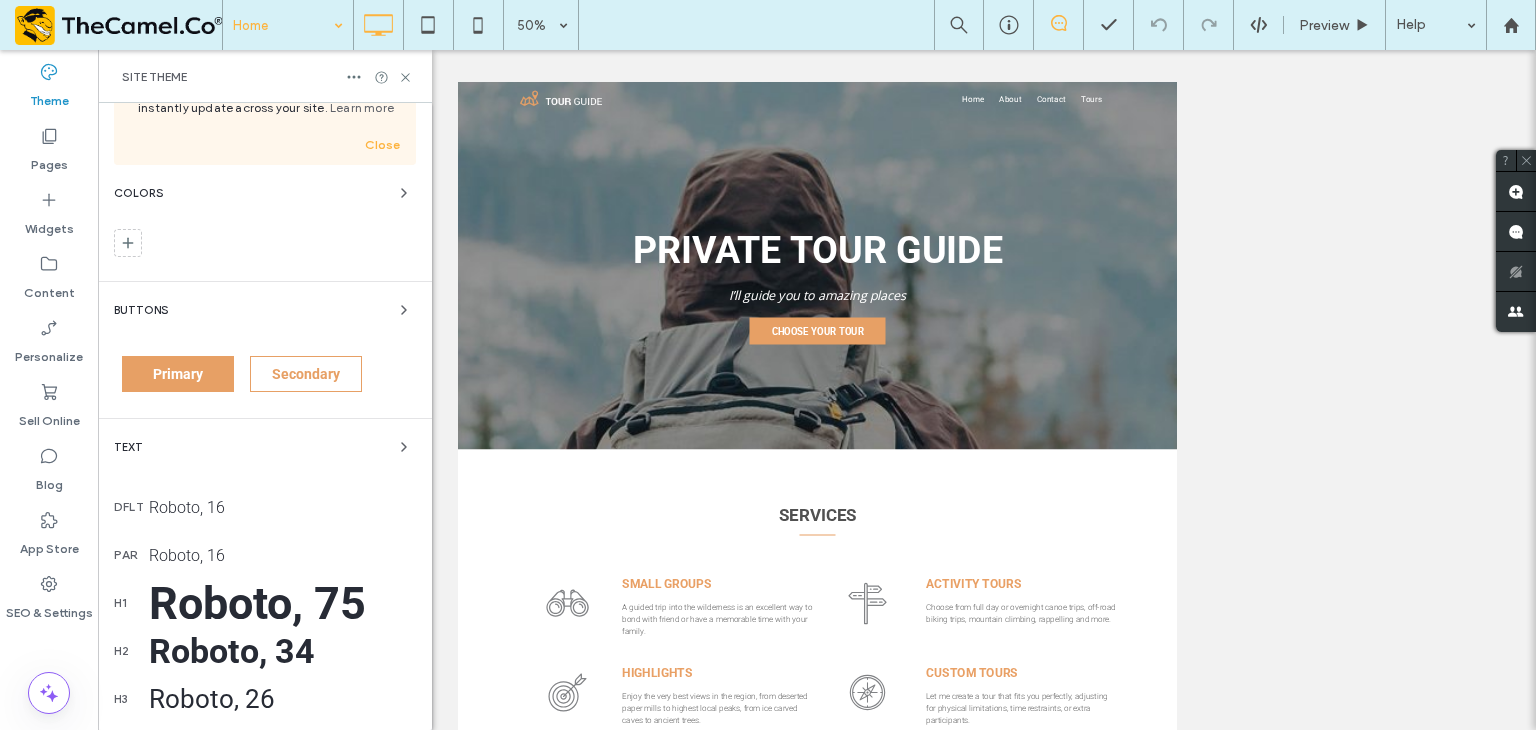 scroll, scrollTop: 300, scrollLeft: 0, axis: vertical 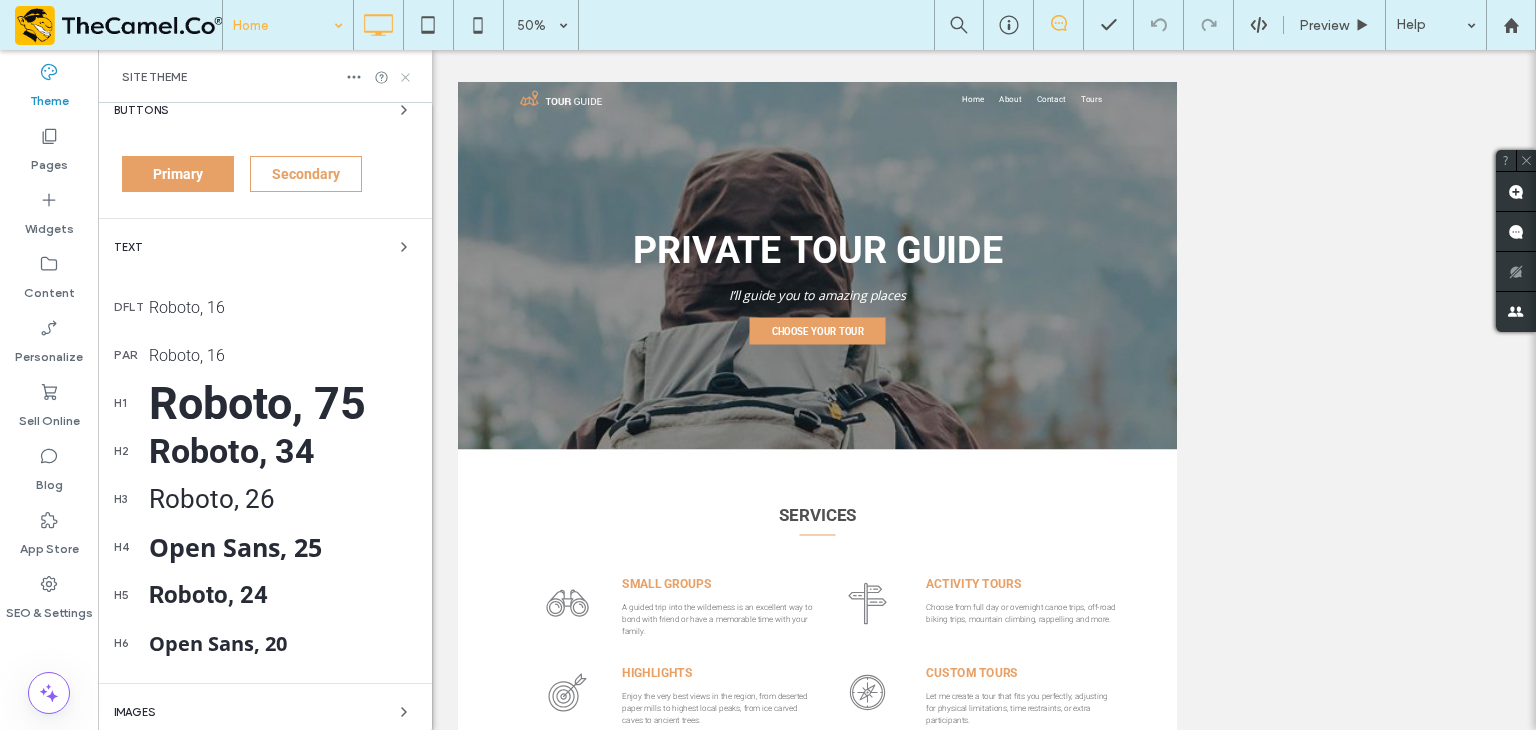 drag, startPoint x: 405, startPoint y: 82, endPoint x: 306, endPoint y: 32, distance: 110.909874 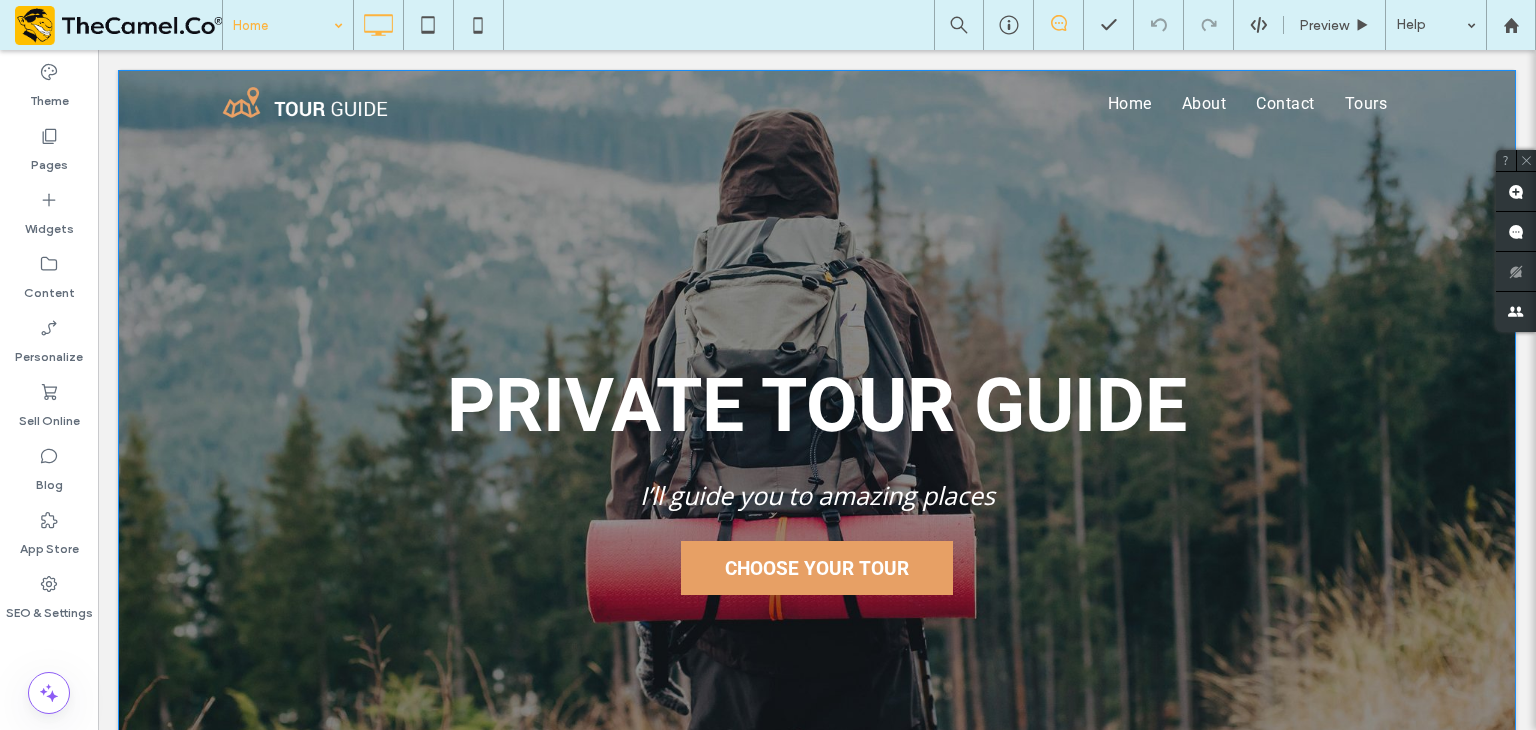 click on "PRIVATE TOUR GUIDE
I’ll guide you to amazing places
CHOOSE YOUR TOUR
Click To Paste" at bounding box center (817, 462) 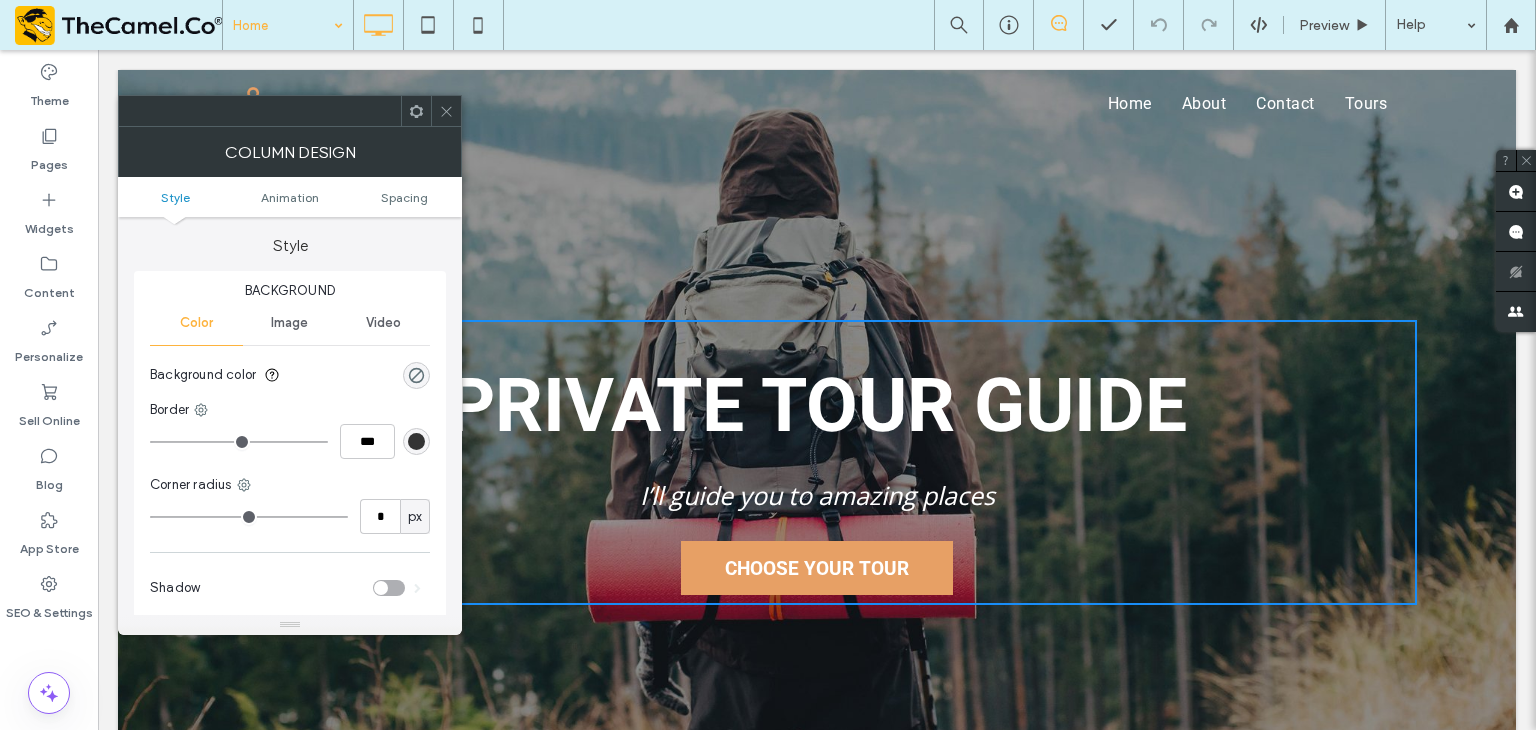 click on "Image" at bounding box center [289, 323] 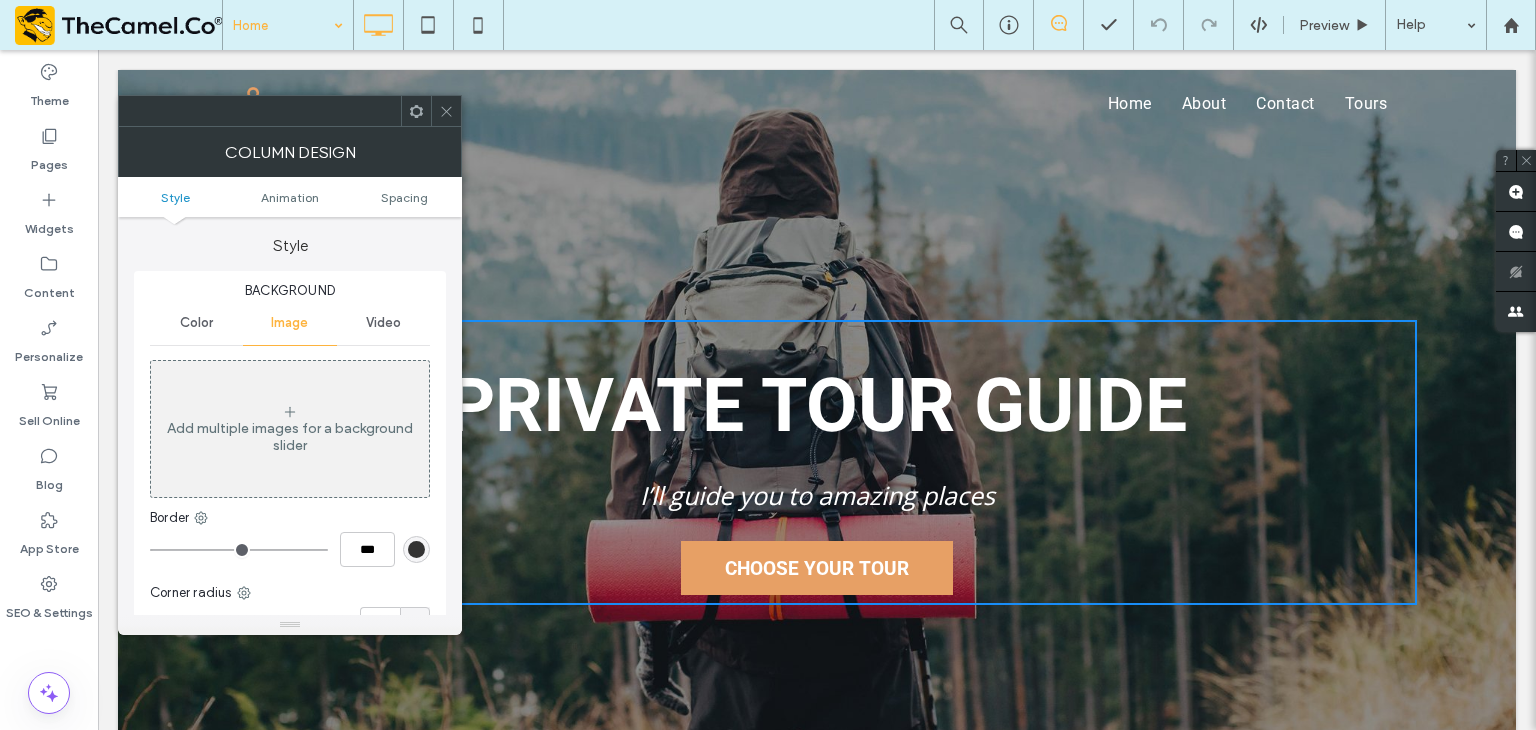 click 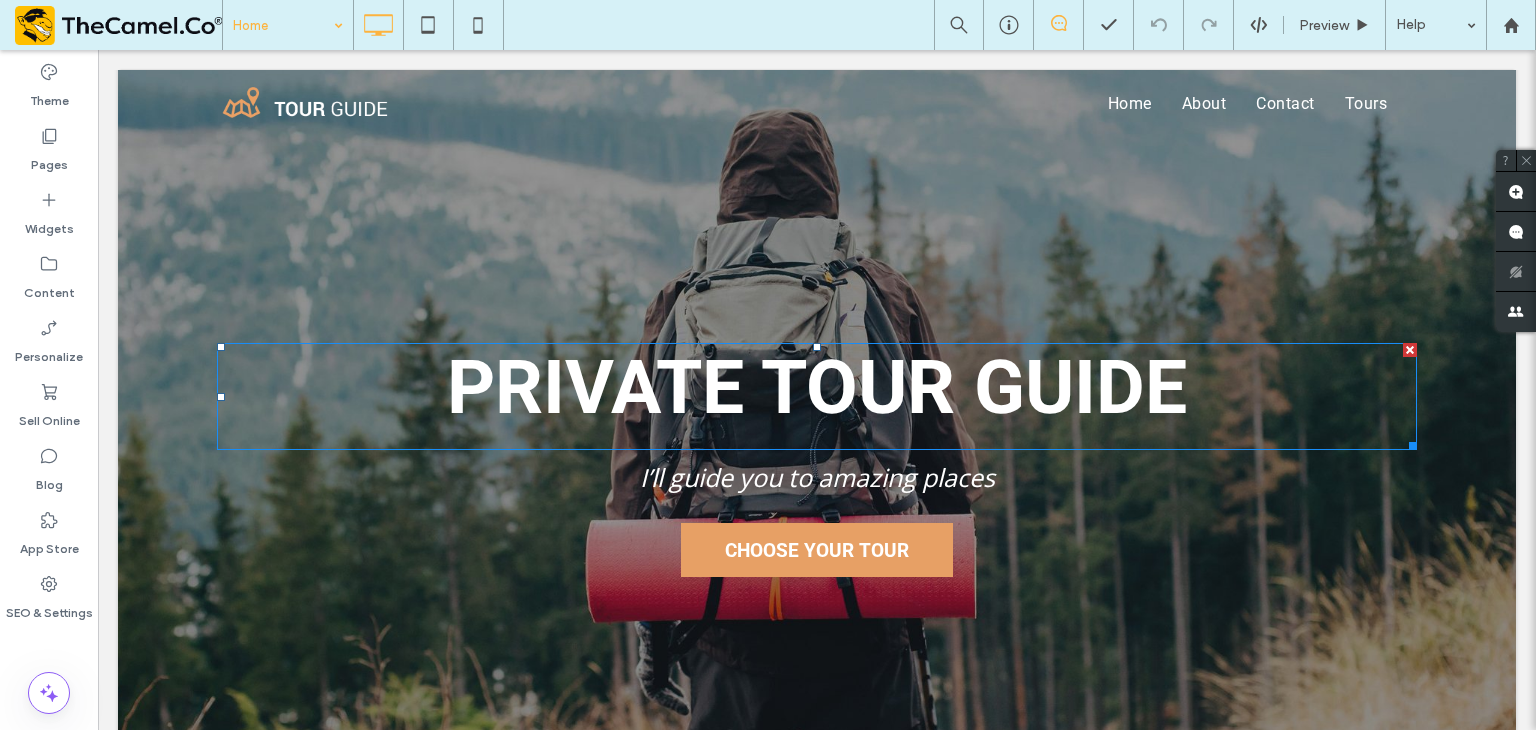 scroll, scrollTop: 0, scrollLeft: 0, axis: both 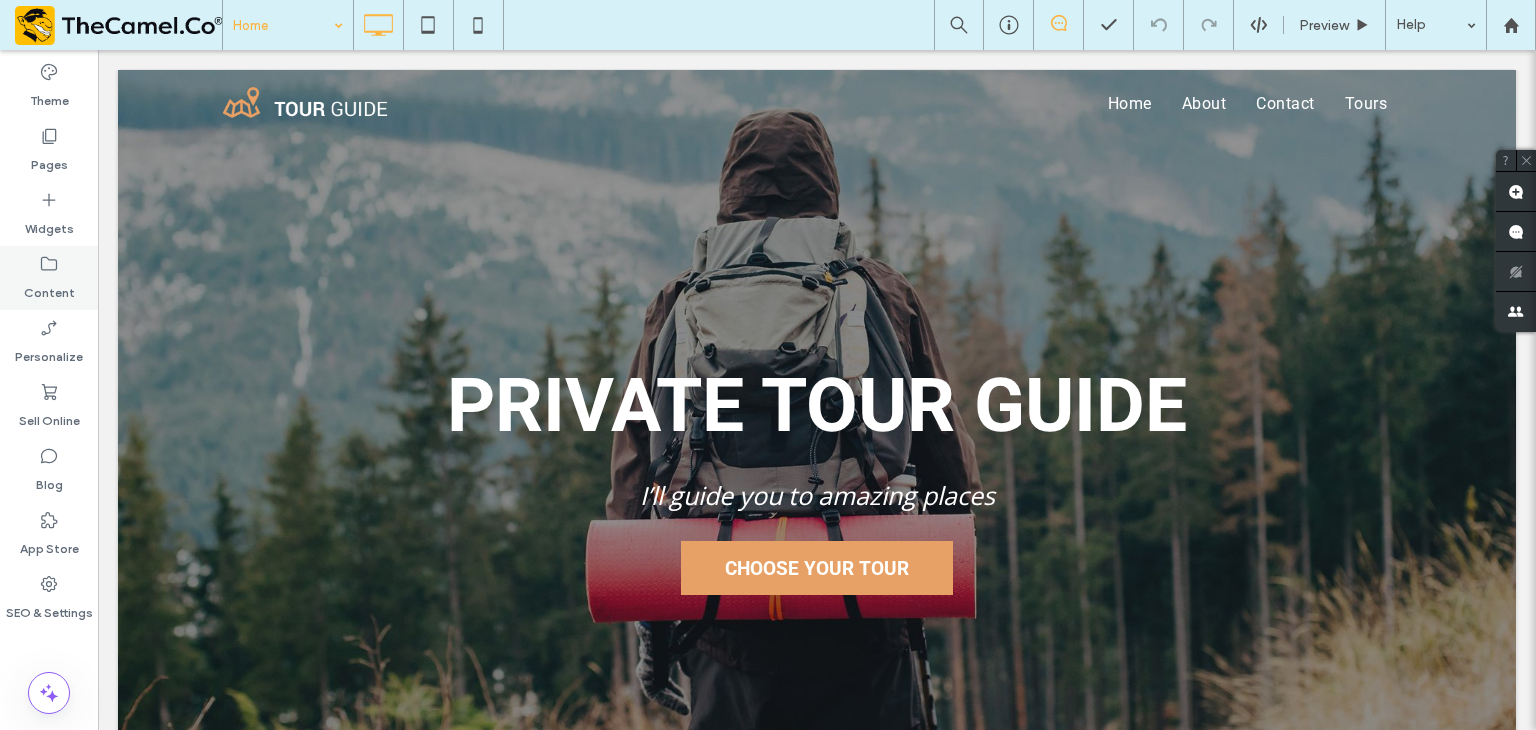 click on "Content" at bounding box center [49, 288] 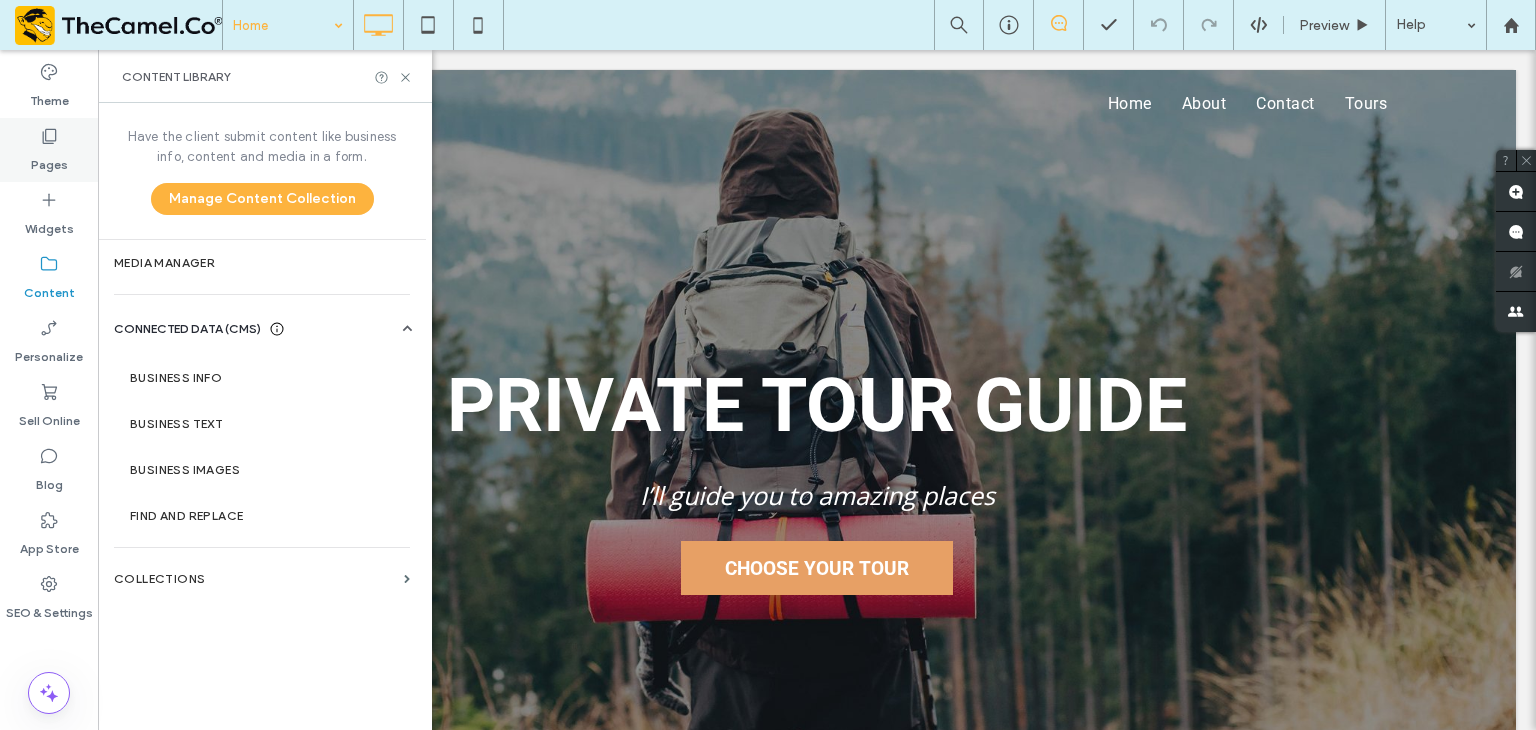 click on "Pages" at bounding box center (49, 160) 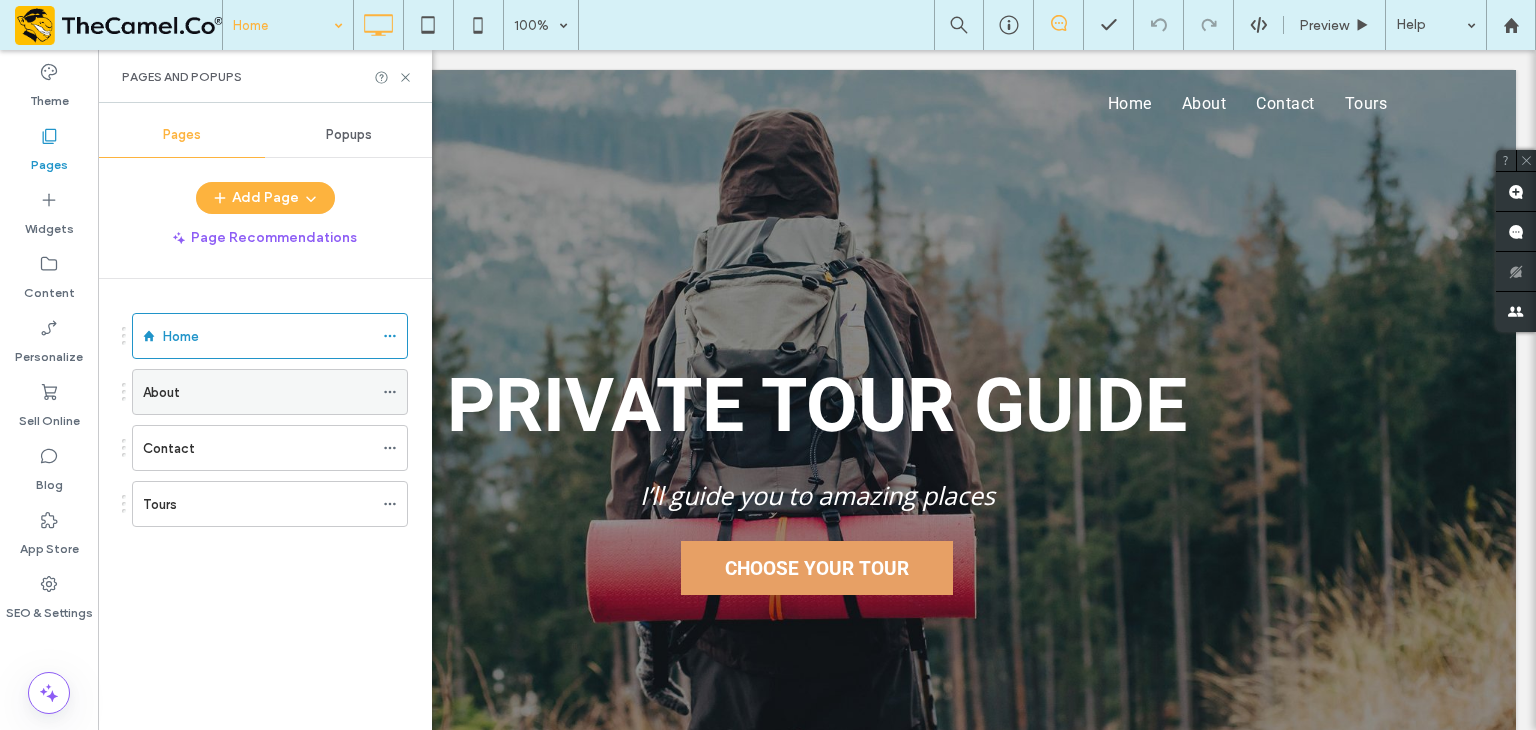 click 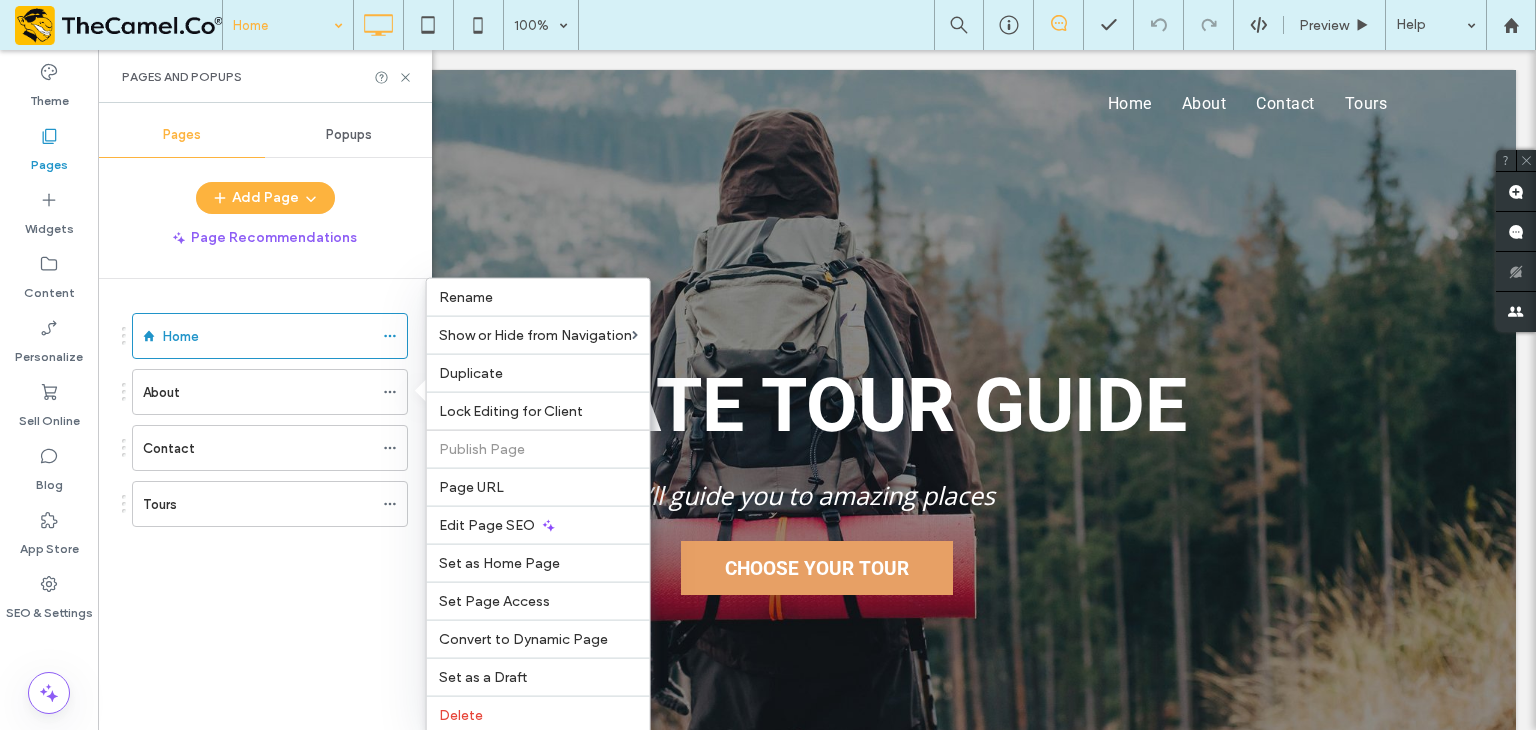 click on "Home About Contact Tours" at bounding box center (277, 499) 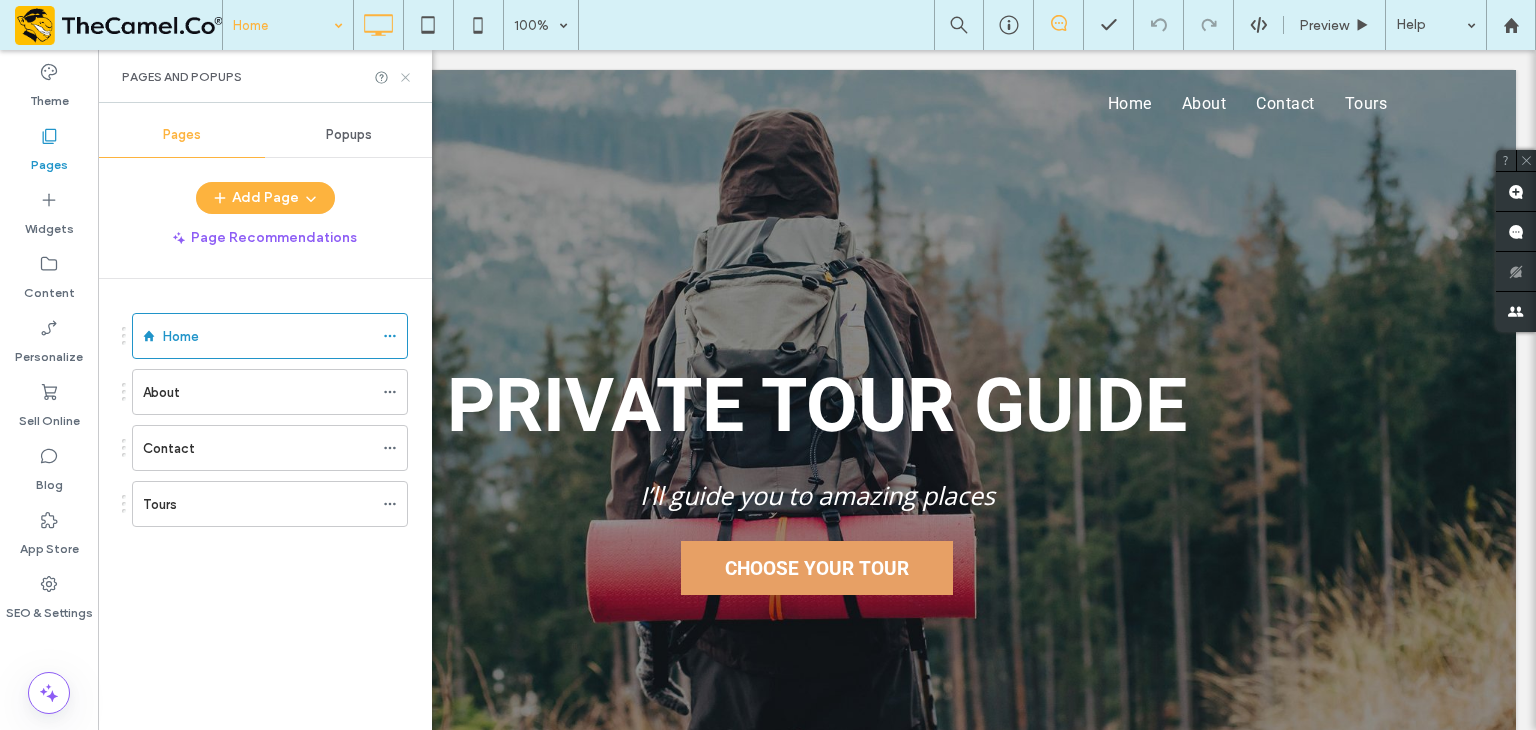 click 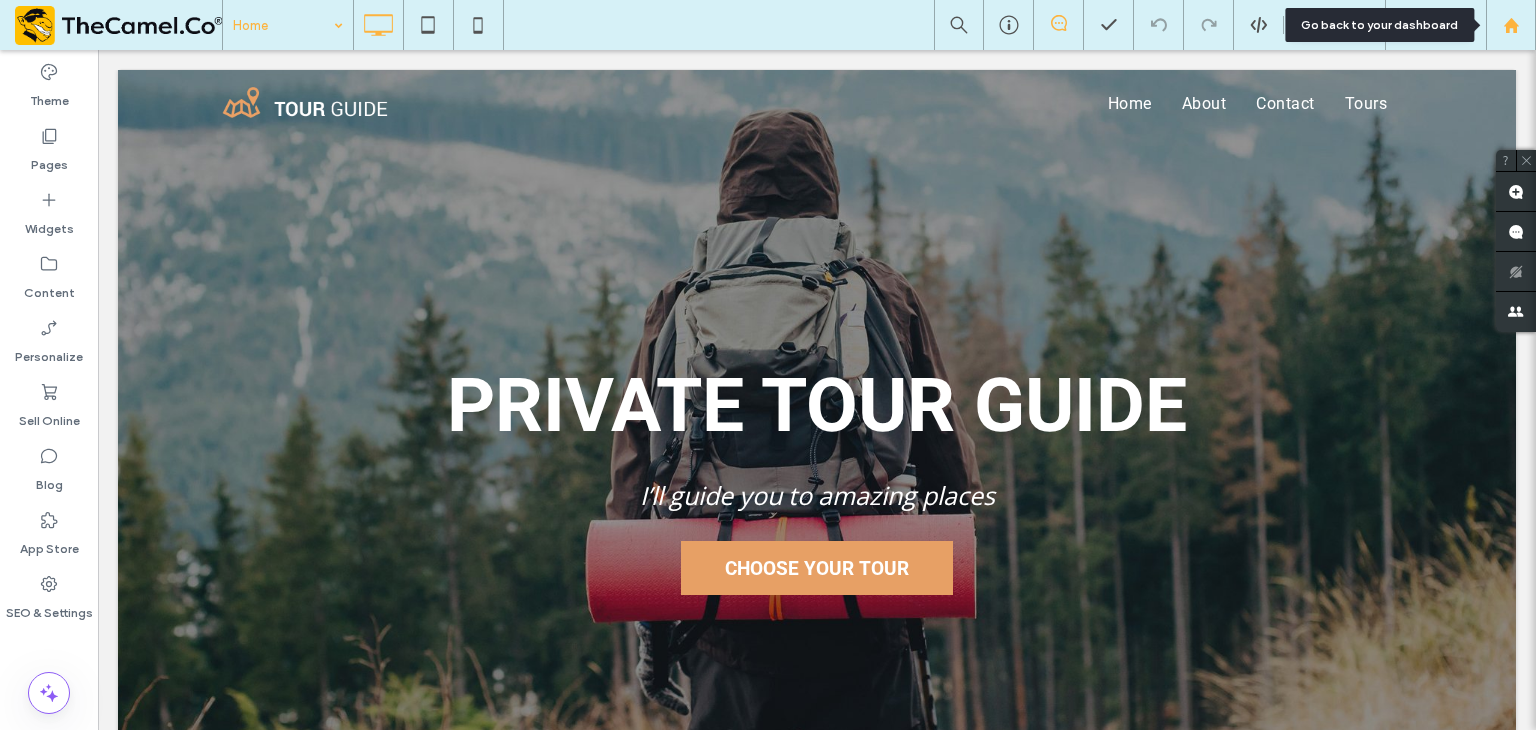 click 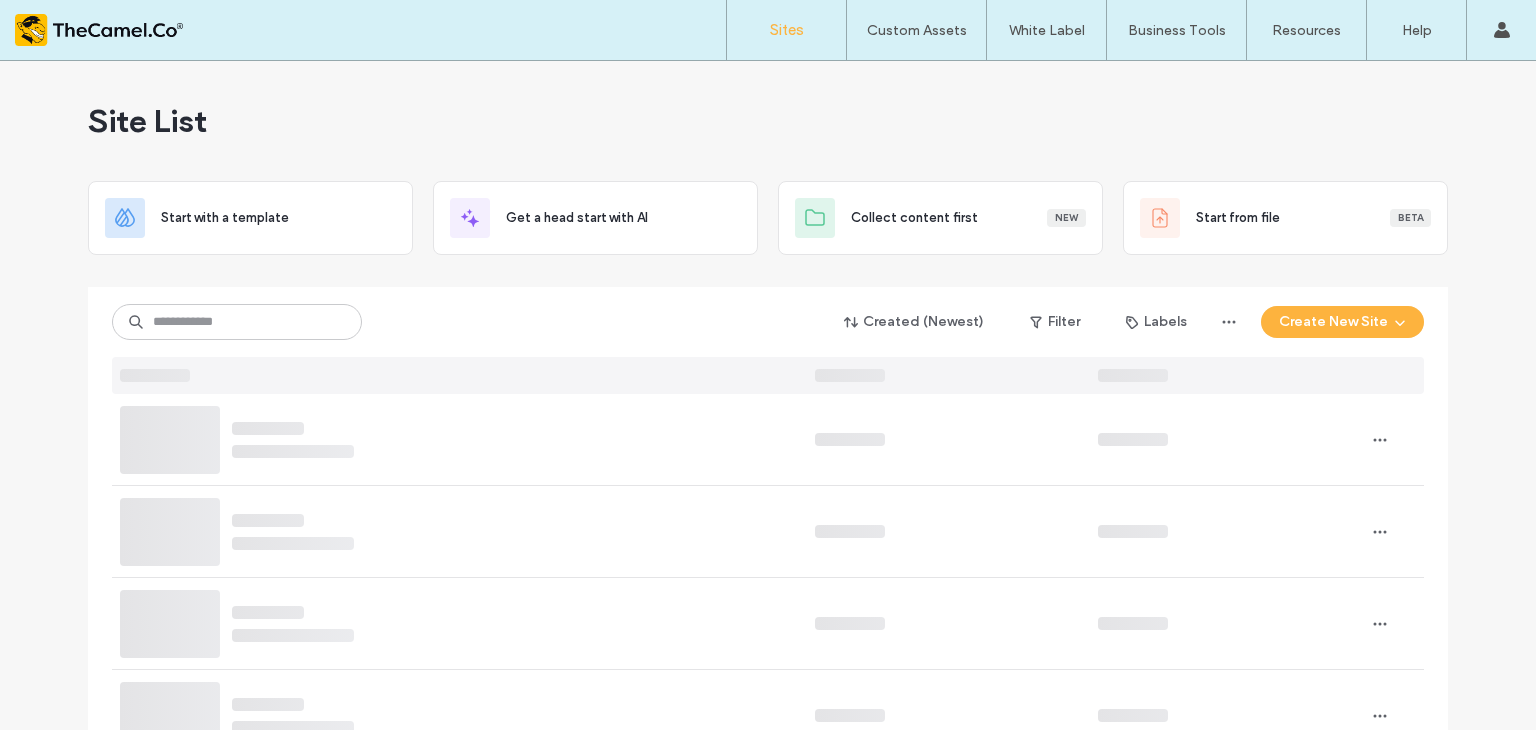 scroll, scrollTop: 0, scrollLeft: 0, axis: both 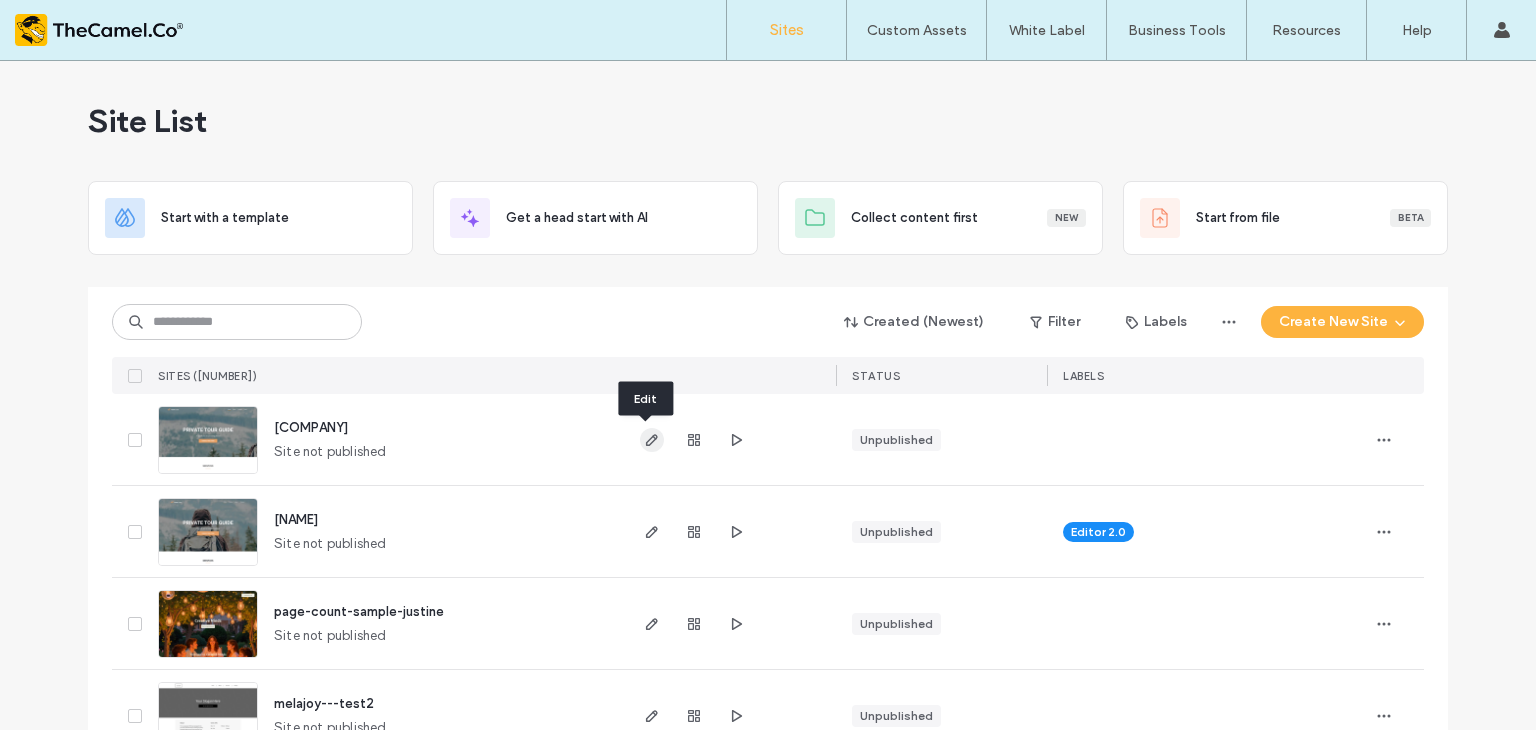 click 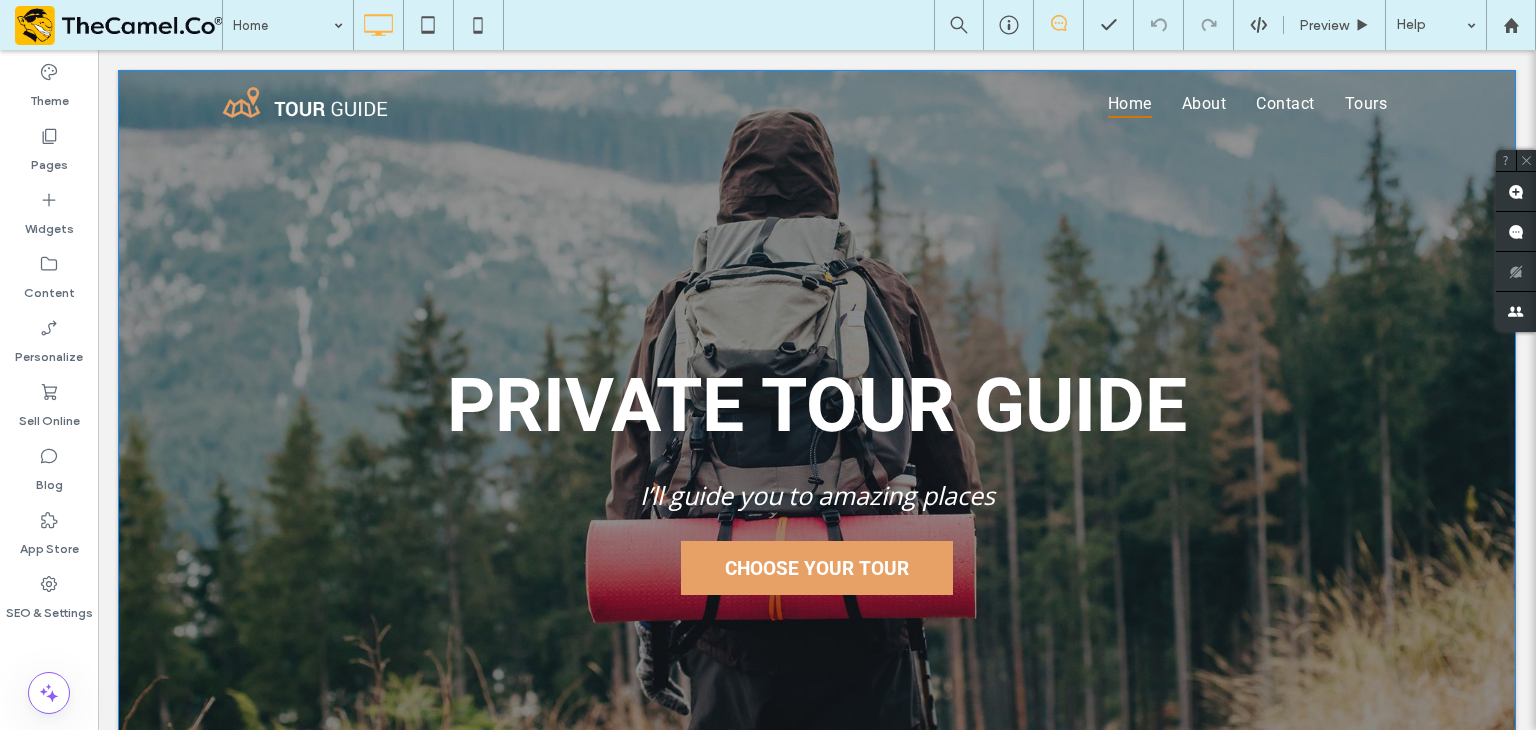 scroll, scrollTop: 0, scrollLeft: 0, axis: both 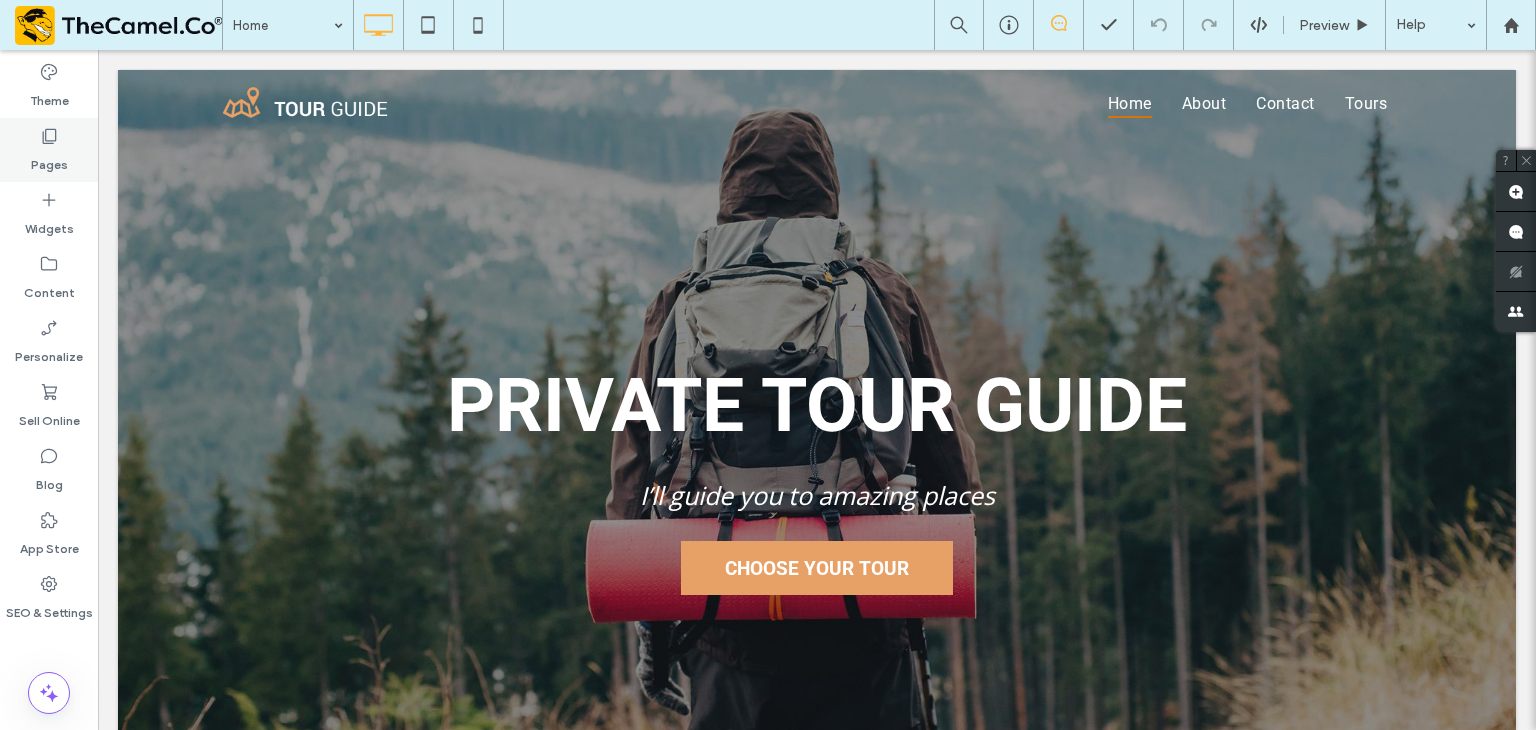 click on "Pages" at bounding box center (49, 150) 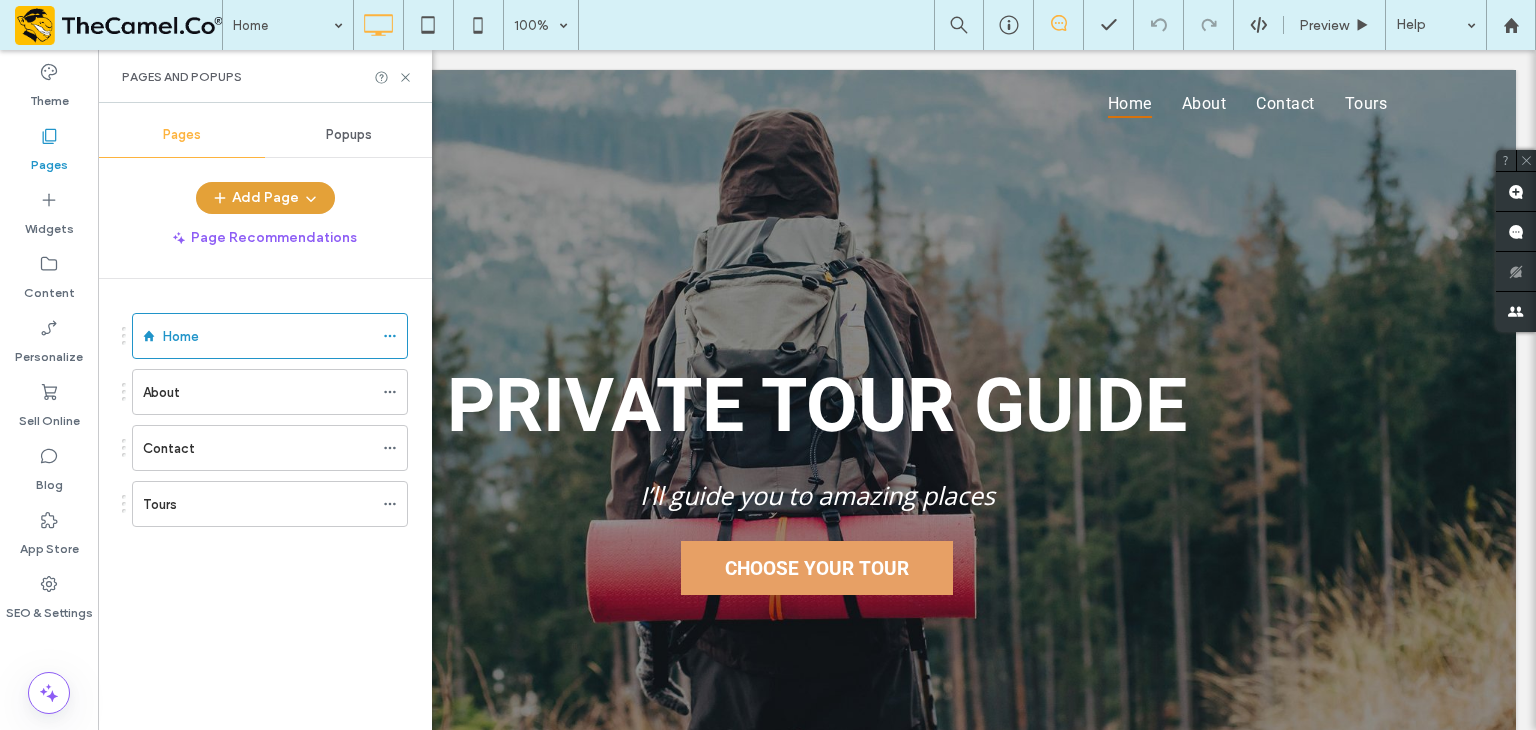 click on "Add Page" at bounding box center (265, 198) 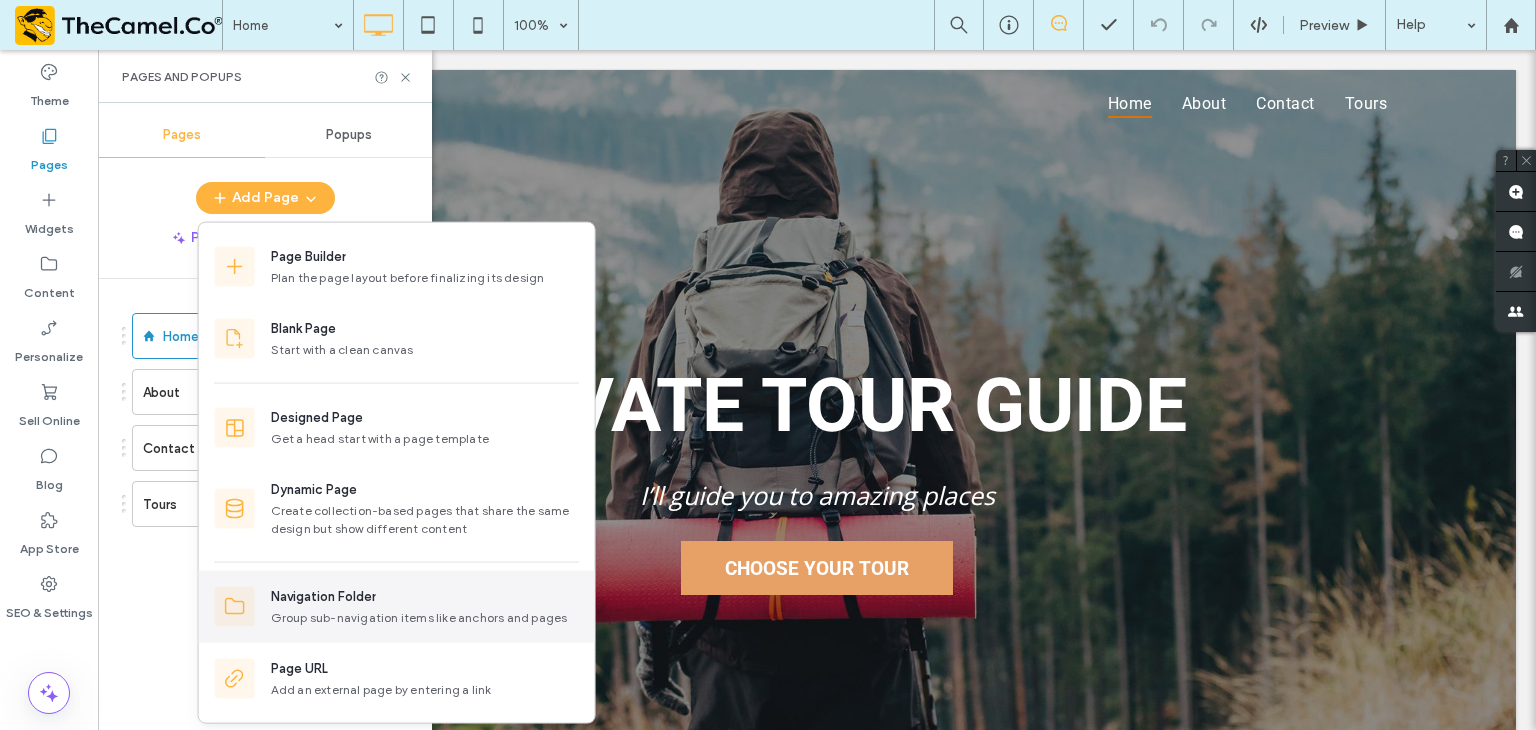 click on "Group sub-navigation items like anchors and pages" at bounding box center (425, 618) 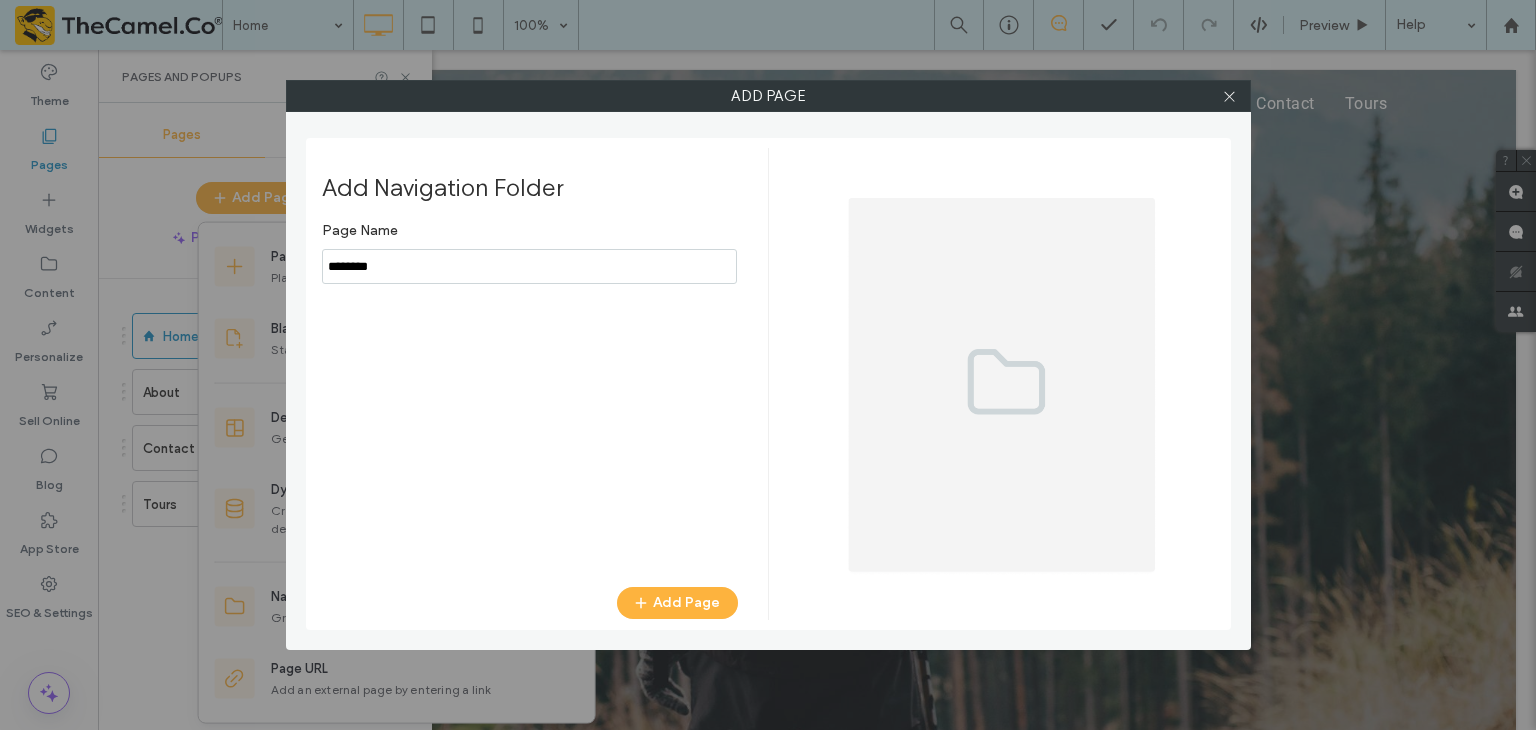 type on "********" 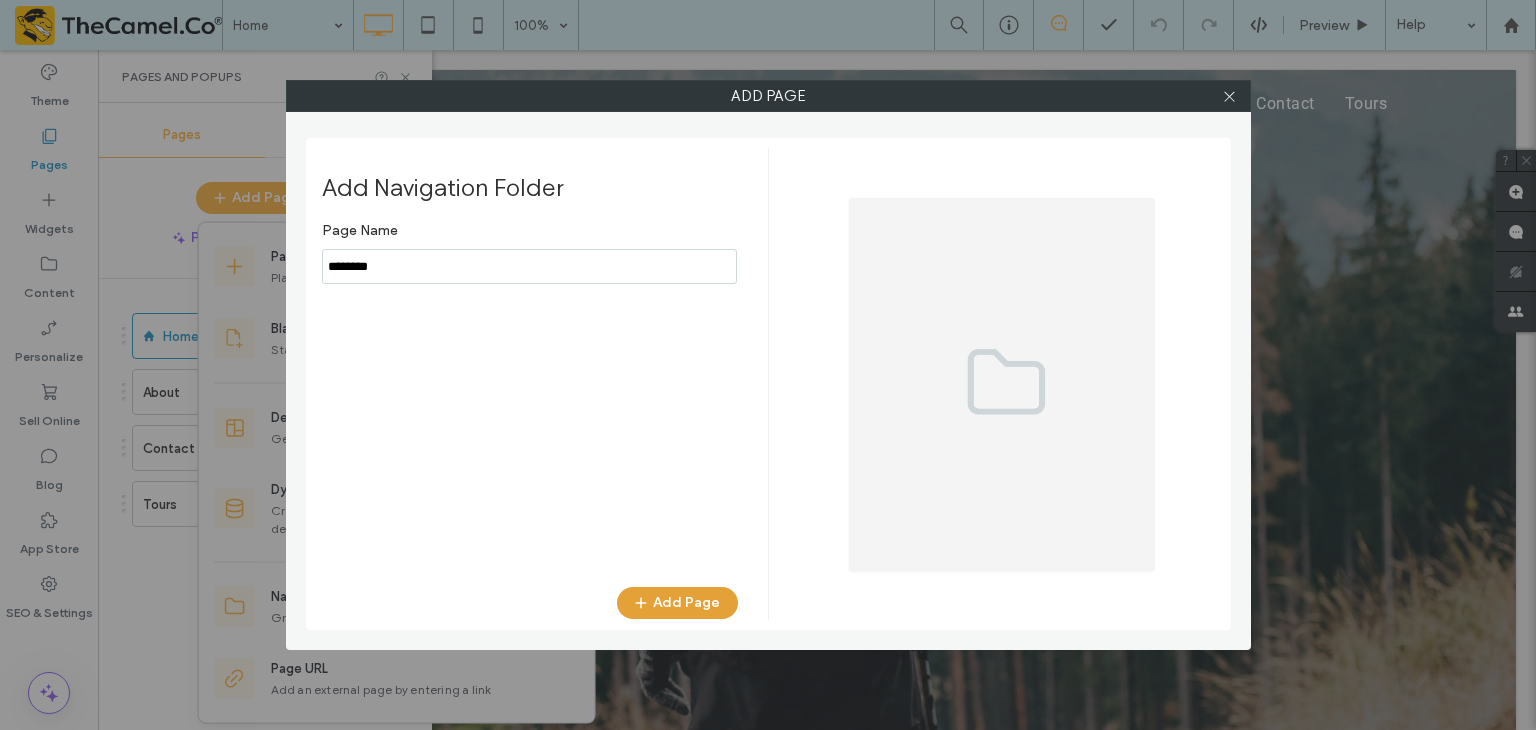 click on "Add Page" at bounding box center [677, 603] 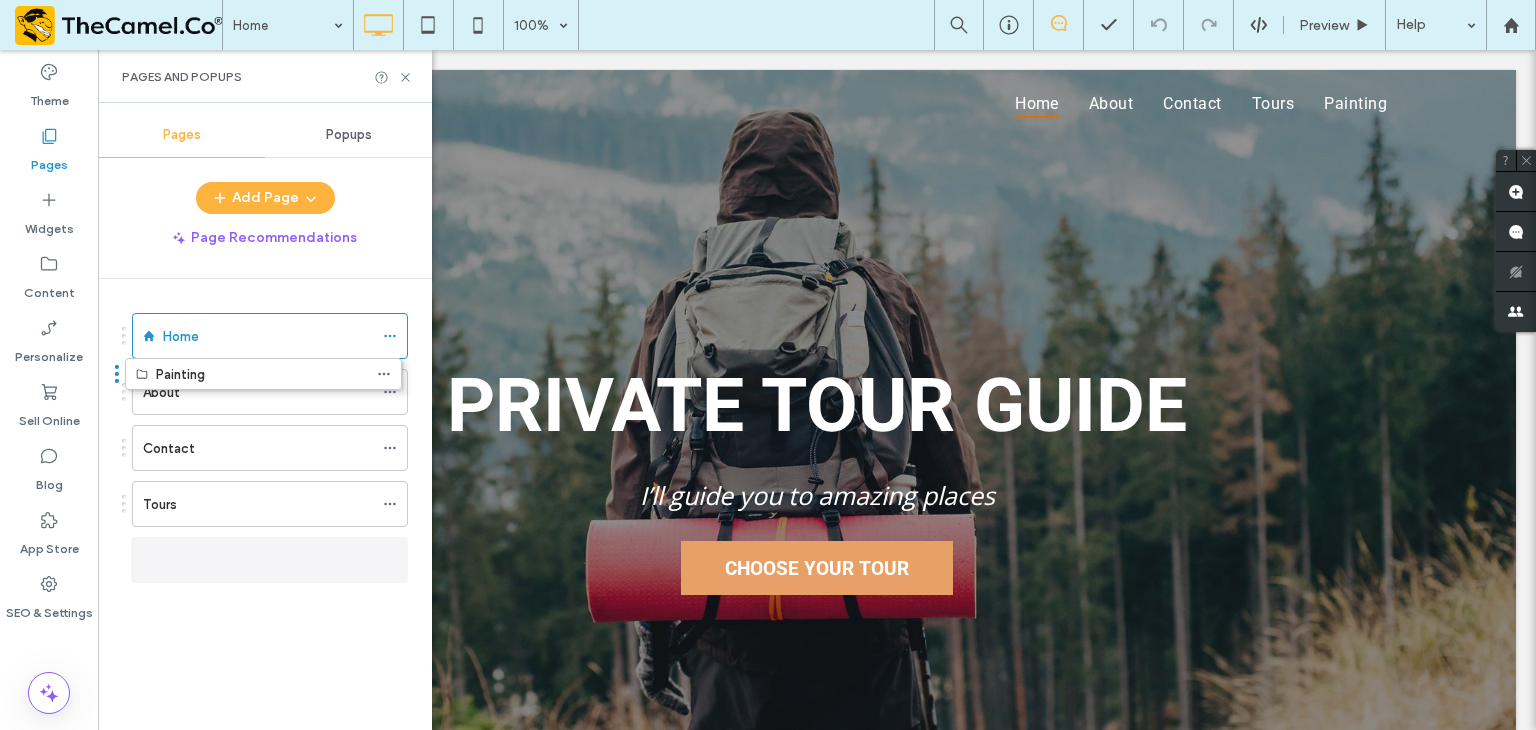 drag, startPoint x: 203, startPoint y: 565, endPoint x: 196, endPoint y: 388, distance: 177.13837 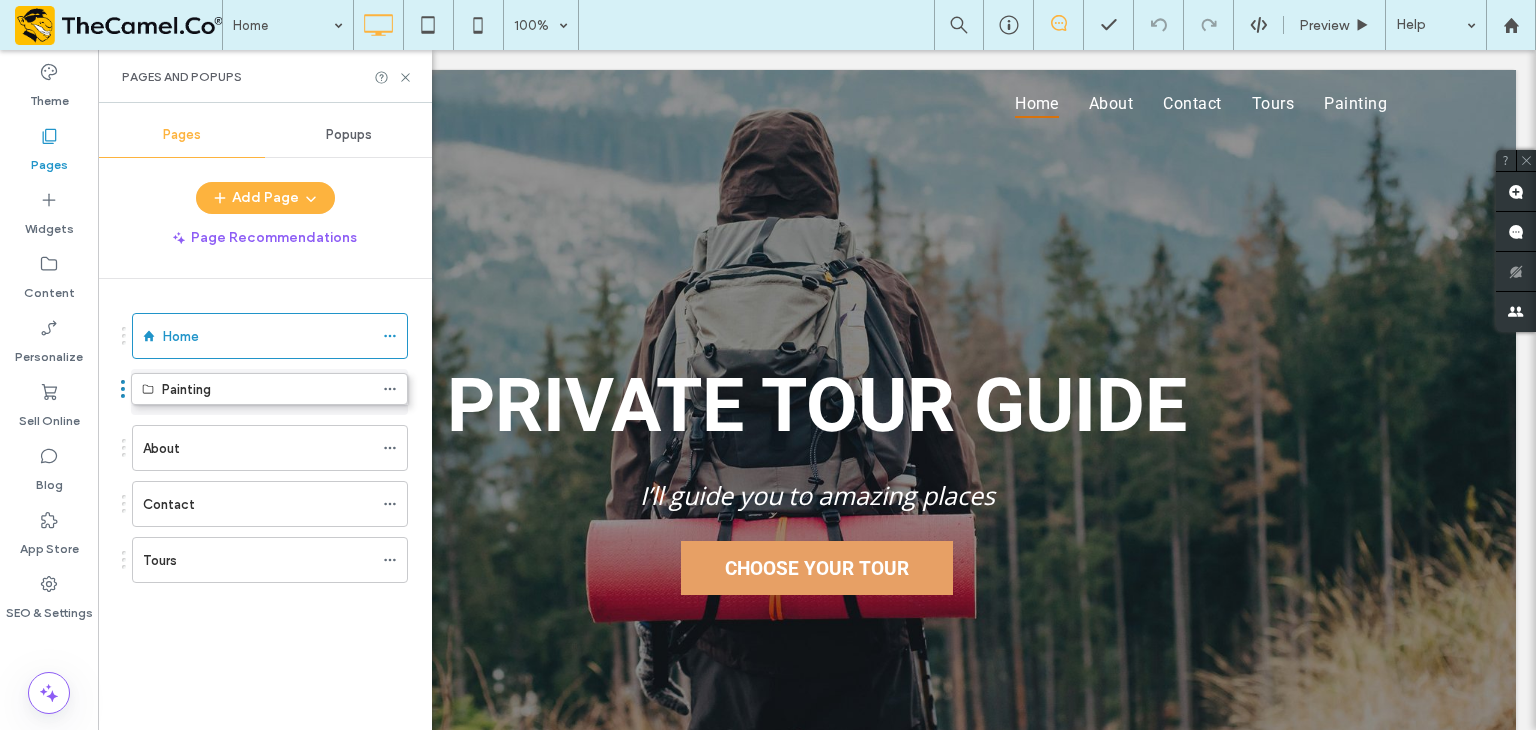 drag, startPoint x: 174, startPoint y: 559, endPoint x: 173, endPoint y: 397, distance: 162.00308 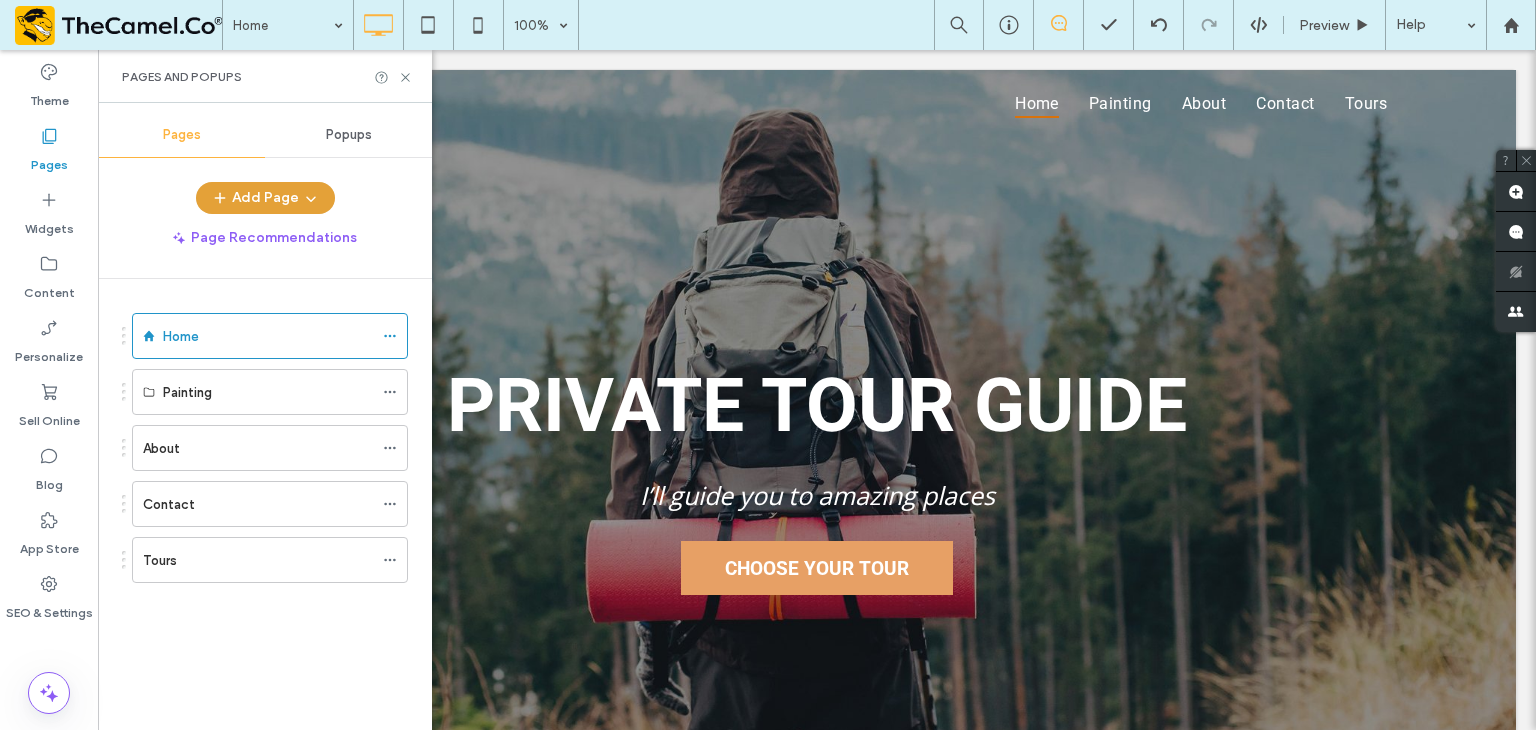click on "Add Page" at bounding box center (265, 198) 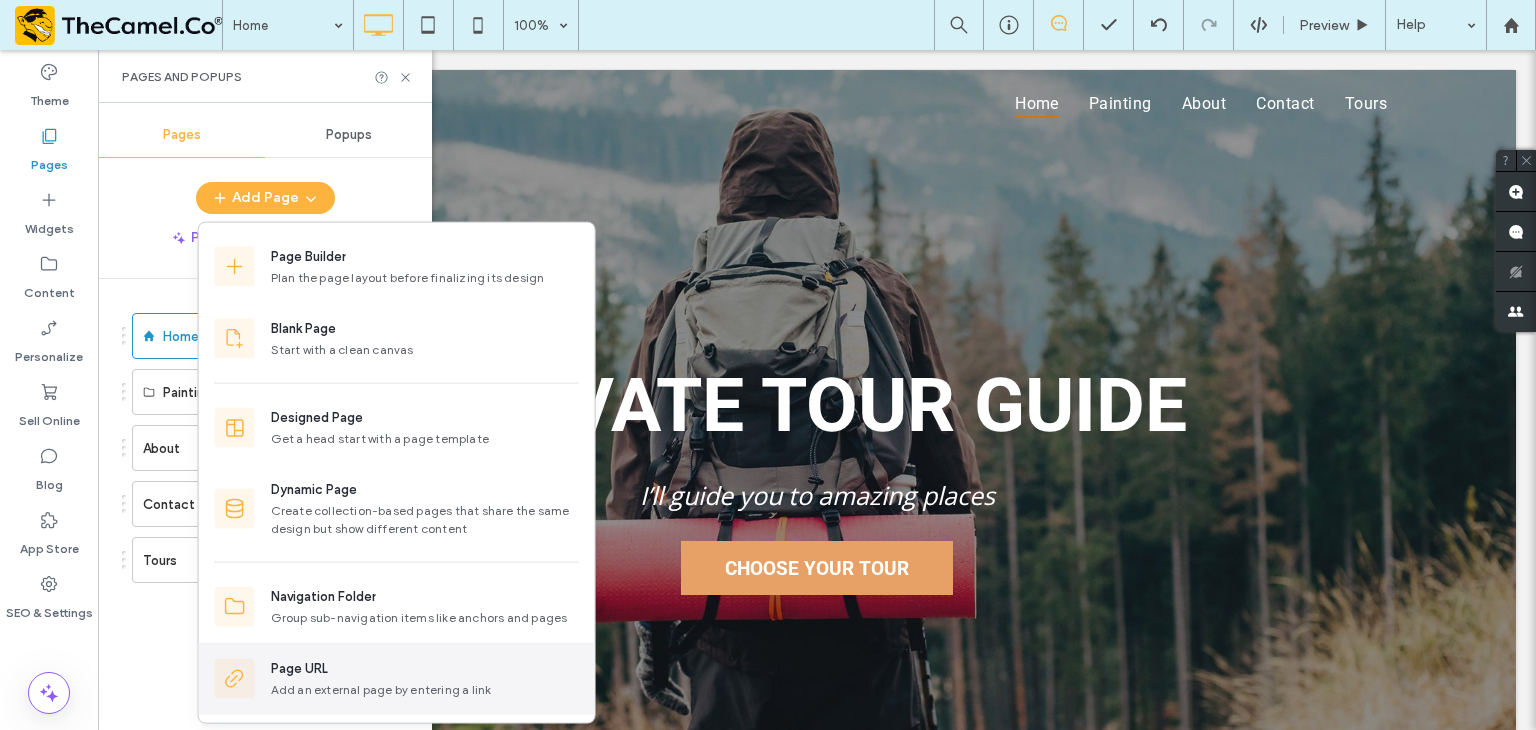 click on "Page URL" at bounding box center [425, 669] 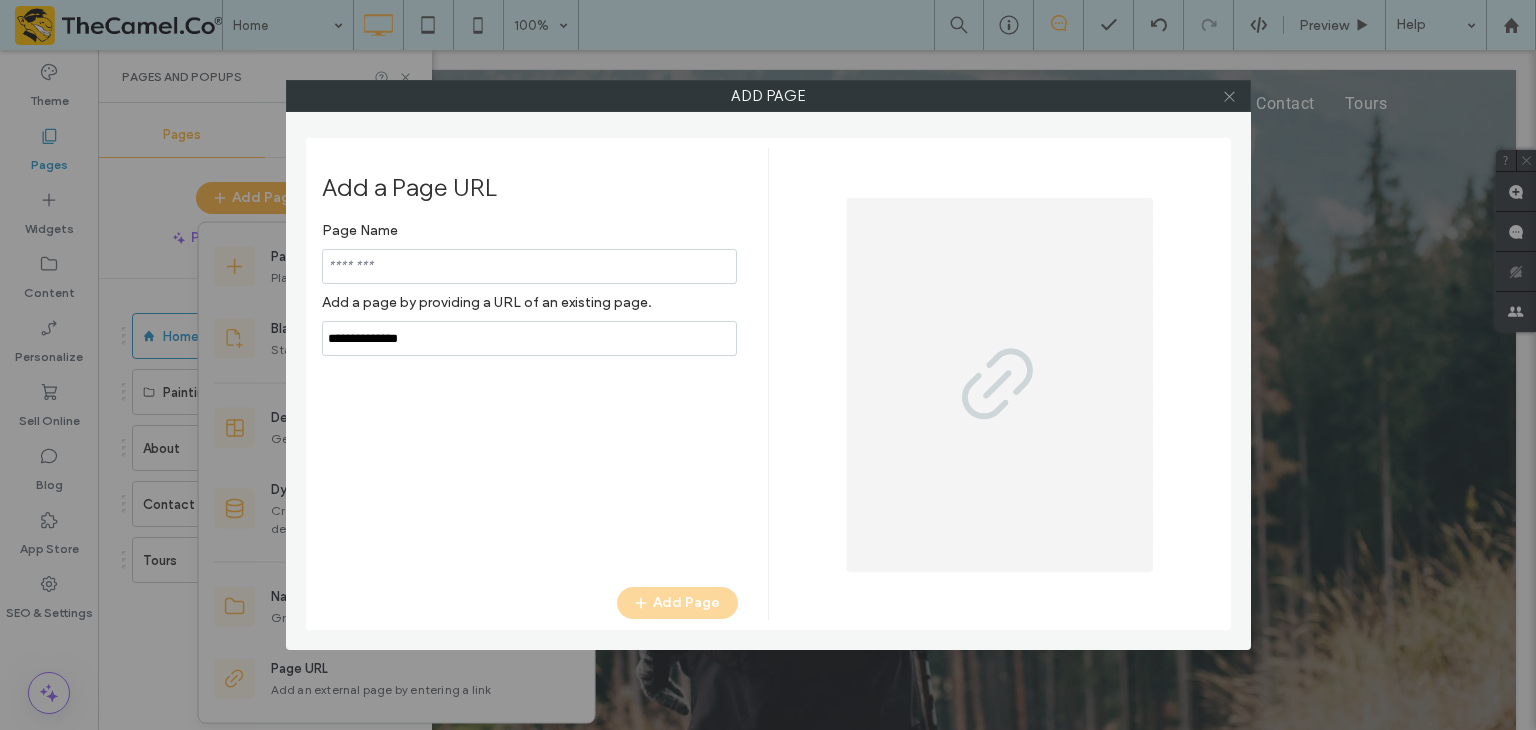 click 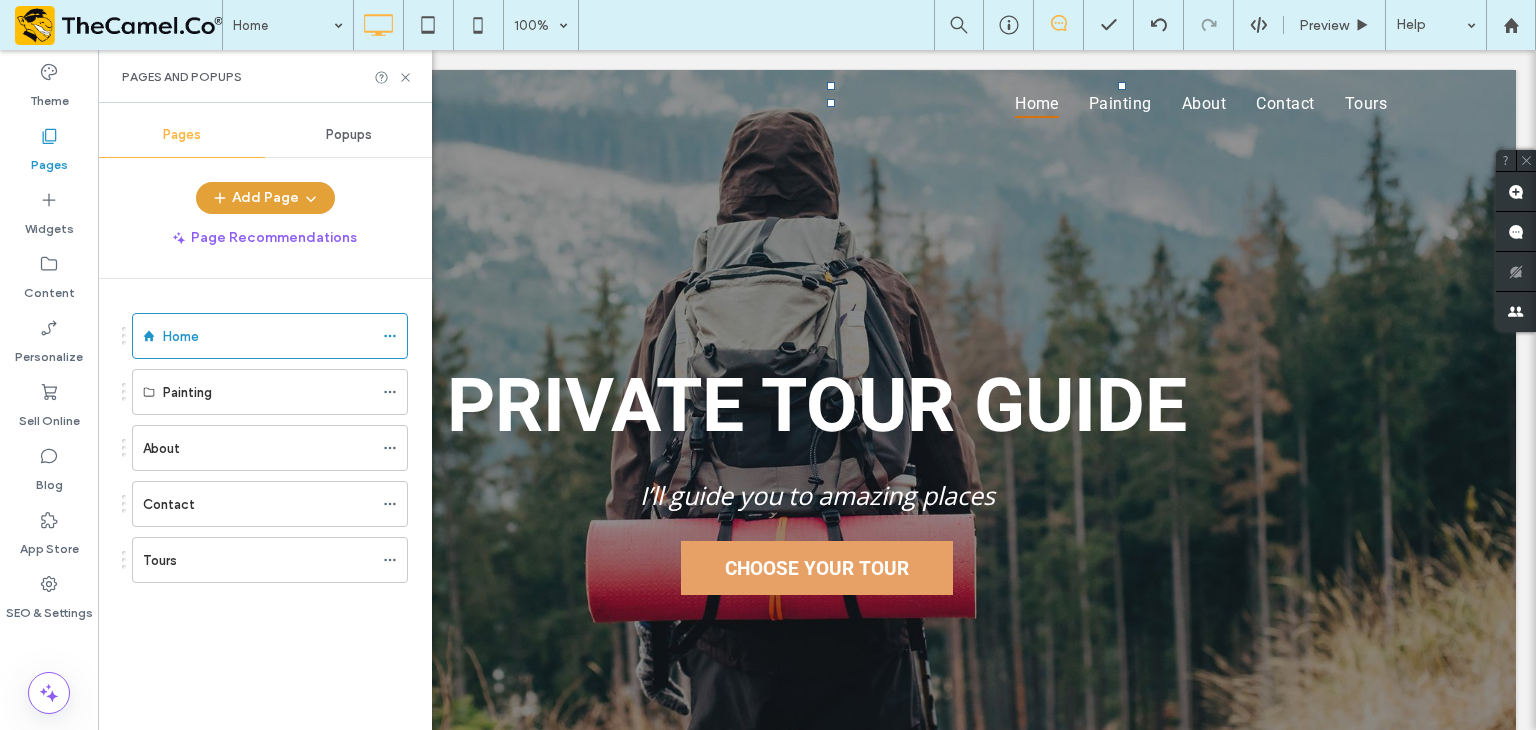 click on "Add Page" at bounding box center (265, 198) 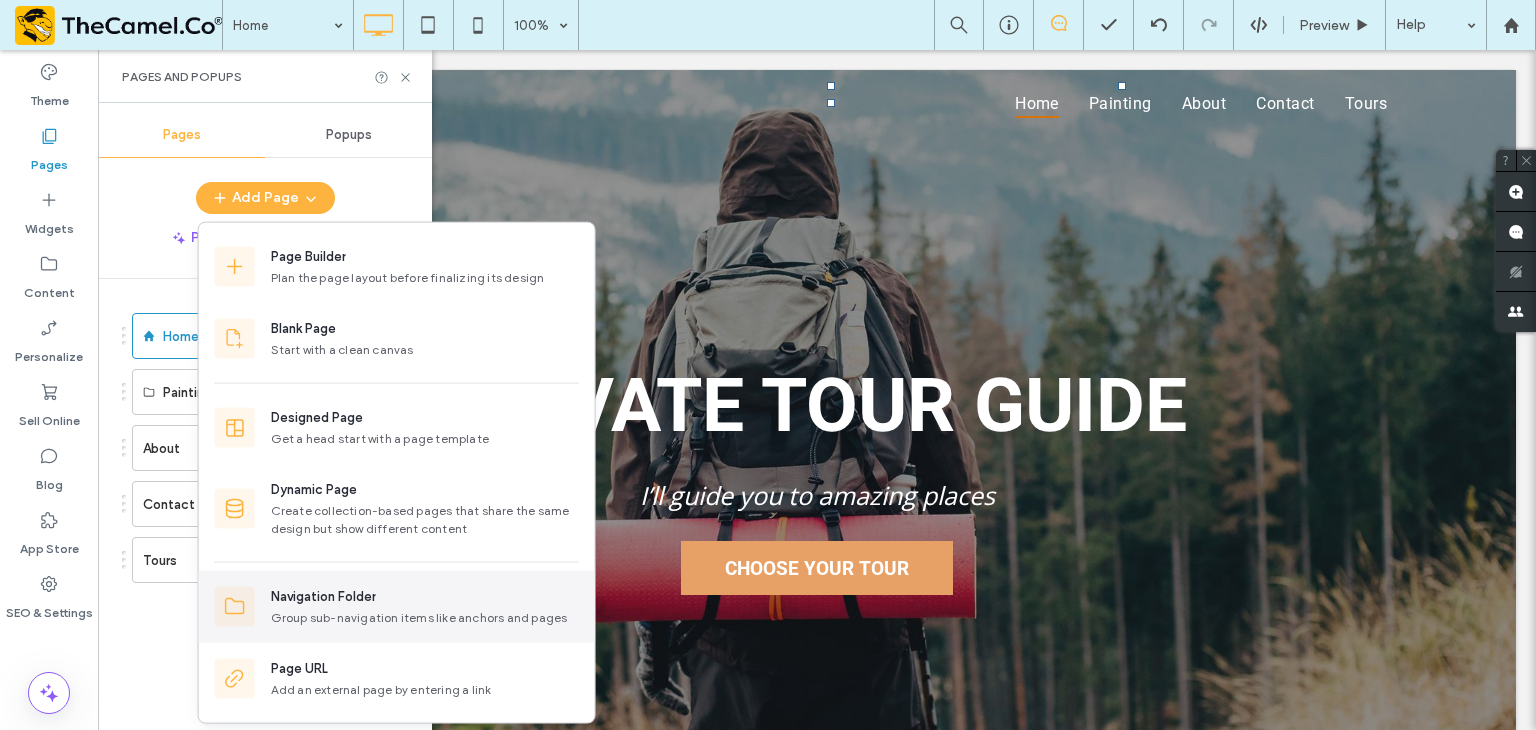click on "Group sub-navigation items like anchors and pages" at bounding box center (425, 618) 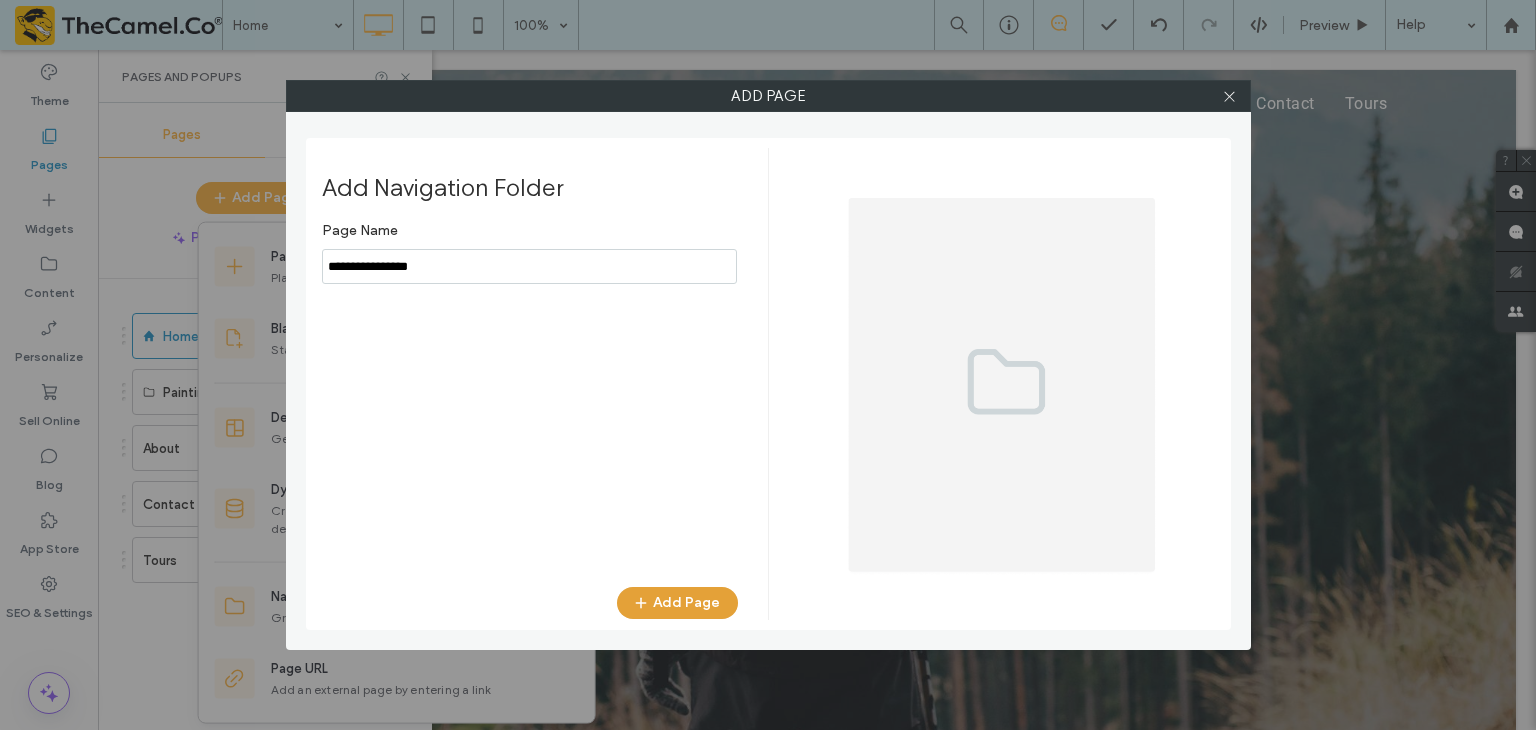 type on "**********" 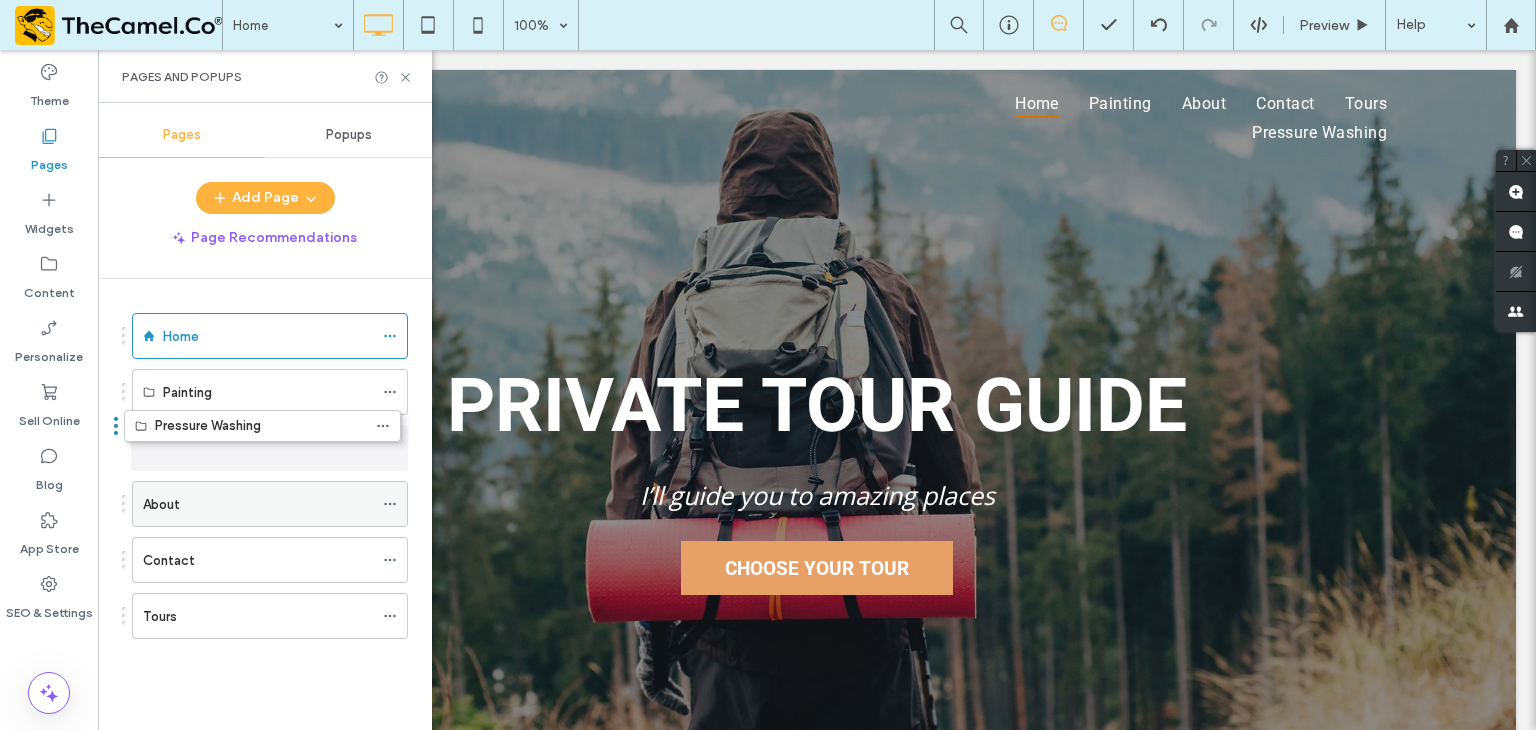 drag, startPoint x: 203, startPoint y: 614, endPoint x: 192, endPoint y: 433, distance: 181.33394 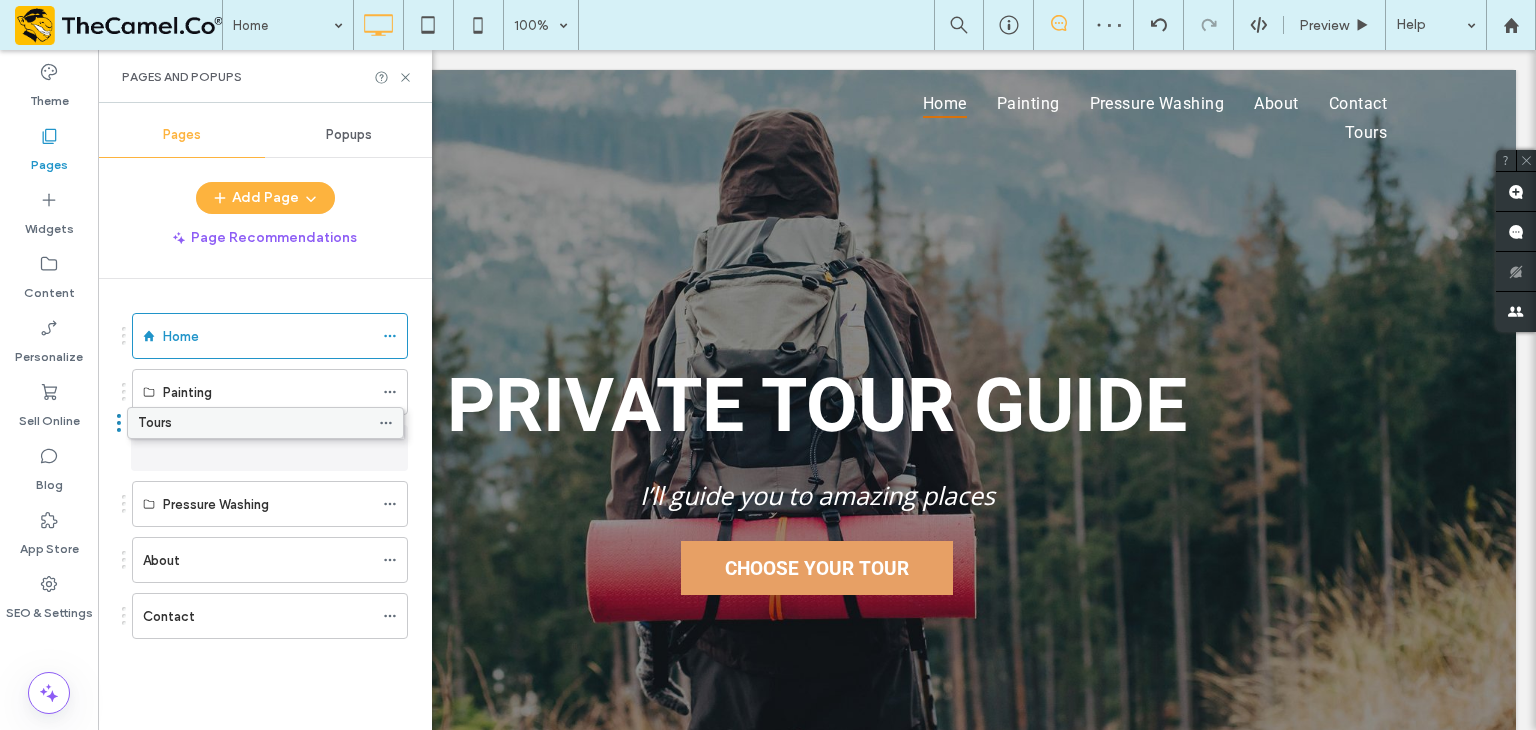 drag, startPoint x: 255, startPoint y: 609, endPoint x: 250, endPoint y: 425, distance: 184.06792 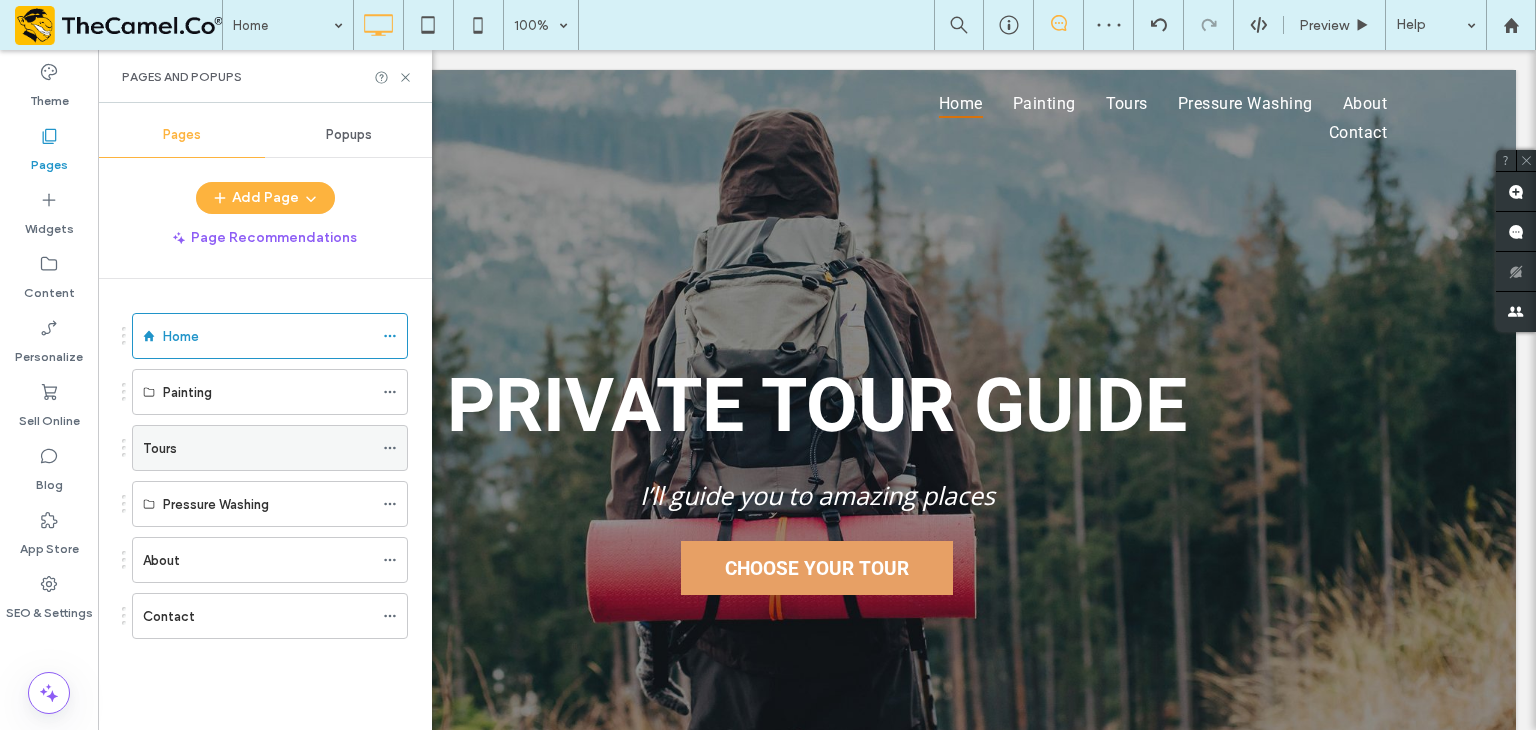 click 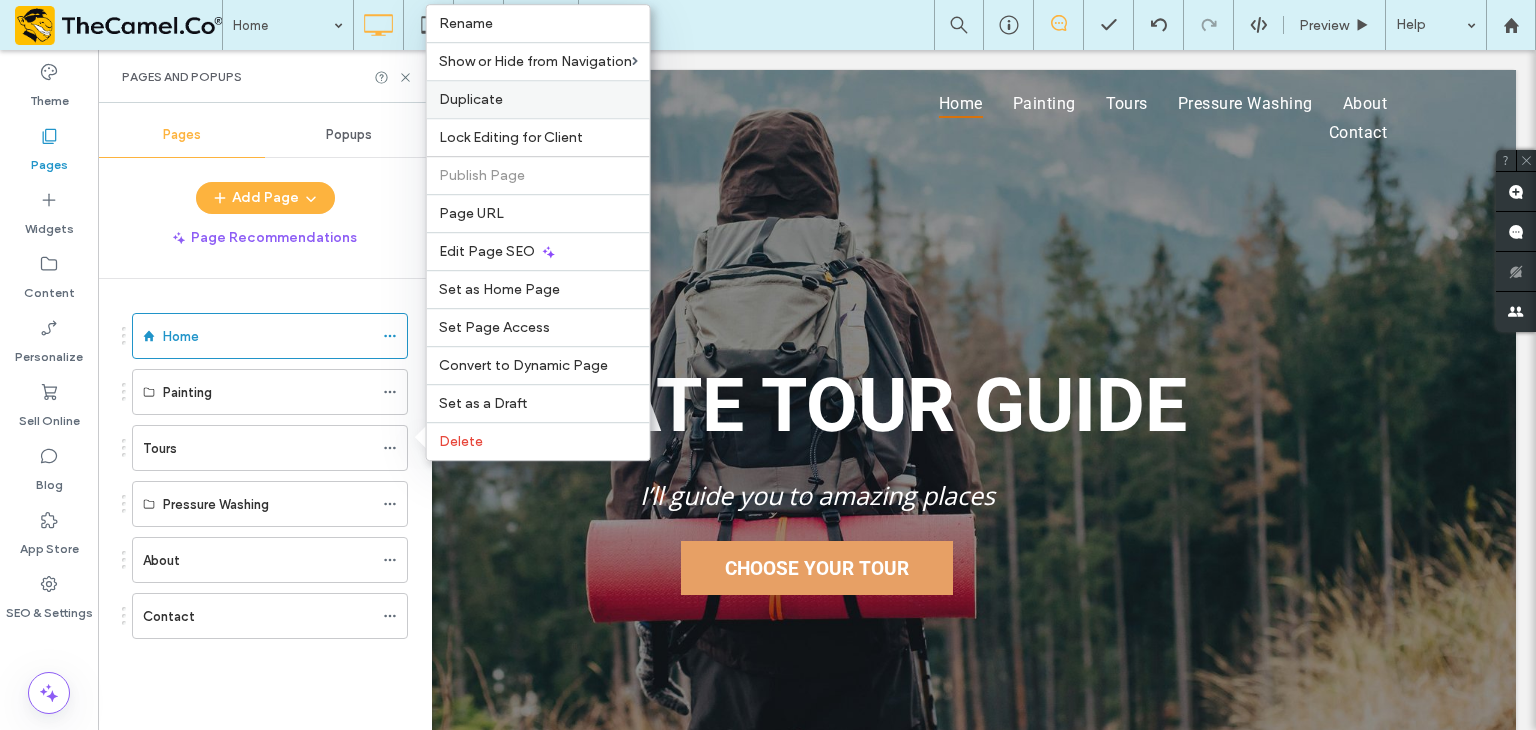 click on "Duplicate" at bounding box center [538, 99] 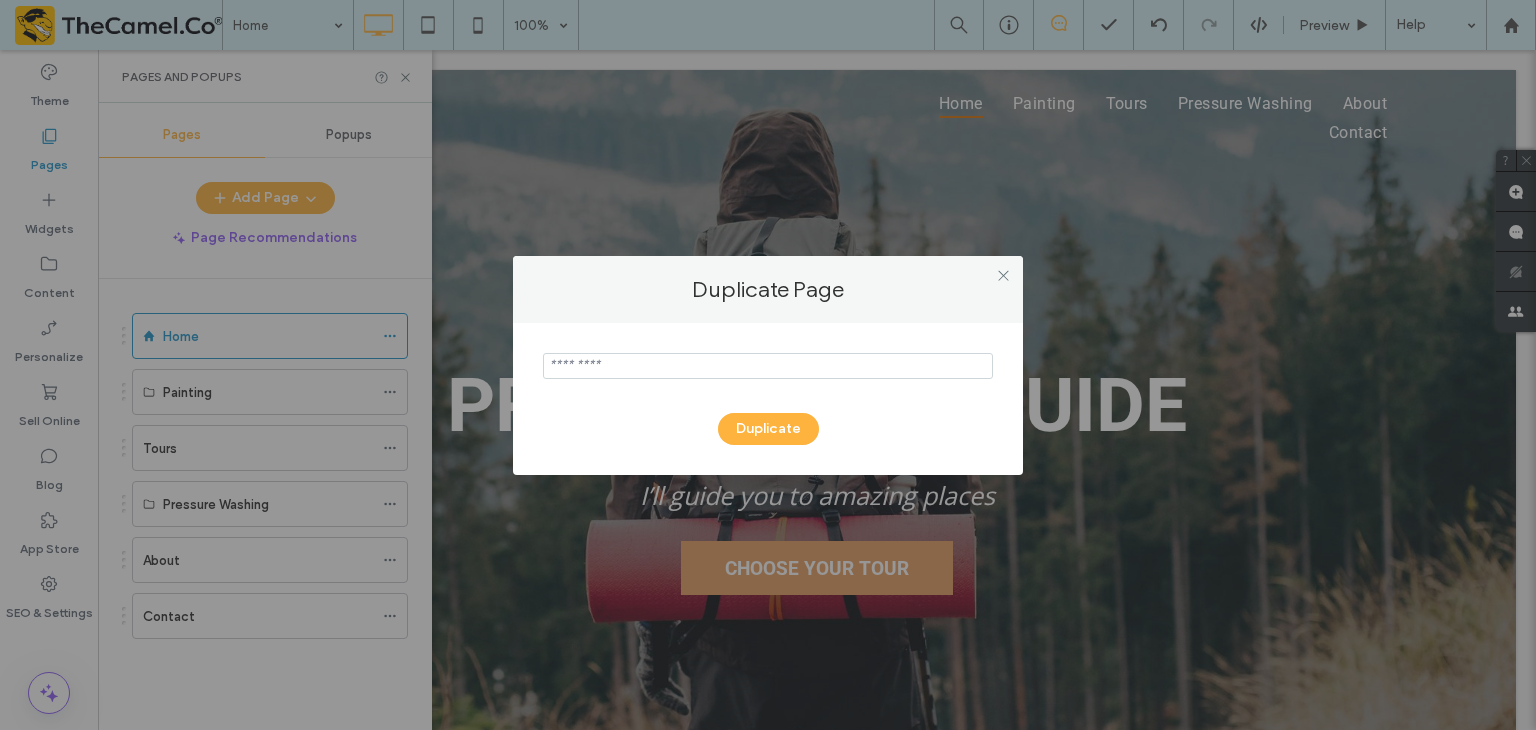 paste on "**********" 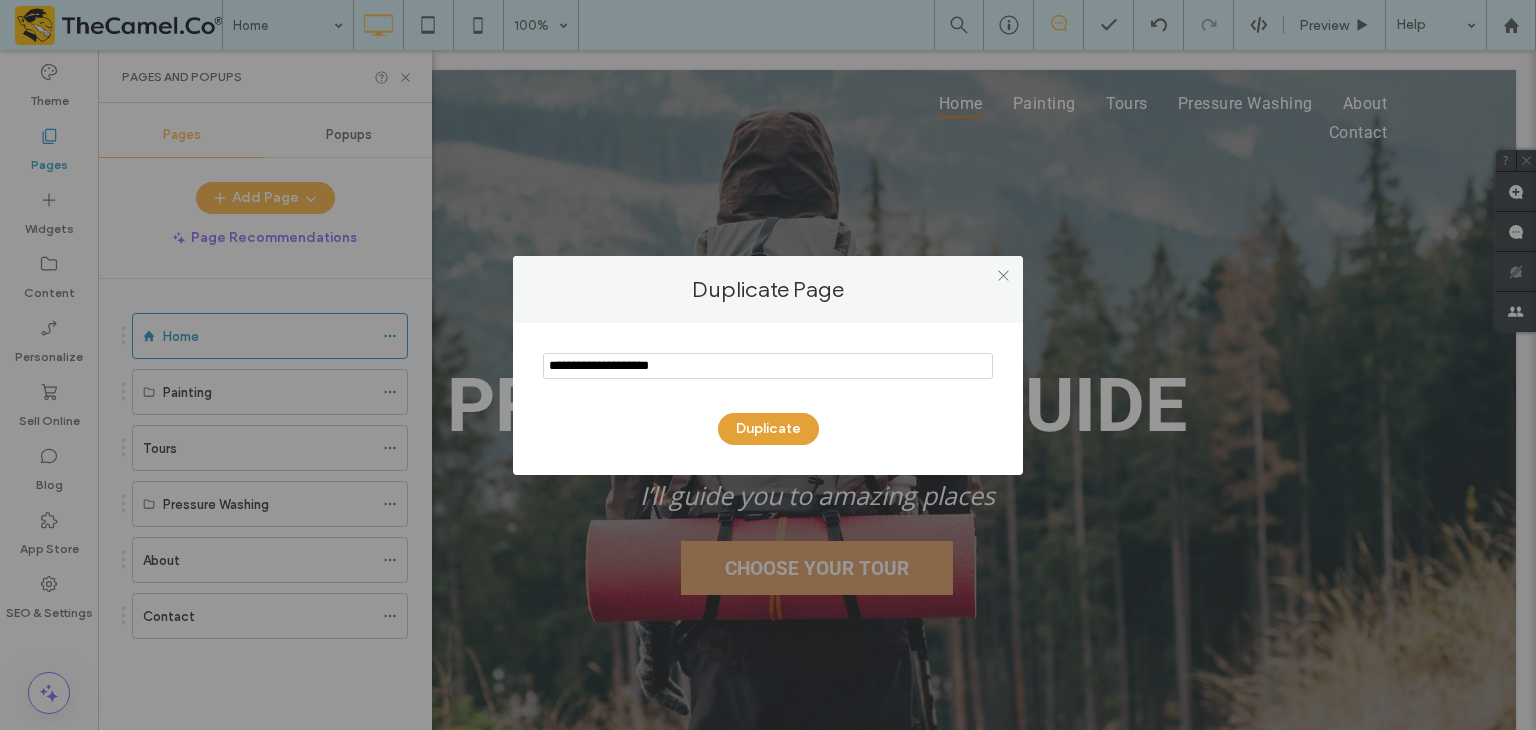 type on "**********" 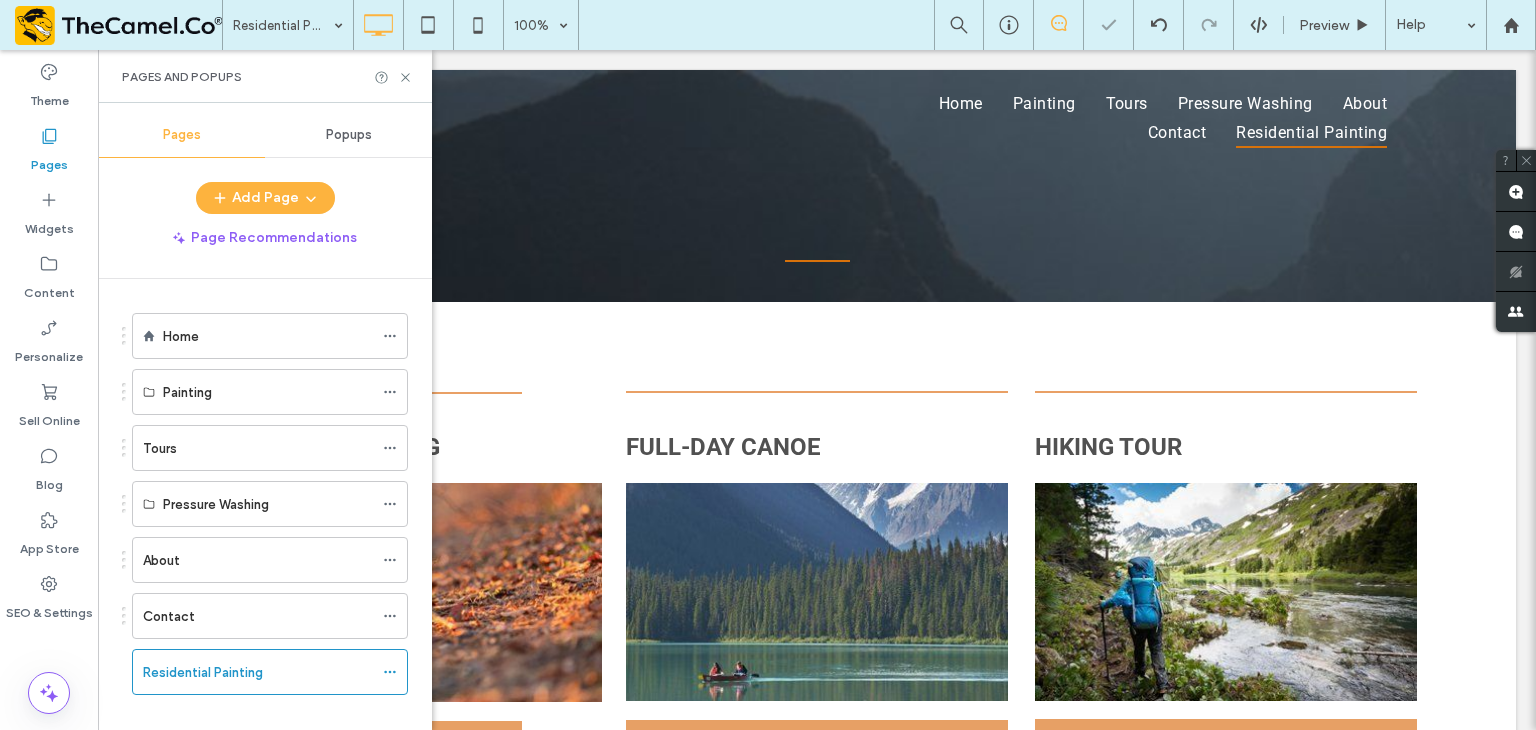 scroll, scrollTop: 0, scrollLeft: 0, axis: both 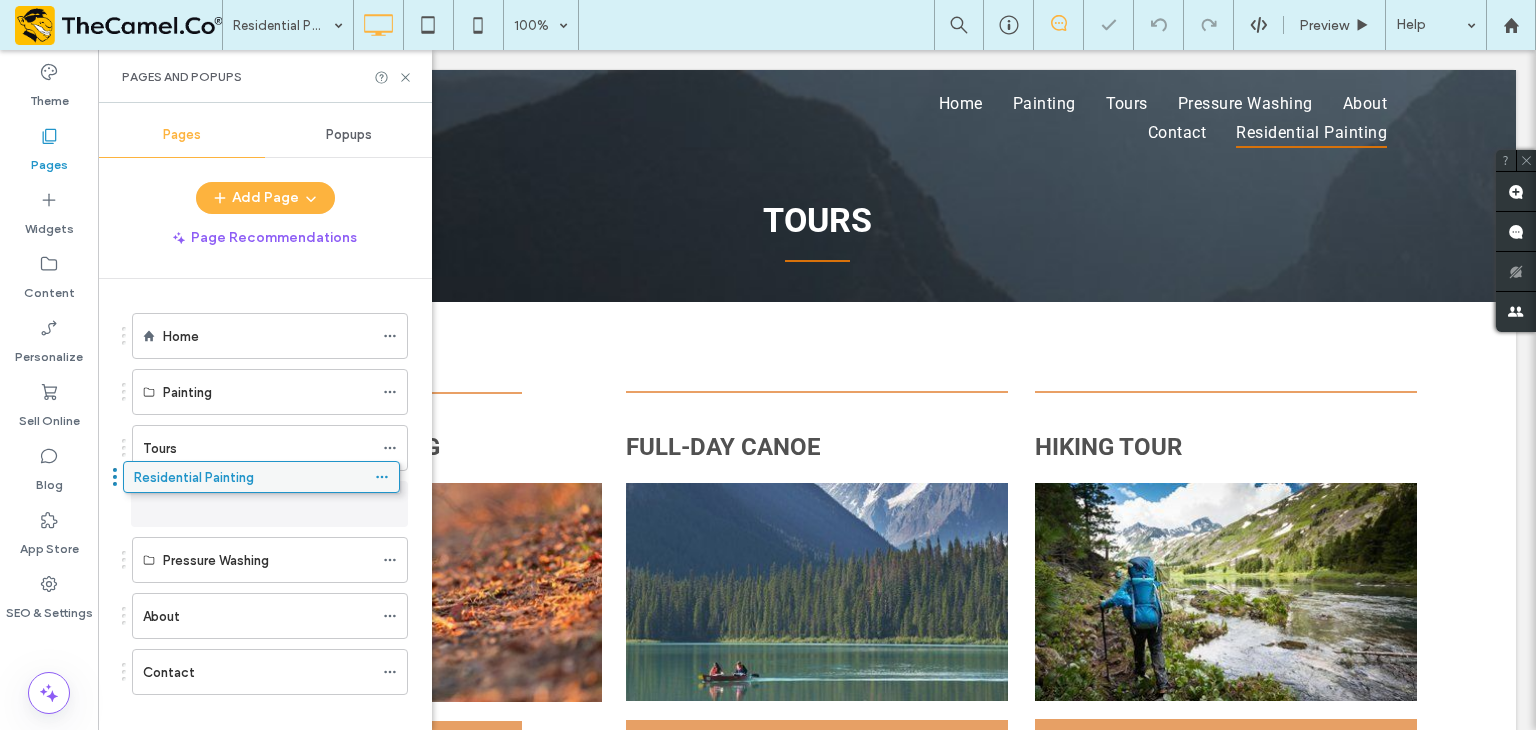 drag, startPoint x: 204, startPoint y: 670, endPoint x: 195, endPoint y: 485, distance: 185.2188 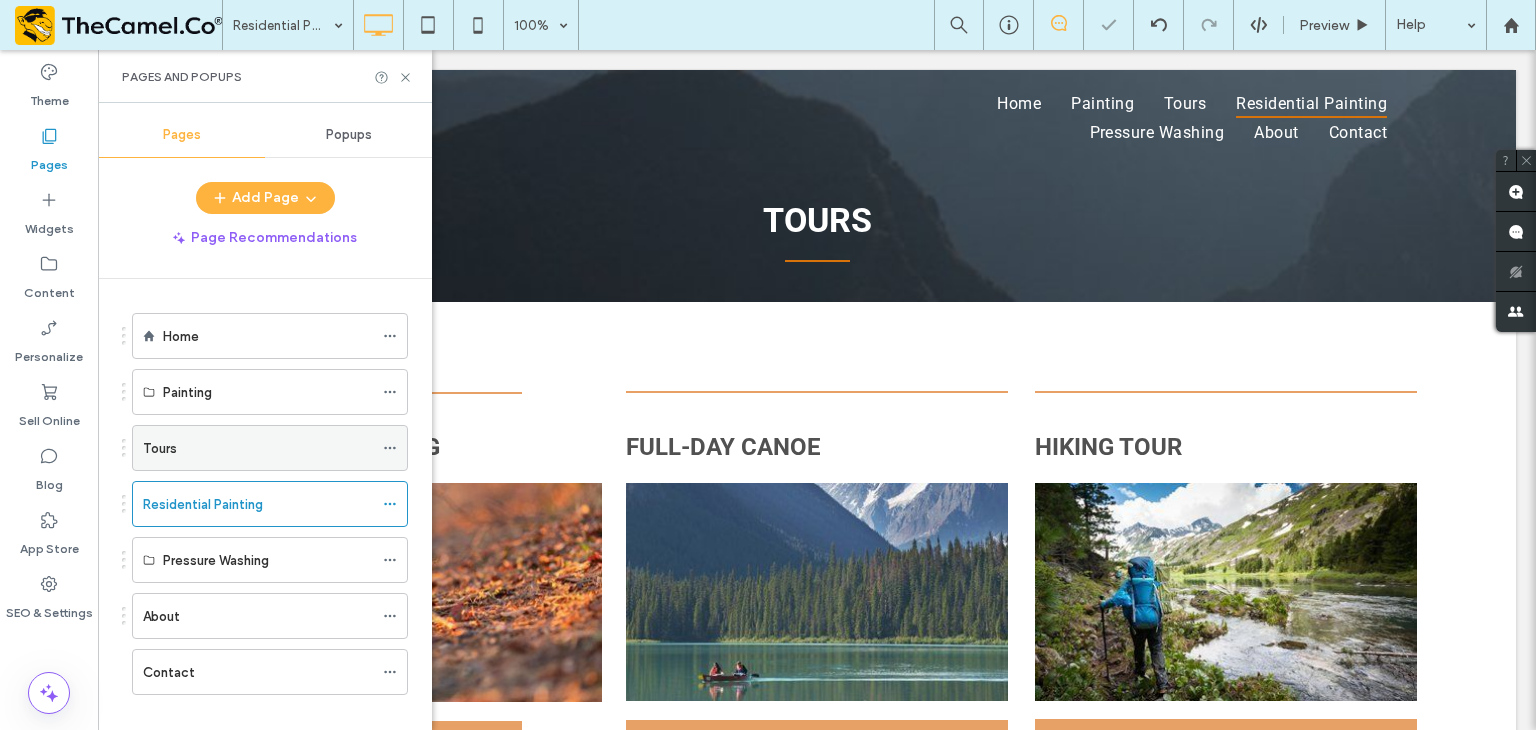 click 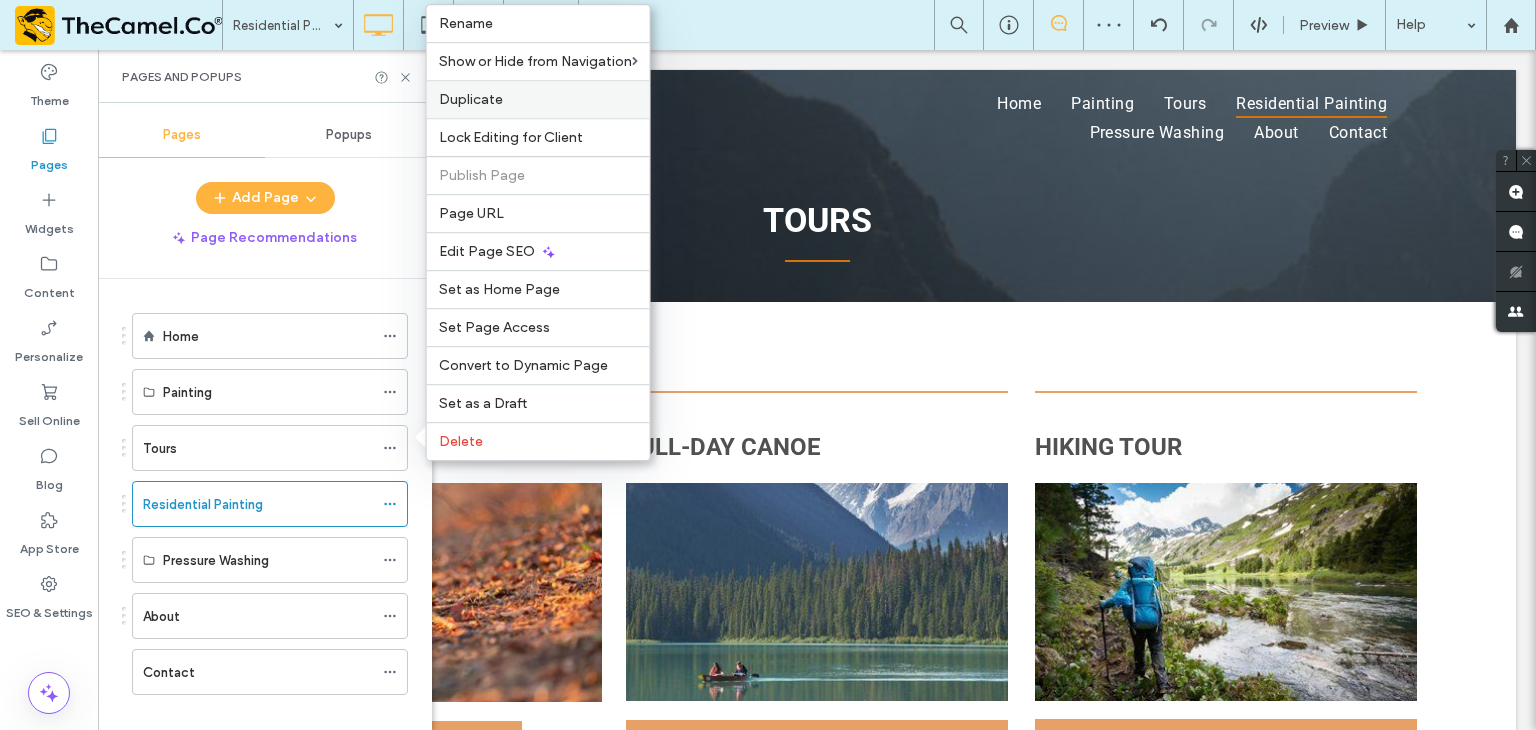 click on "Duplicate" at bounding box center [471, 99] 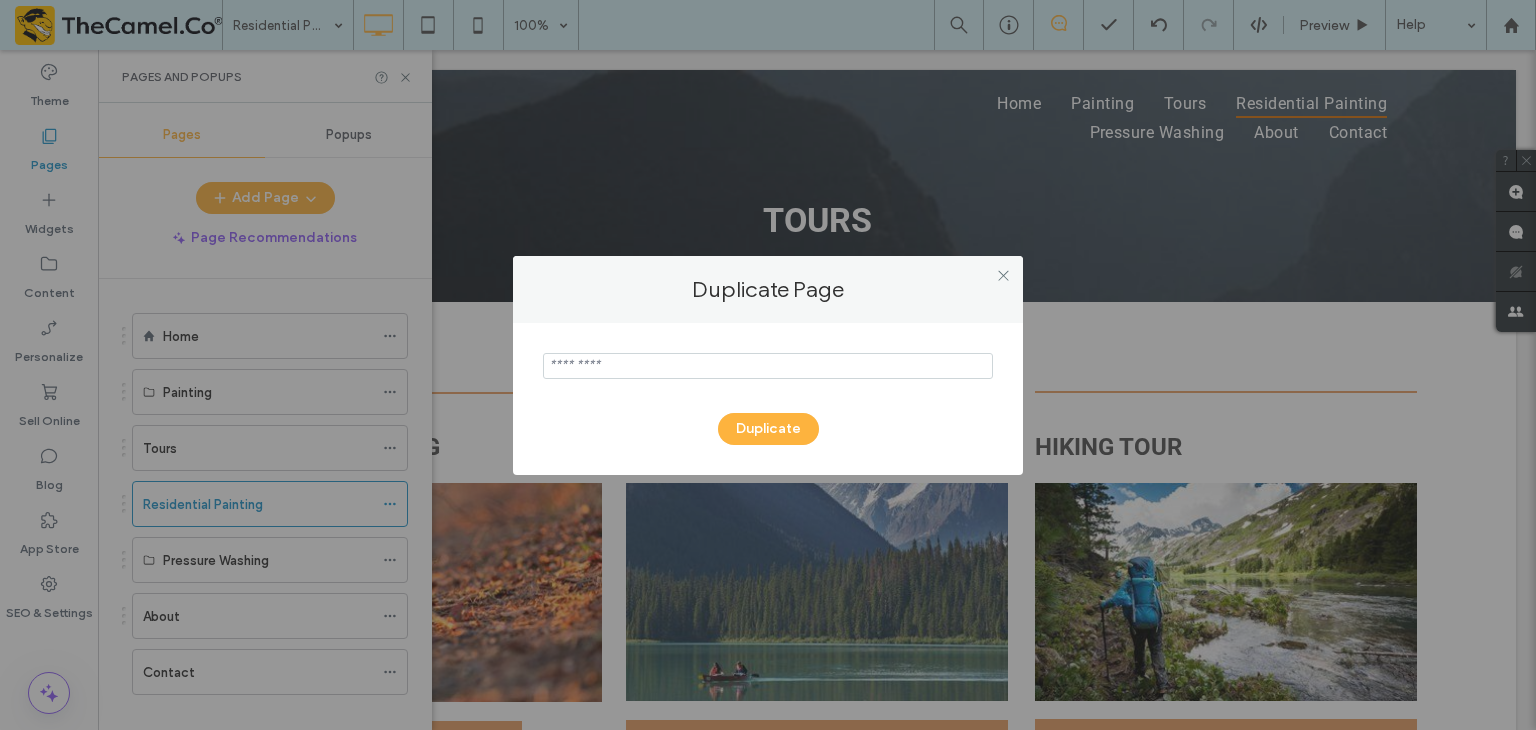 paste on "**********" 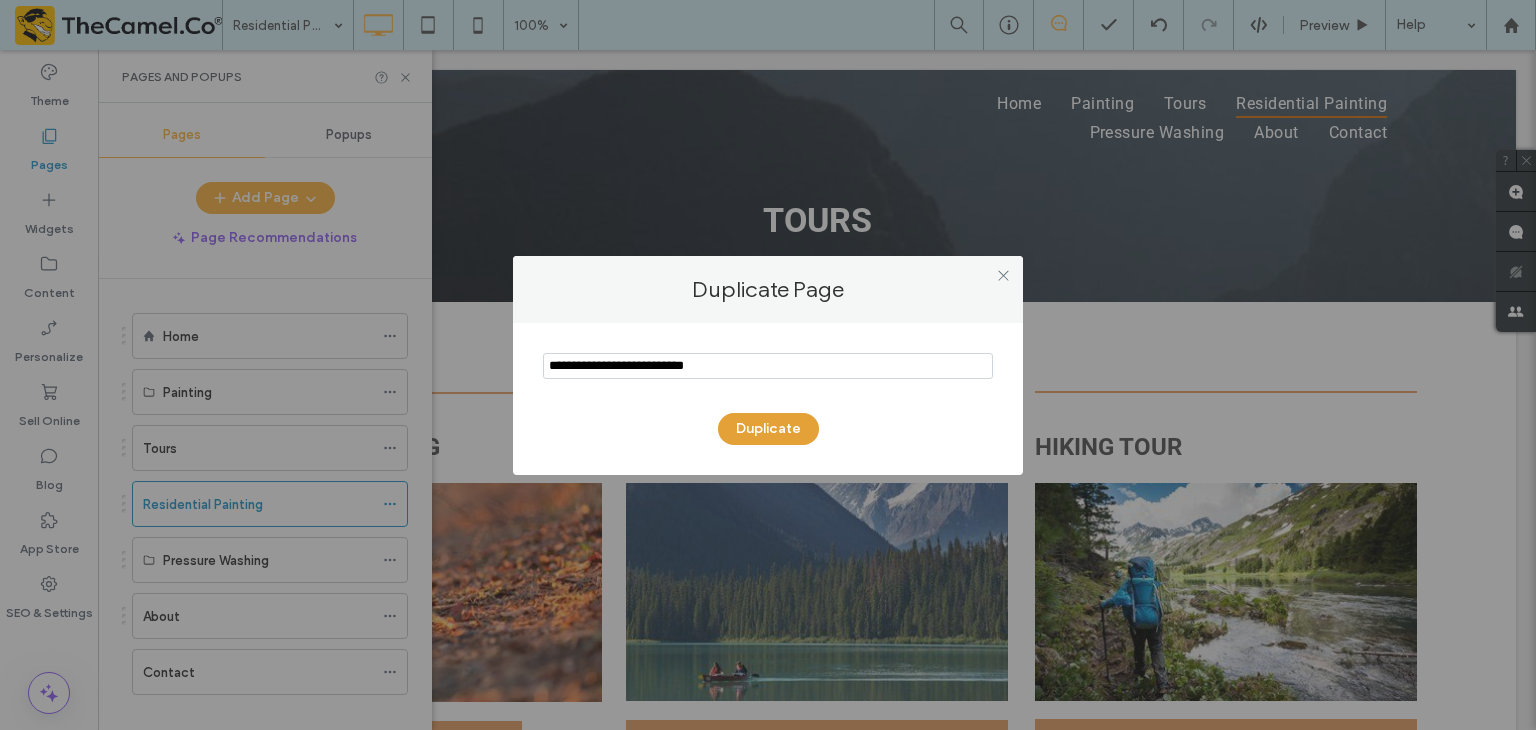 type on "**********" 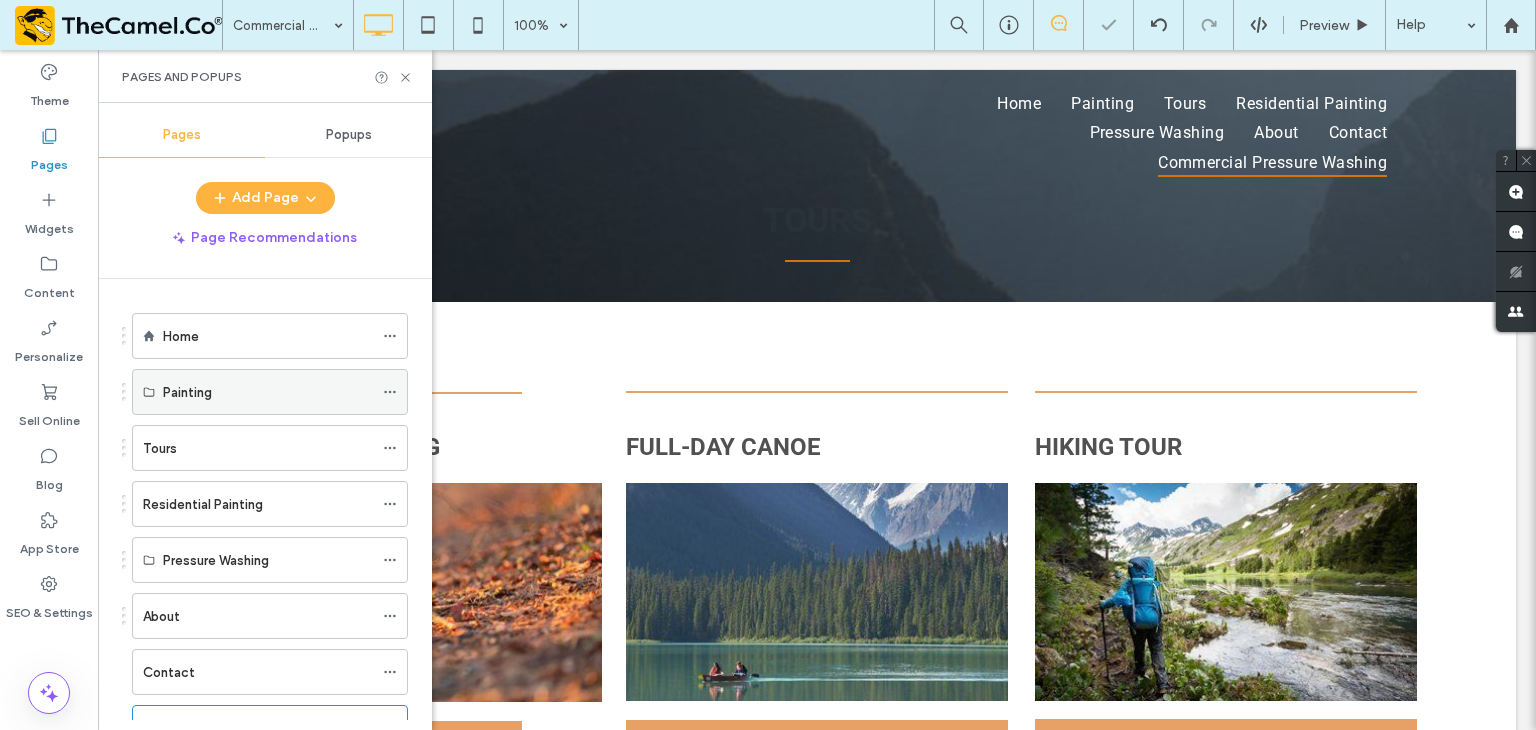 scroll, scrollTop: 0, scrollLeft: 0, axis: both 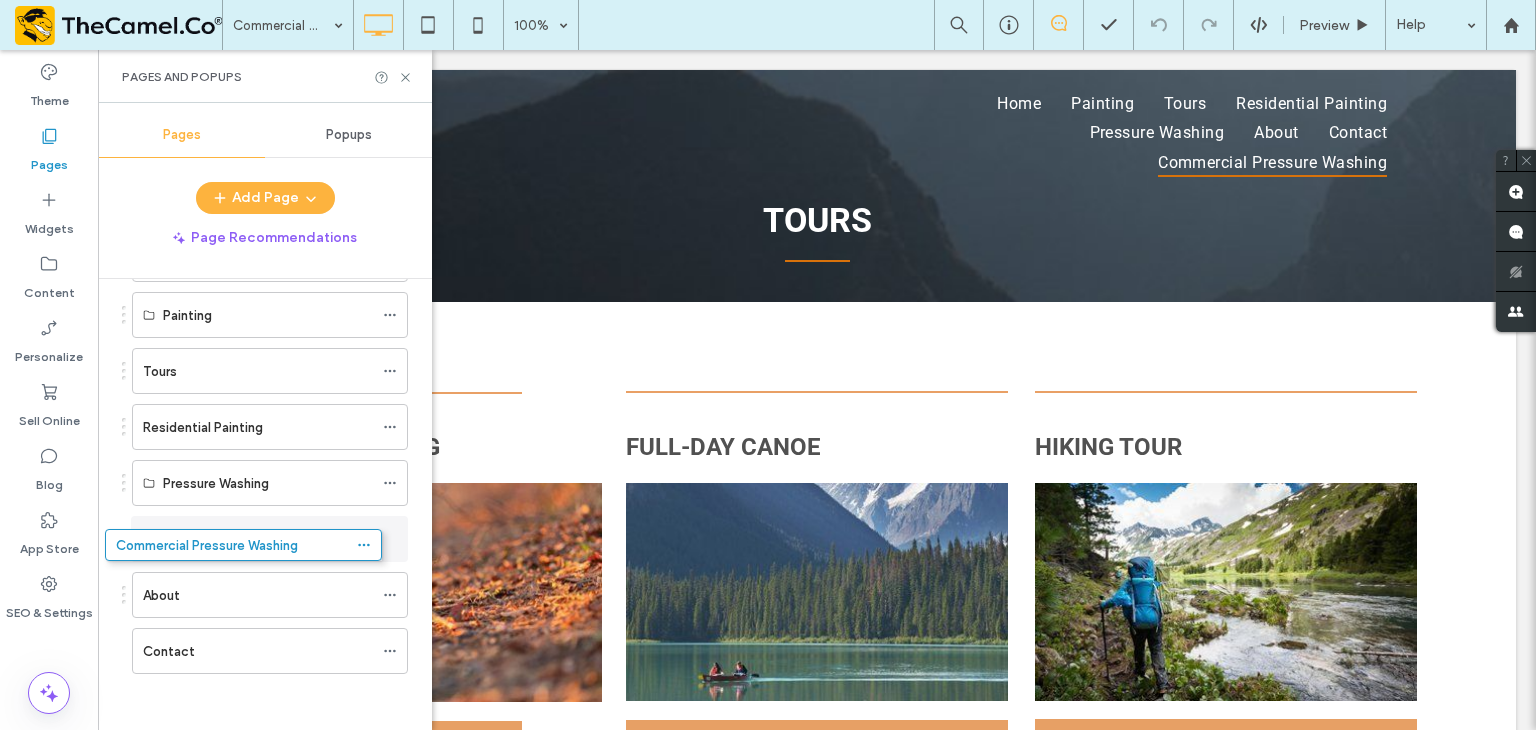 drag, startPoint x: 208, startPoint y: 661, endPoint x: 181, endPoint y: 566, distance: 98.762344 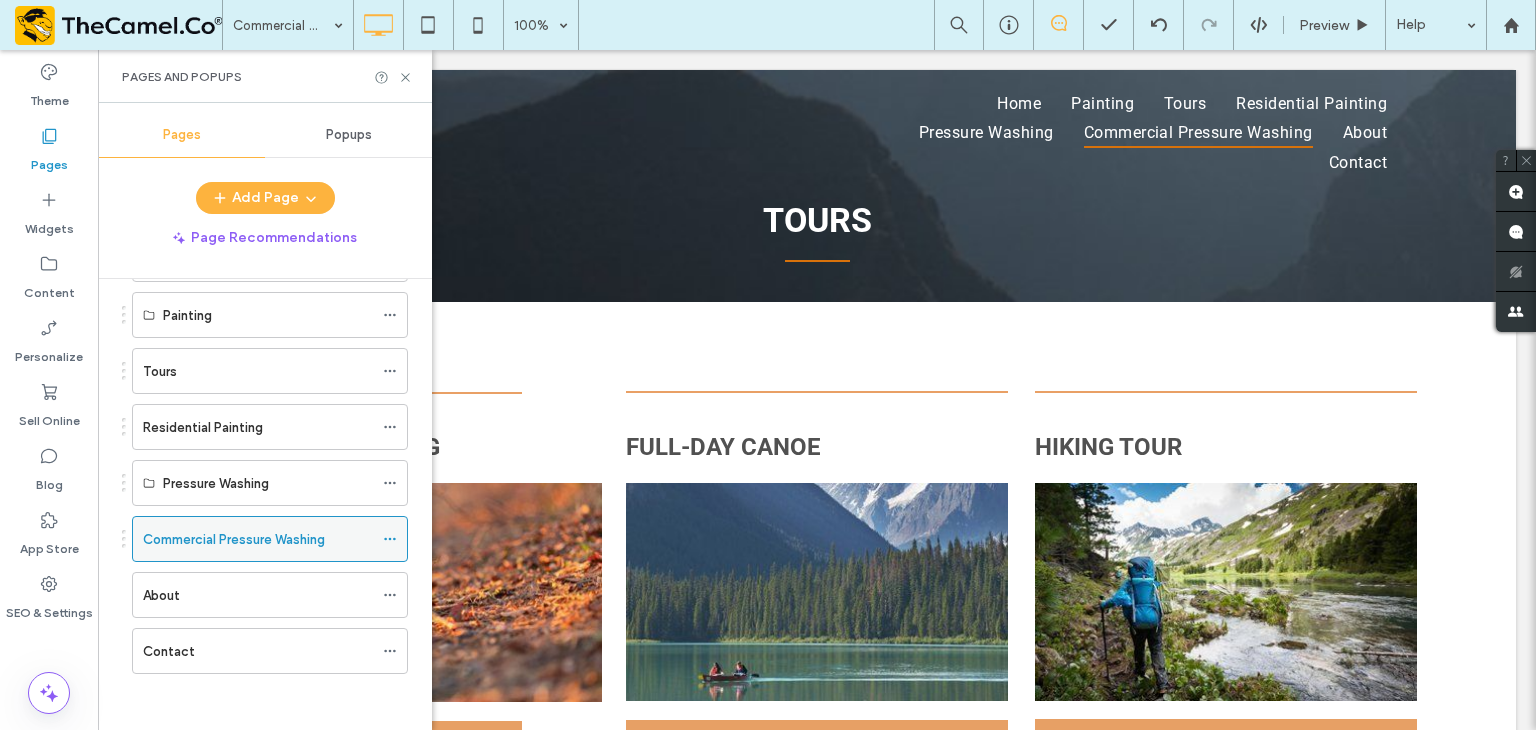 click 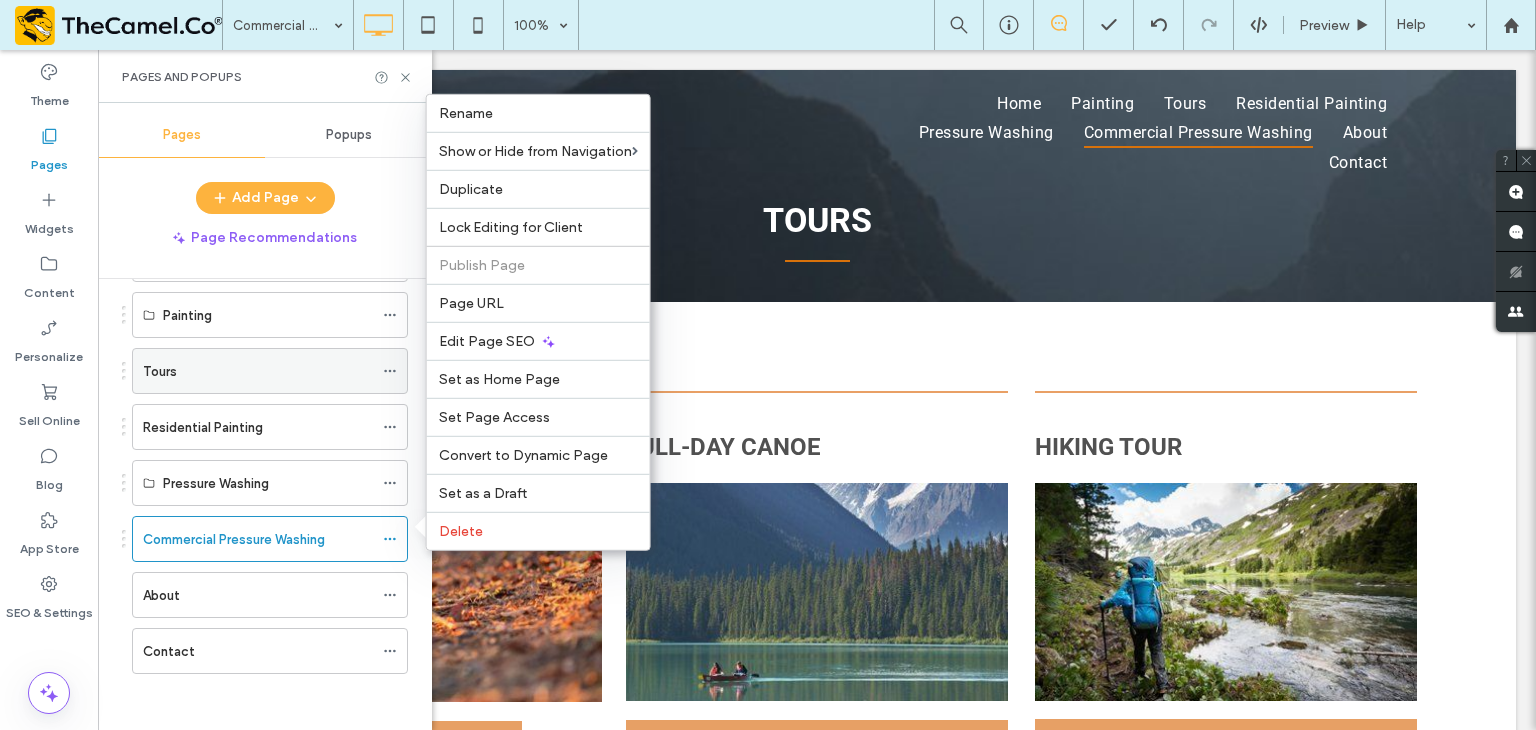click 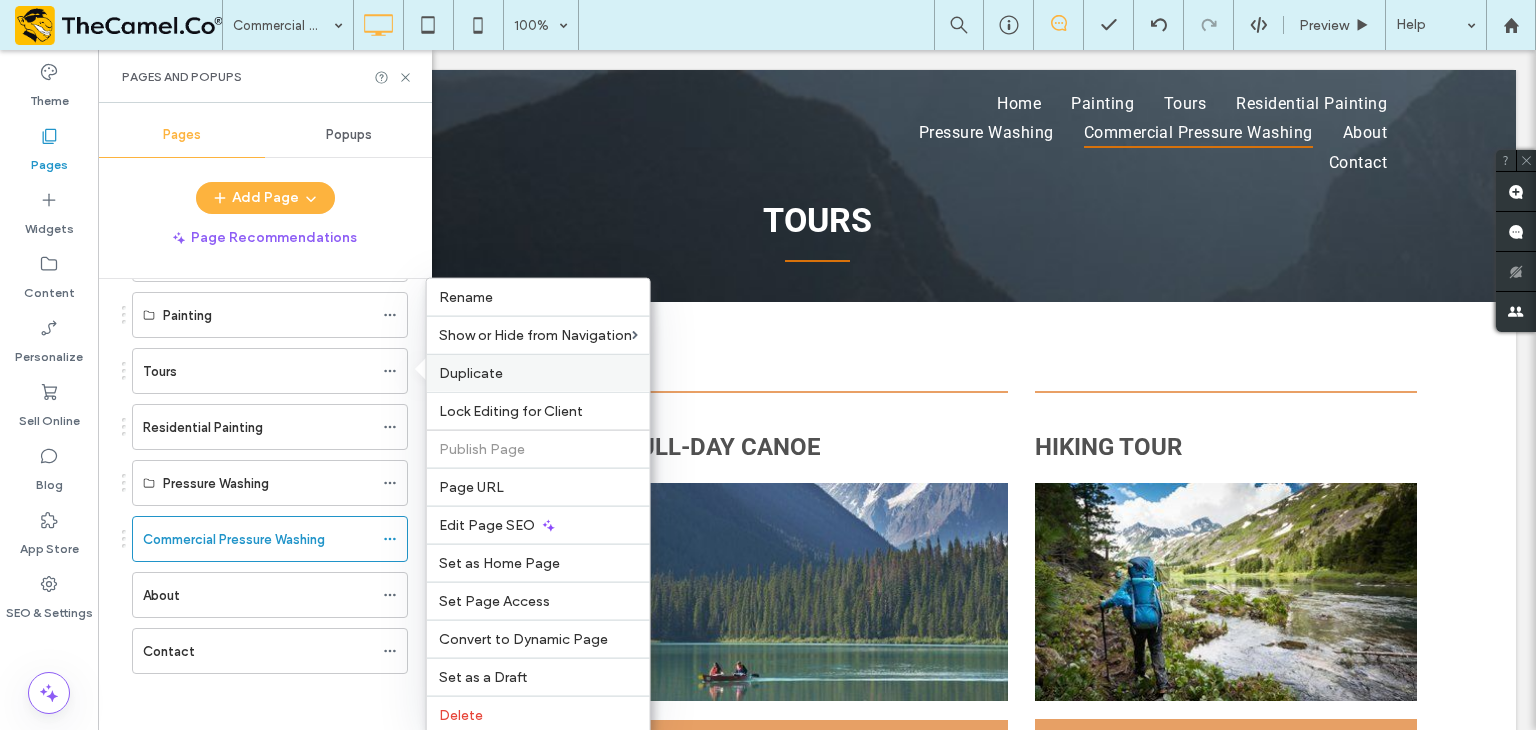 click on "Duplicate" at bounding box center (471, 373) 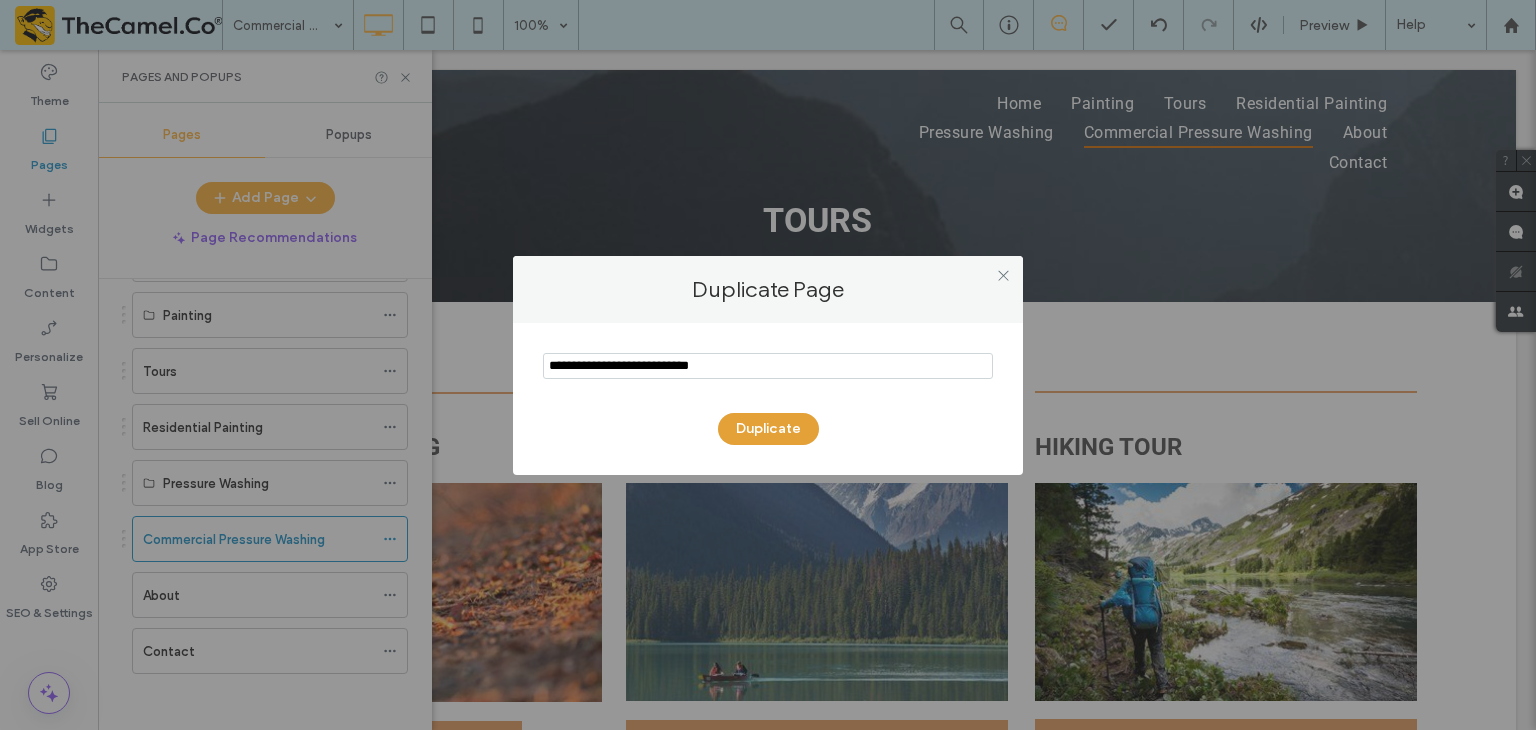 type on "**********" 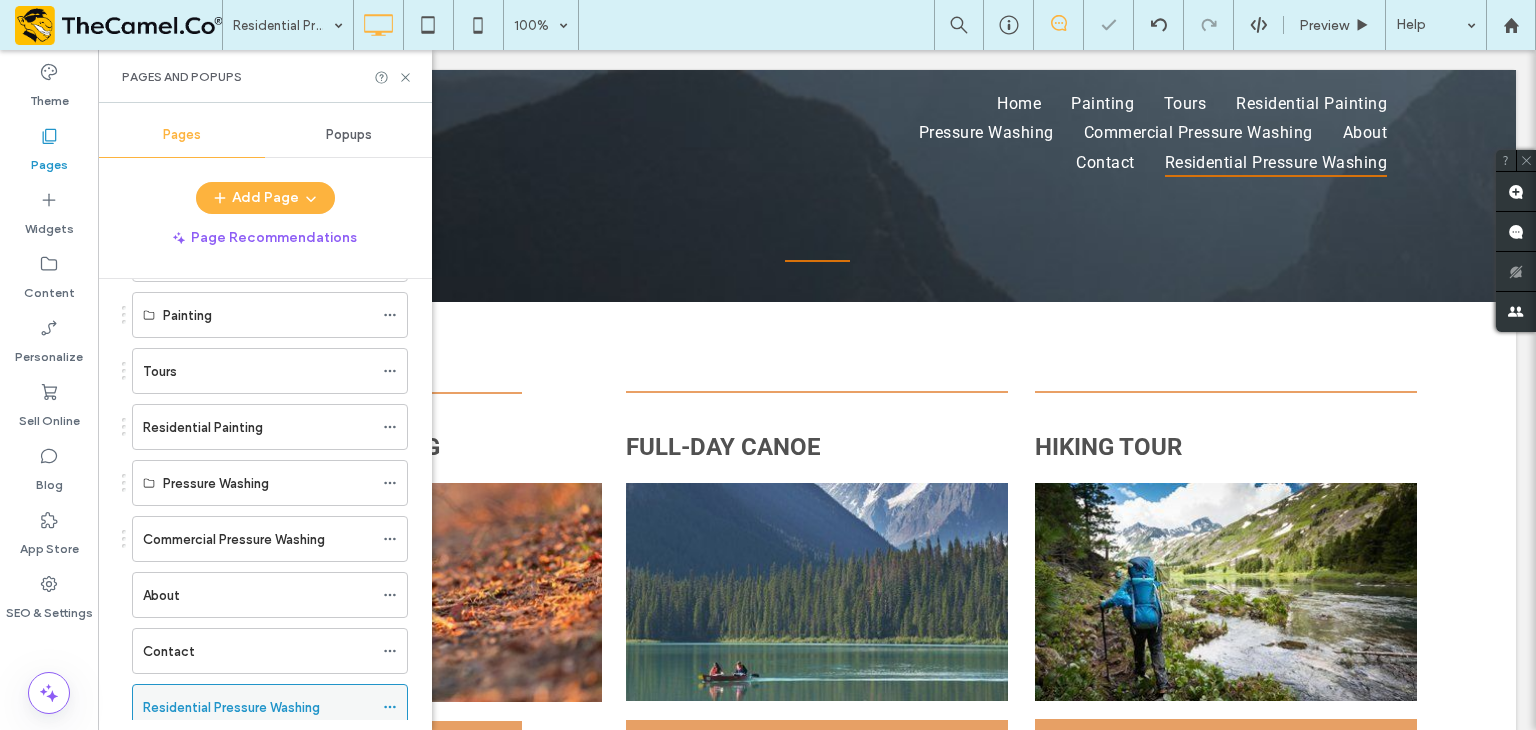 scroll, scrollTop: 0, scrollLeft: 0, axis: both 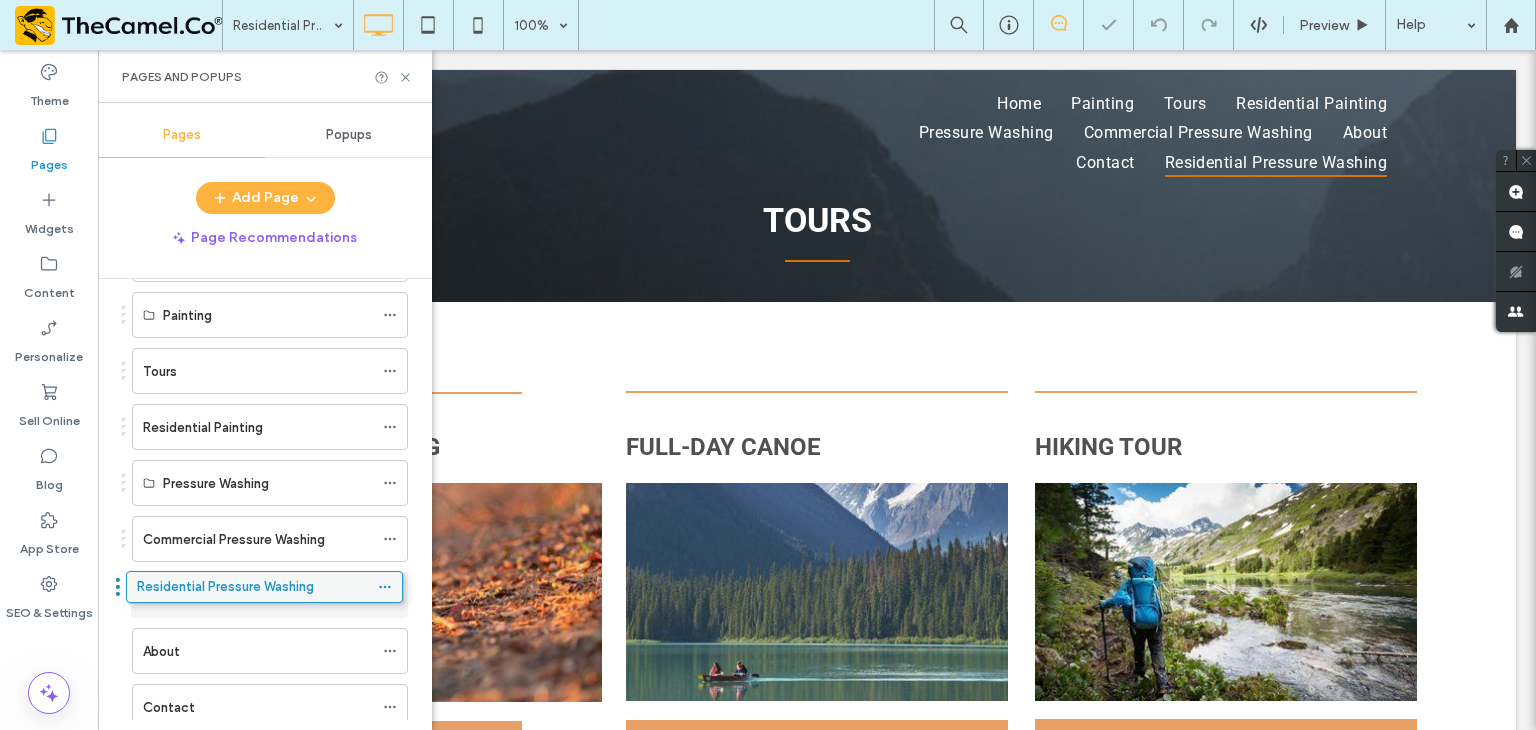 drag, startPoint x: 247, startPoint y: 700, endPoint x: 240, endPoint y: 590, distance: 110.2225 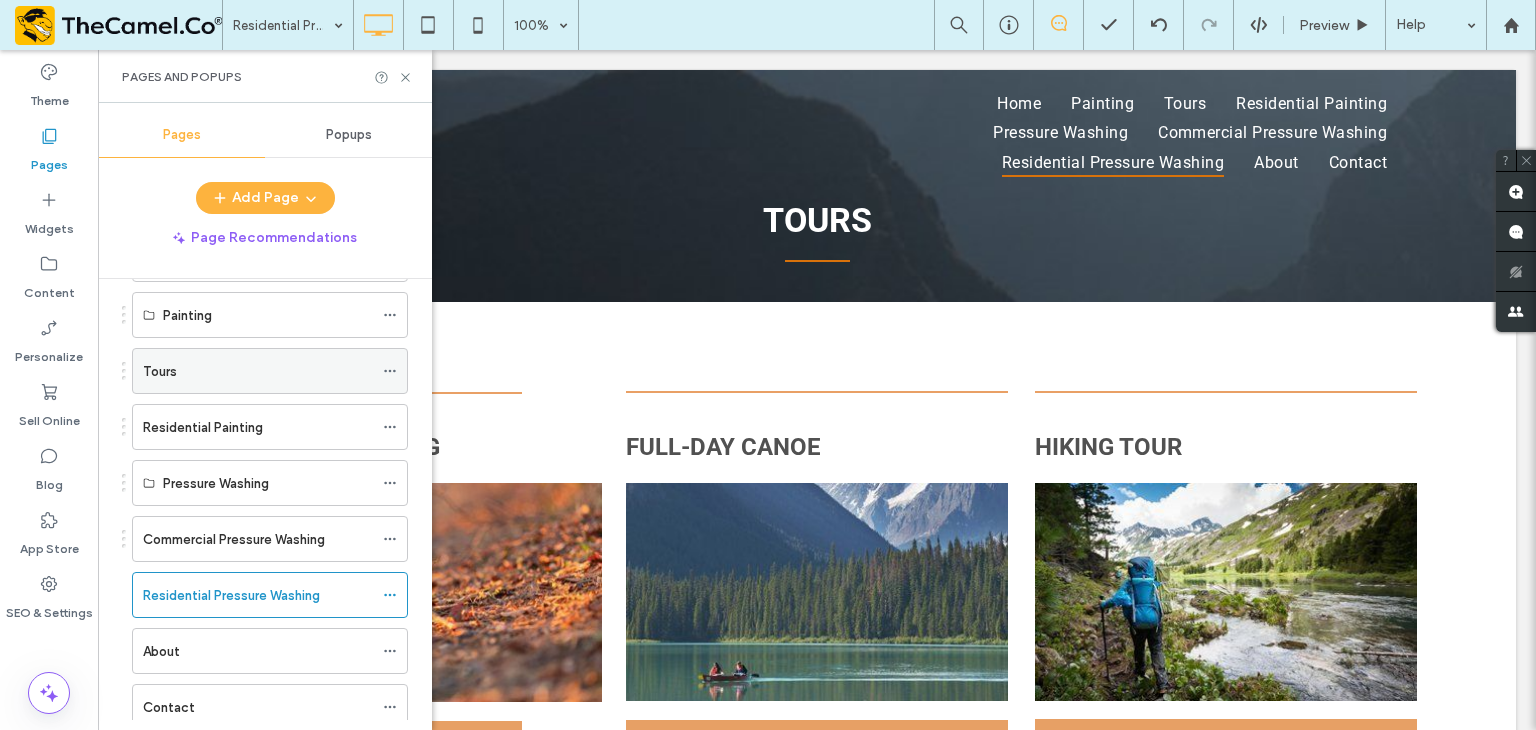 click 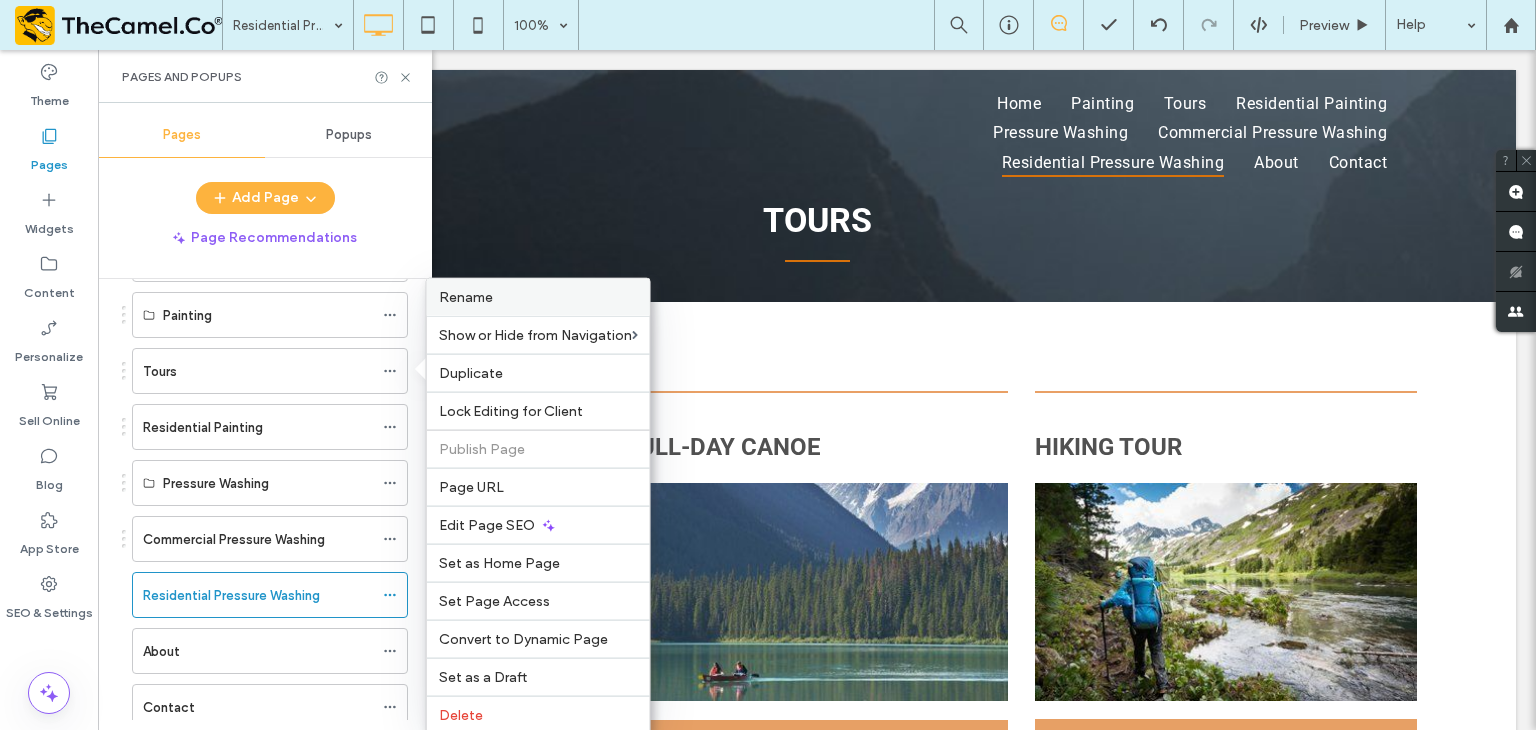 click on "Rename" at bounding box center (538, 297) 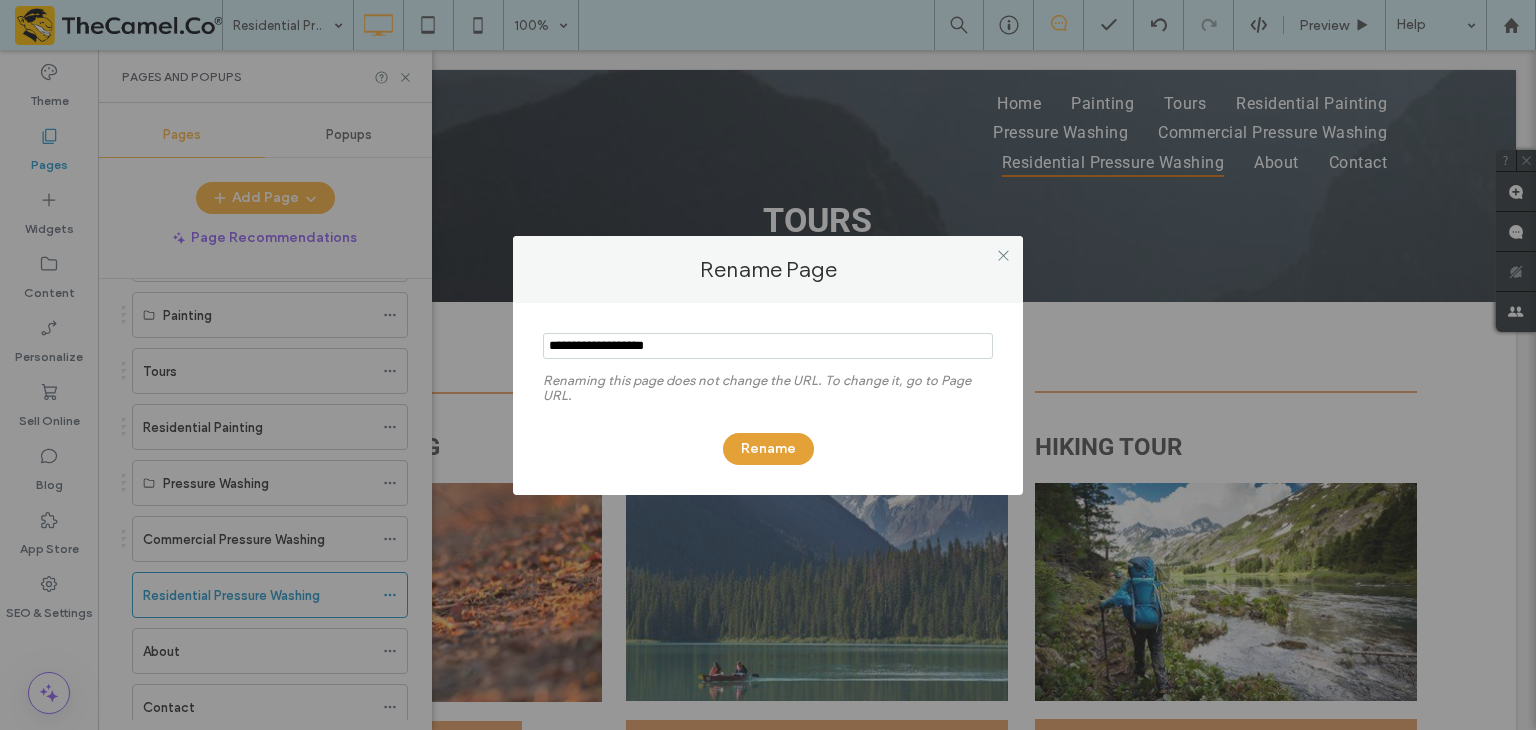 type on "**********" 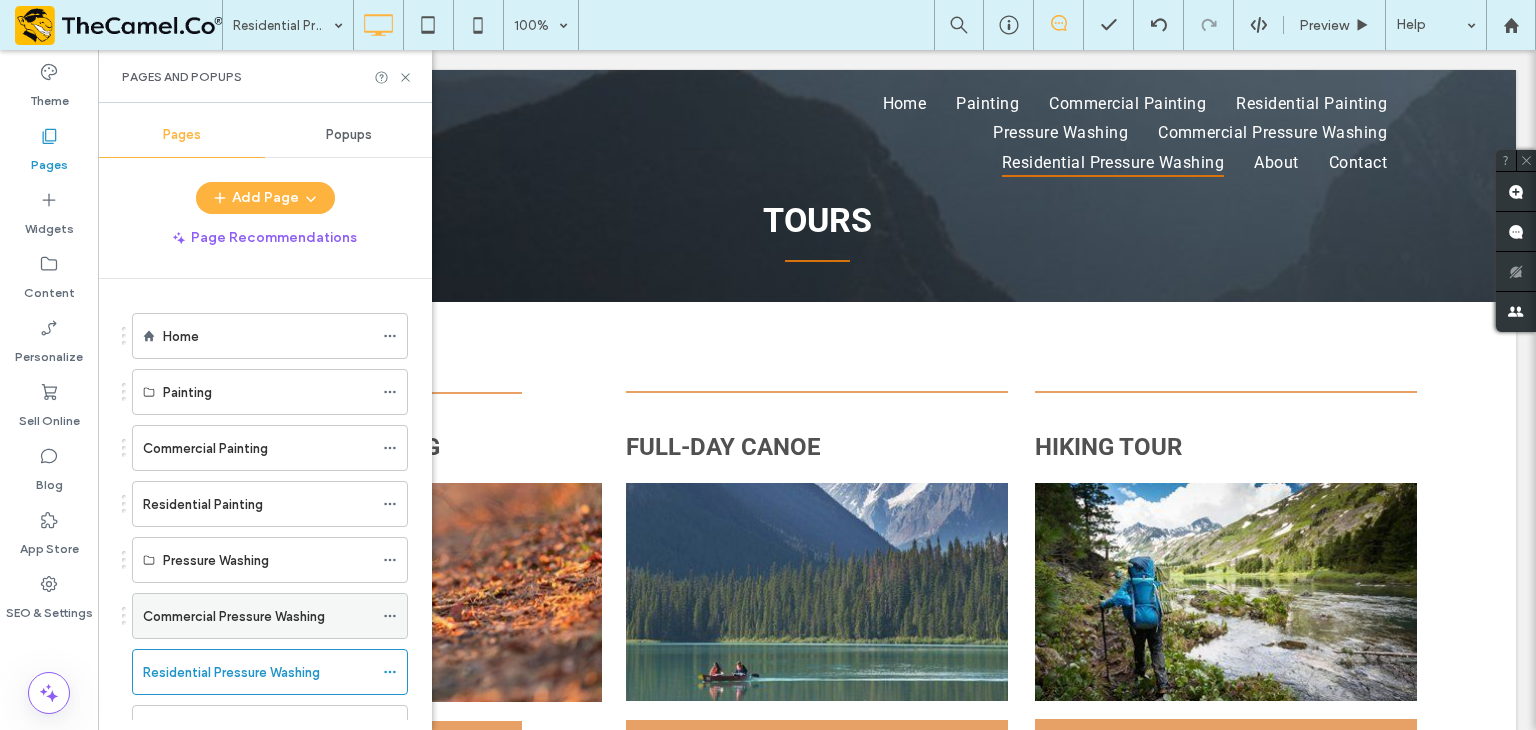 scroll, scrollTop: 0, scrollLeft: 0, axis: both 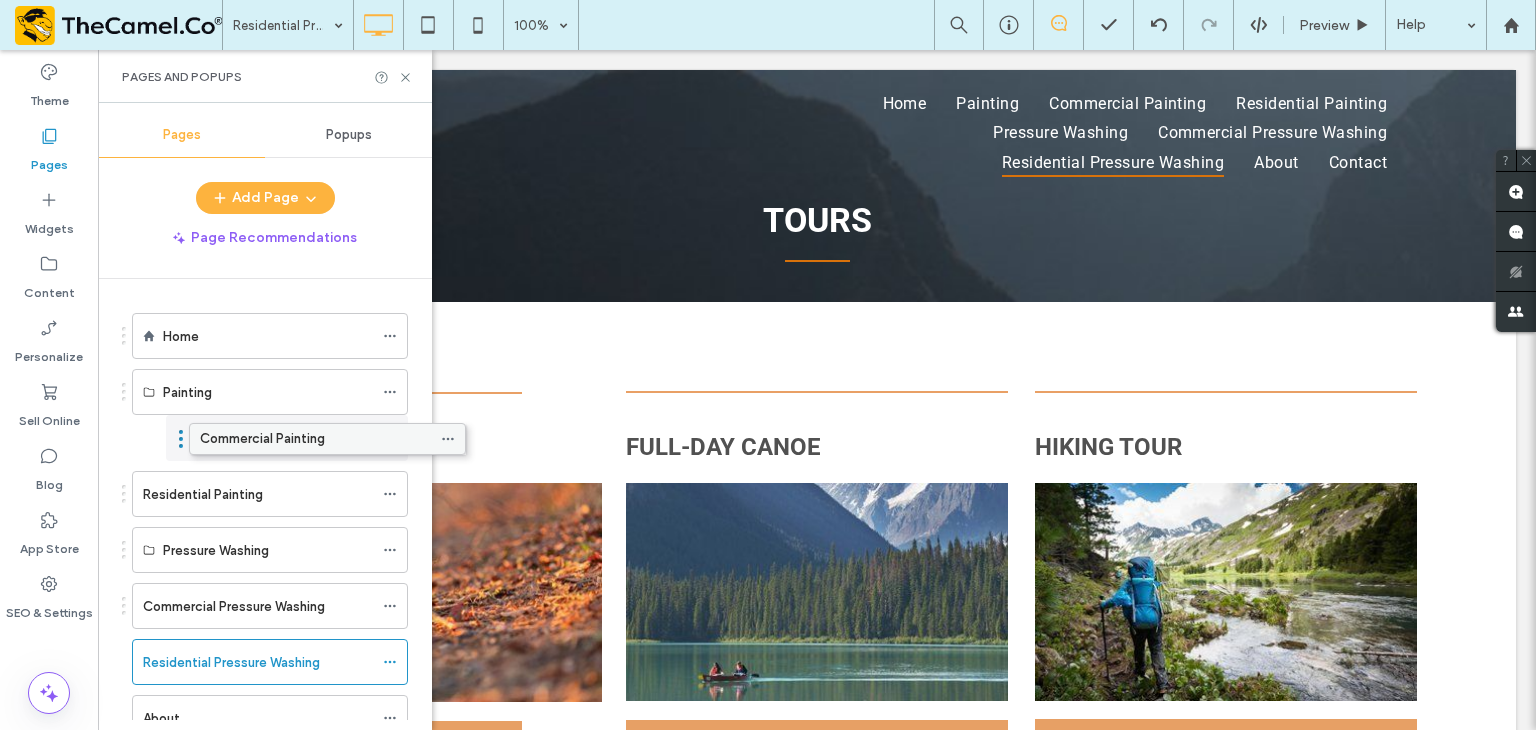 drag, startPoint x: 160, startPoint y: 446, endPoint x: 217, endPoint y: 444, distance: 57.035076 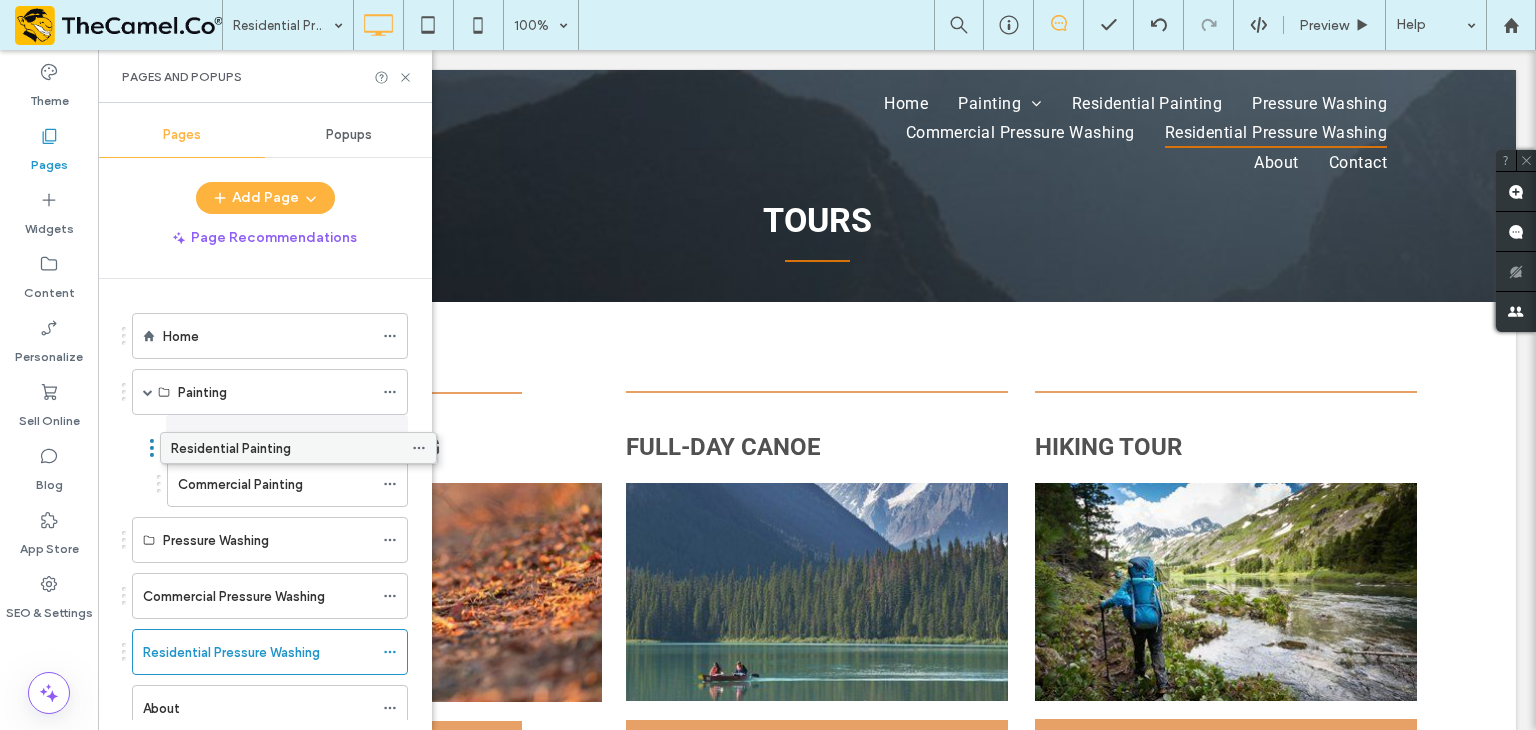 drag, startPoint x: 187, startPoint y: 500, endPoint x: 216, endPoint y: 461, distance: 48.60041 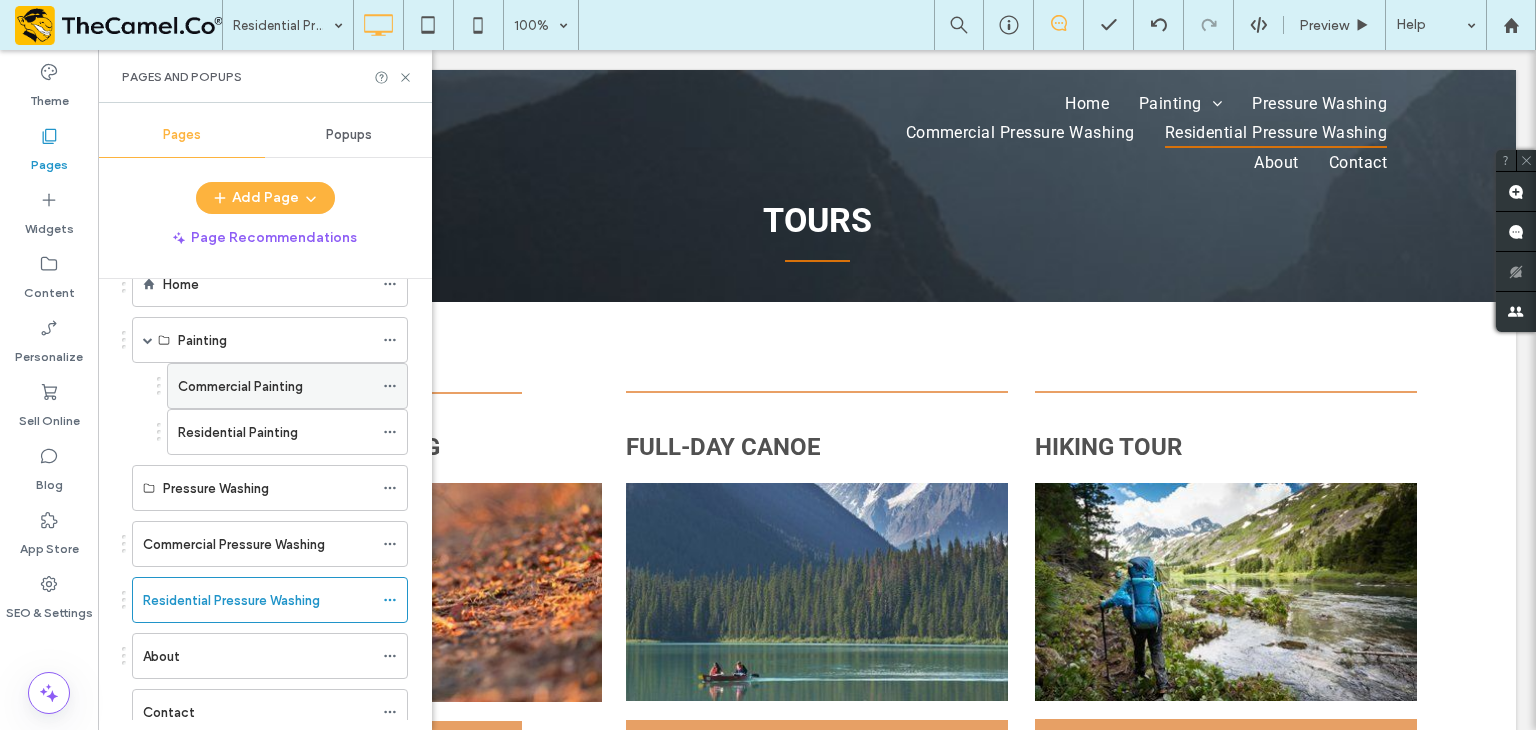 scroll, scrollTop: 100, scrollLeft: 0, axis: vertical 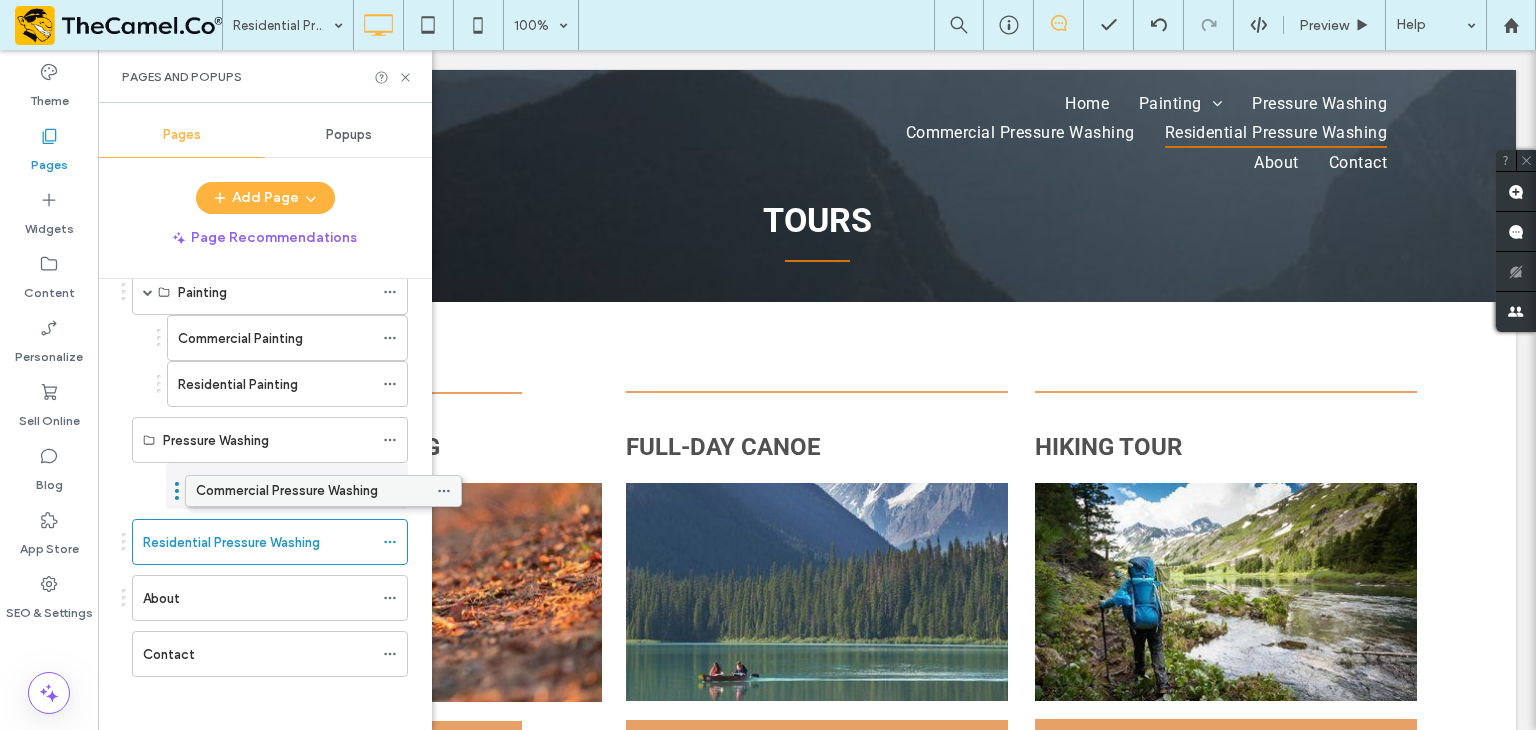 drag, startPoint x: 212, startPoint y: 490, endPoint x: 267, endPoint y: 493, distance: 55.081757 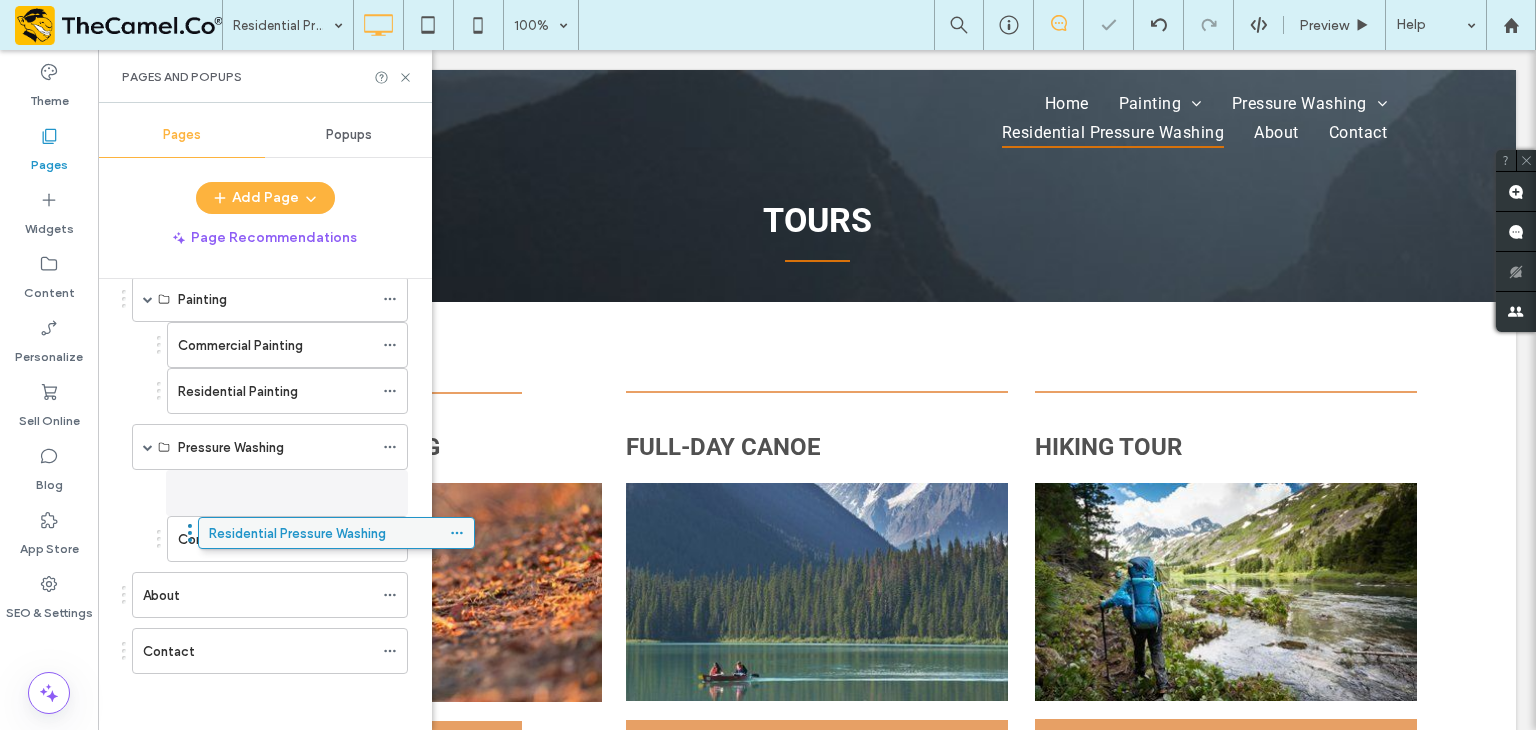 drag, startPoint x: 241, startPoint y: 545, endPoint x: 307, endPoint y: 546, distance: 66.007576 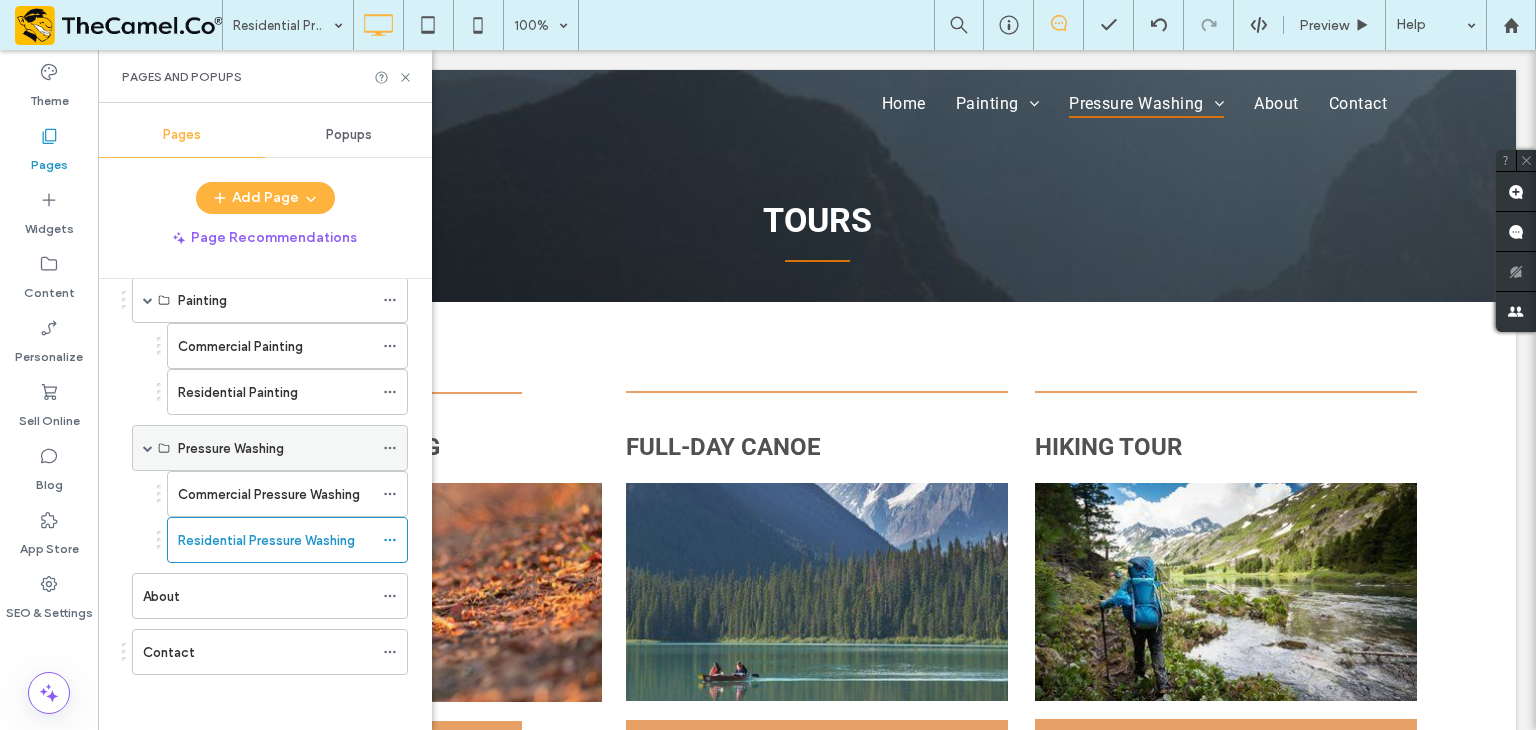 scroll, scrollTop: 0, scrollLeft: 0, axis: both 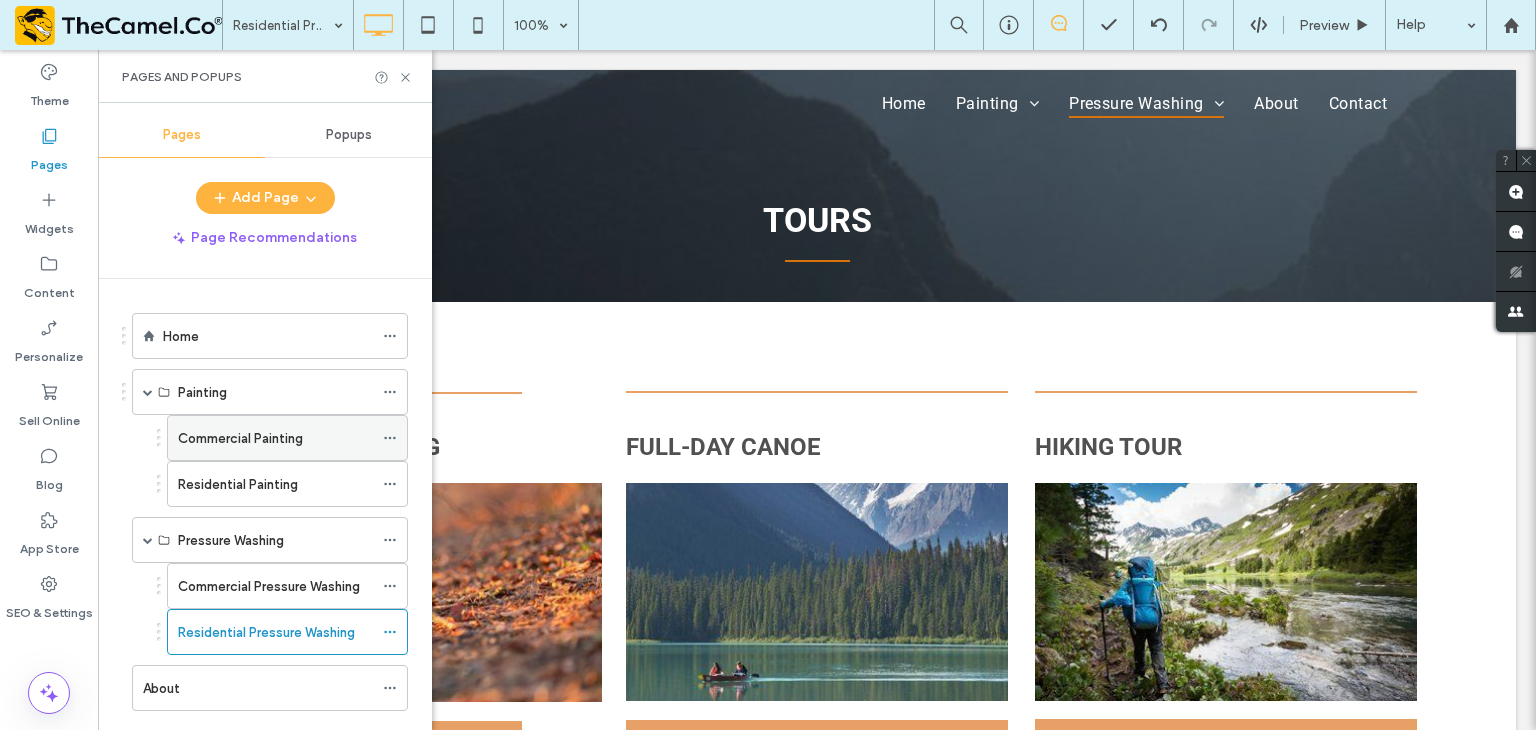 click on "Commercial Painting" at bounding box center (287, 438) 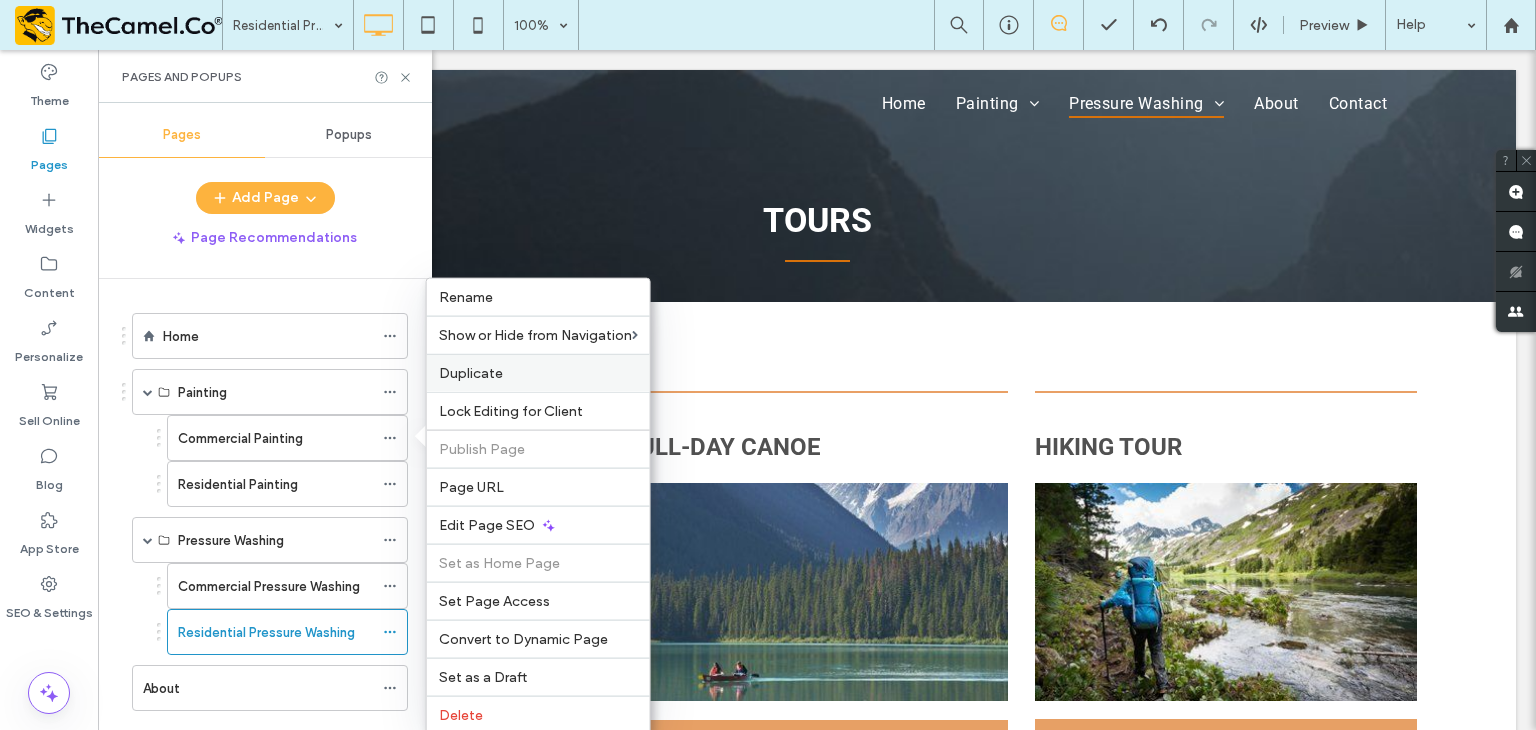 click on "Duplicate" at bounding box center (471, 373) 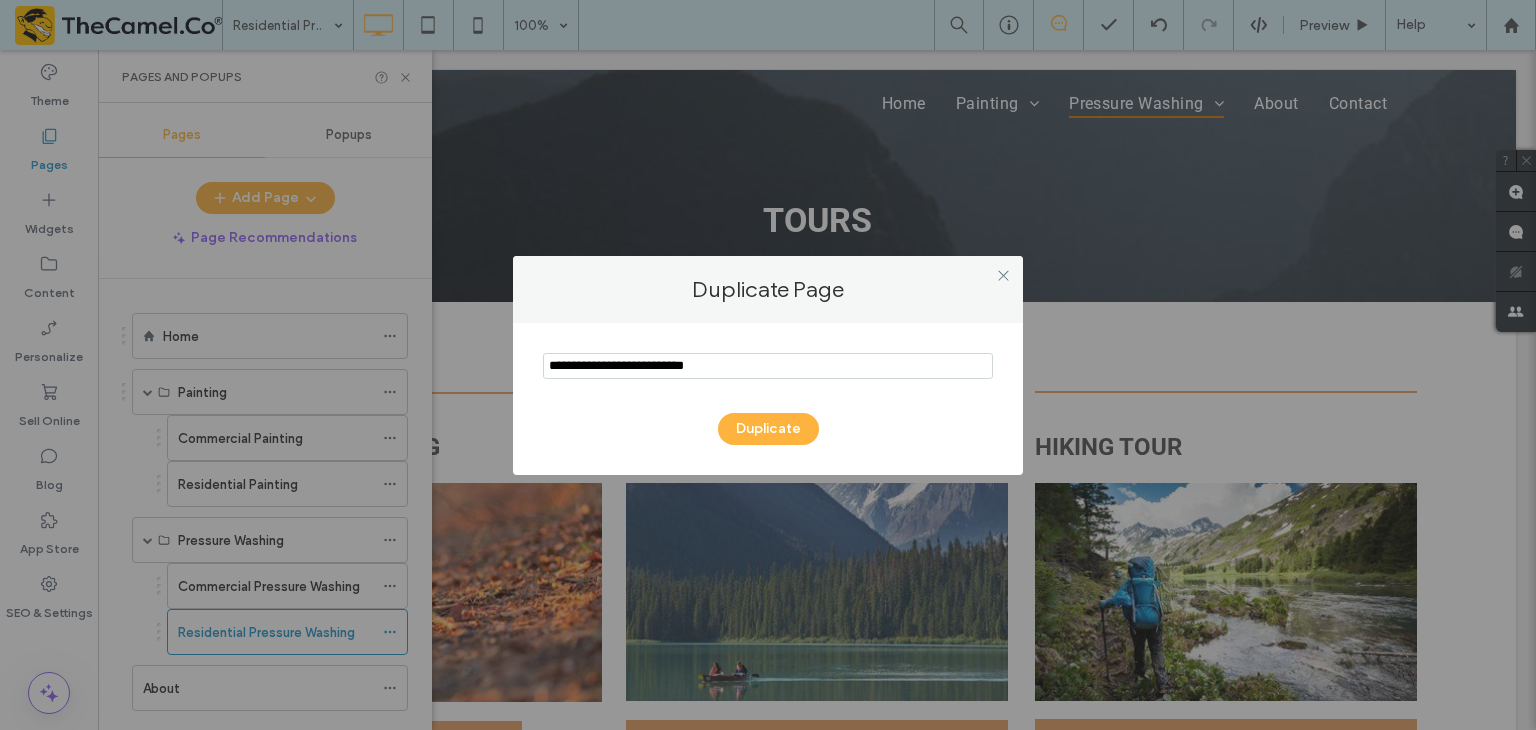 drag, startPoint x: 744, startPoint y: 369, endPoint x: 504, endPoint y: 368, distance: 240.00209 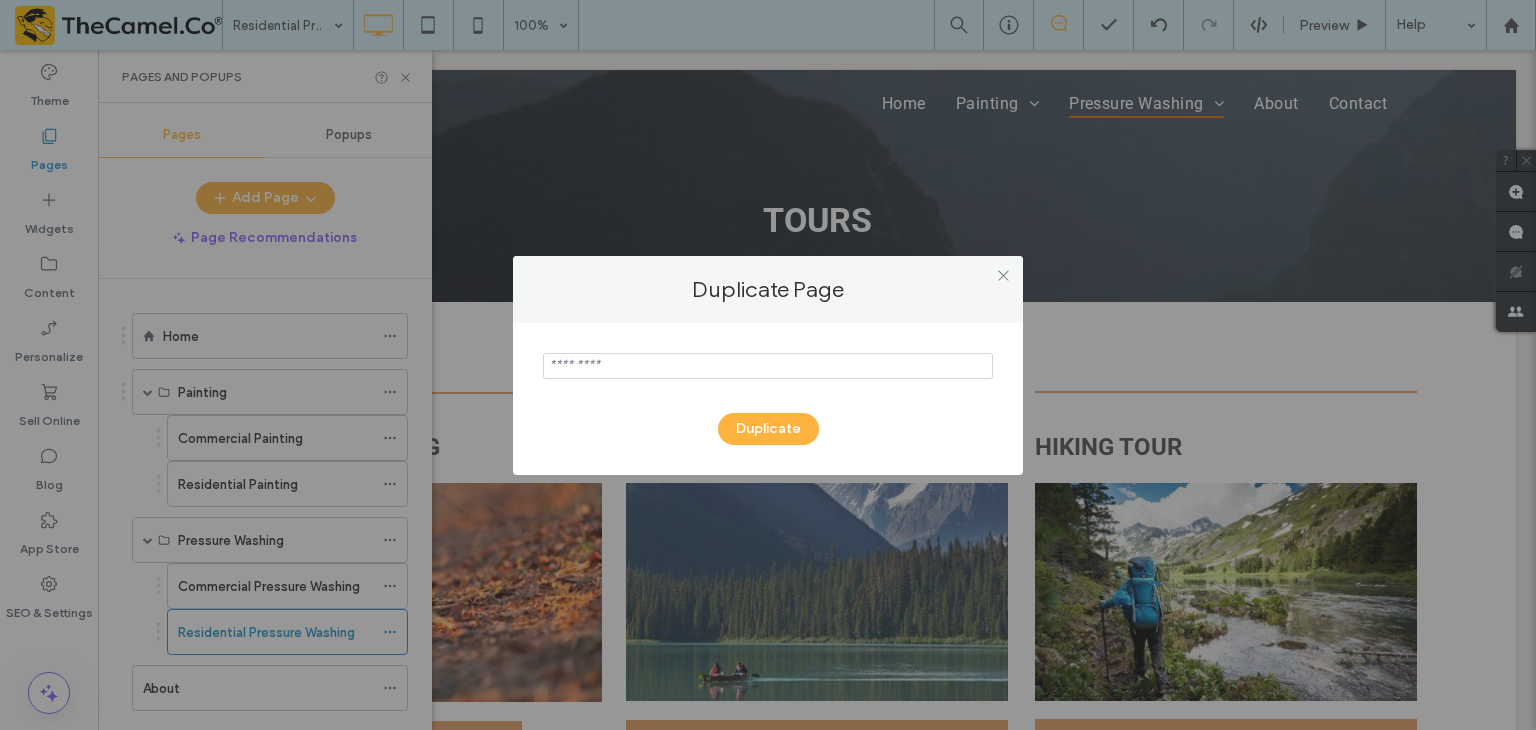 paste on "**********" 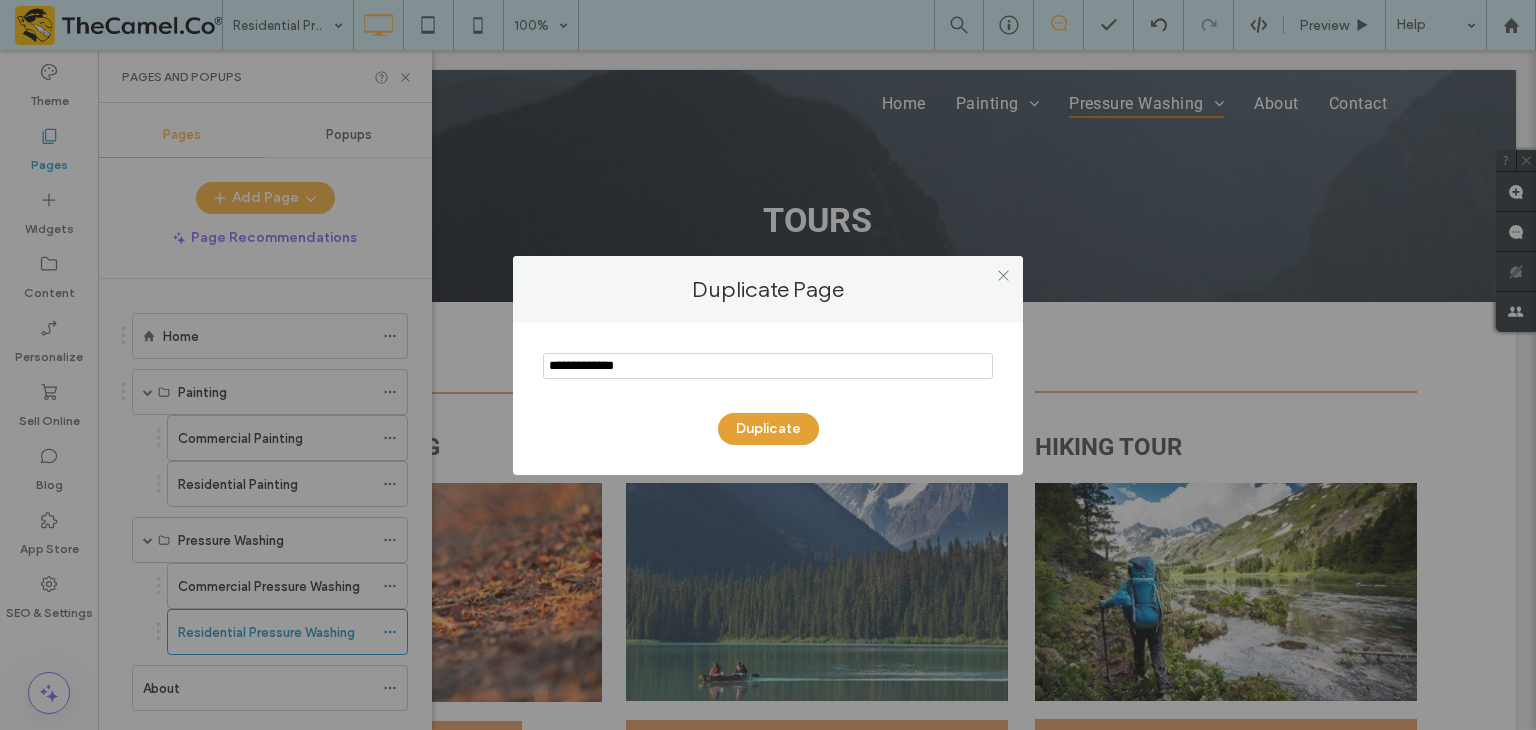 type on "**********" 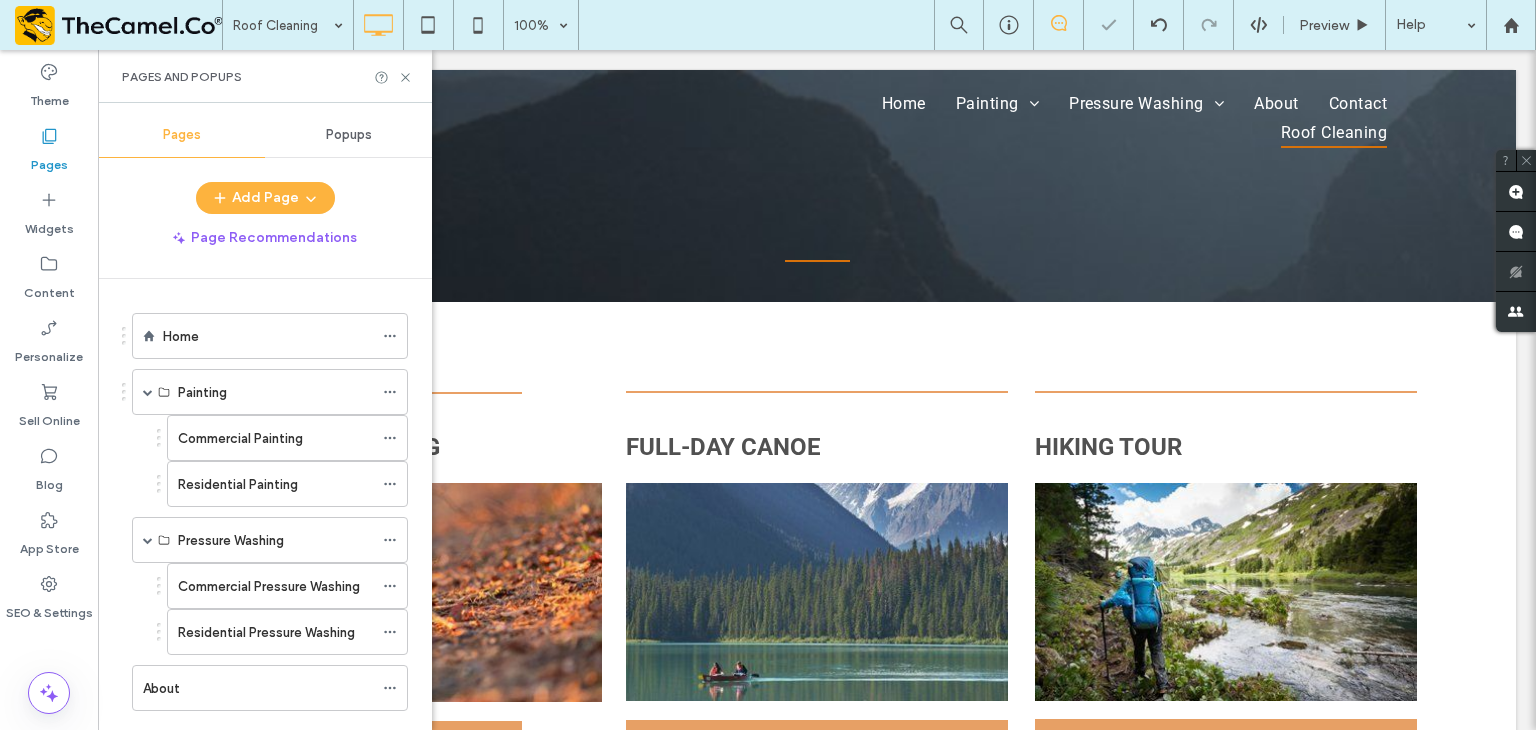 scroll, scrollTop: 0, scrollLeft: 0, axis: both 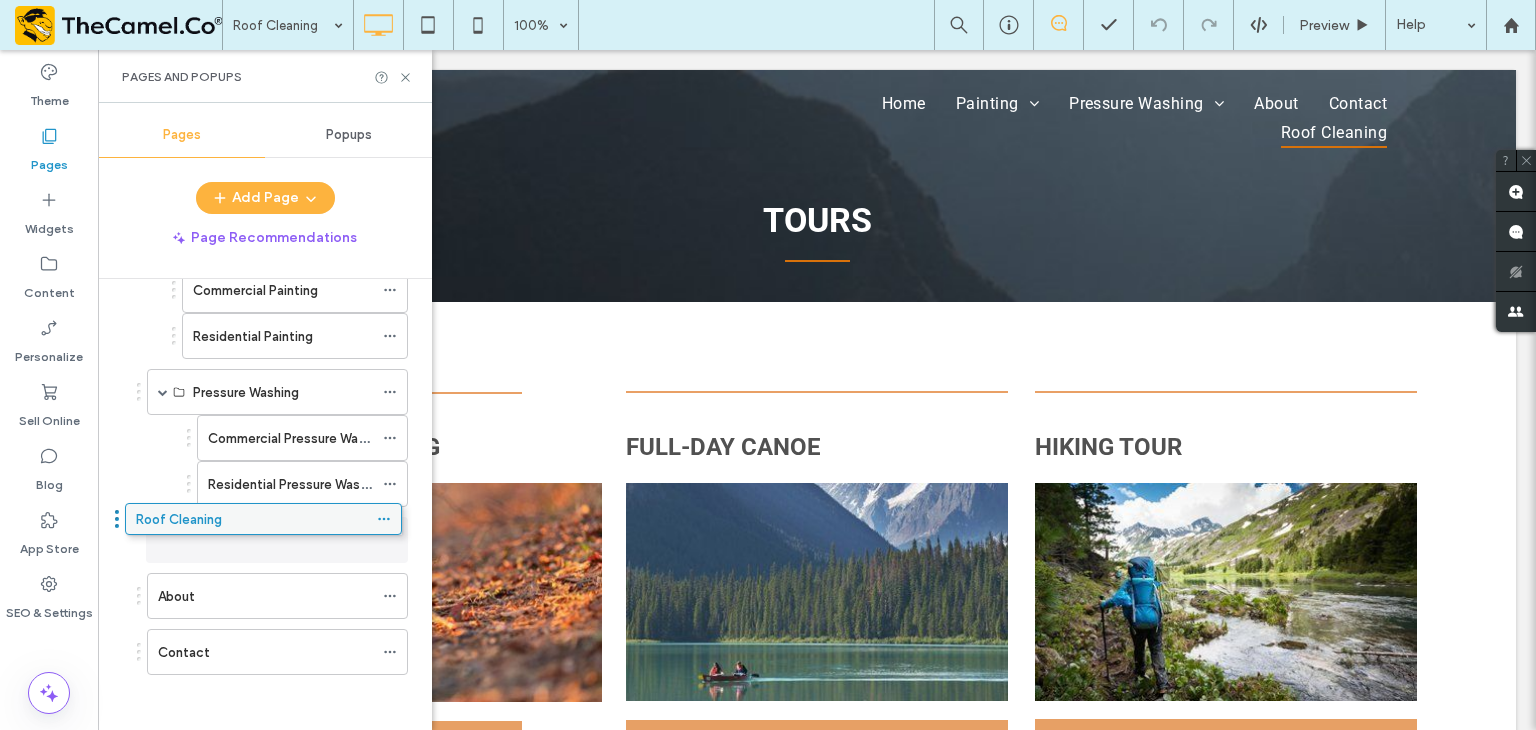 drag, startPoint x: 266, startPoint y: 642, endPoint x: 259, endPoint y: 521, distance: 121.20231 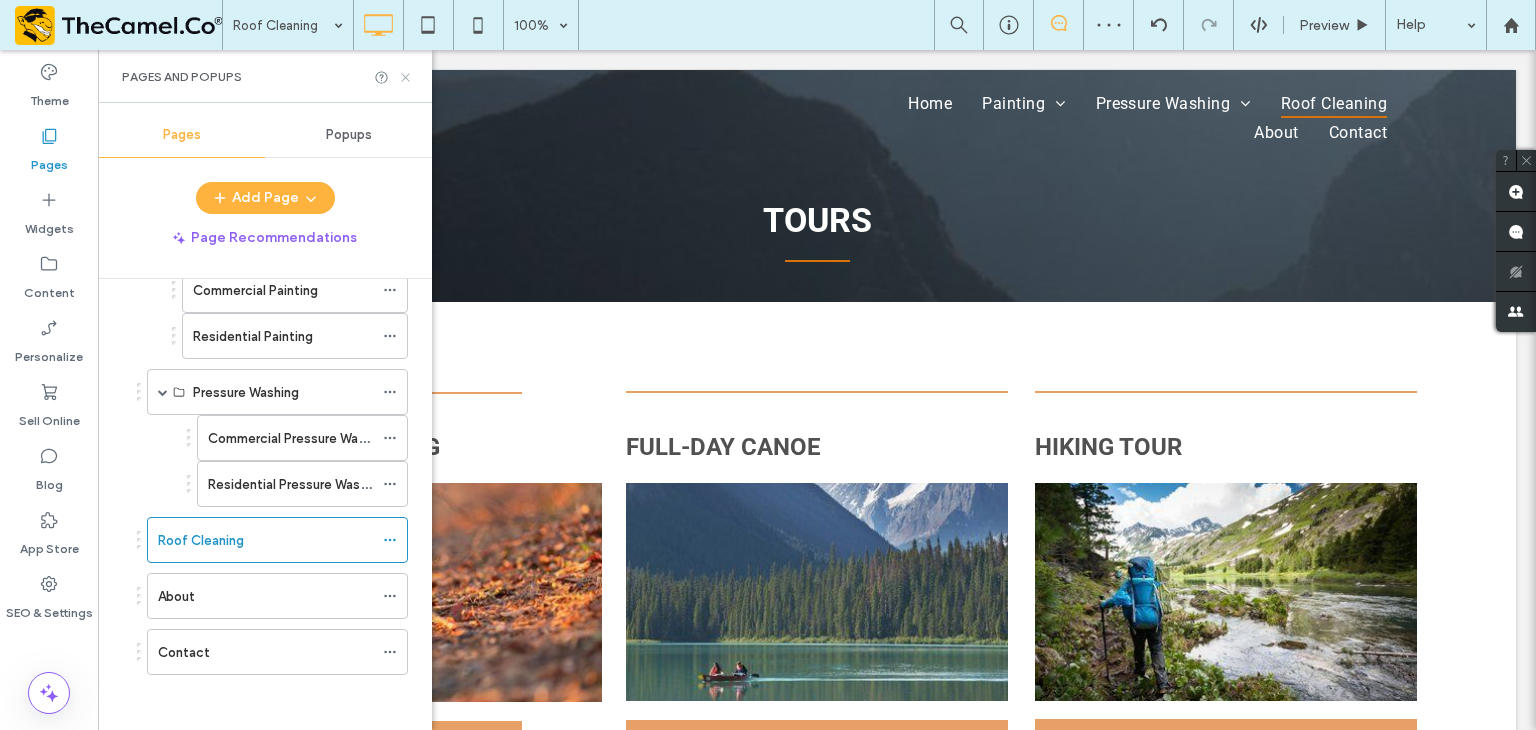 click 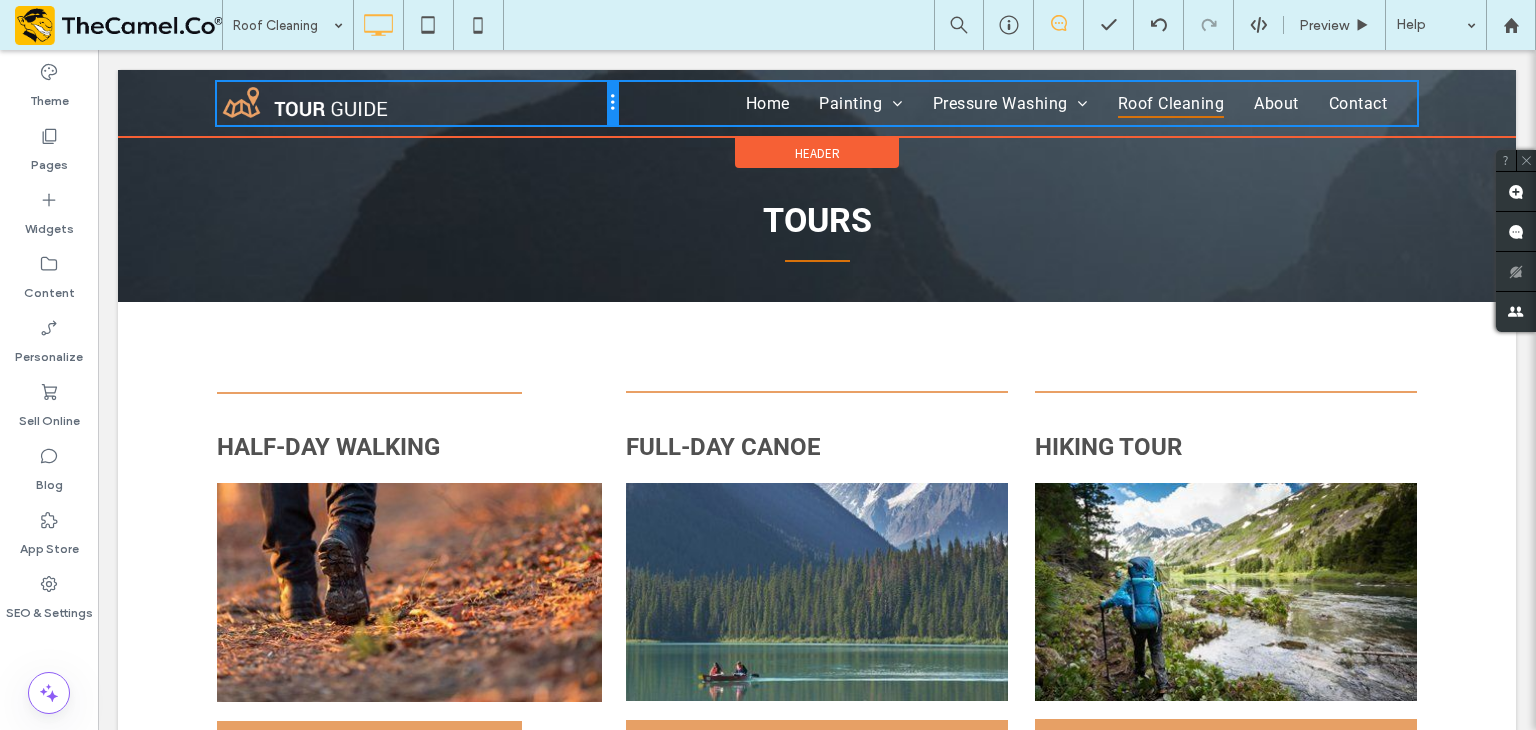 drag, startPoint x: 806, startPoint y: 119, endPoint x: 647, endPoint y: 125, distance: 159.11317 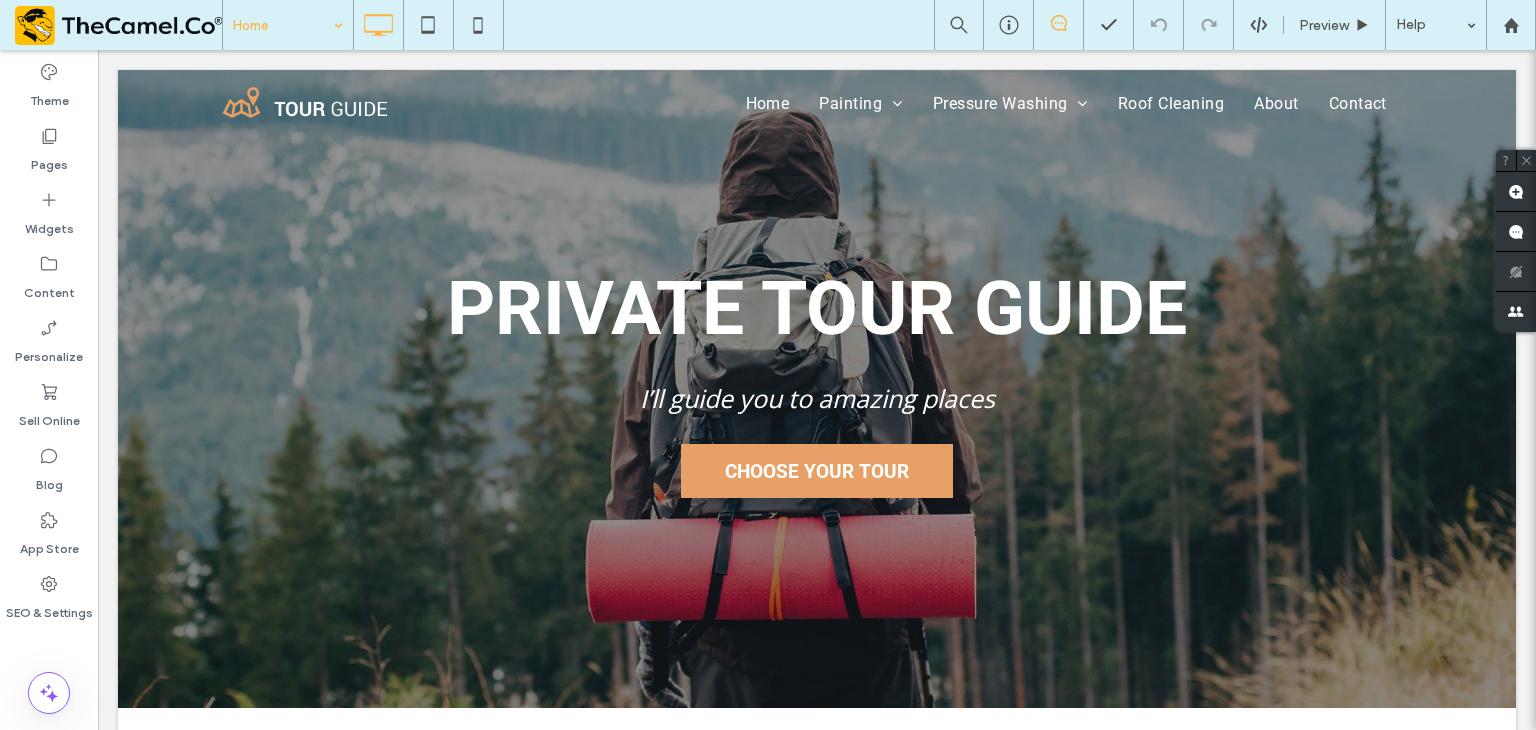 scroll, scrollTop: 0, scrollLeft: 0, axis: both 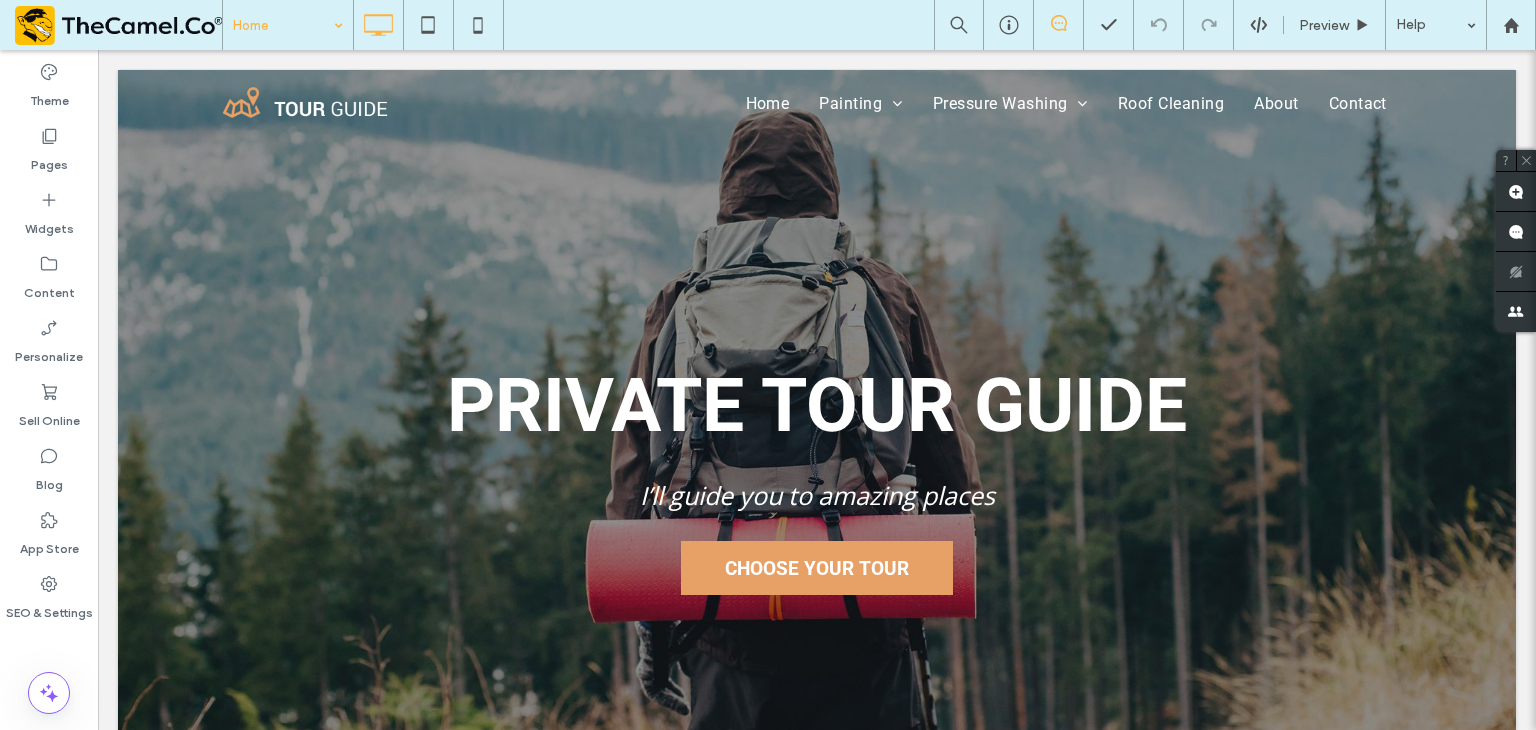 click on "Home Preview Help" at bounding box center [879, 25] 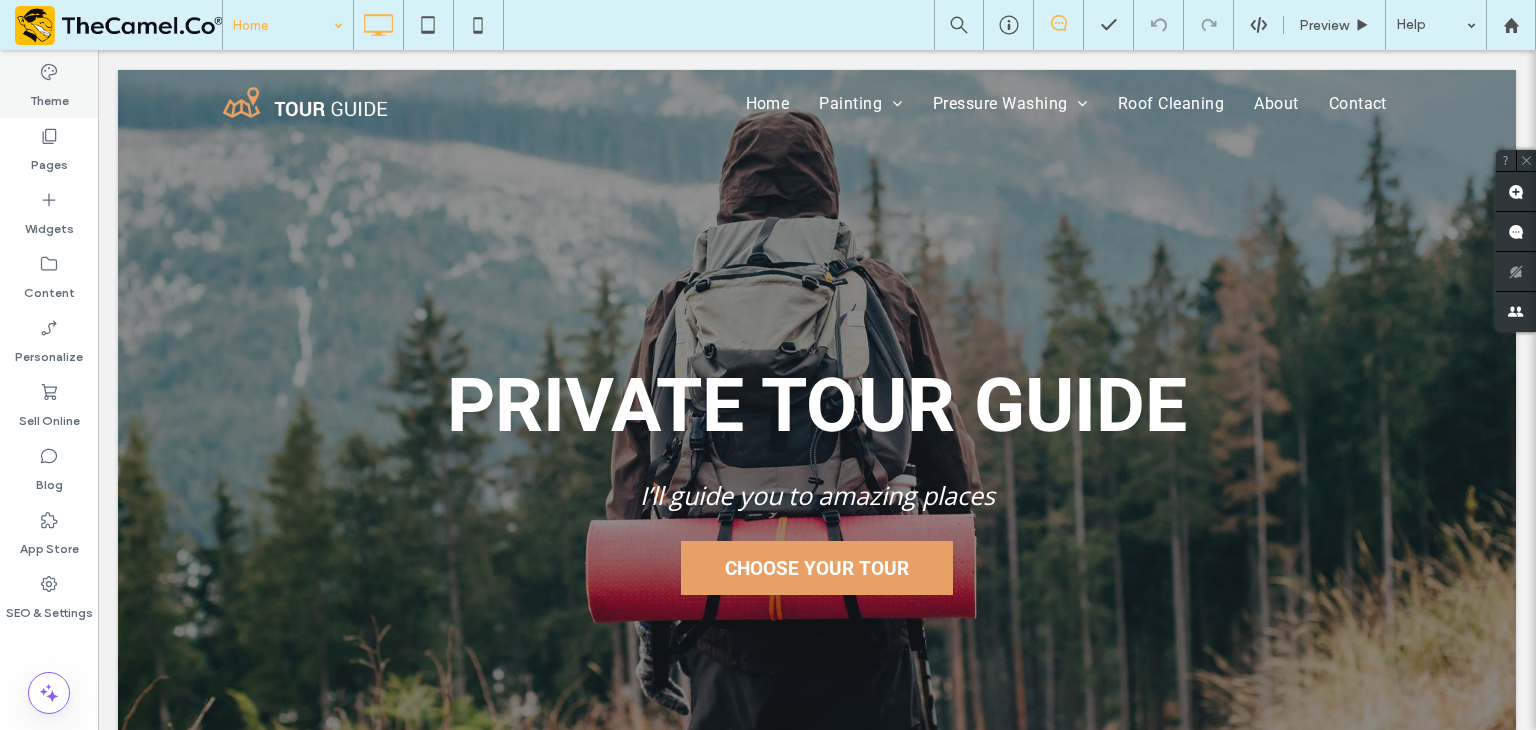 click on "Theme" at bounding box center [49, 96] 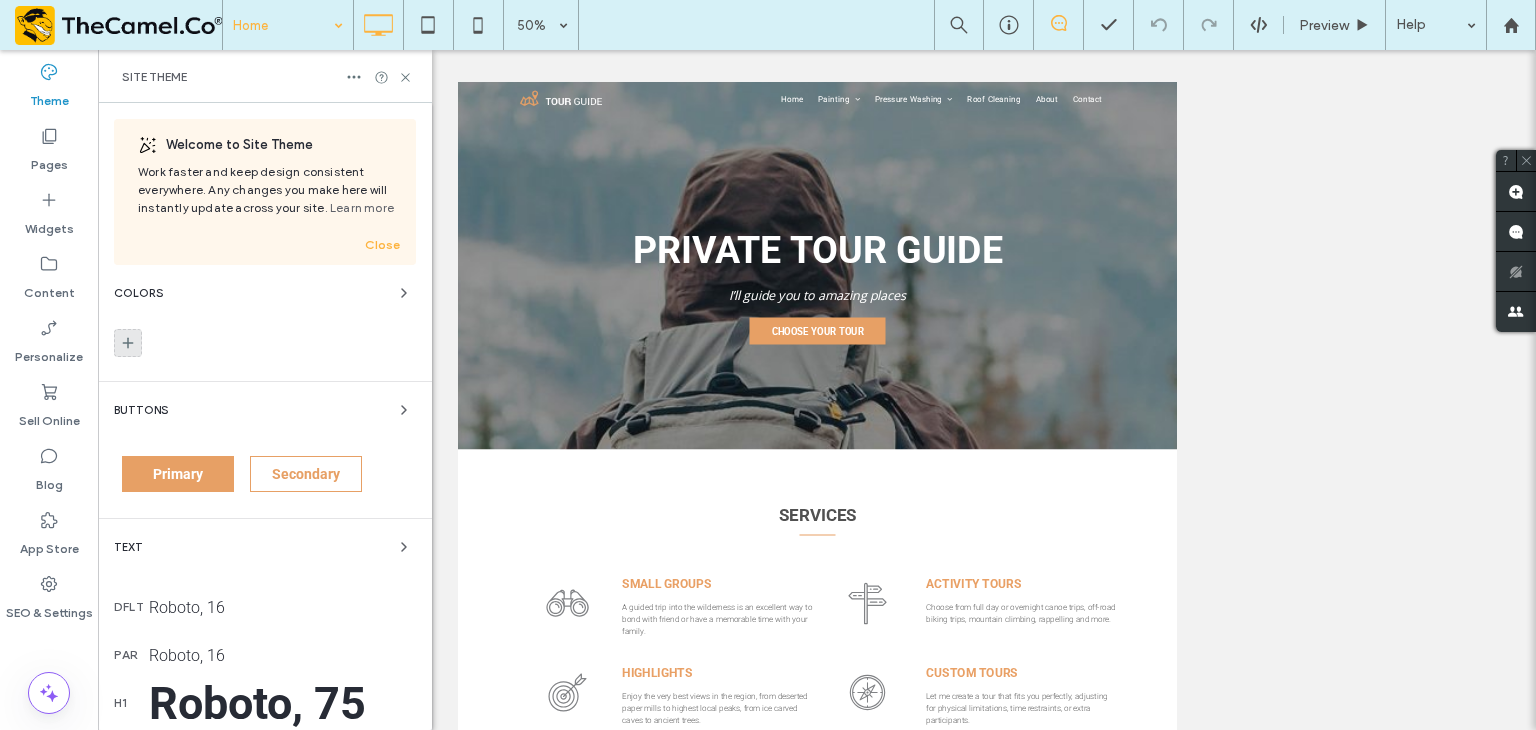 click at bounding box center (128, 343) 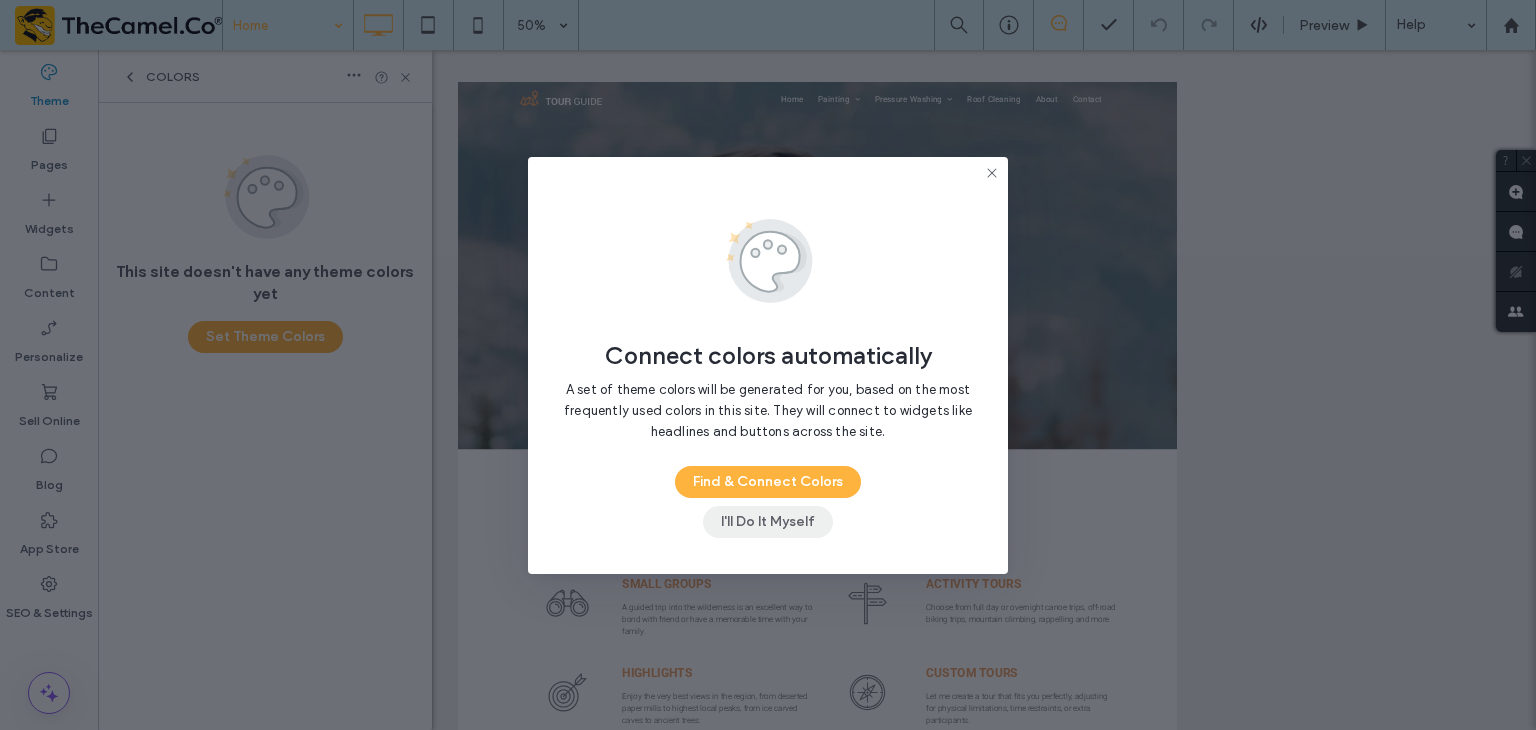 click on "I'll Do It Myself" at bounding box center (768, 522) 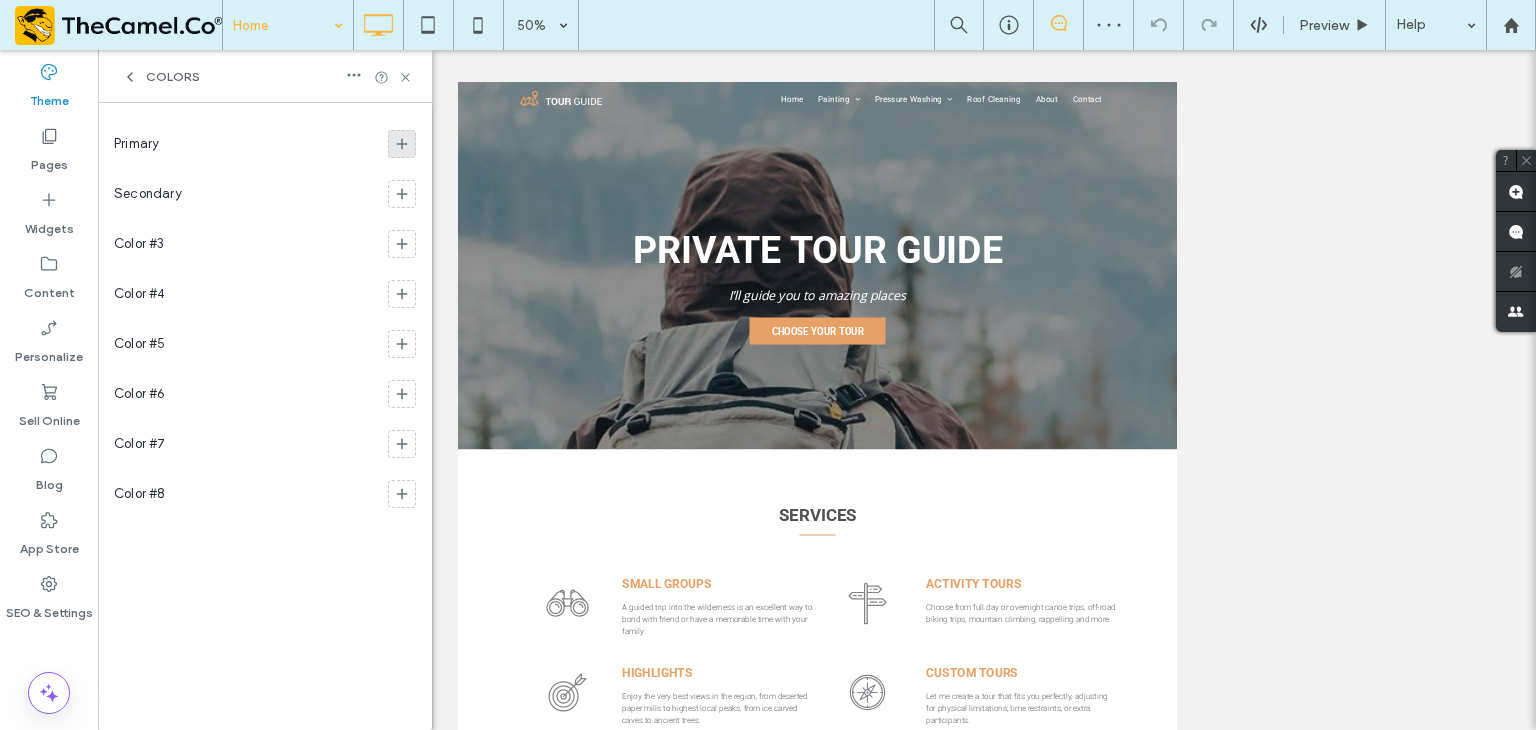 click at bounding box center (402, 144) 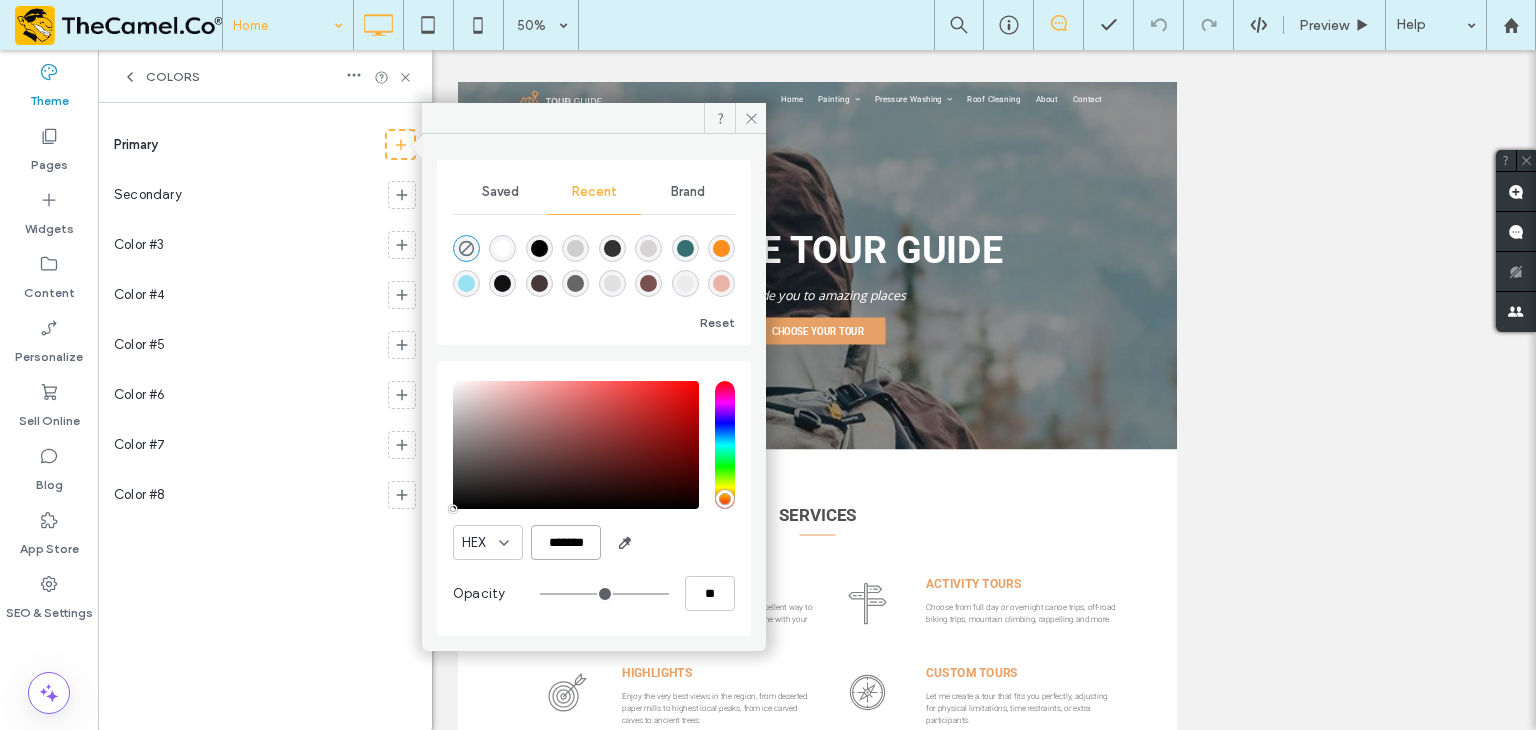 scroll, scrollTop: 0, scrollLeft: 4, axis: horizontal 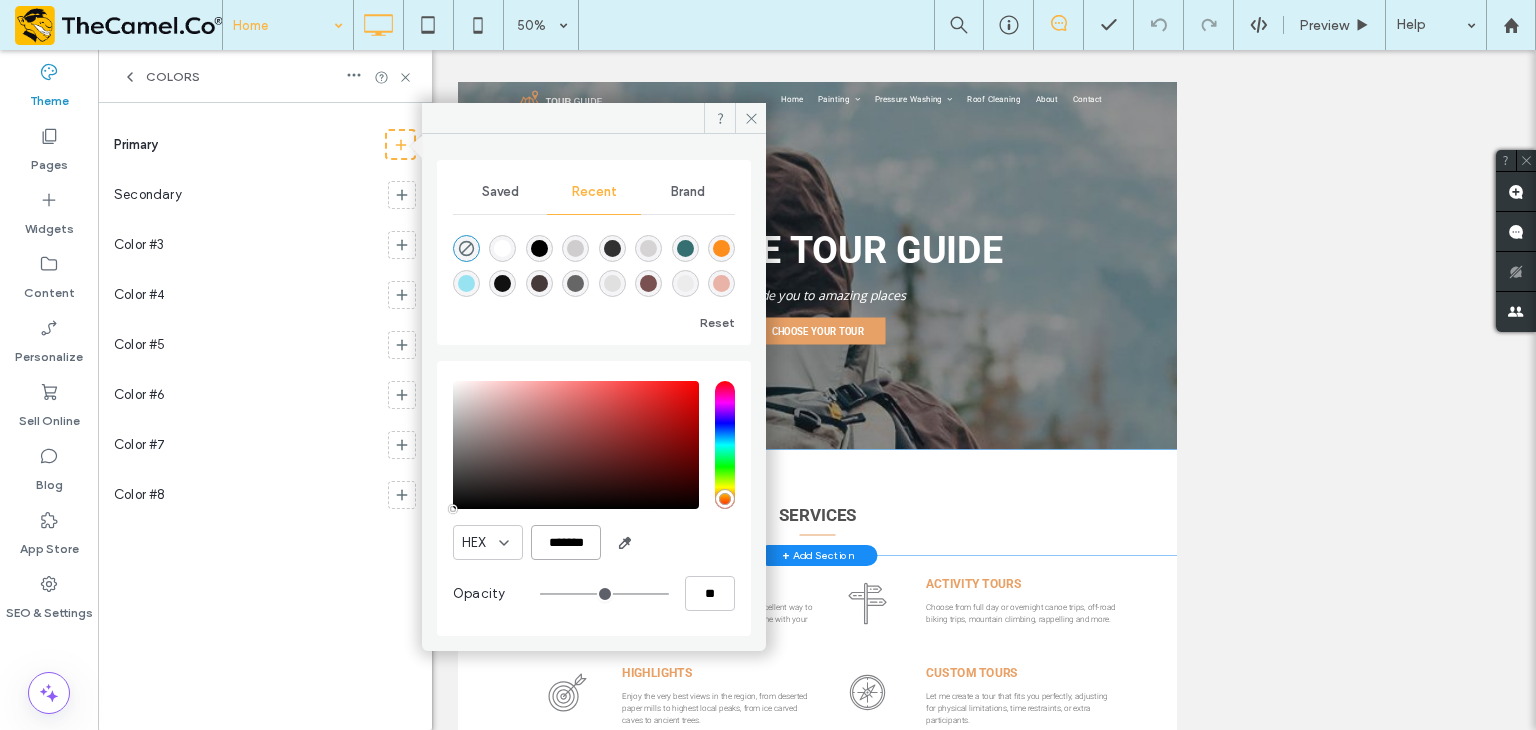 drag, startPoint x: 1008, startPoint y: 626, endPoint x: 1132, endPoint y: 1009, distance: 402.57297 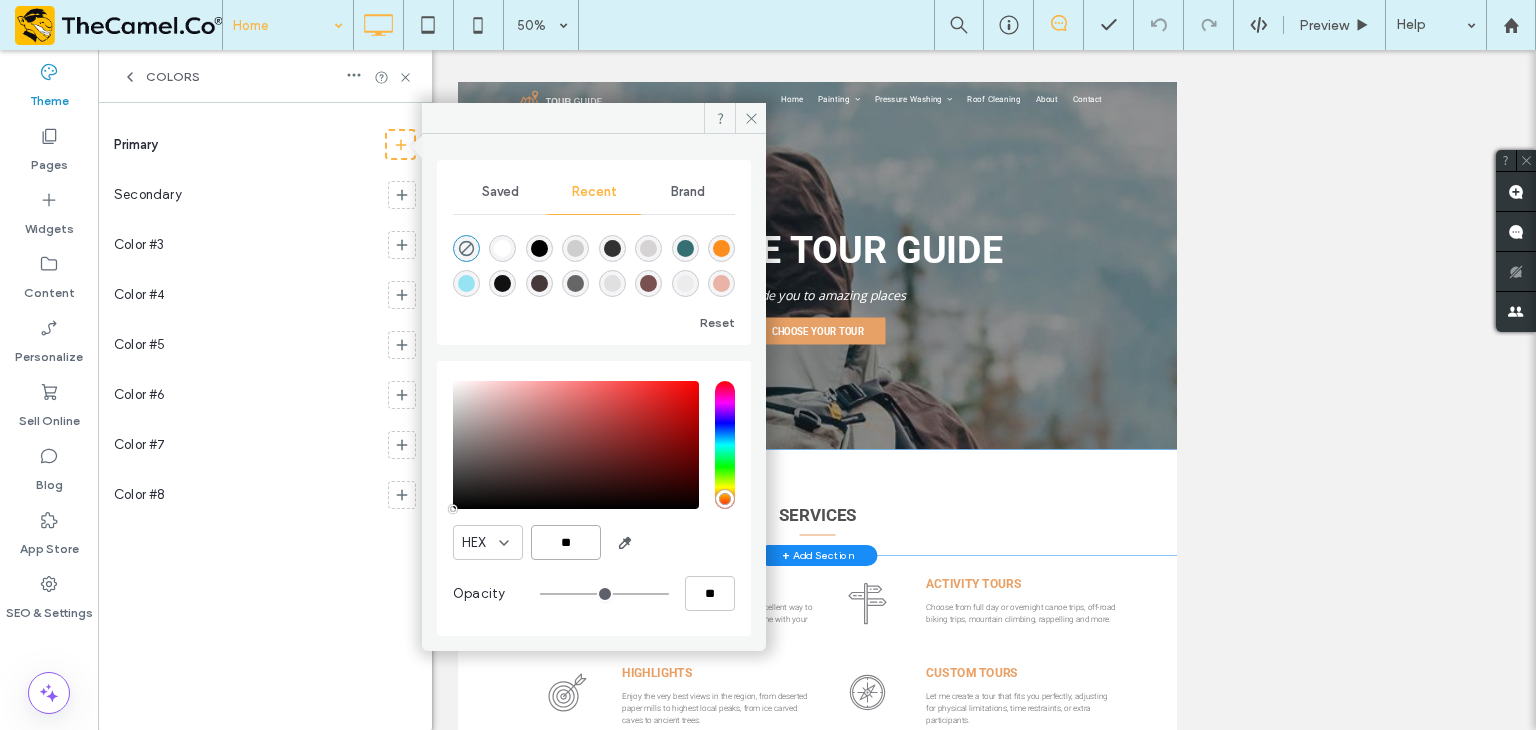 scroll, scrollTop: 0, scrollLeft: 0, axis: both 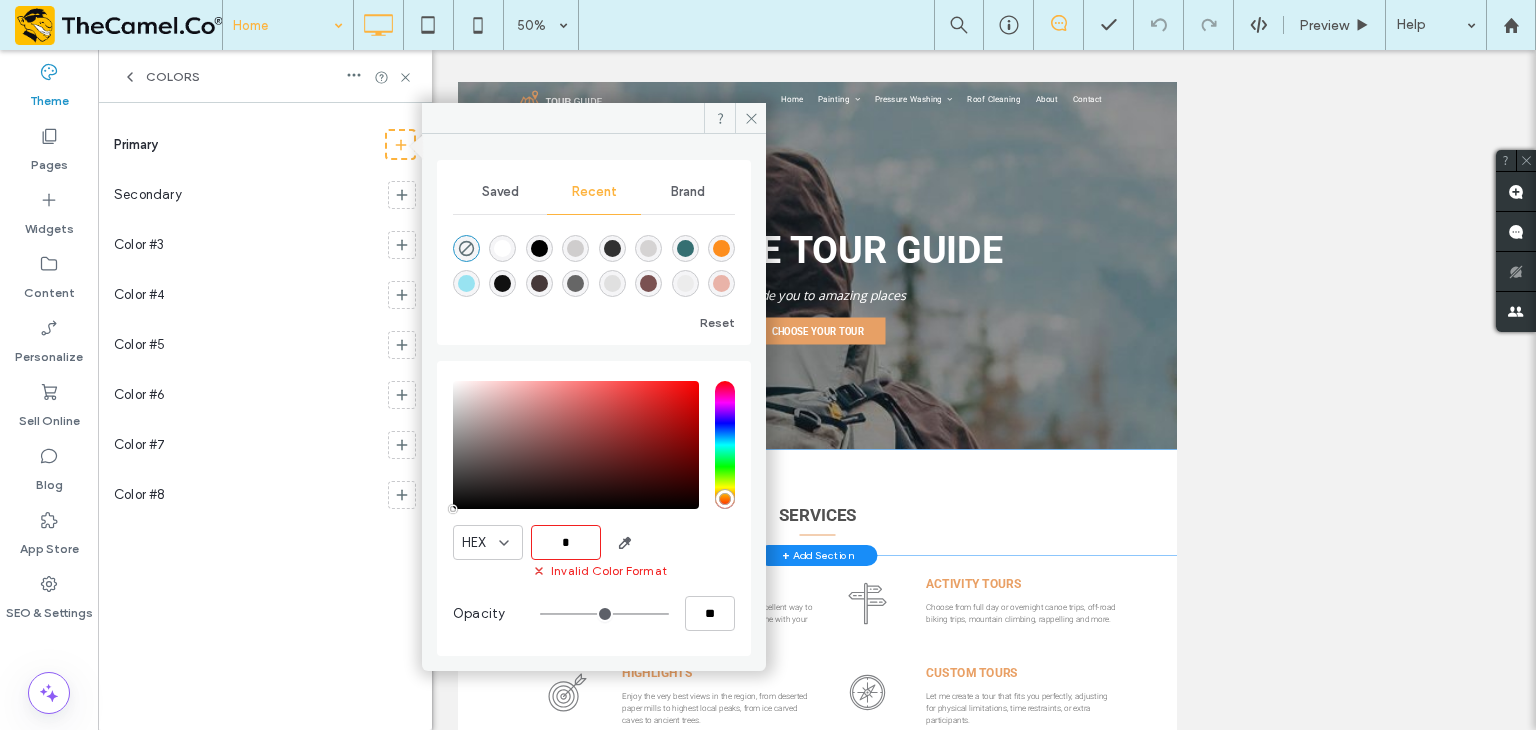 paste on "******" 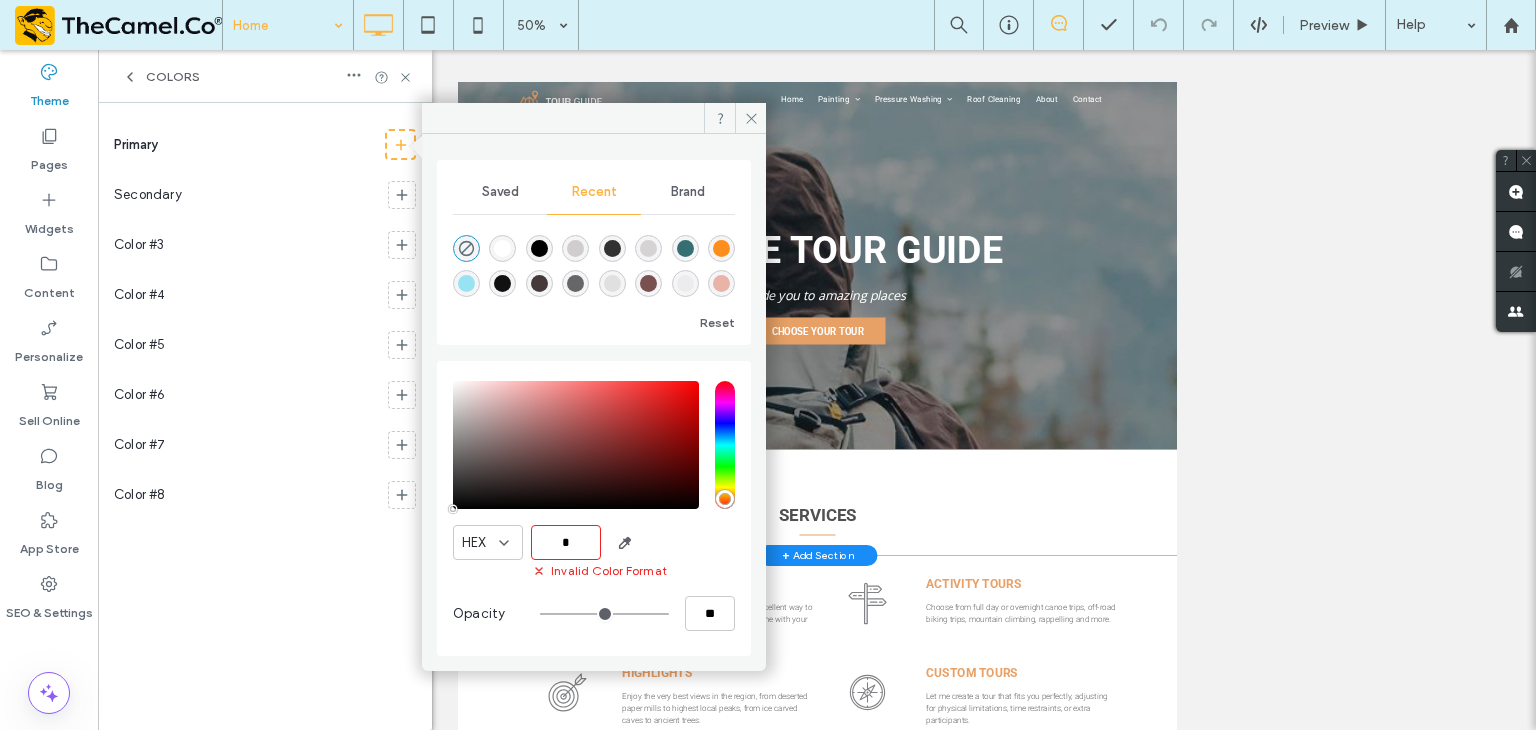 type on "*******" 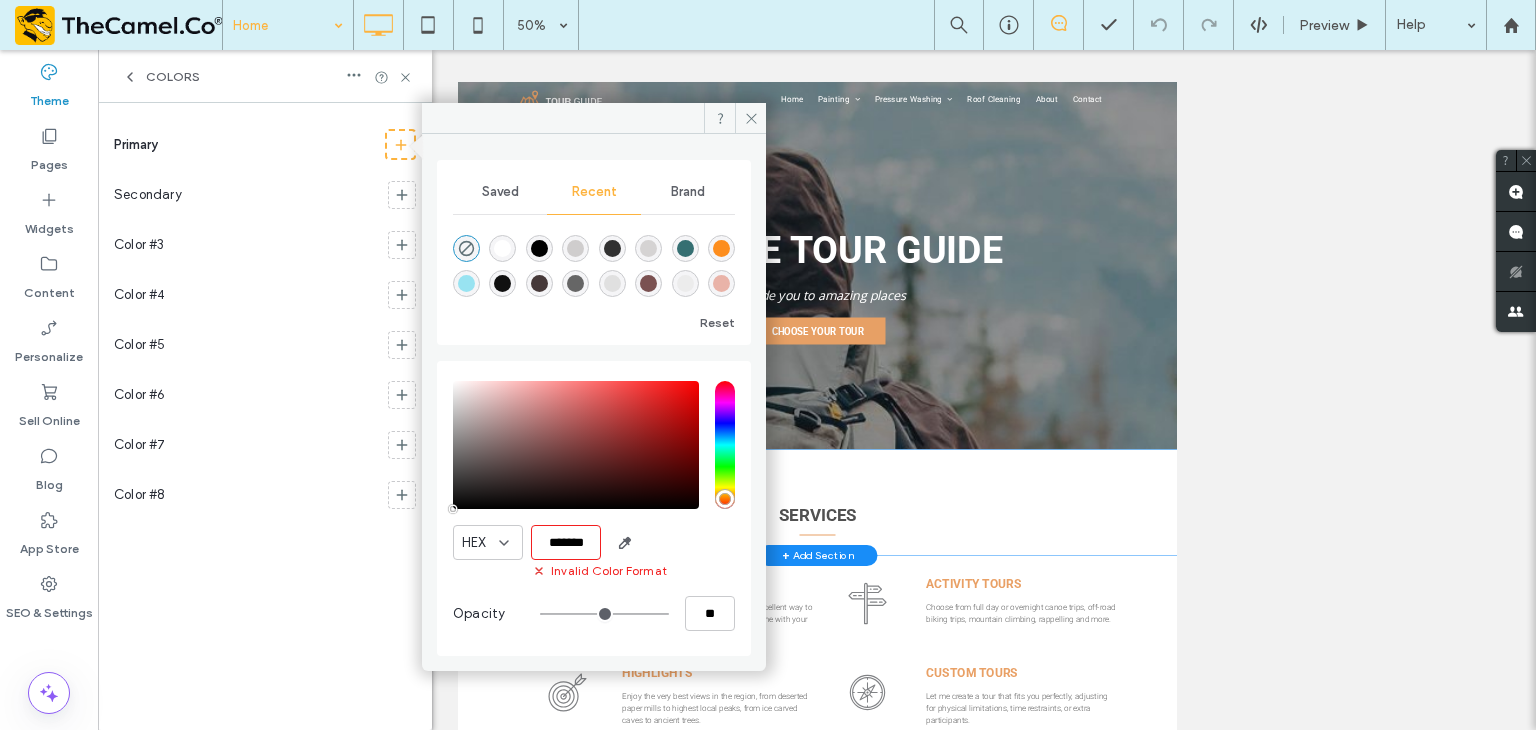 type on "***" 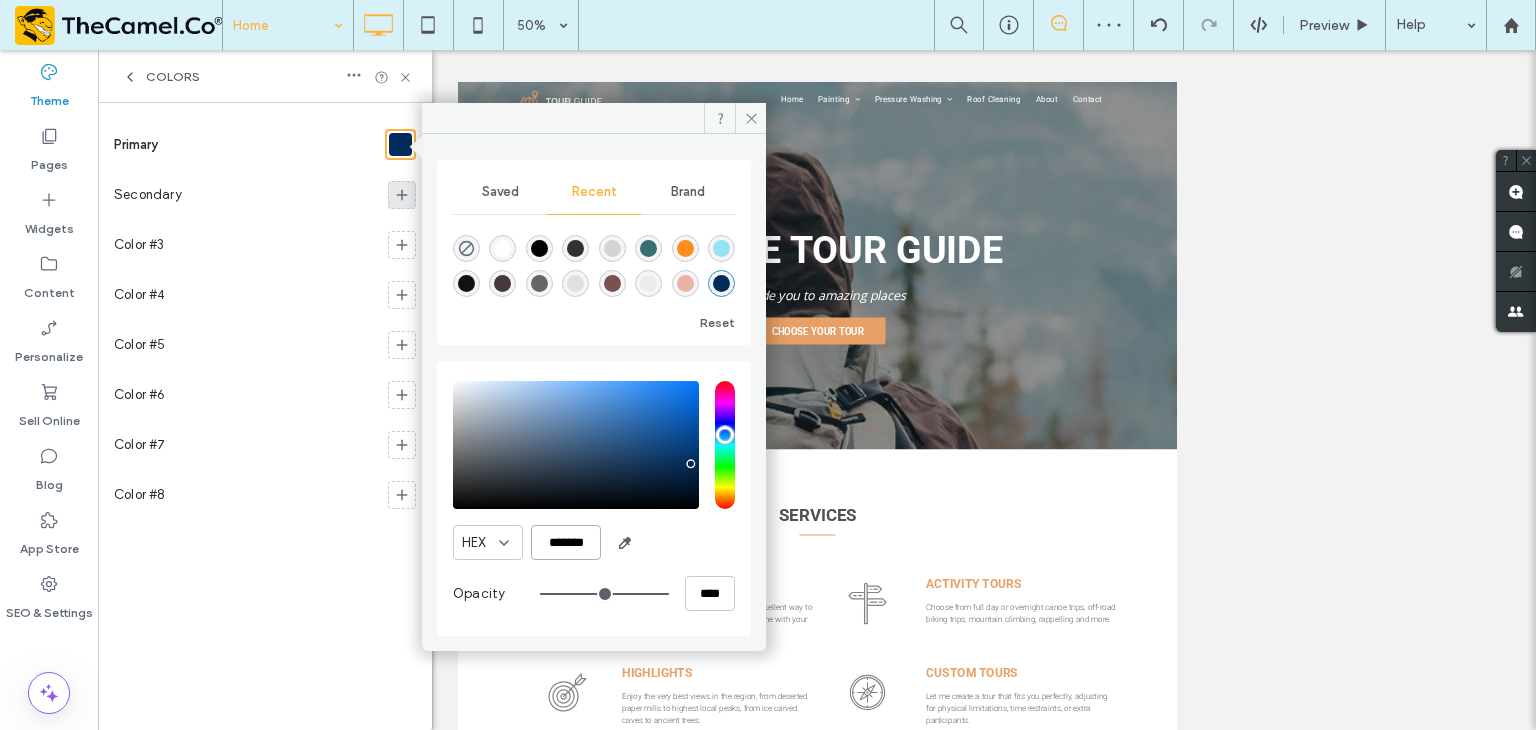 type on "*******" 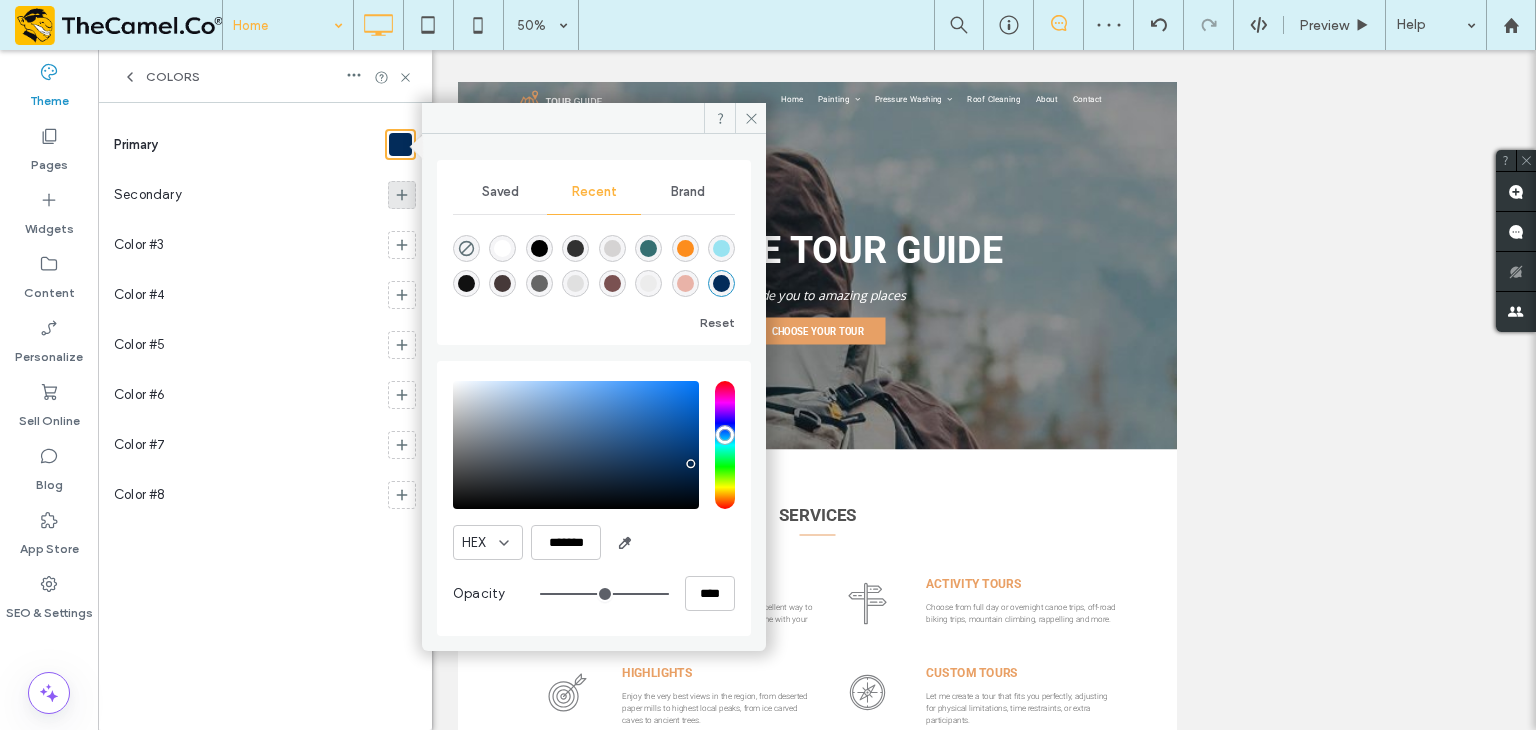 click at bounding box center [402, 195] 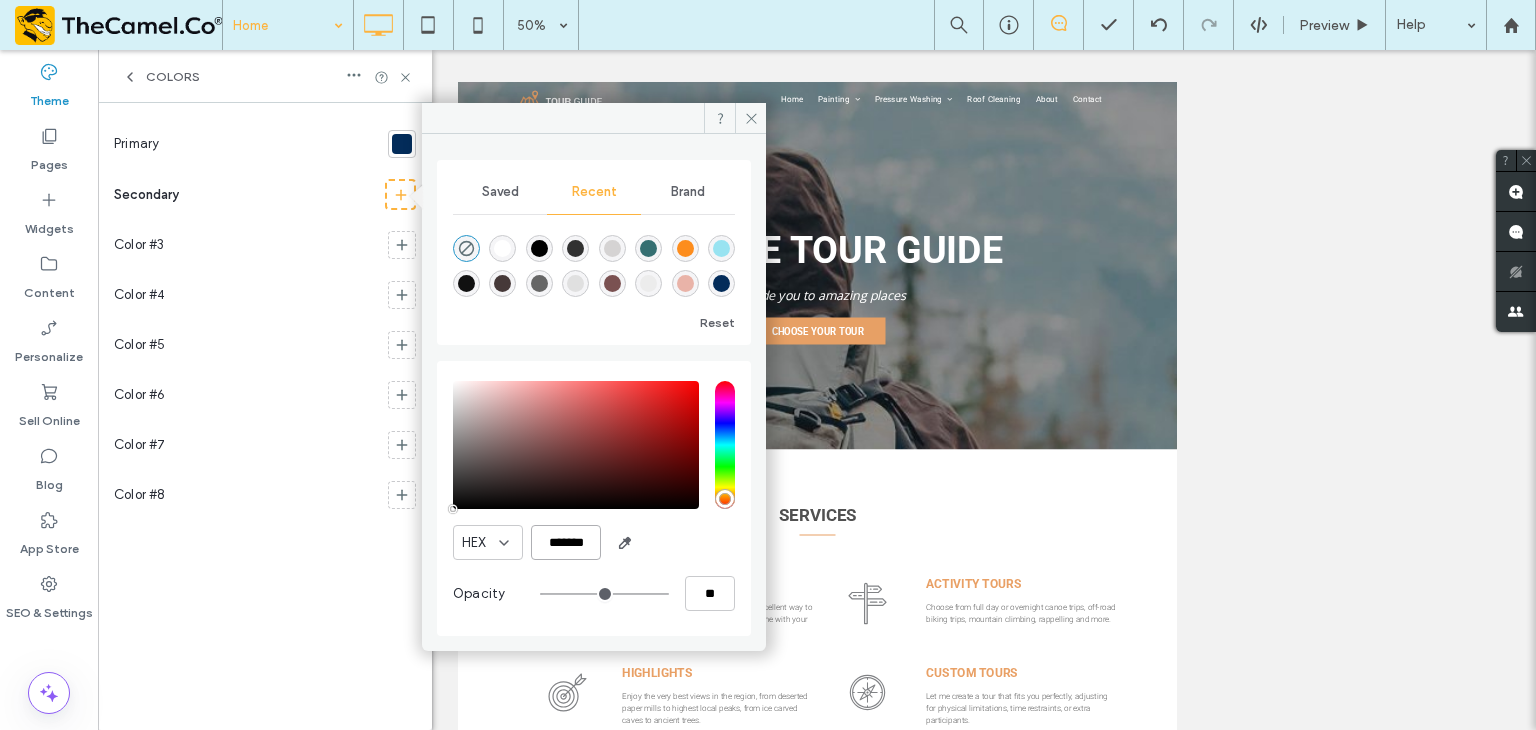 scroll, scrollTop: 0, scrollLeft: 4, axis: horizontal 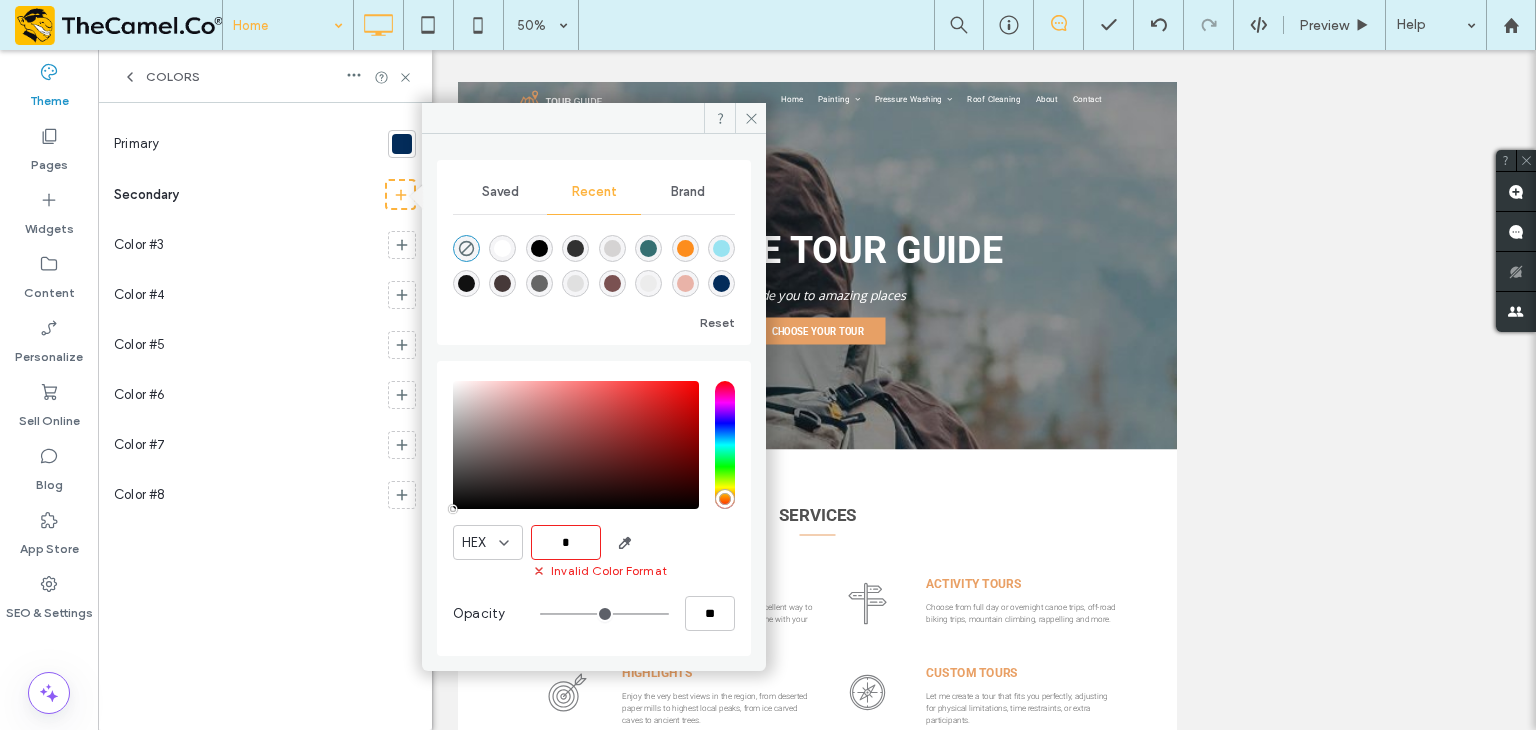 paste on "******" 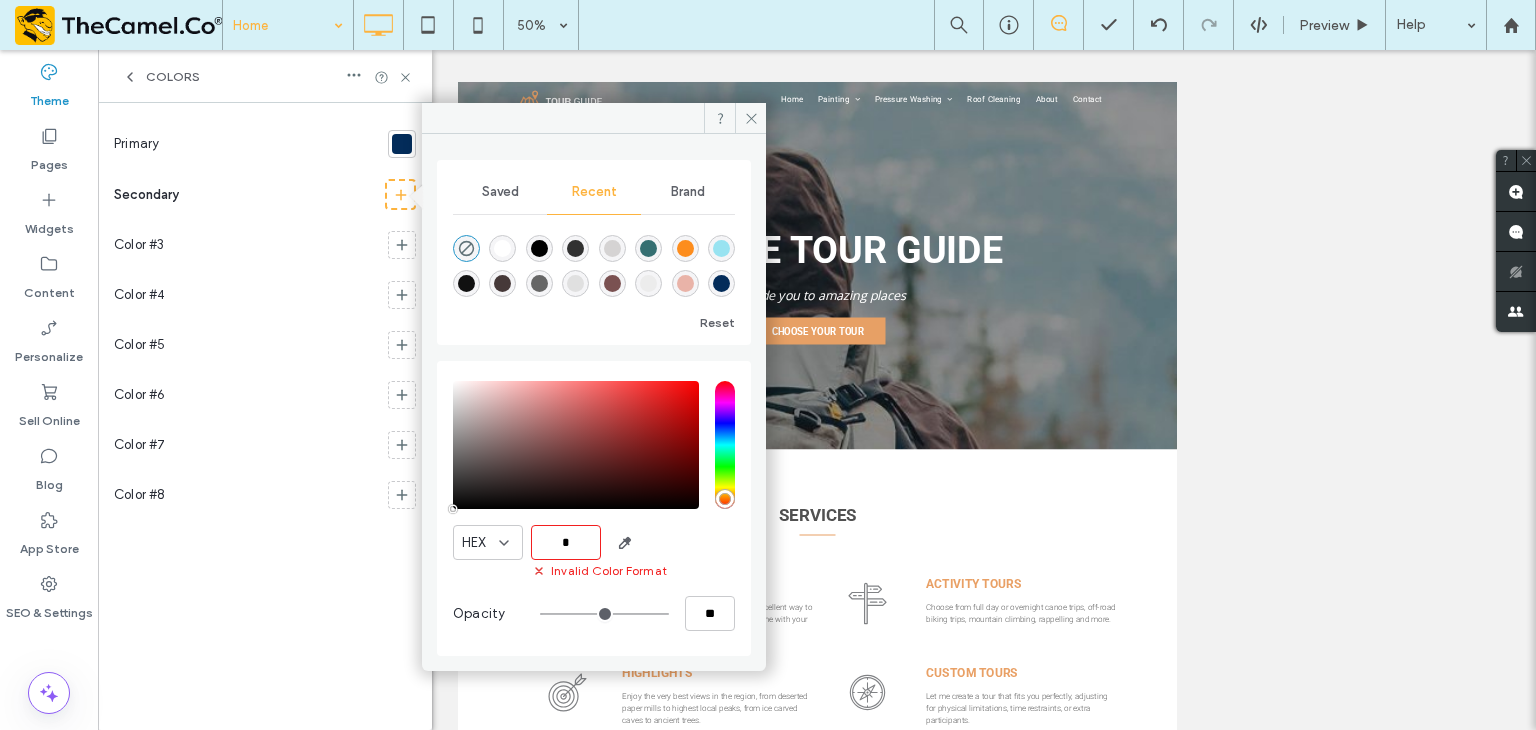 type on "*******" 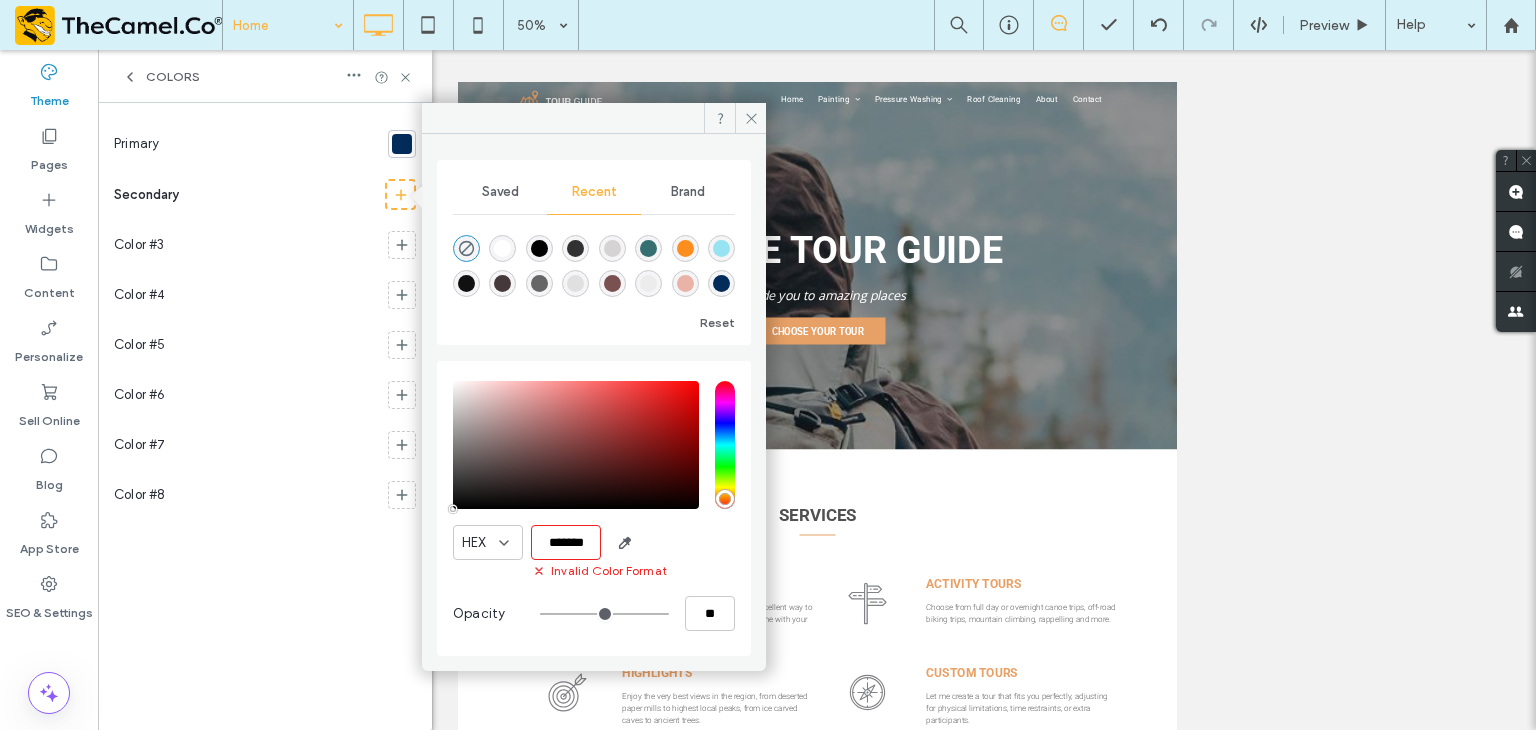 type on "***" 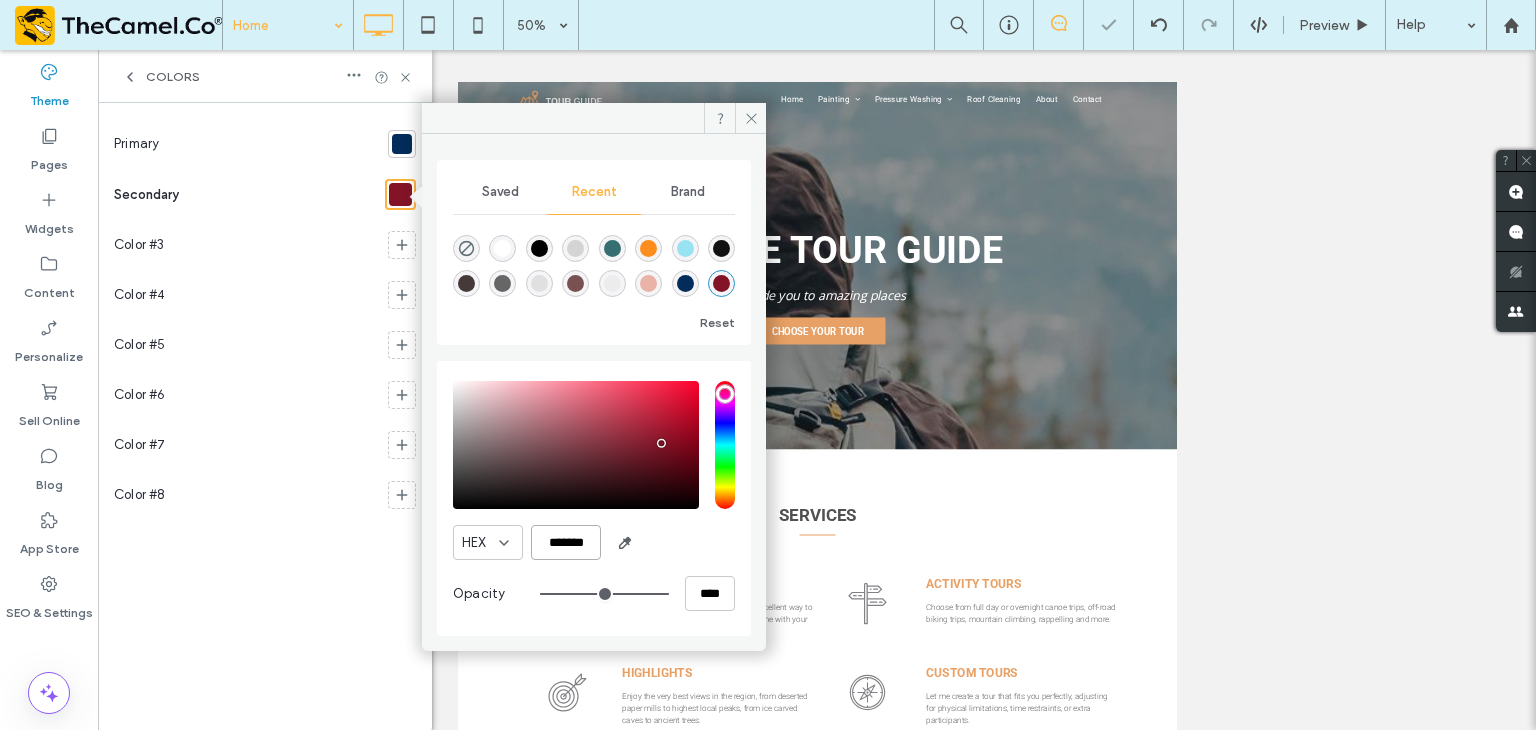 type on "*******" 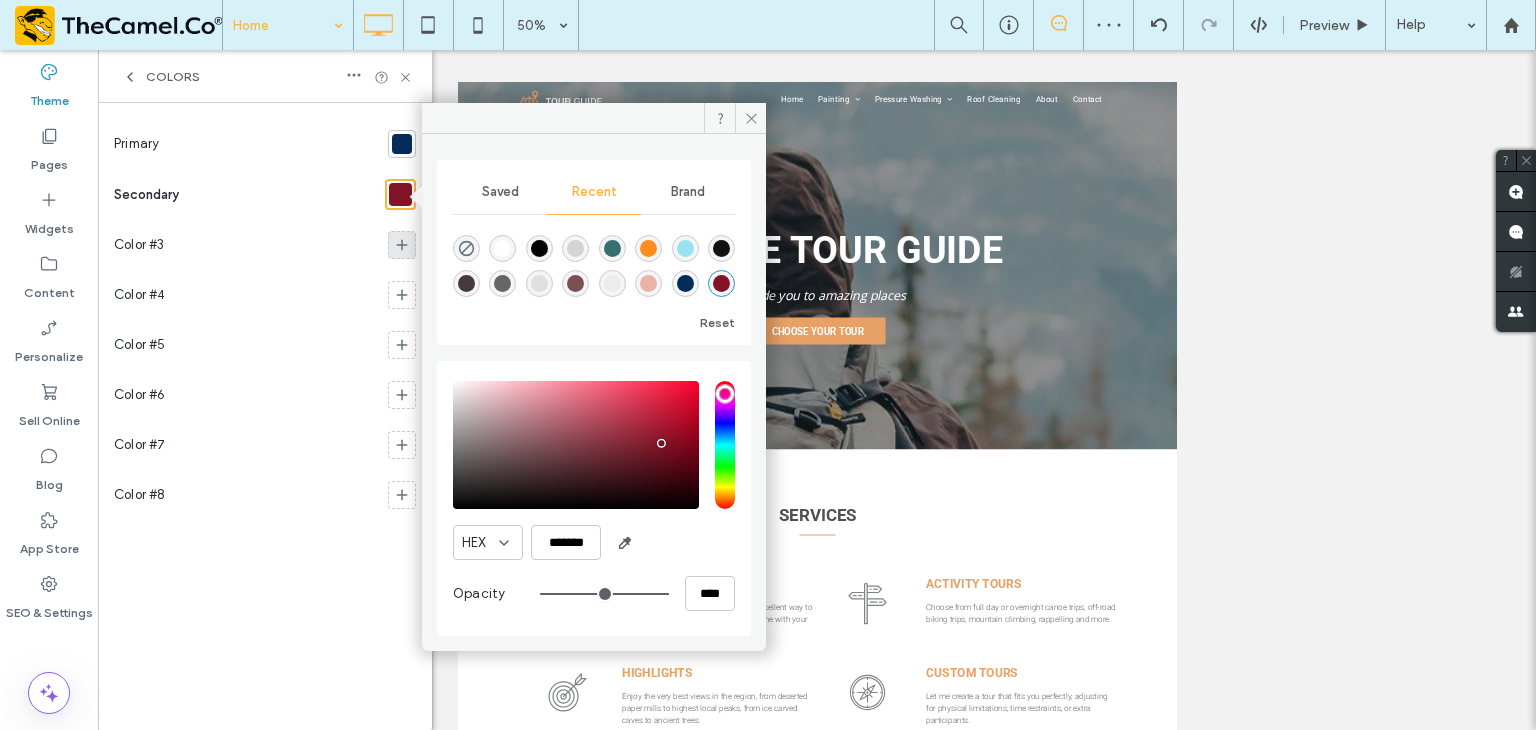 click at bounding box center (402, 245) 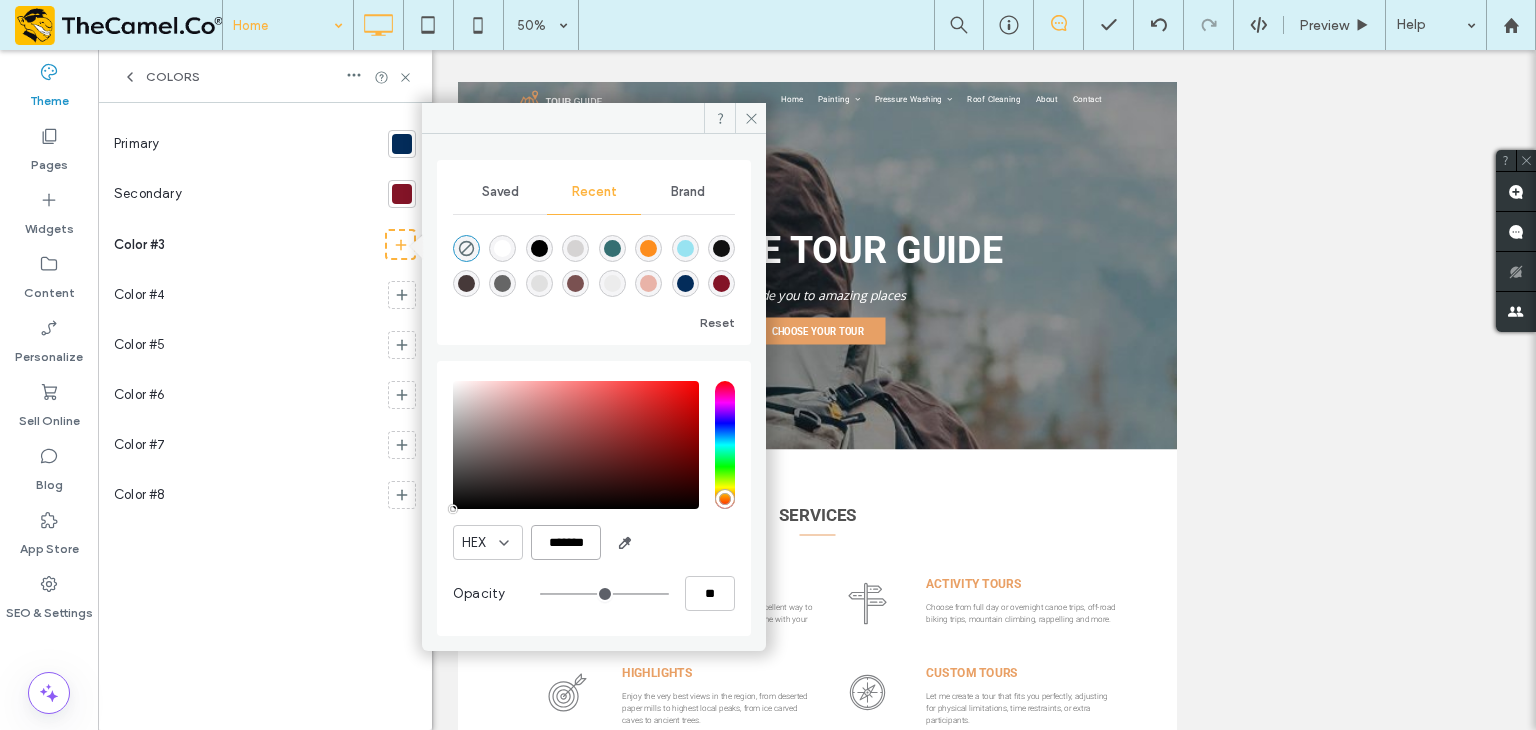scroll, scrollTop: 0, scrollLeft: 4, axis: horizontal 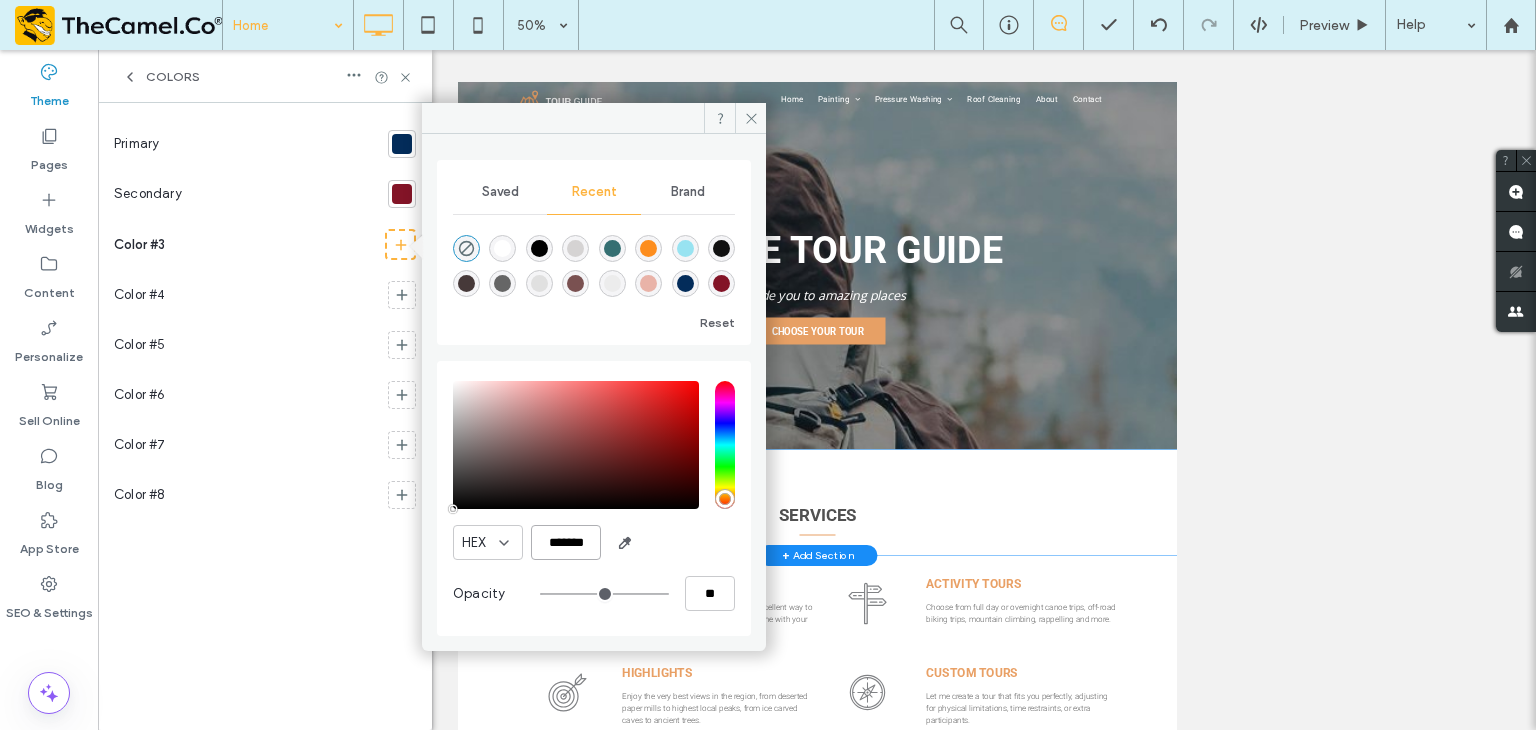 drag, startPoint x: 1006, startPoint y: 621, endPoint x: 1087, endPoint y: 1012, distance: 399.30188 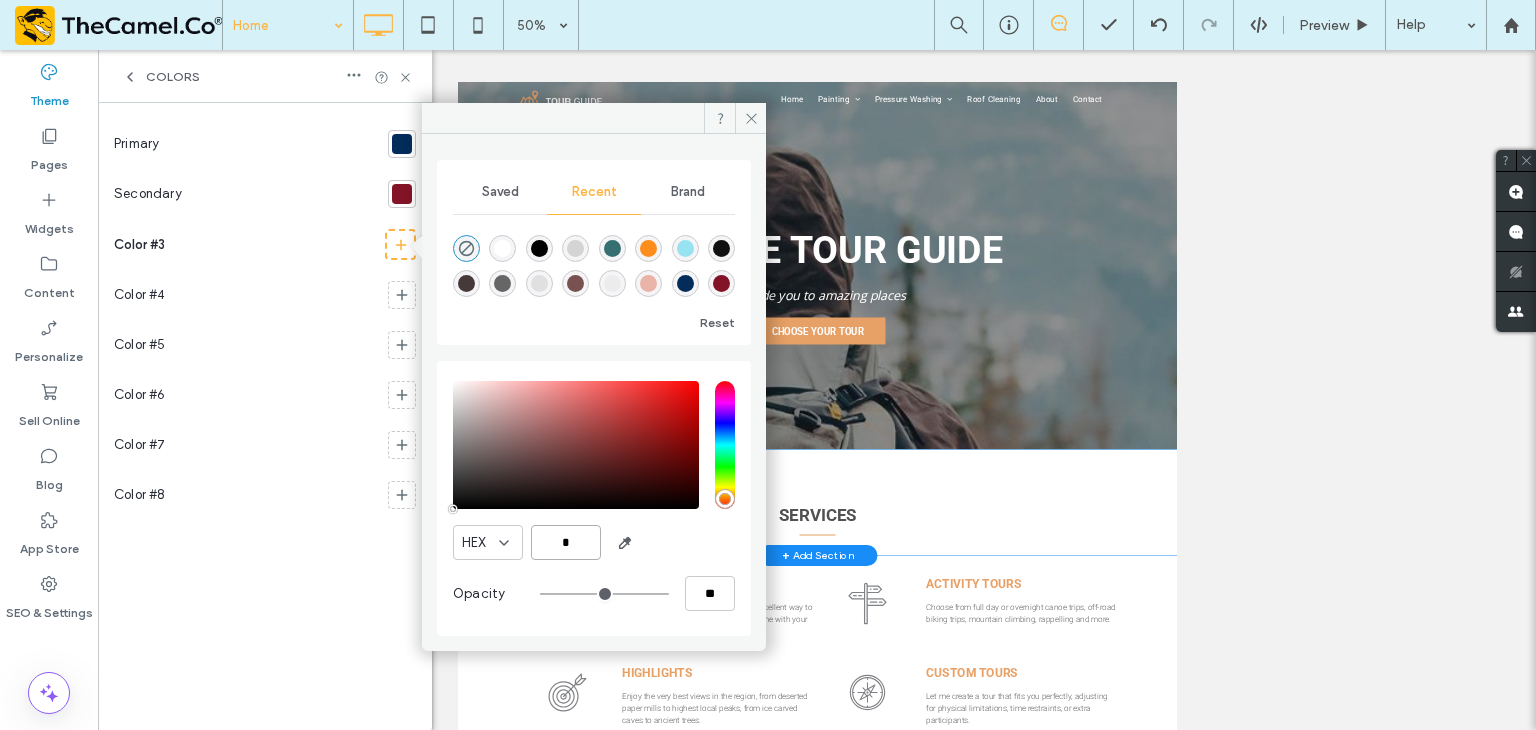 scroll, scrollTop: 0, scrollLeft: 0, axis: both 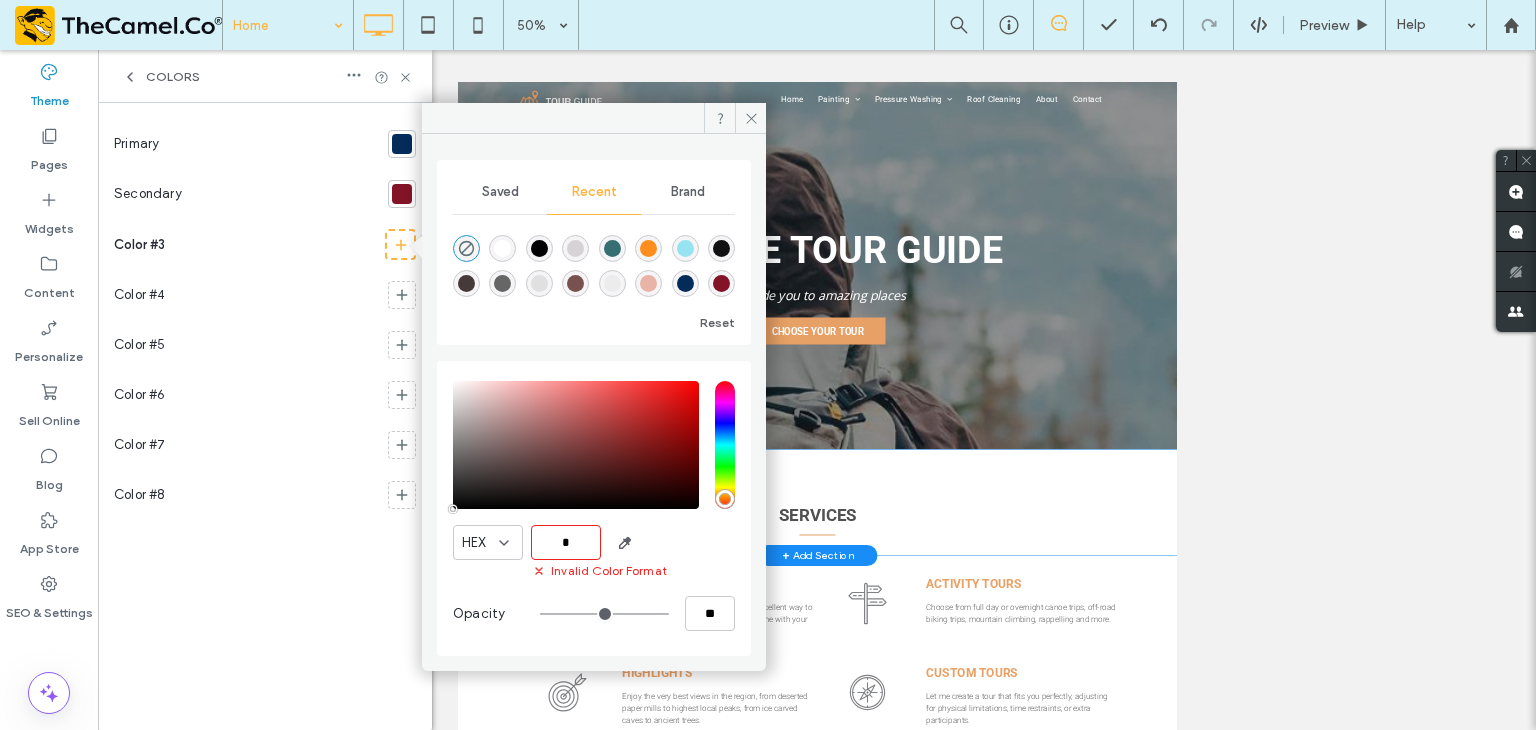 paste on "******" 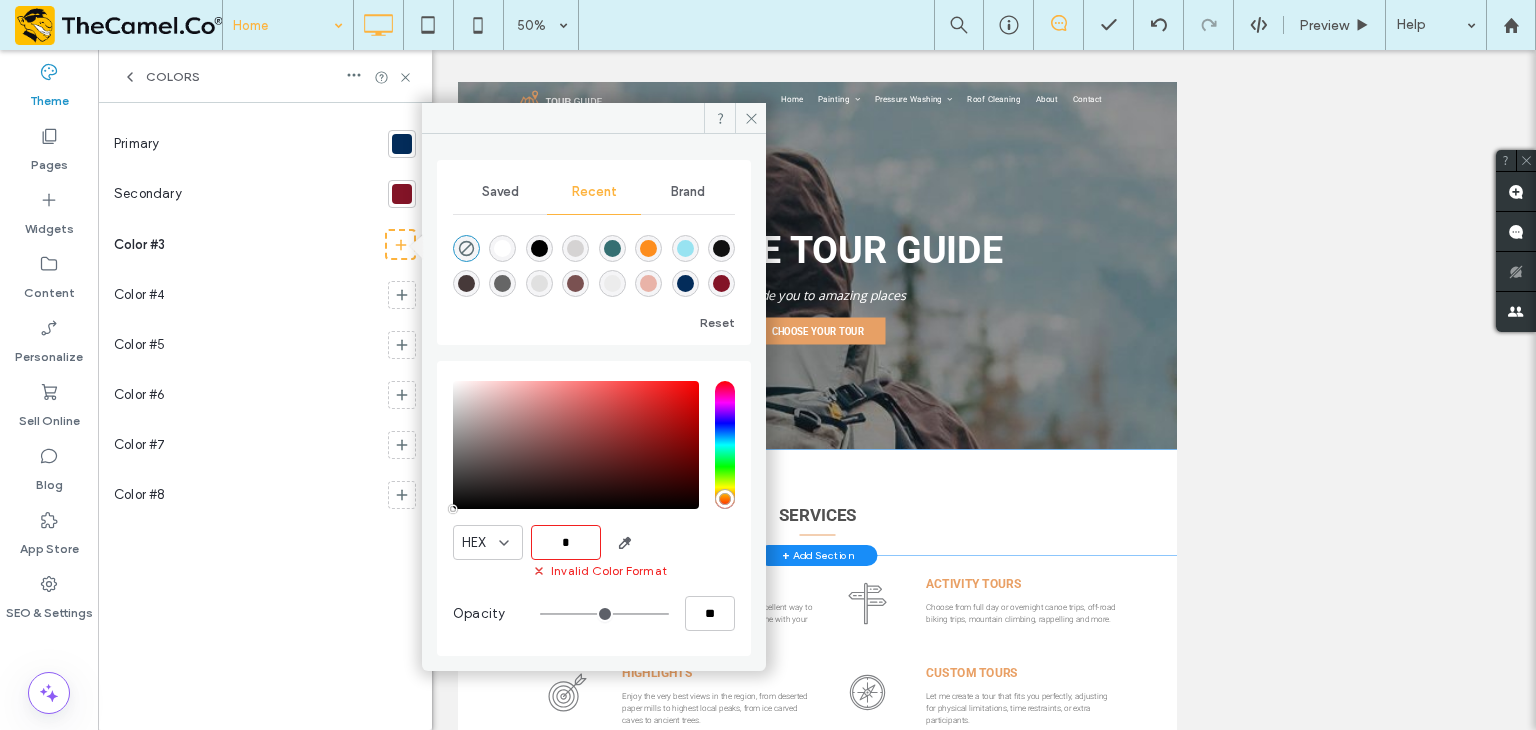 type on "*******" 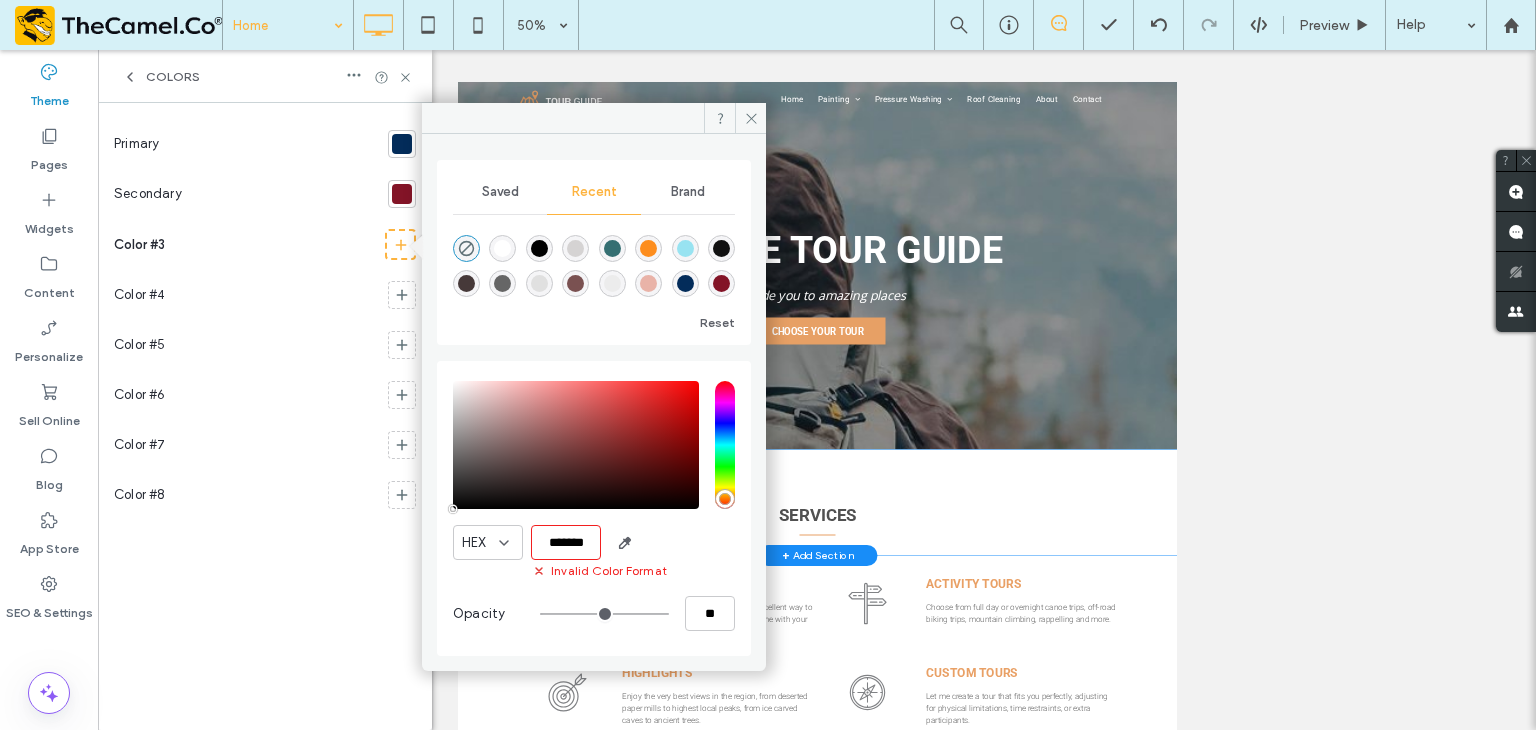 type on "***" 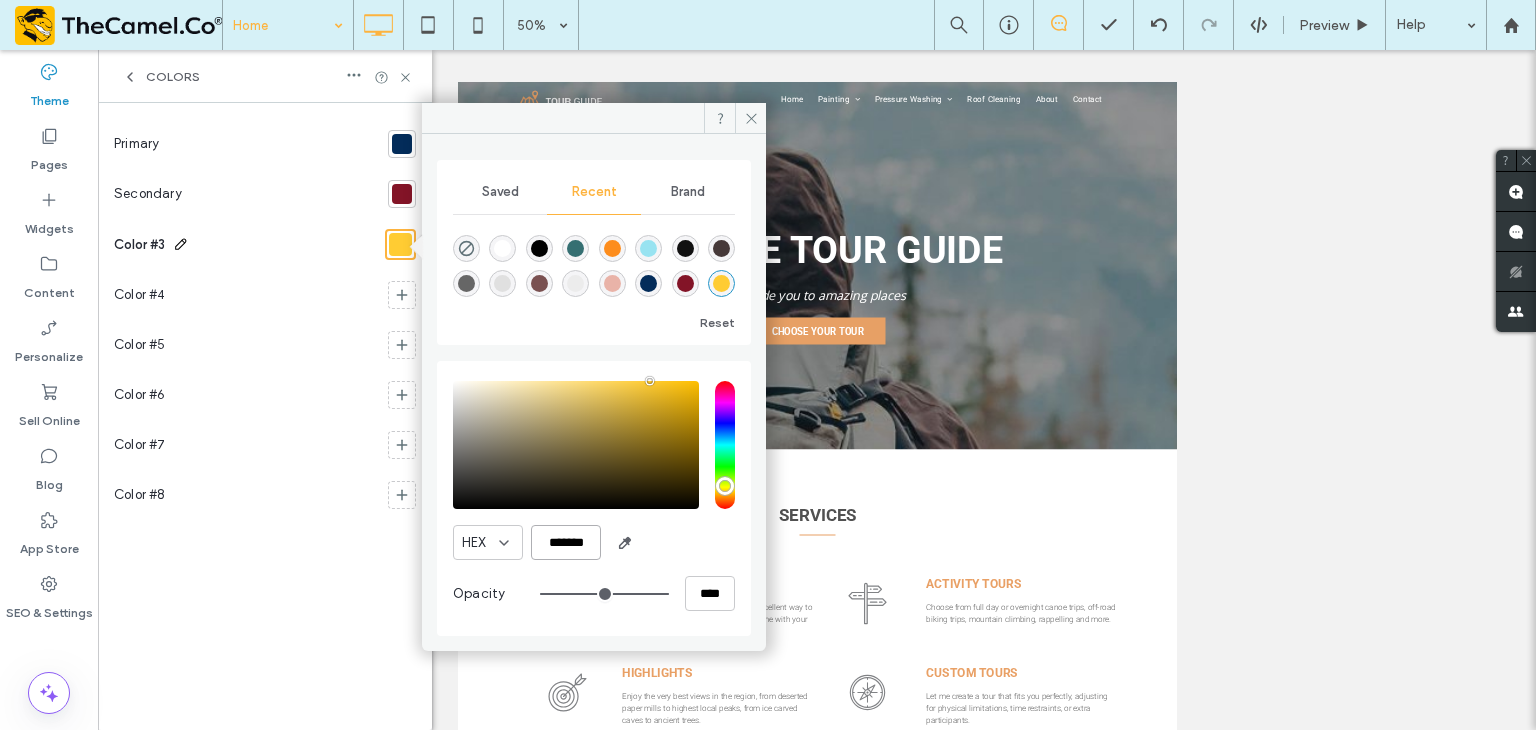 type on "*******" 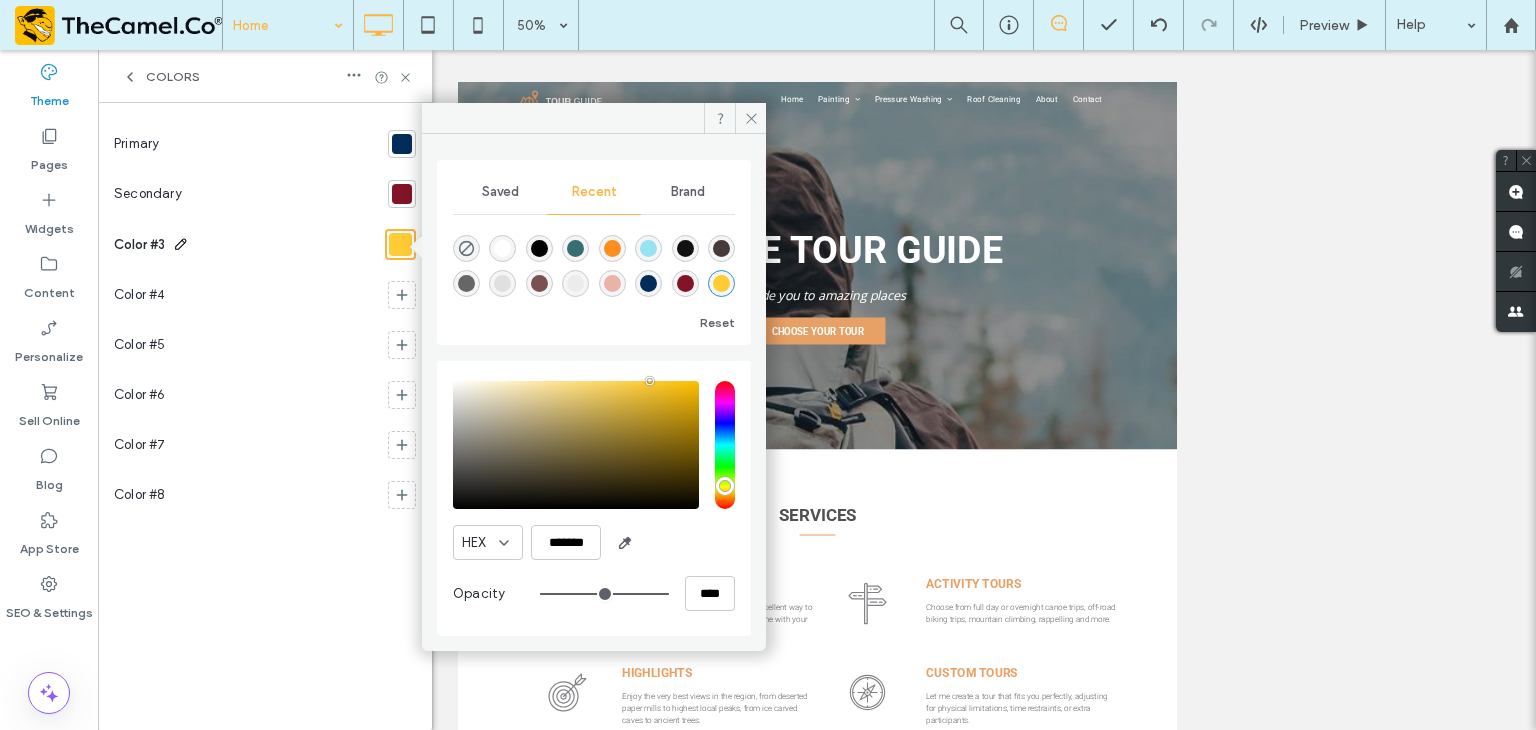 click 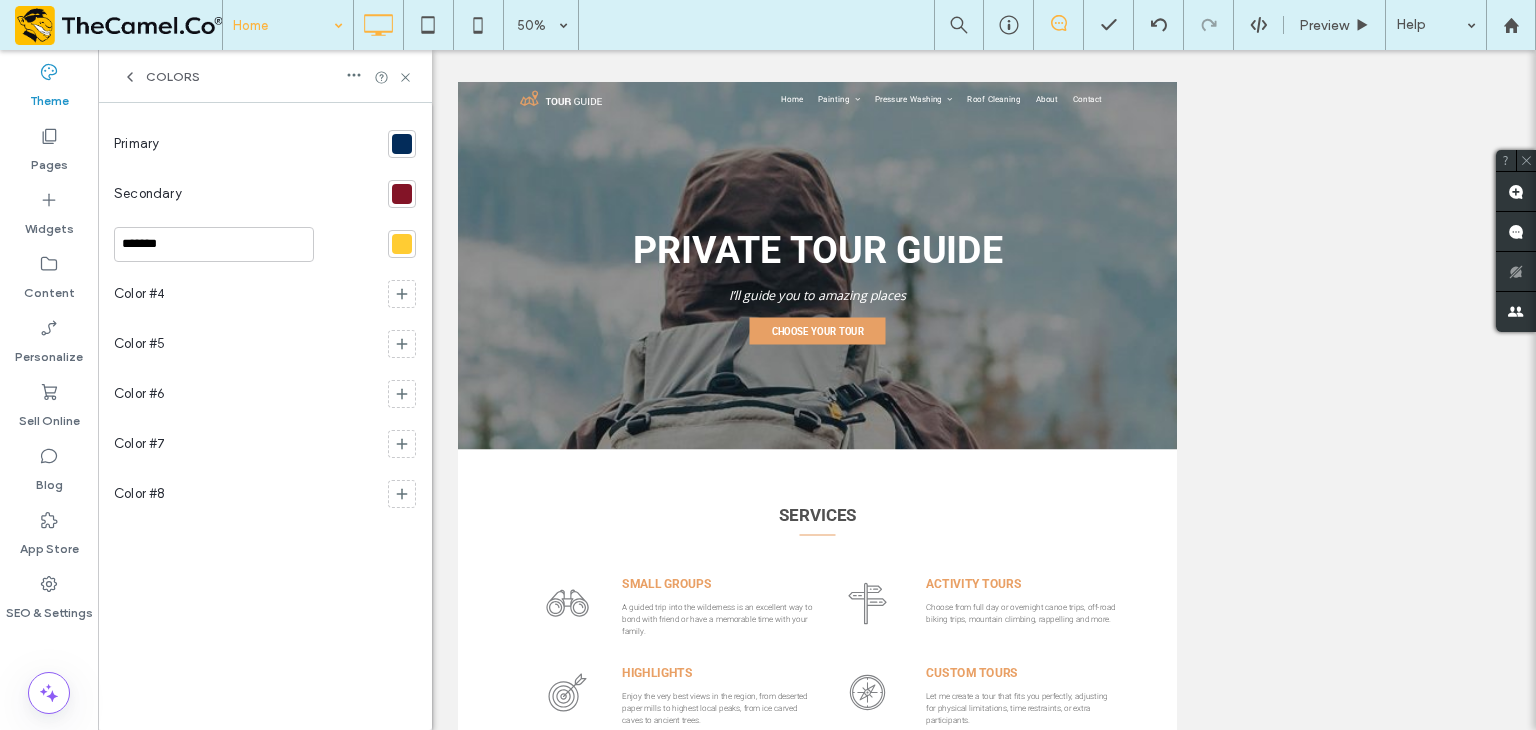type on "********" 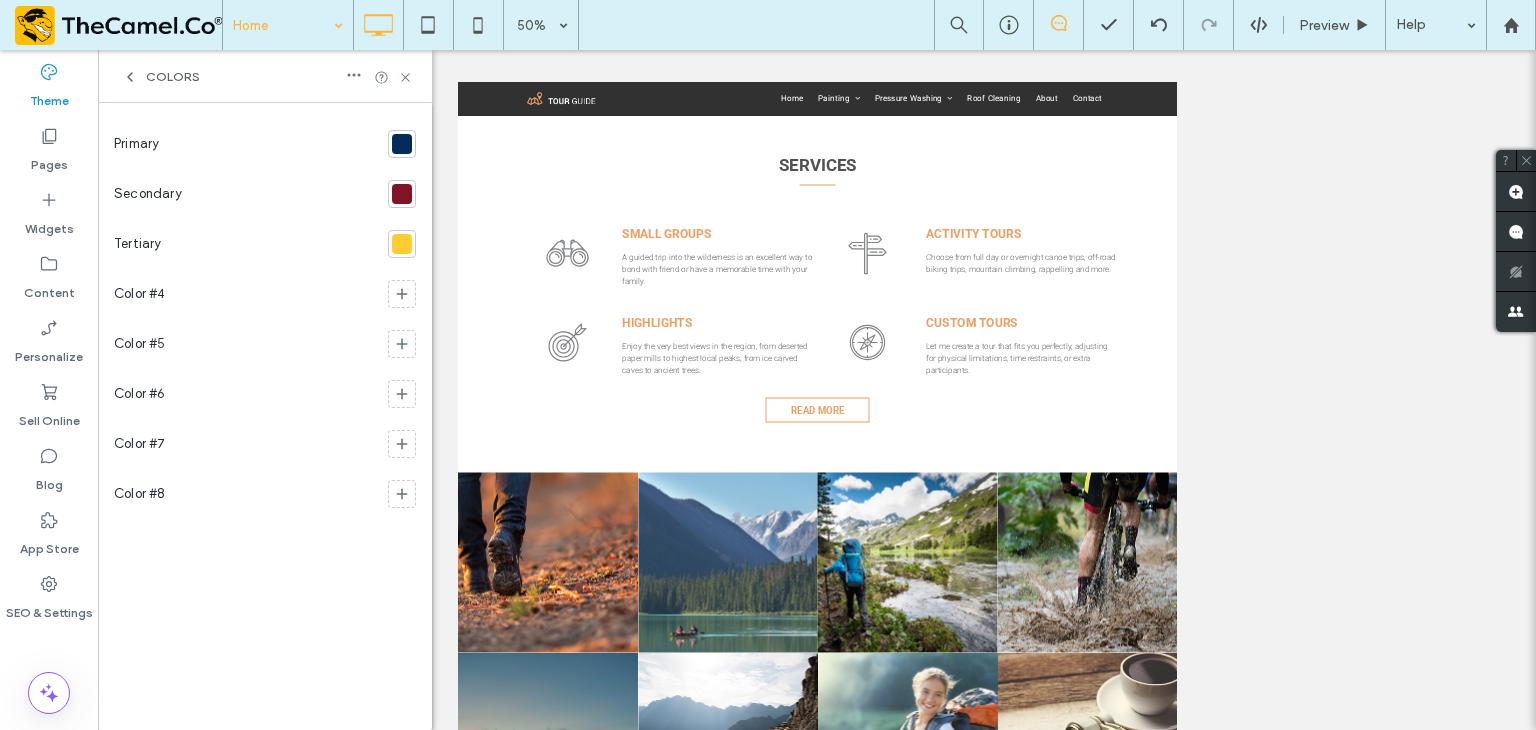 scroll, scrollTop: 800, scrollLeft: 0, axis: vertical 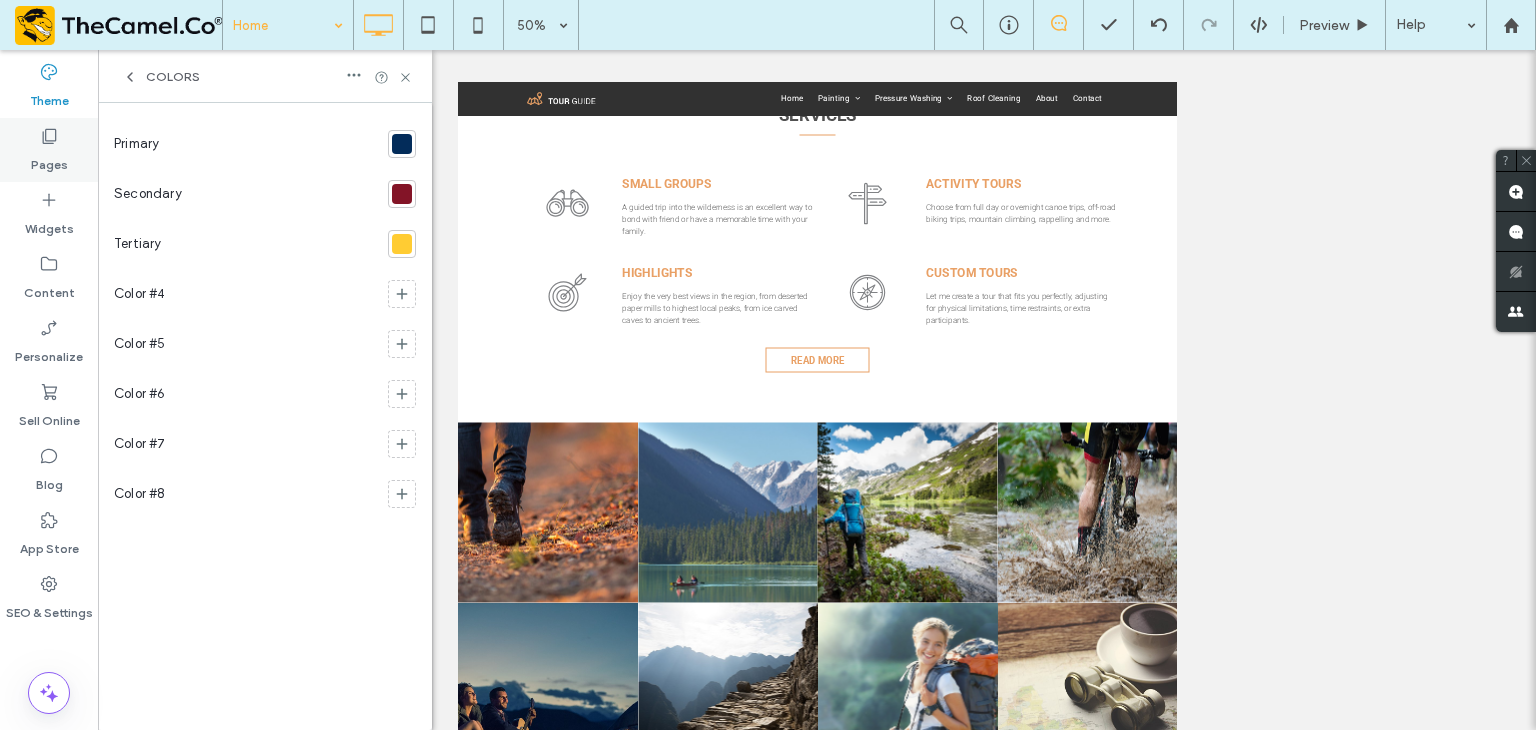 click on "Pages" at bounding box center (49, 160) 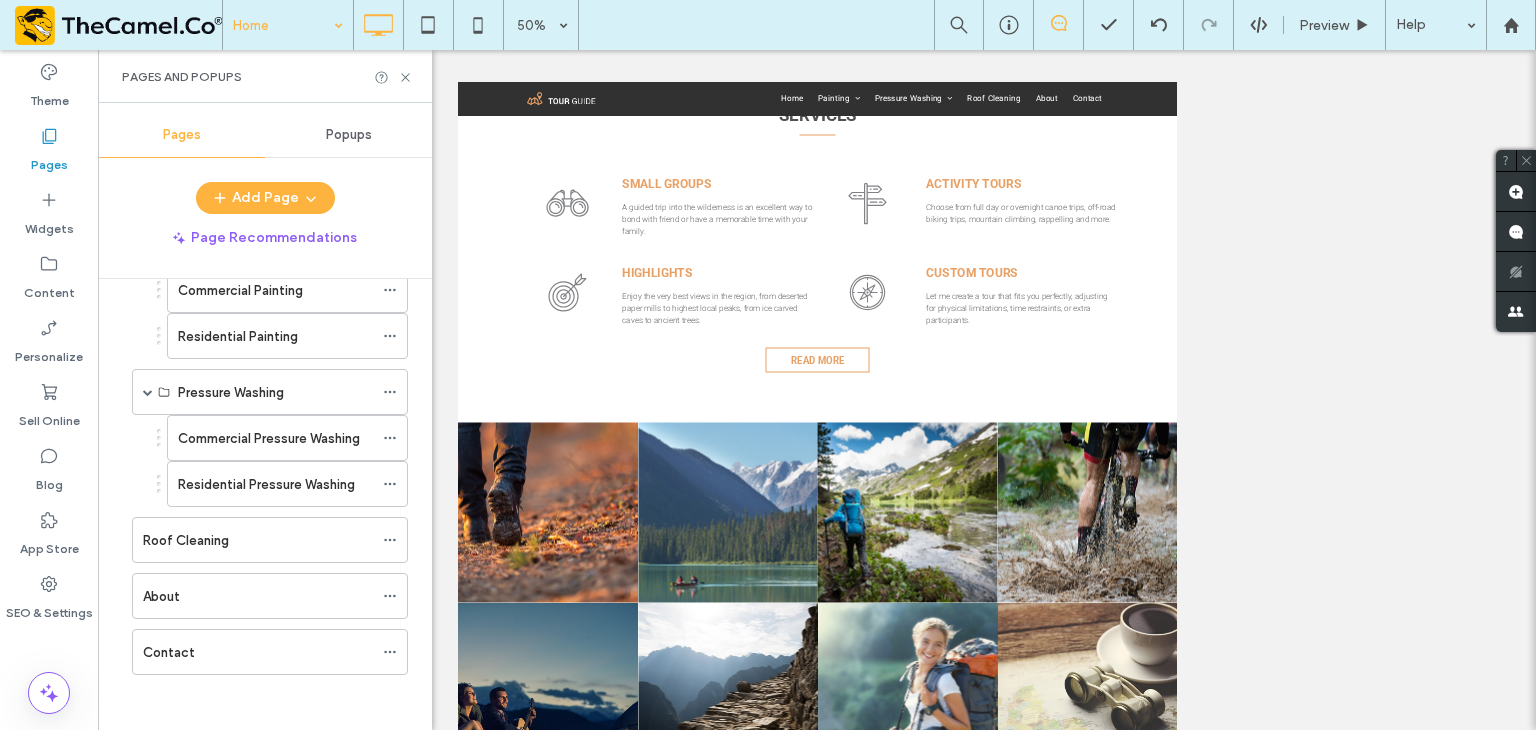 scroll, scrollTop: 0, scrollLeft: 0, axis: both 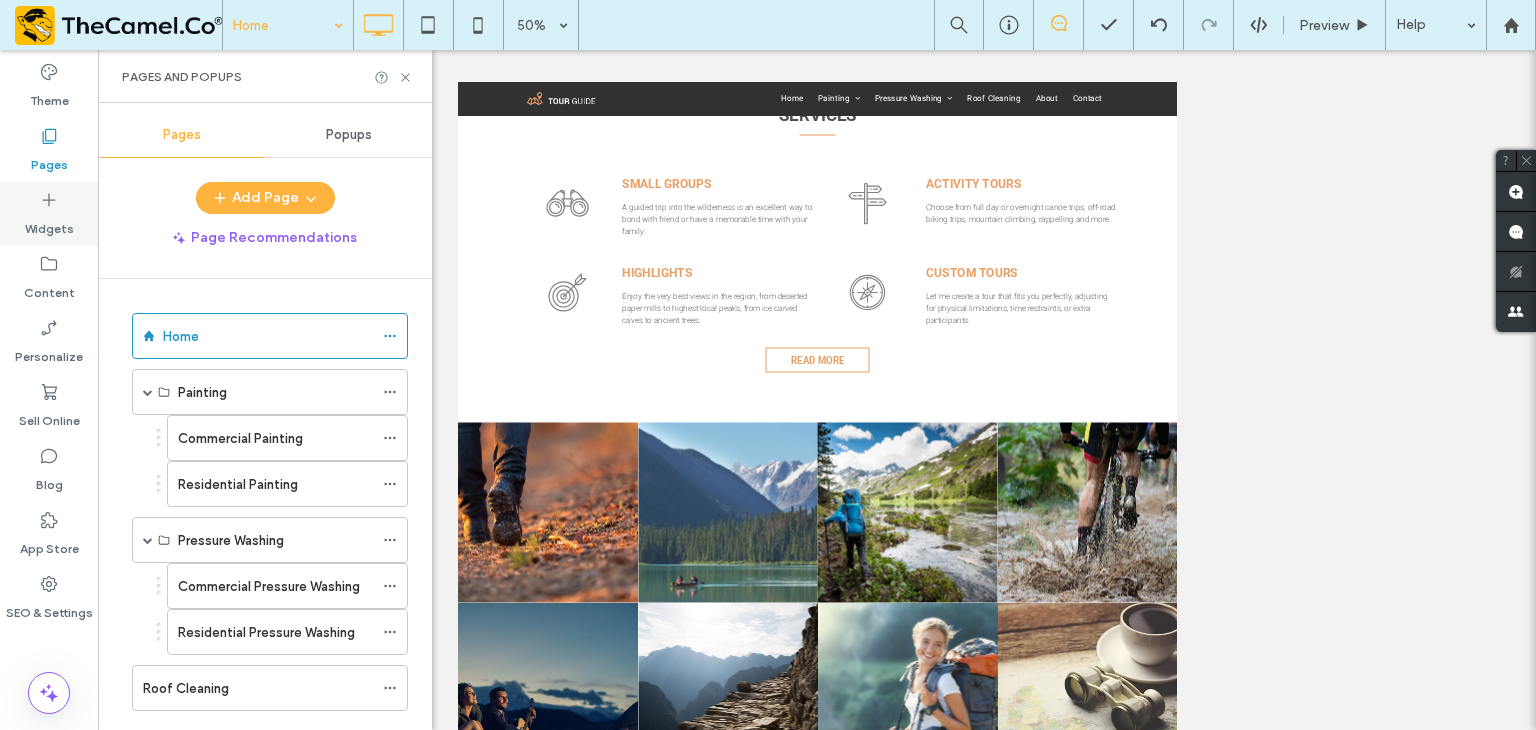 click on "Widgets" at bounding box center (49, 214) 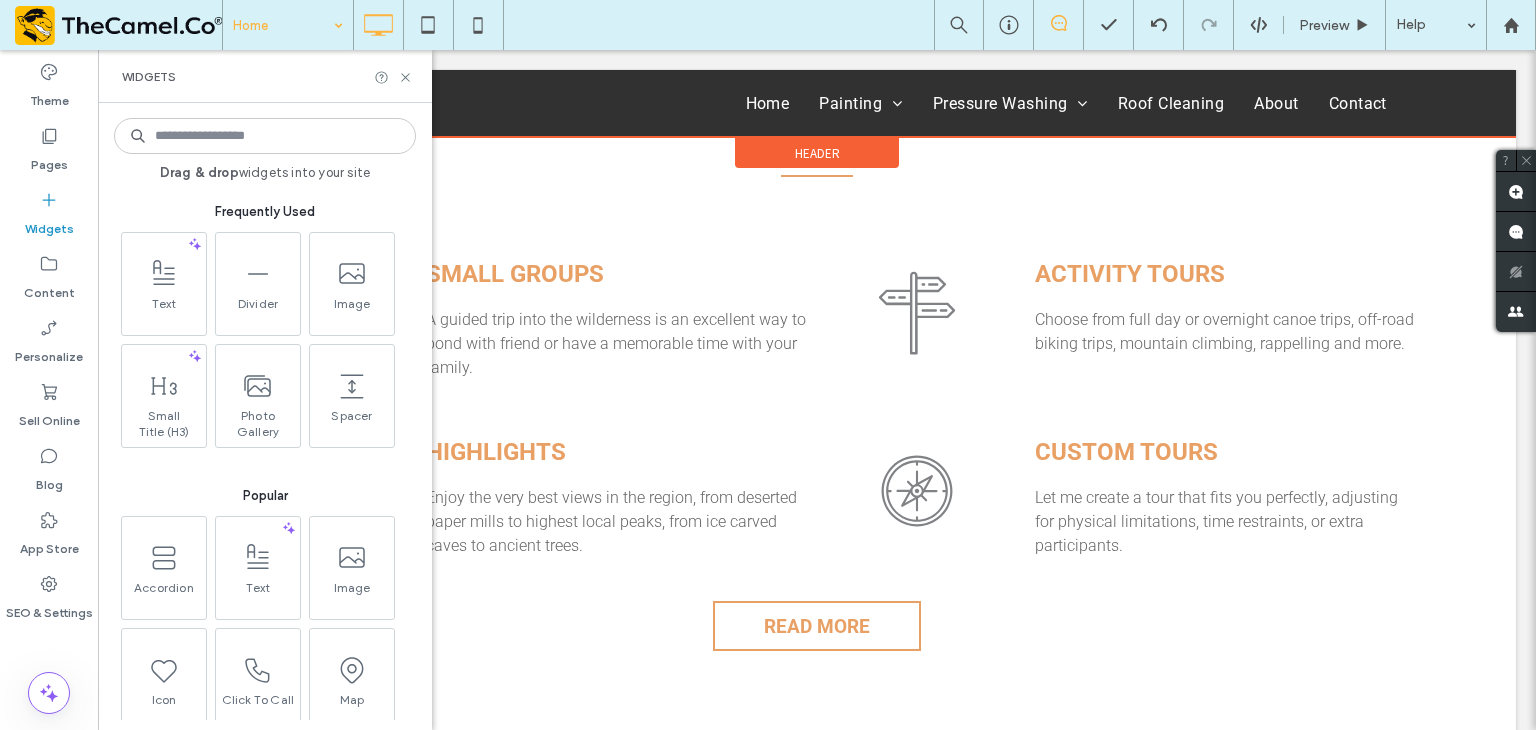click at bounding box center [817, 103] 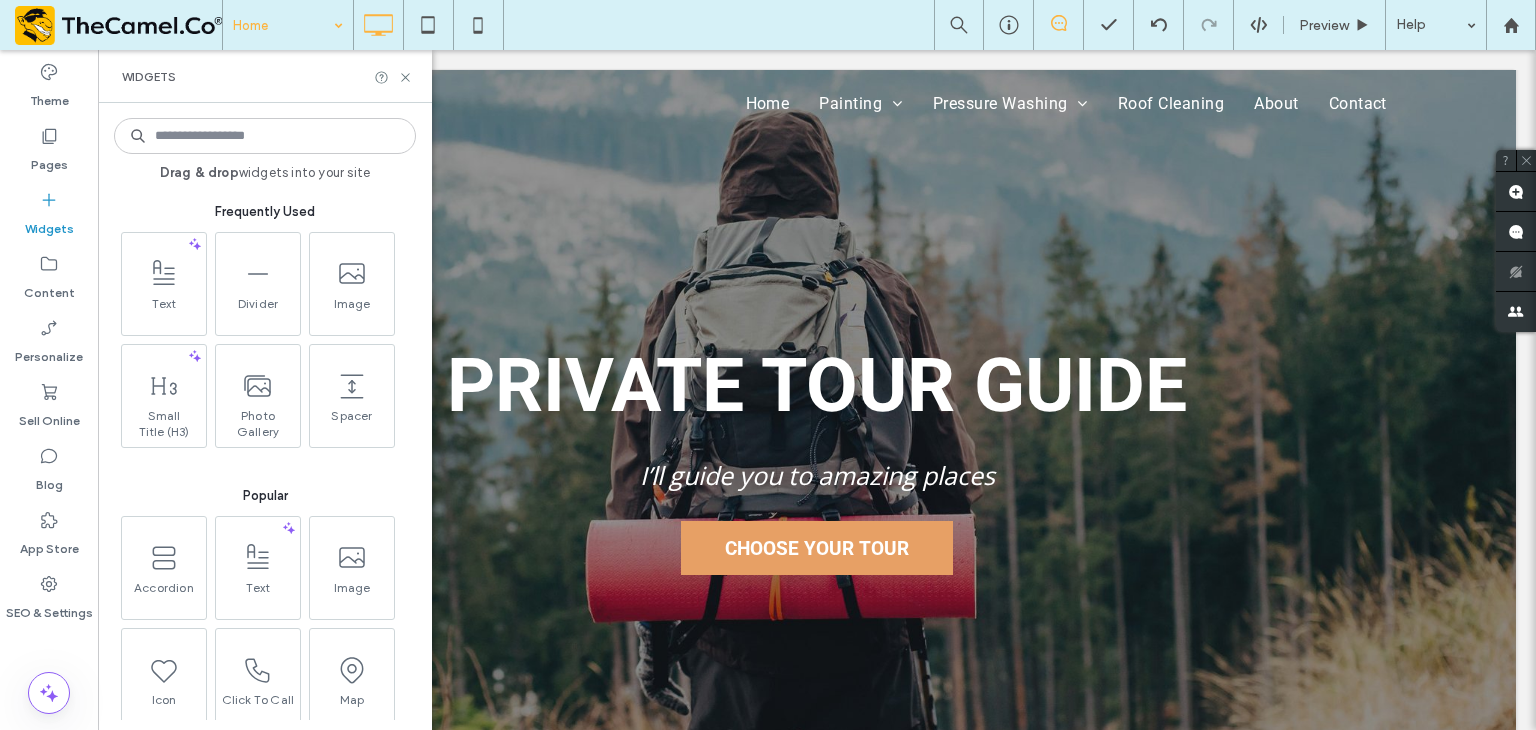 scroll, scrollTop: 0, scrollLeft: 0, axis: both 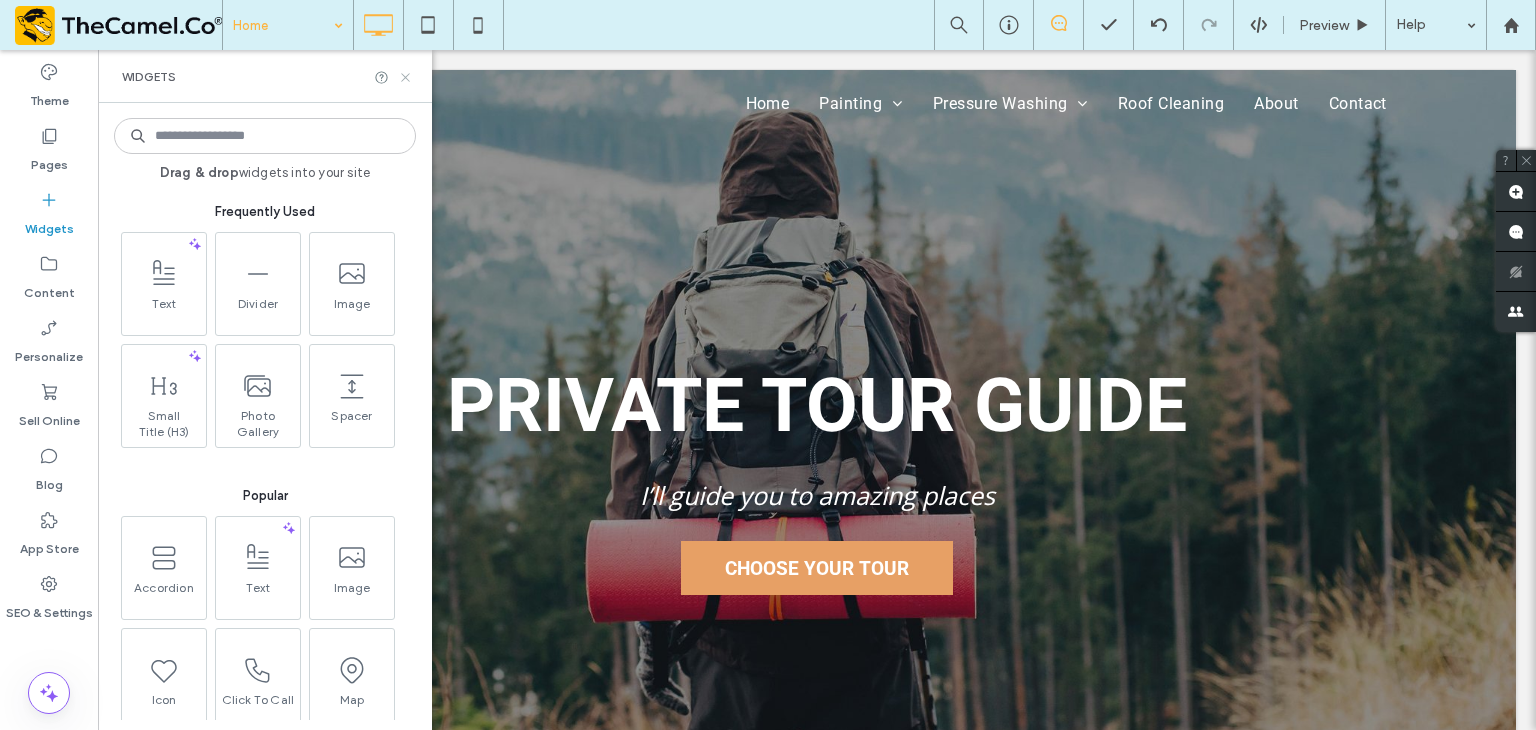 click 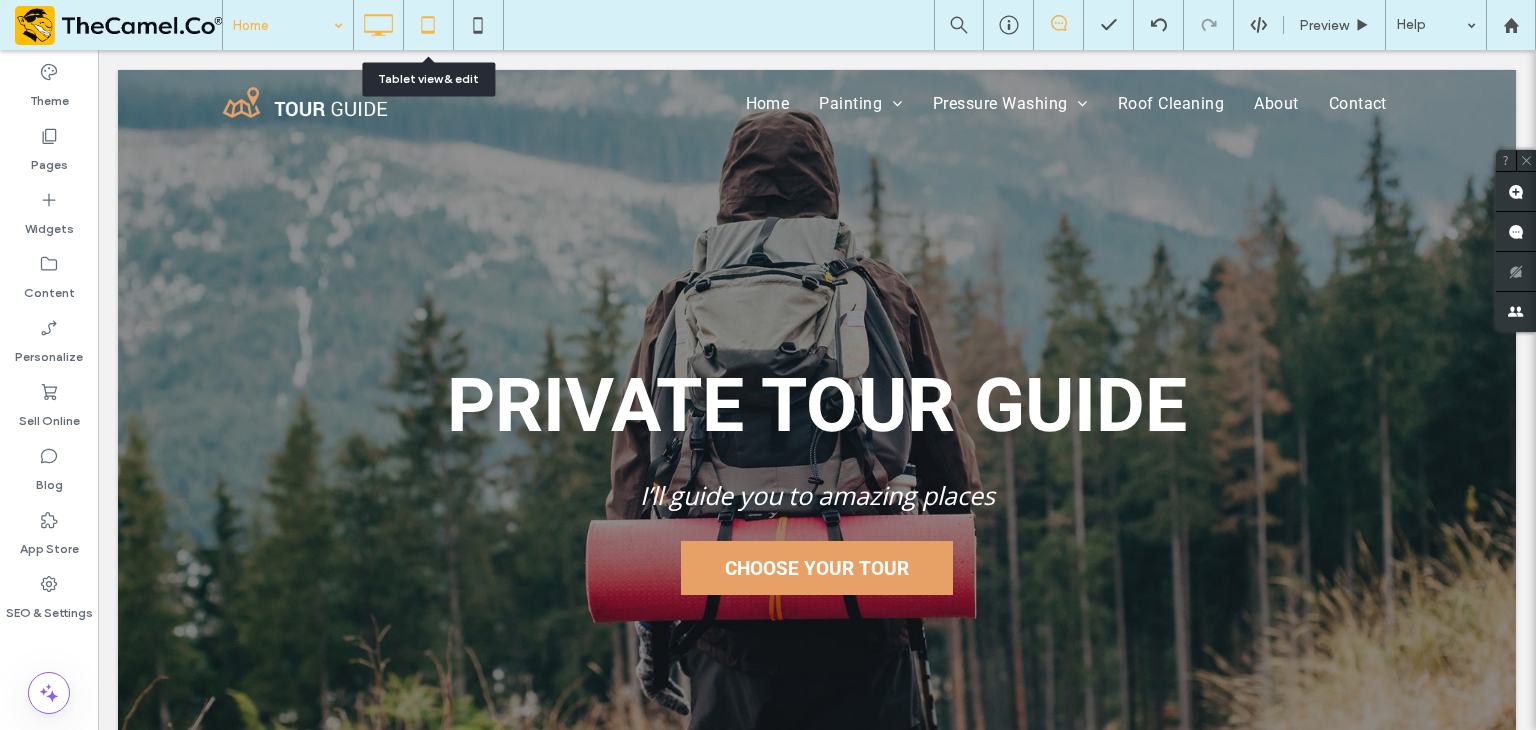 click 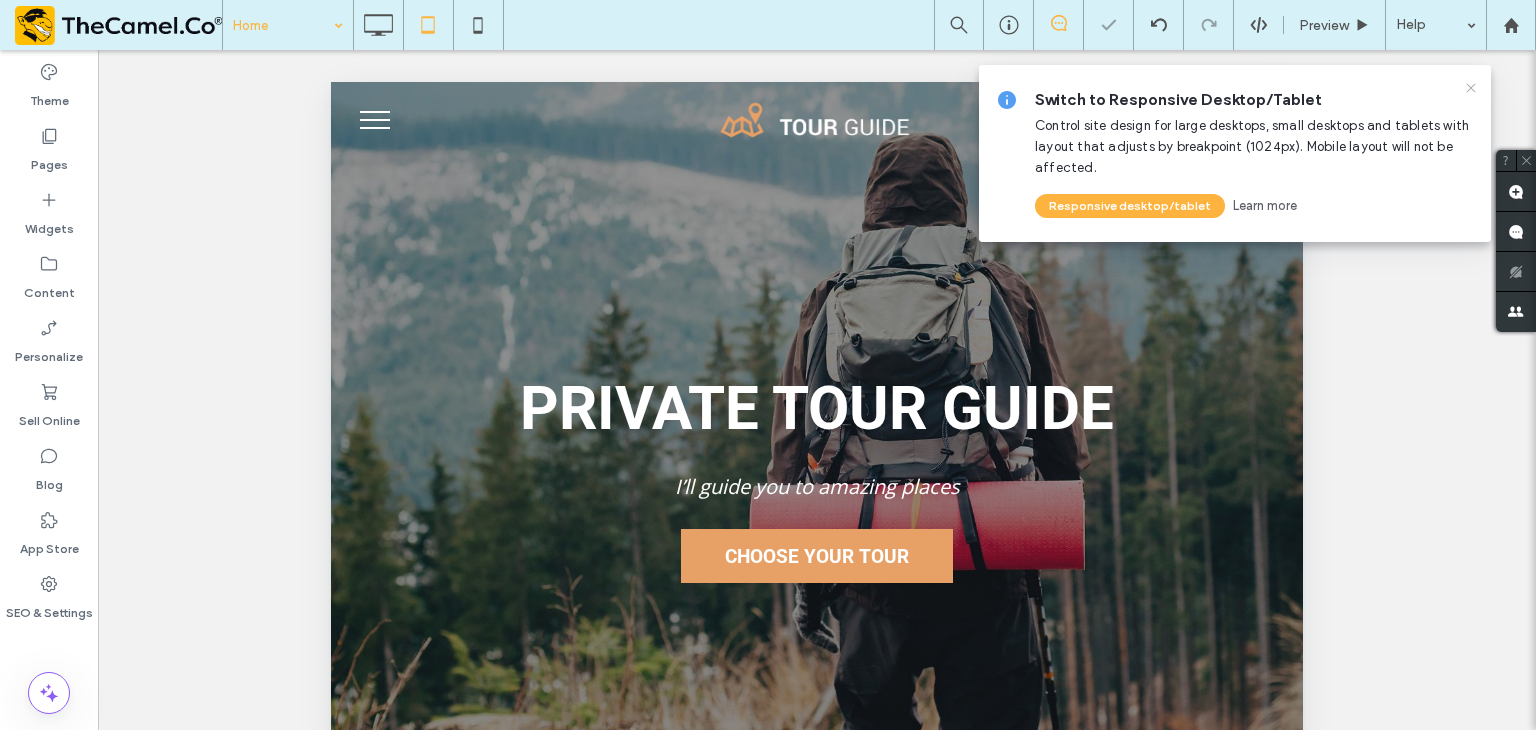 scroll, scrollTop: 0, scrollLeft: 0, axis: both 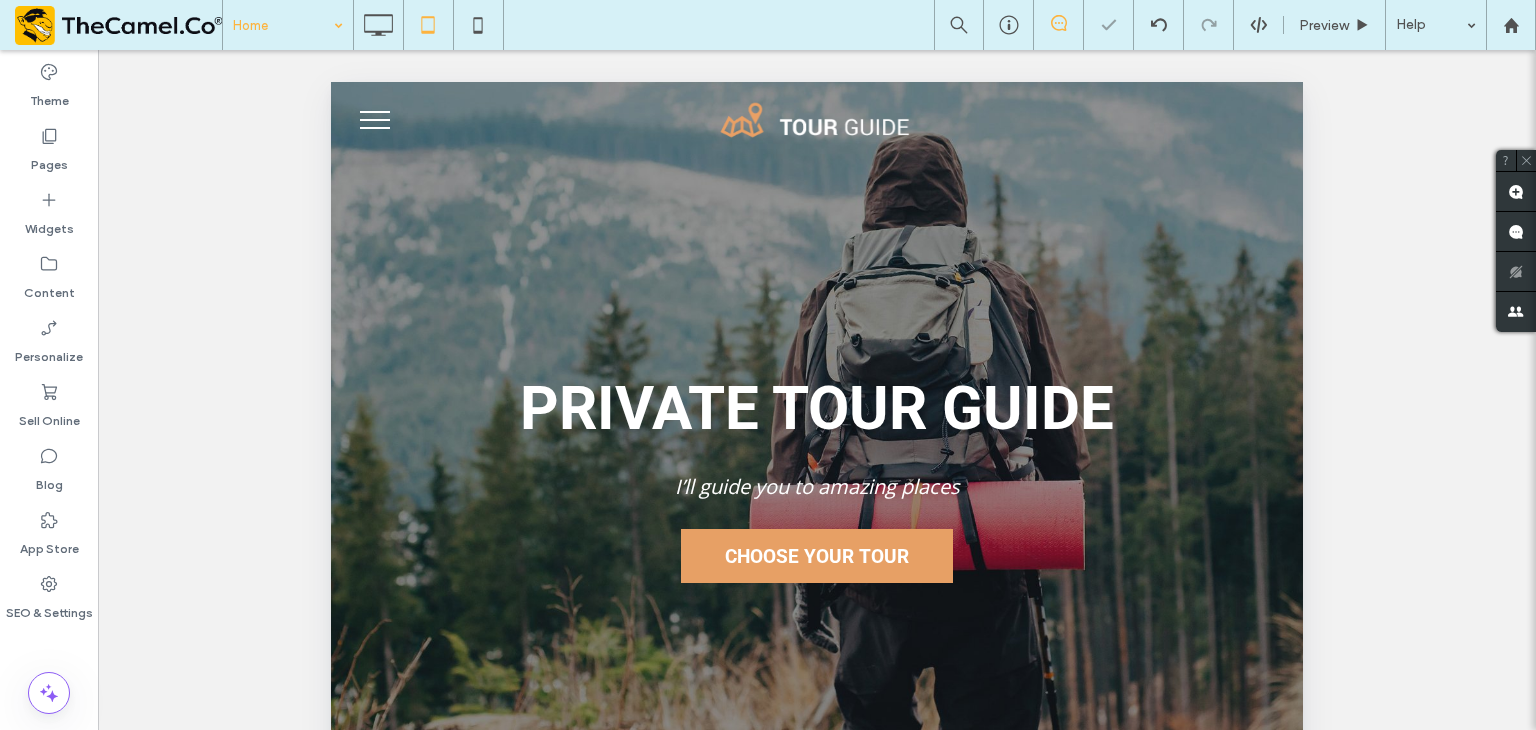 click at bounding box center (375, 120) 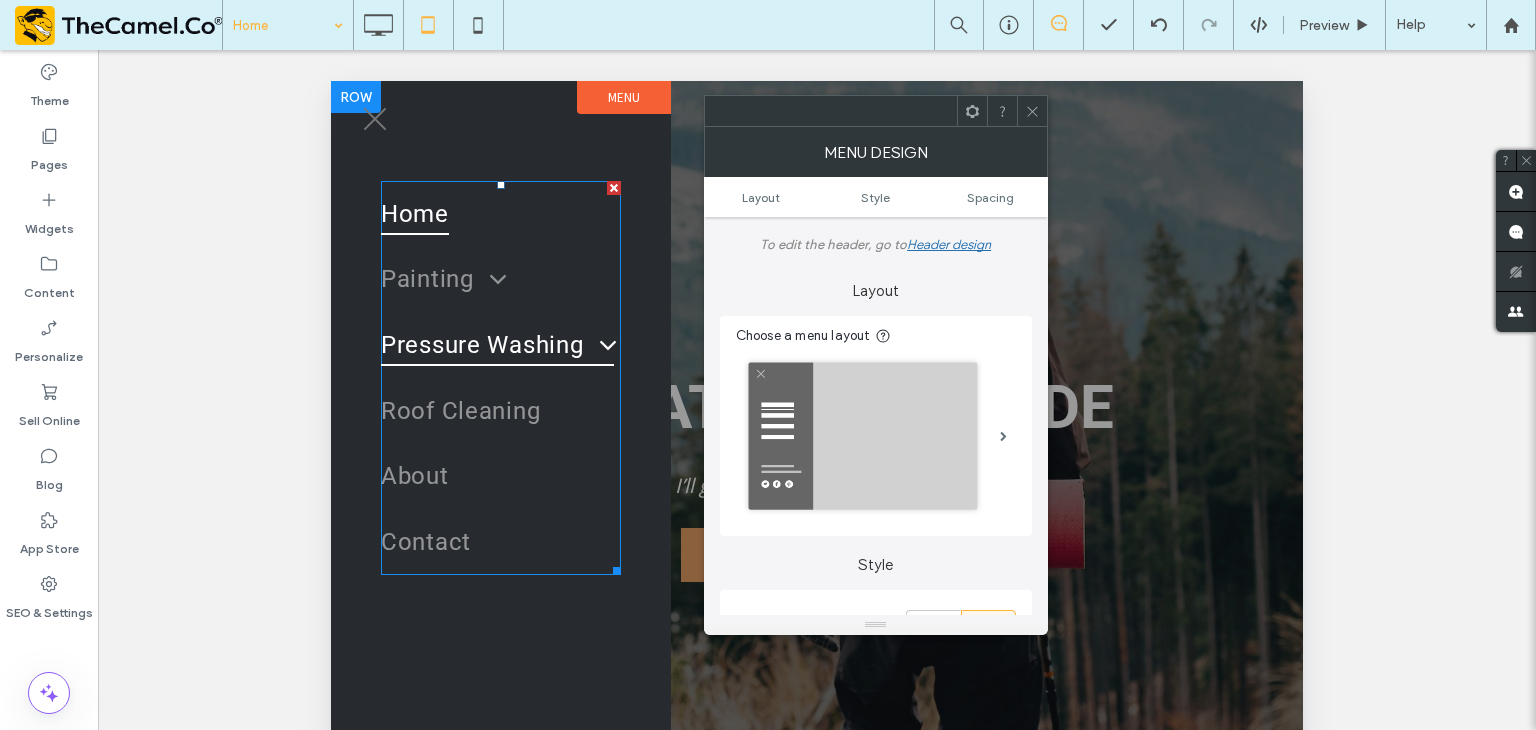 scroll, scrollTop: 0, scrollLeft: 0, axis: both 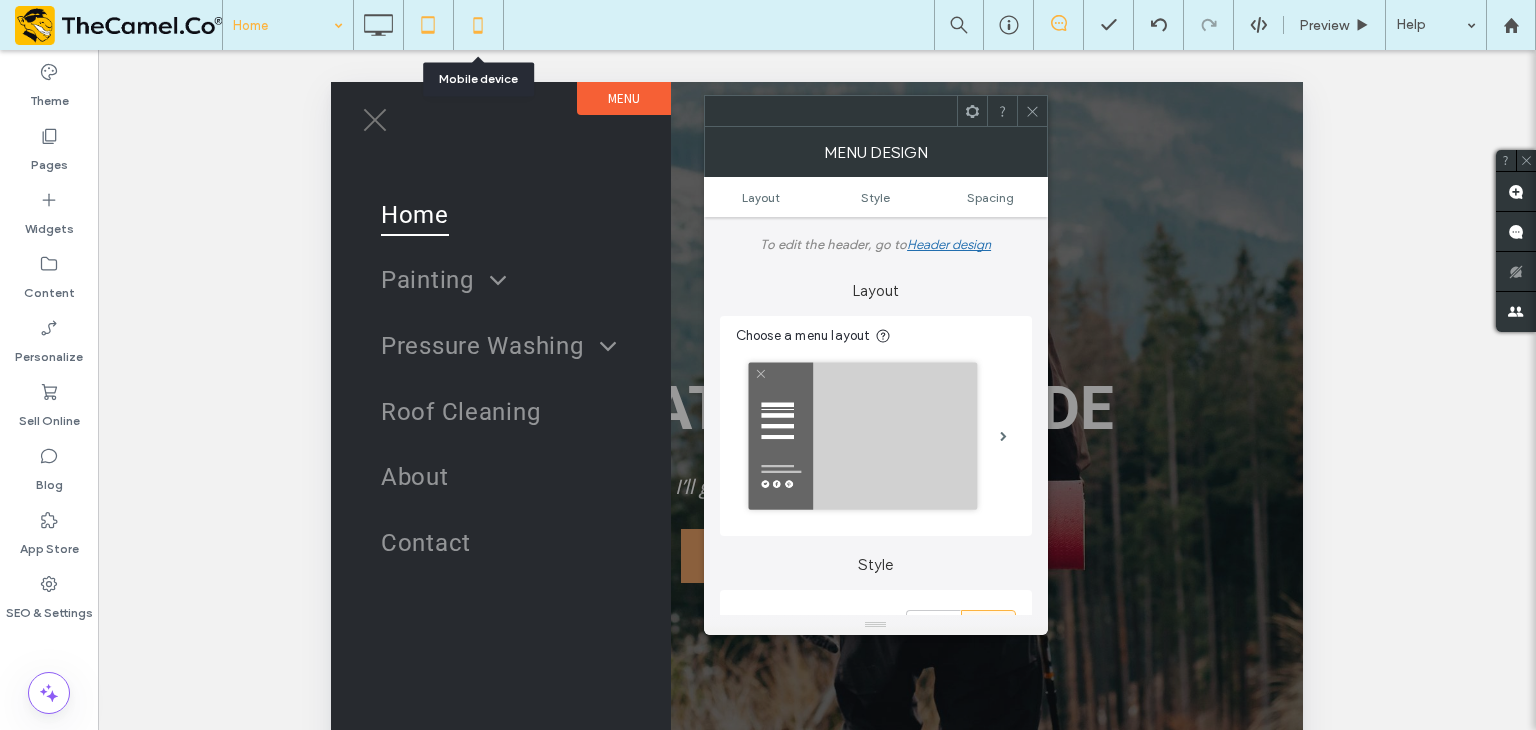 click 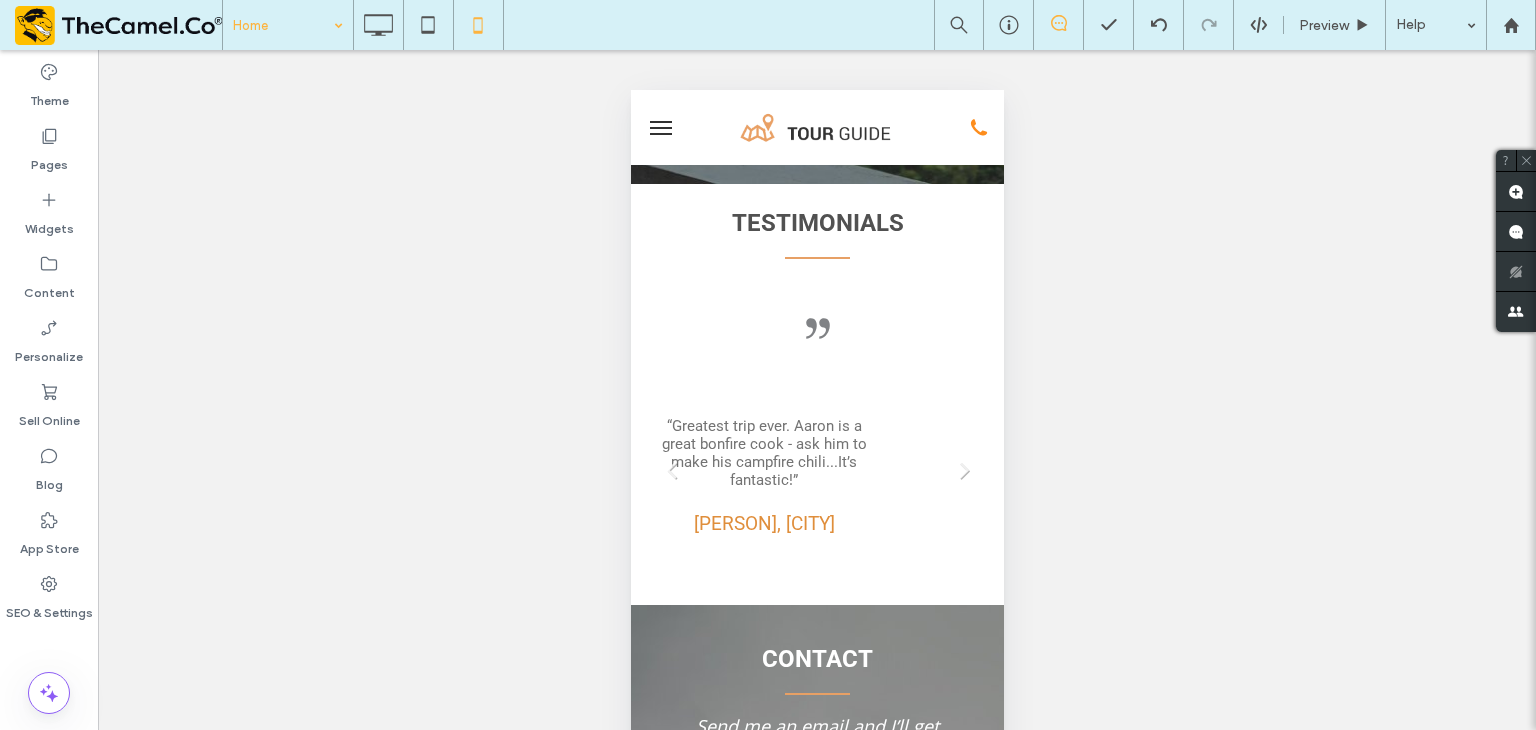 scroll, scrollTop: 4296, scrollLeft: 0, axis: vertical 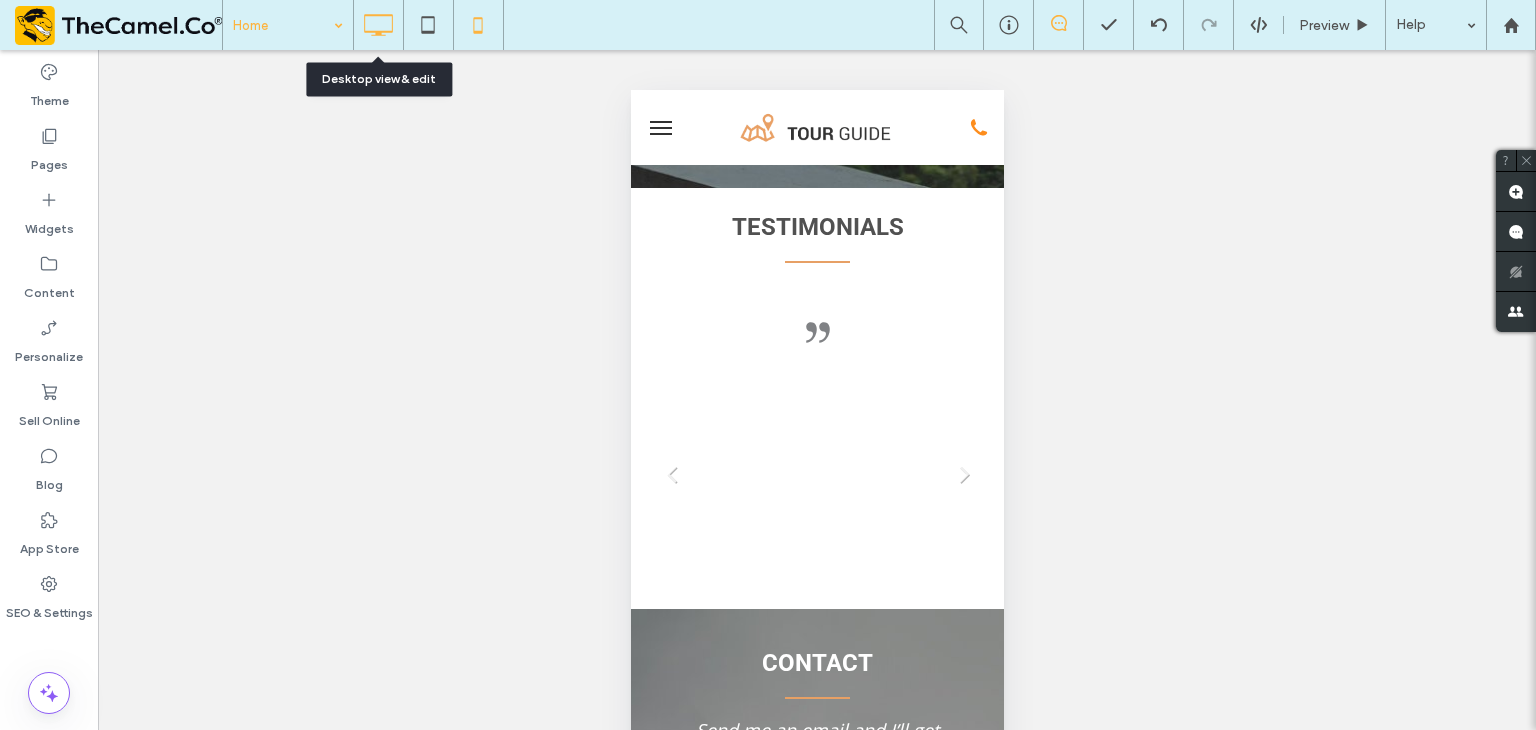 click 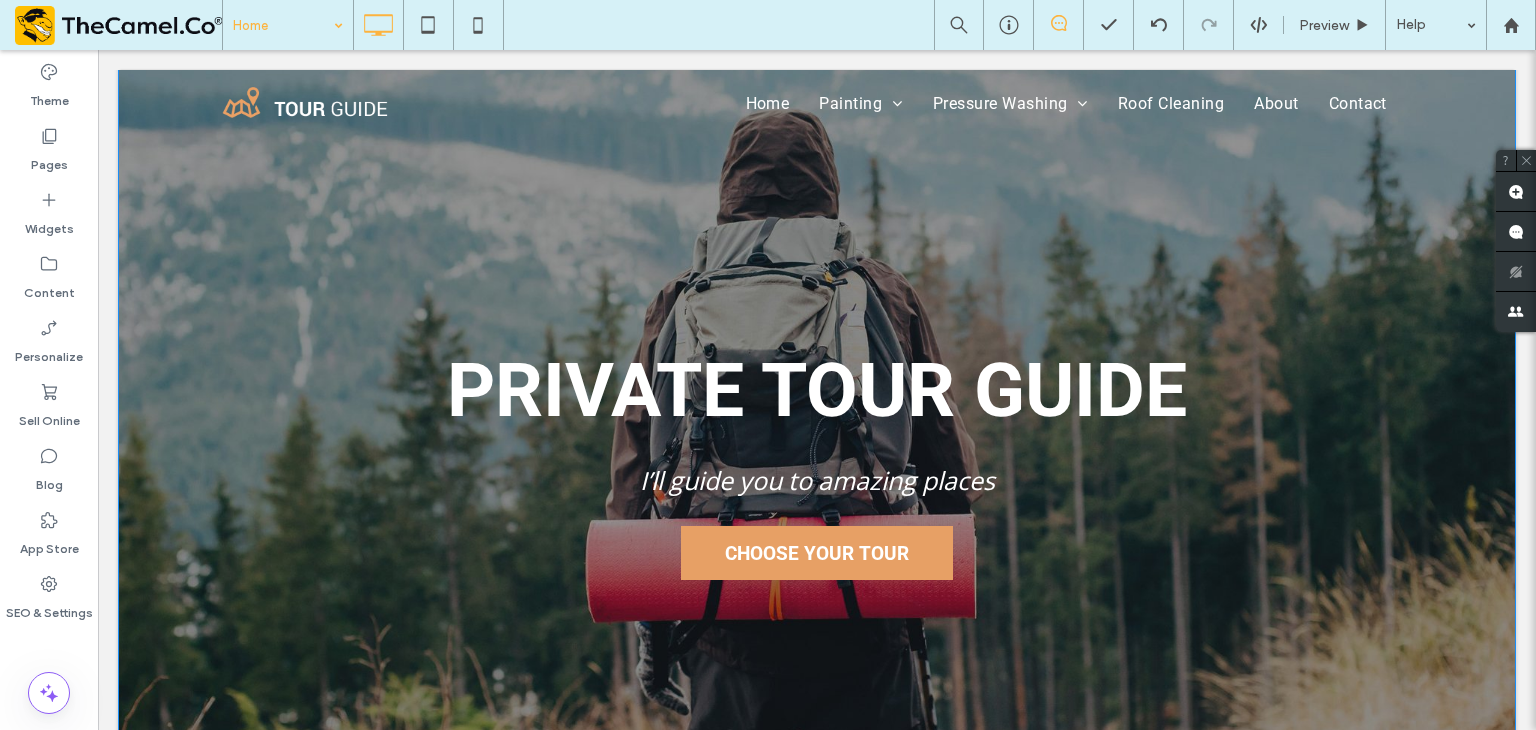scroll, scrollTop: 0, scrollLeft: 0, axis: both 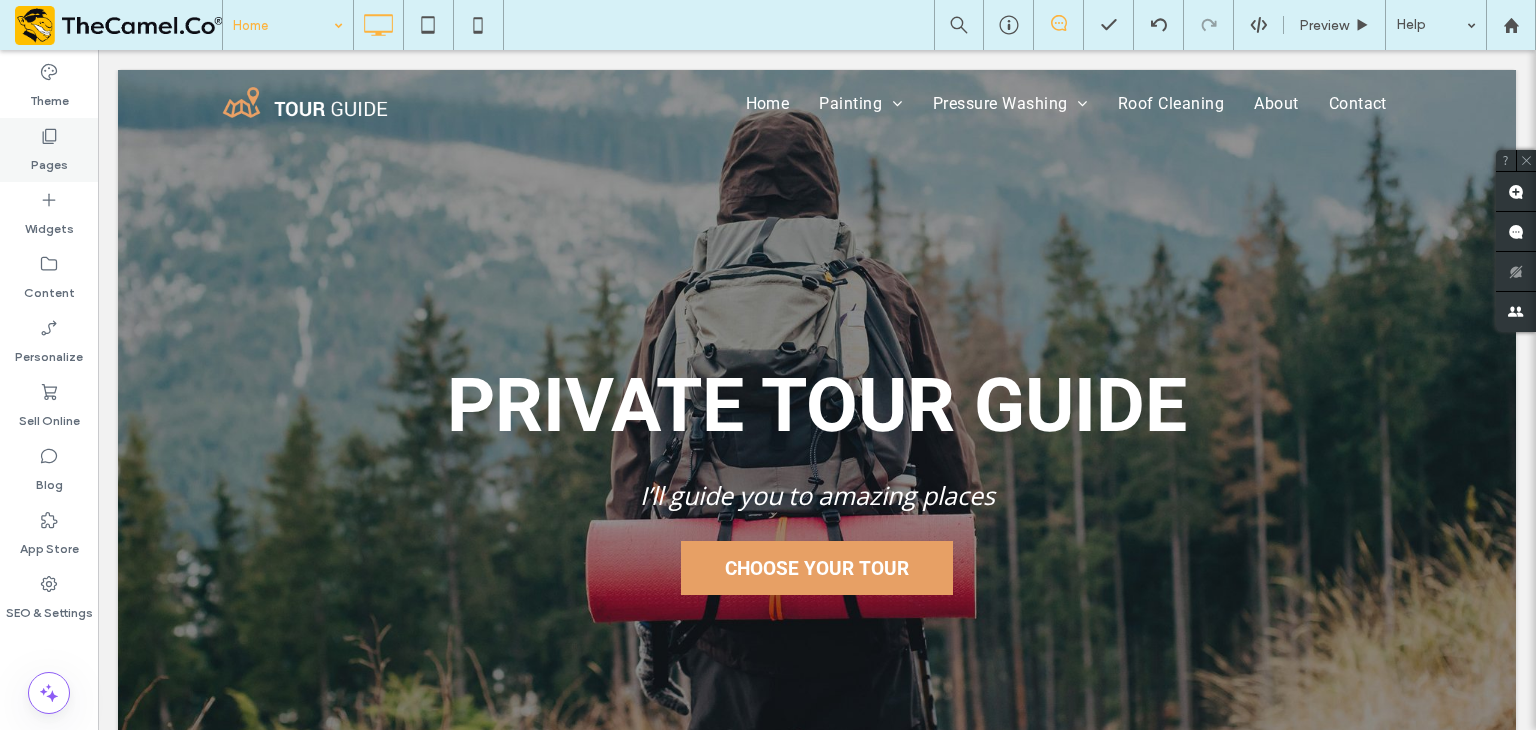 click on "Pages" at bounding box center (49, 160) 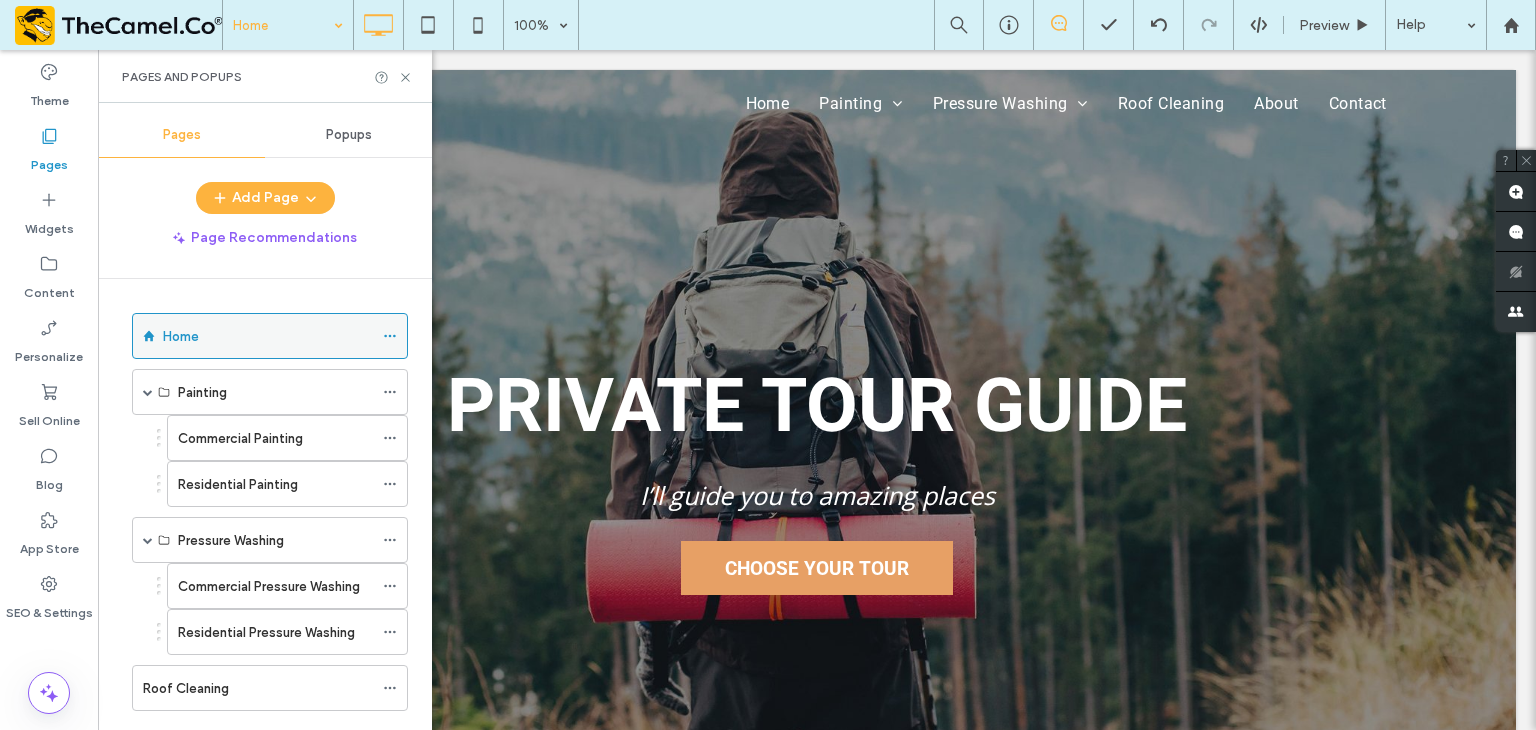 click on "Home" at bounding box center [268, 336] 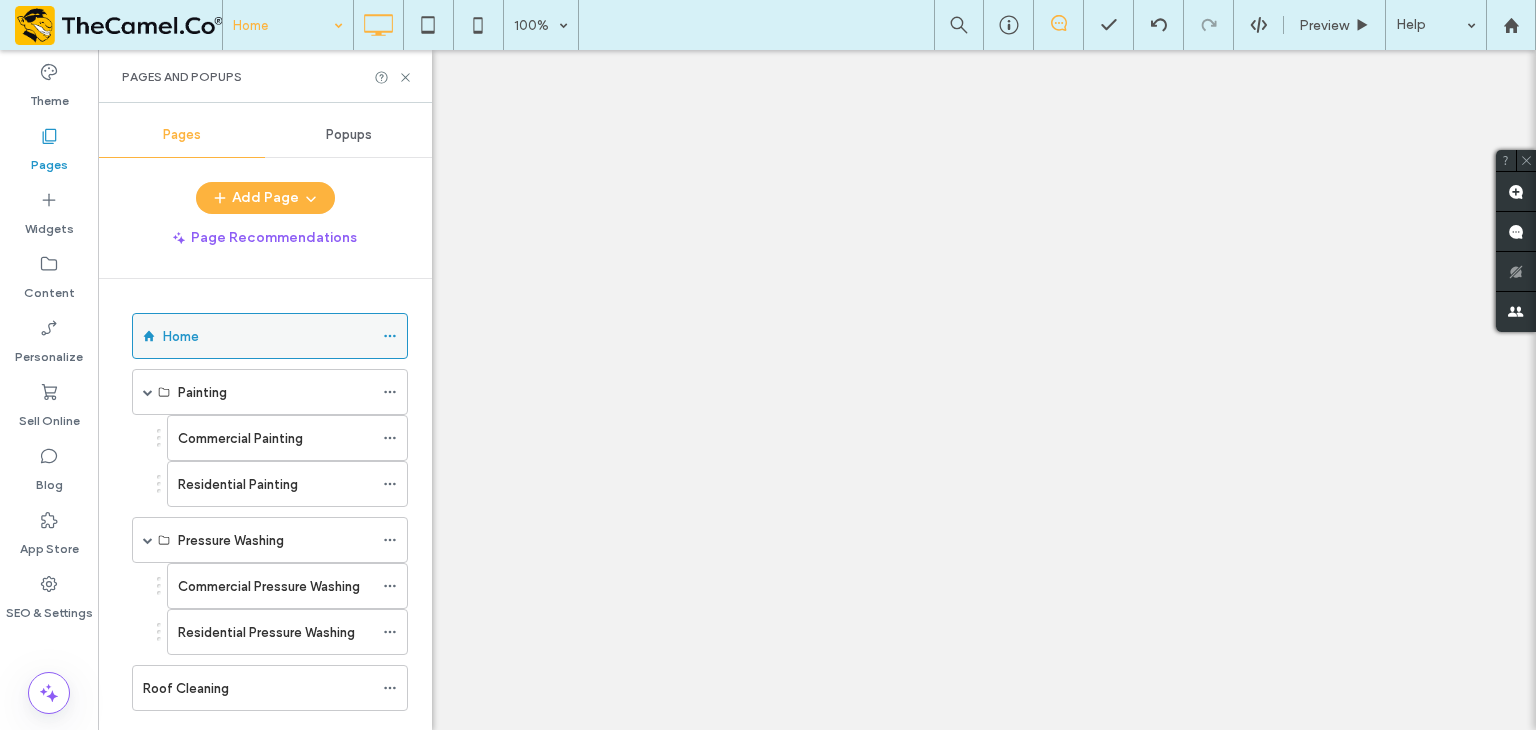 click 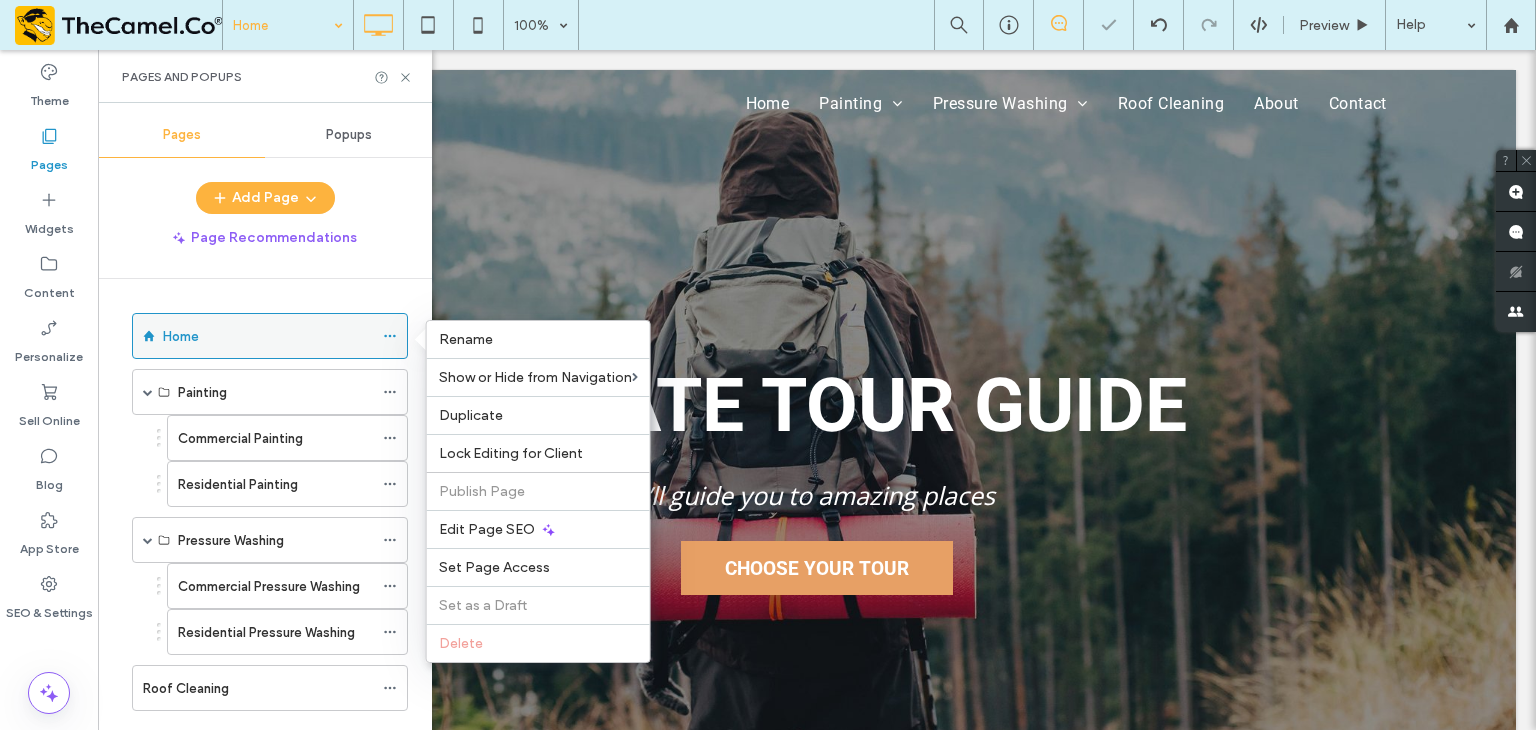 scroll, scrollTop: 0, scrollLeft: 0, axis: both 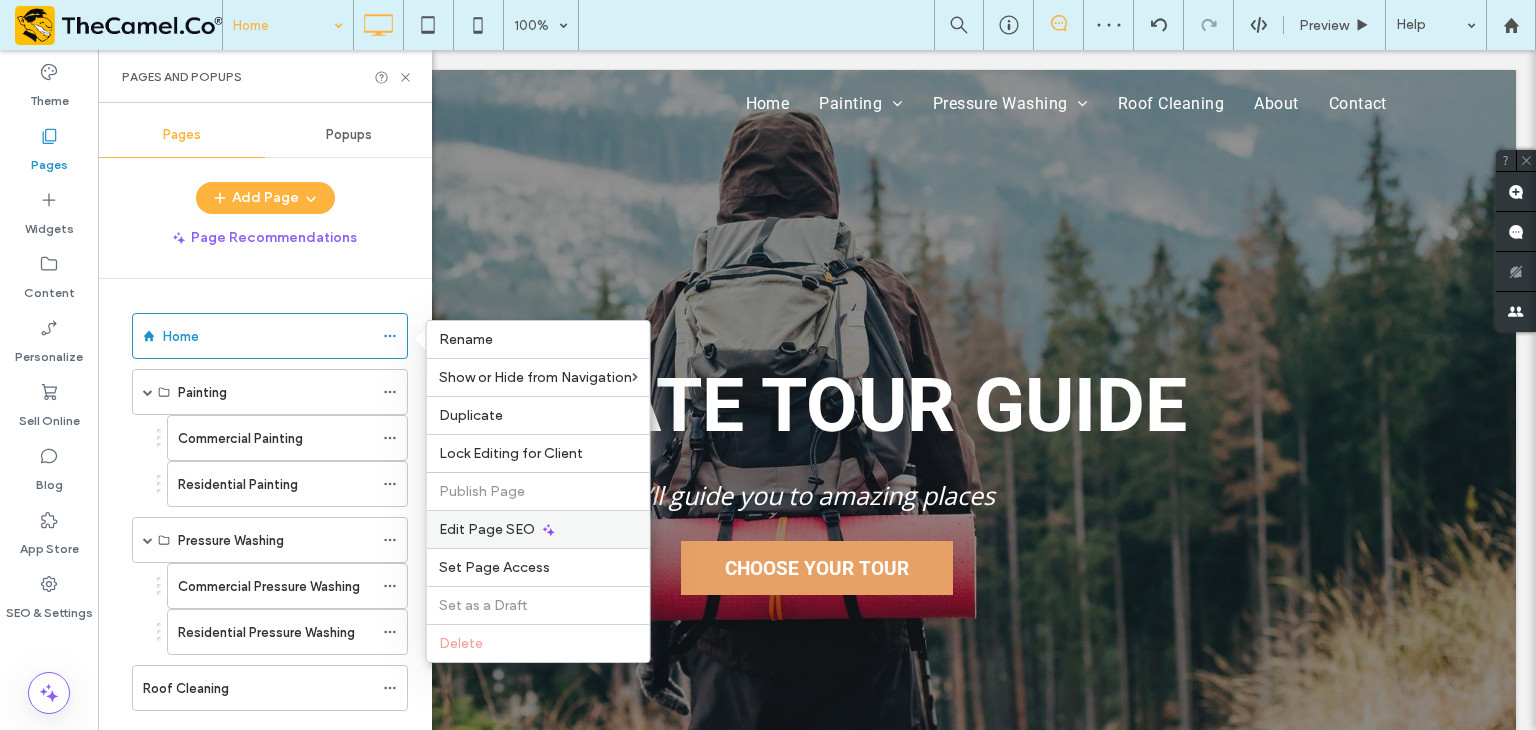 click on "Edit Page SEO" at bounding box center (538, 529) 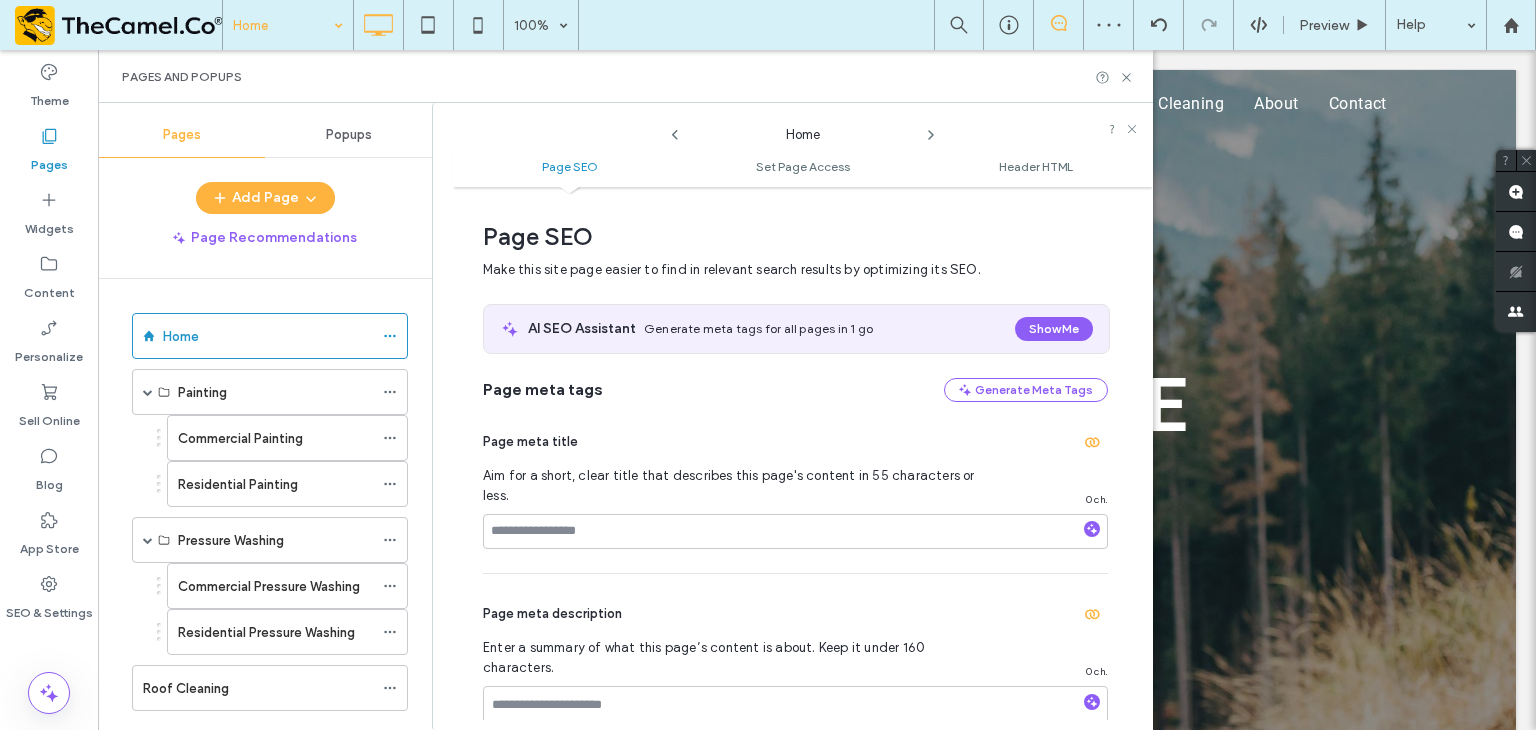 scroll, scrollTop: 10, scrollLeft: 0, axis: vertical 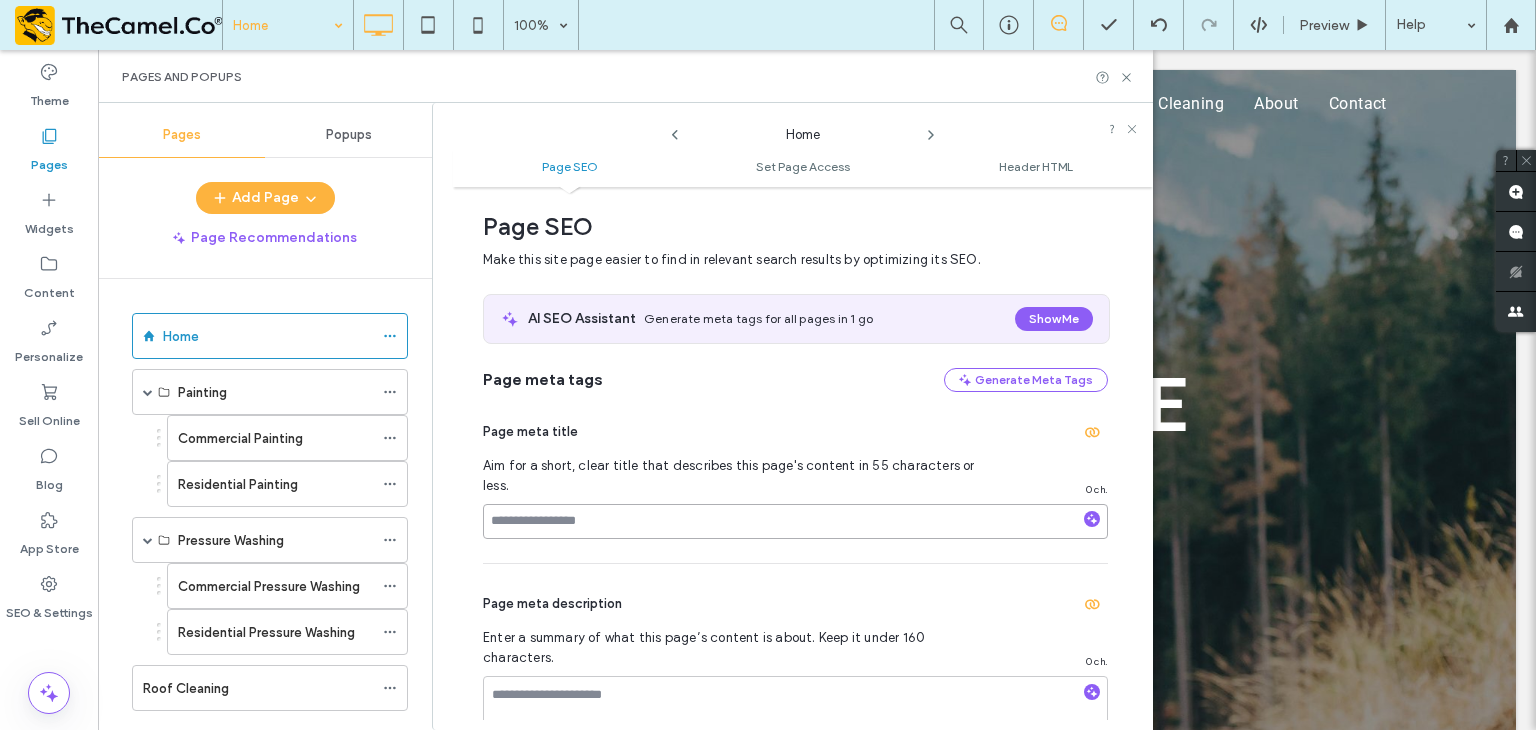 click at bounding box center [795, 521] 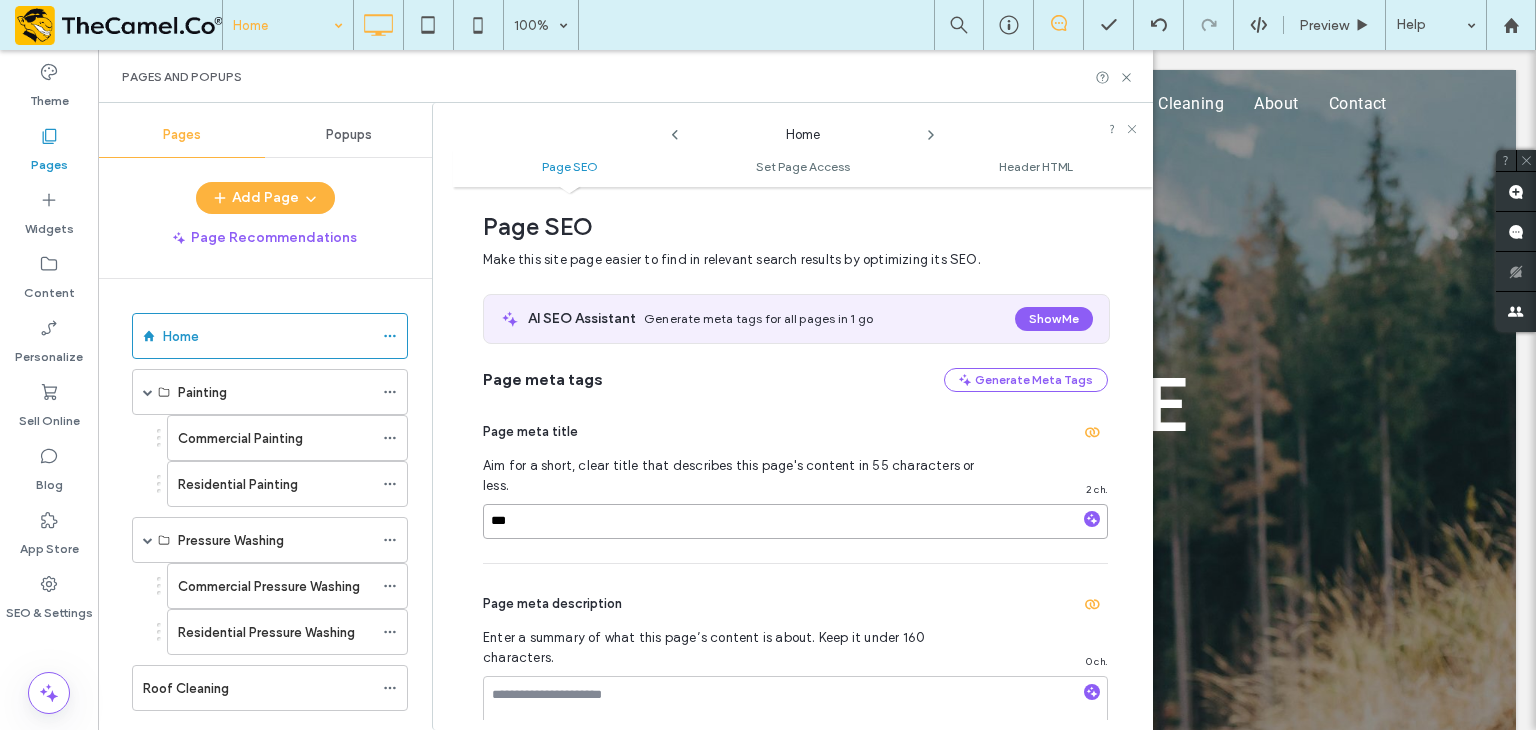 type on "****" 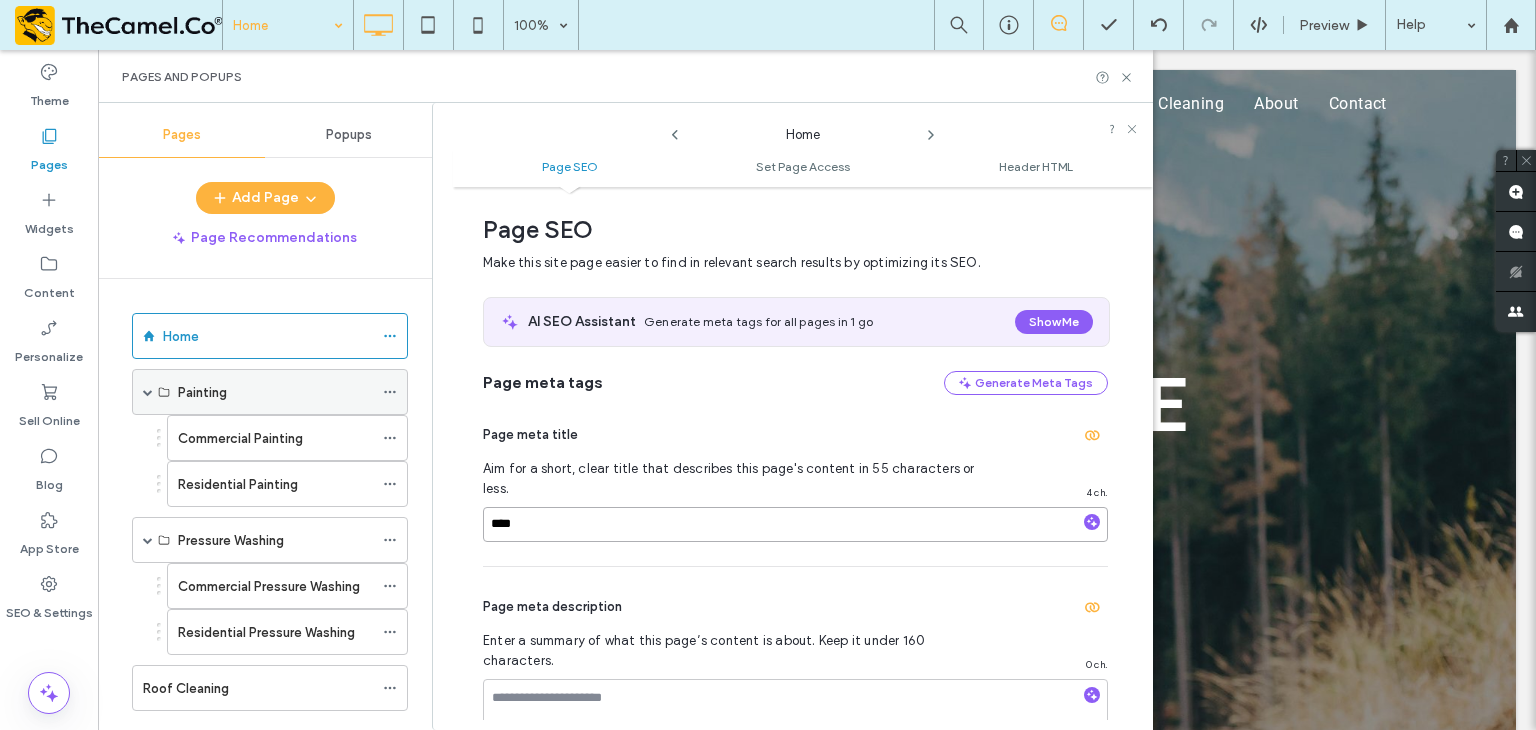 scroll, scrollTop: 0, scrollLeft: 0, axis: both 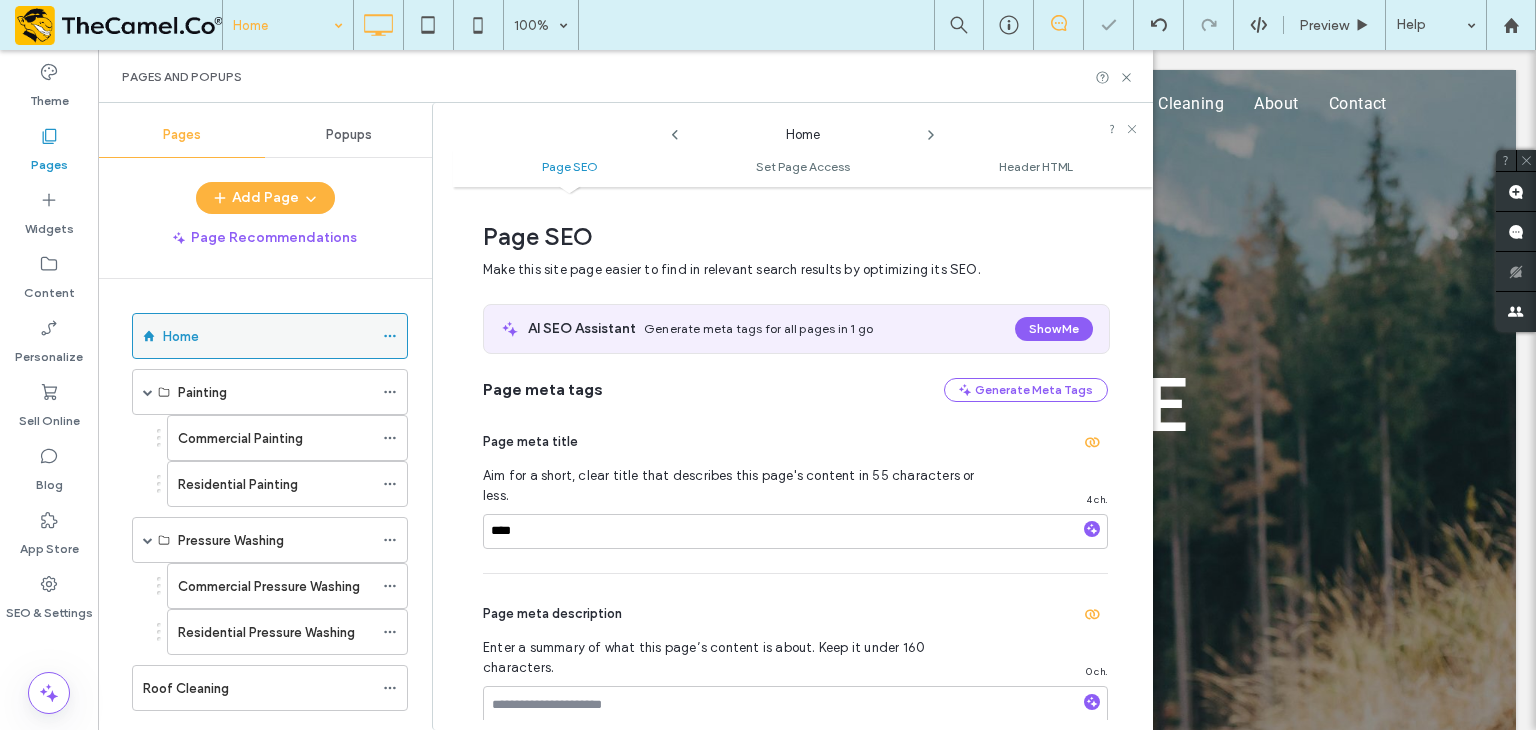 click on "Home" at bounding box center (268, 336) 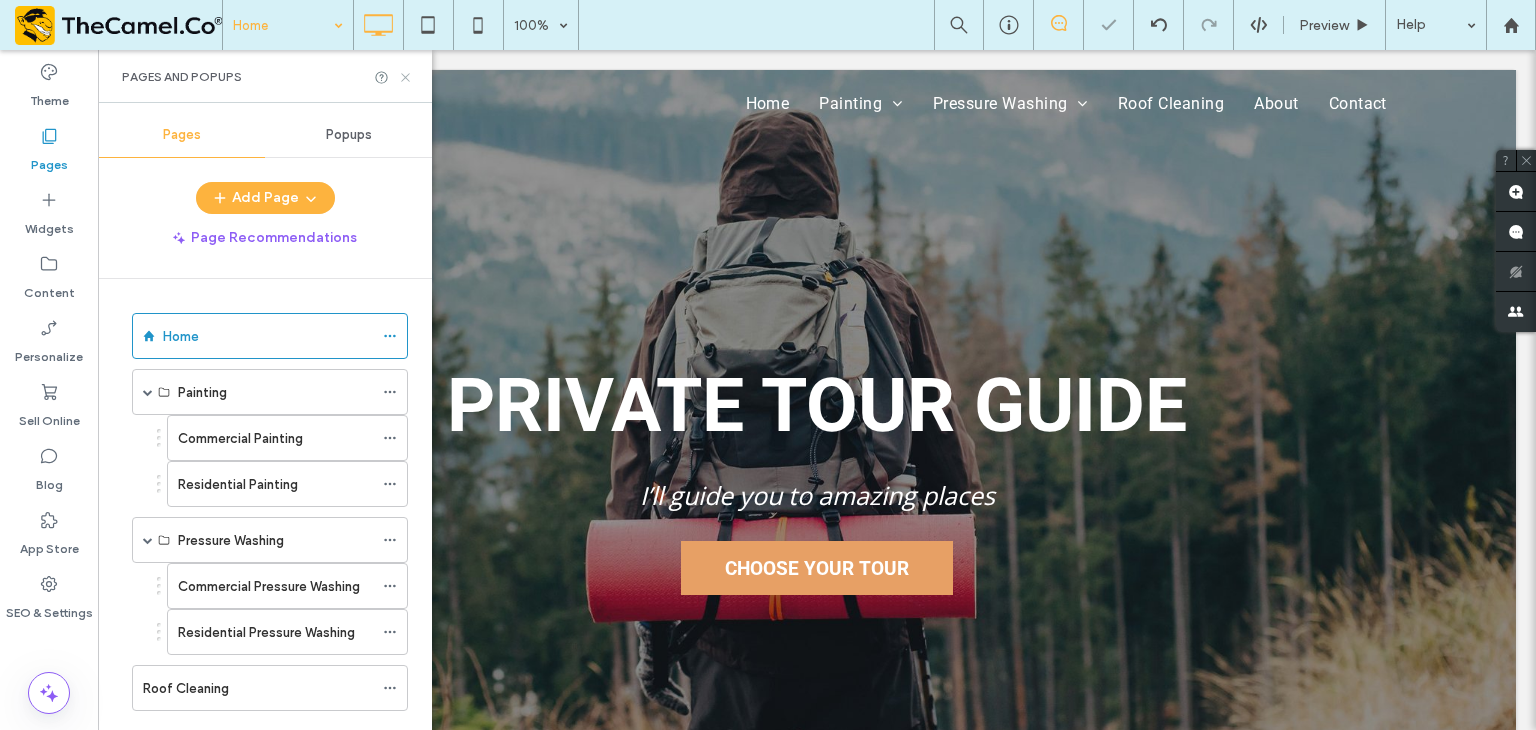 scroll, scrollTop: 0, scrollLeft: 0, axis: both 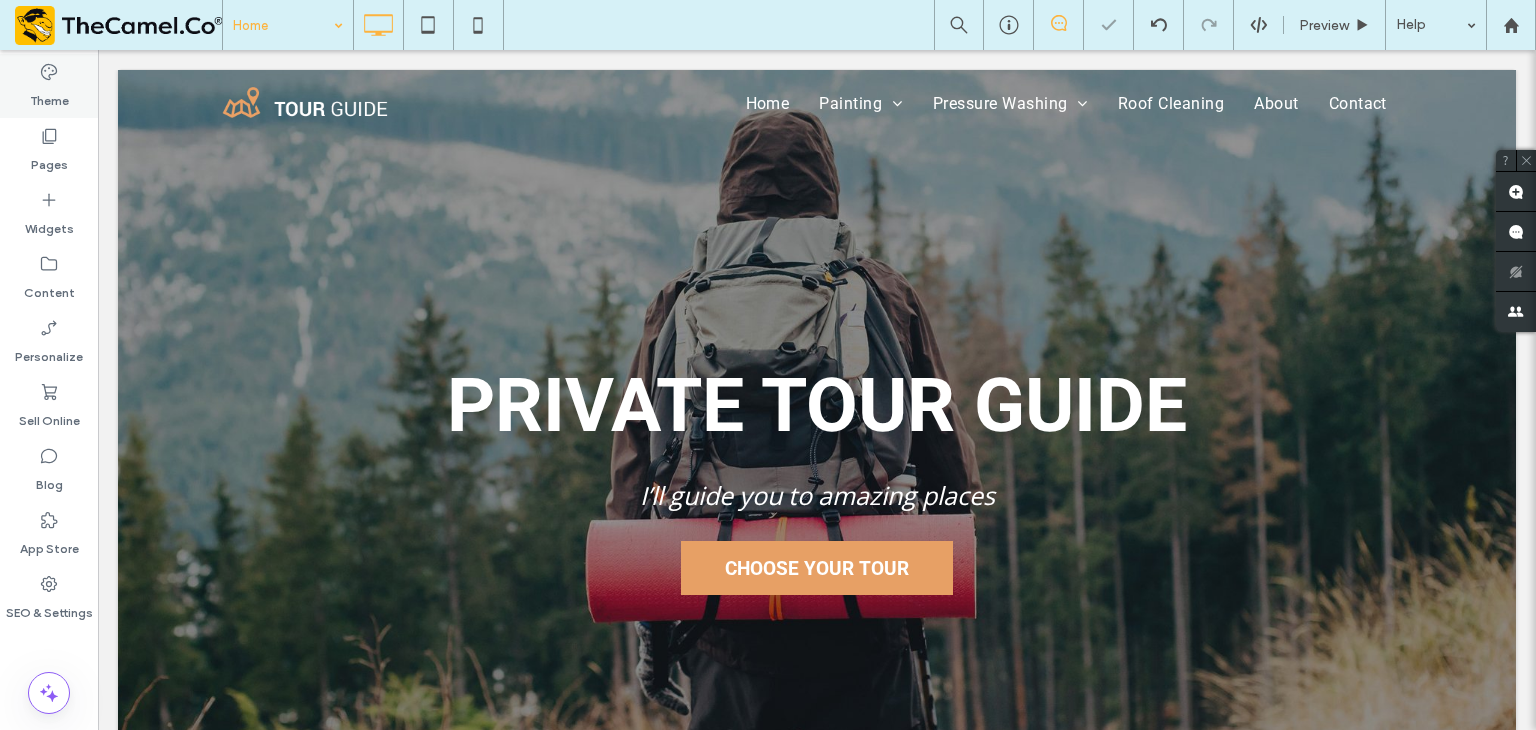 click on "Theme" at bounding box center (49, 96) 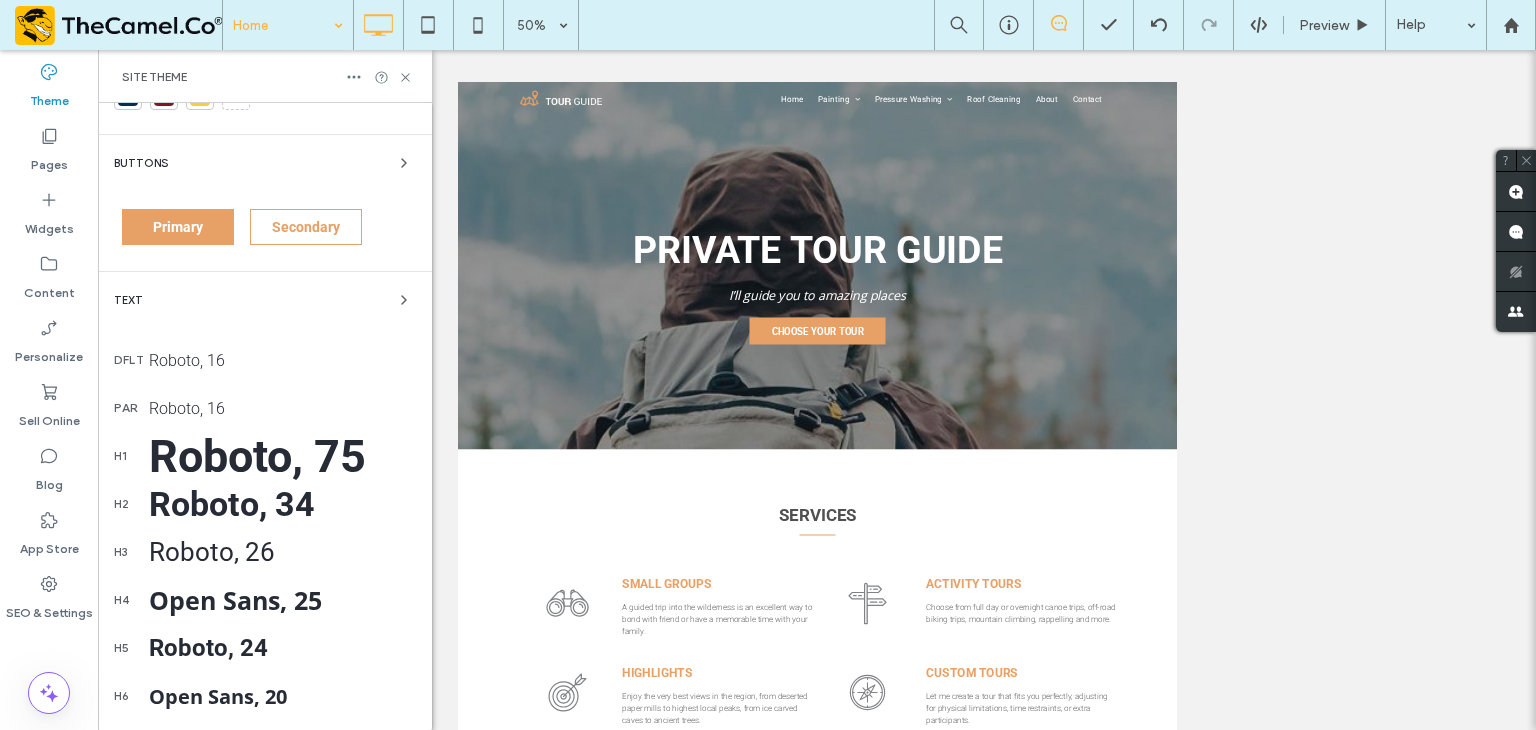 scroll, scrollTop: 0, scrollLeft: 0, axis: both 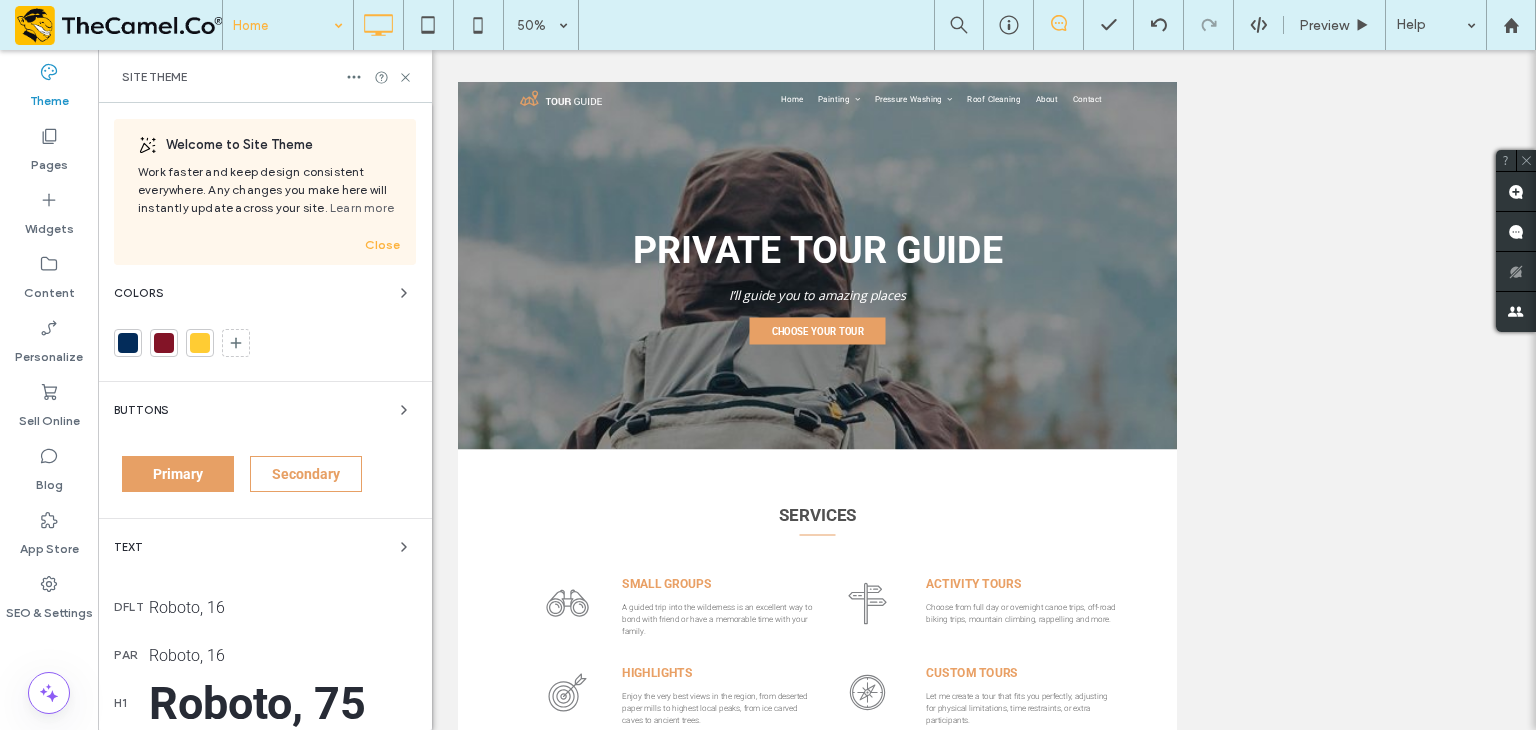 click on "Primary" at bounding box center (178, 474) 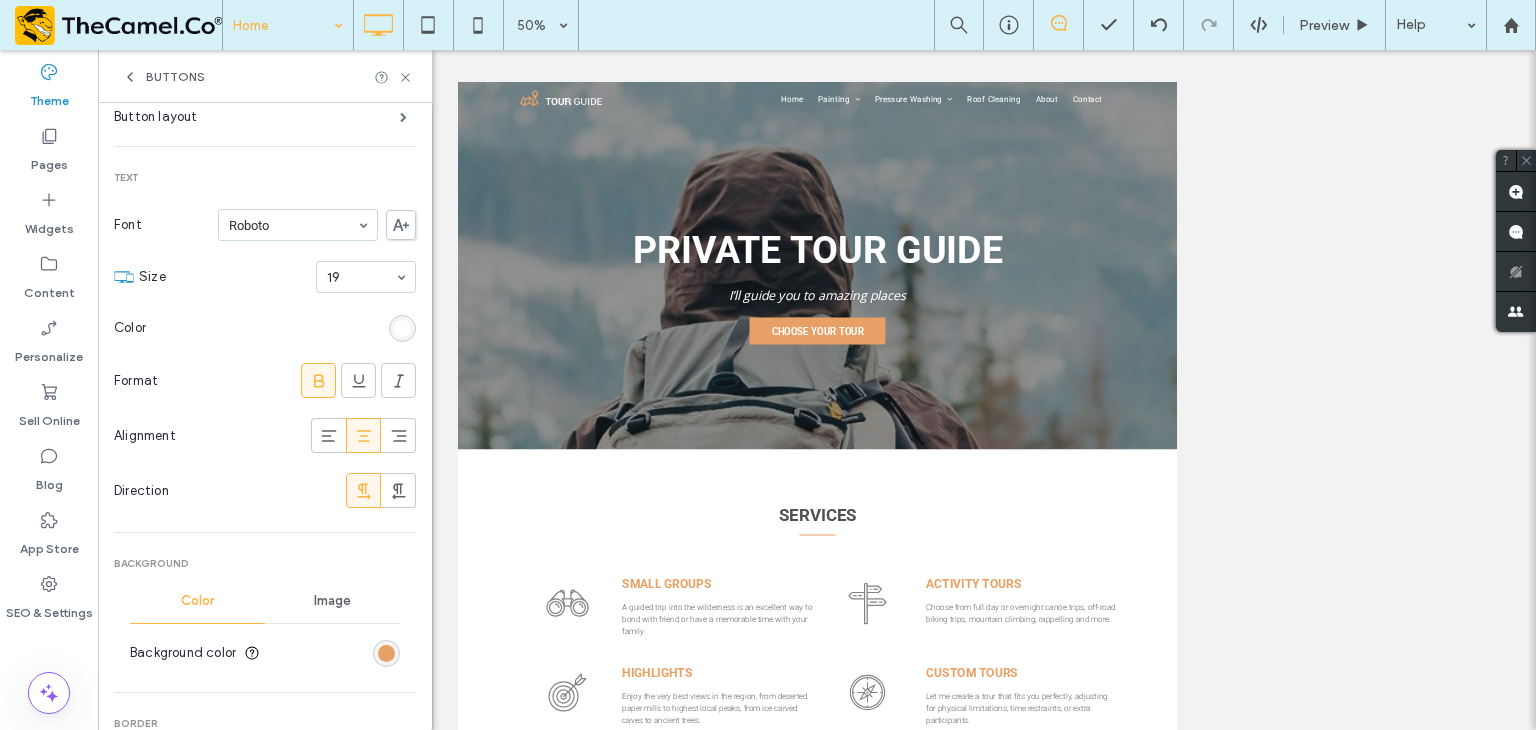scroll, scrollTop: 300, scrollLeft: 0, axis: vertical 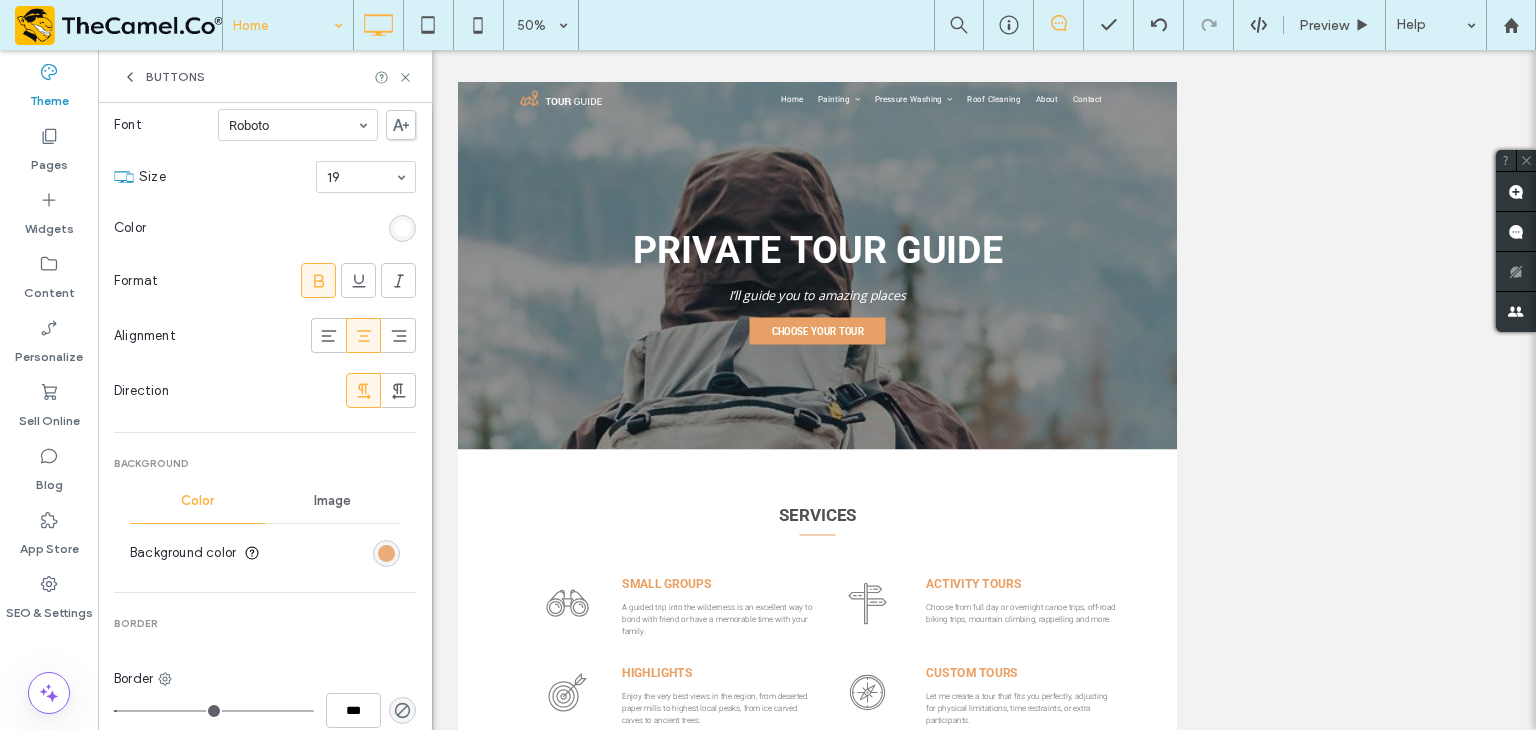 click at bounding box center [386, 553] 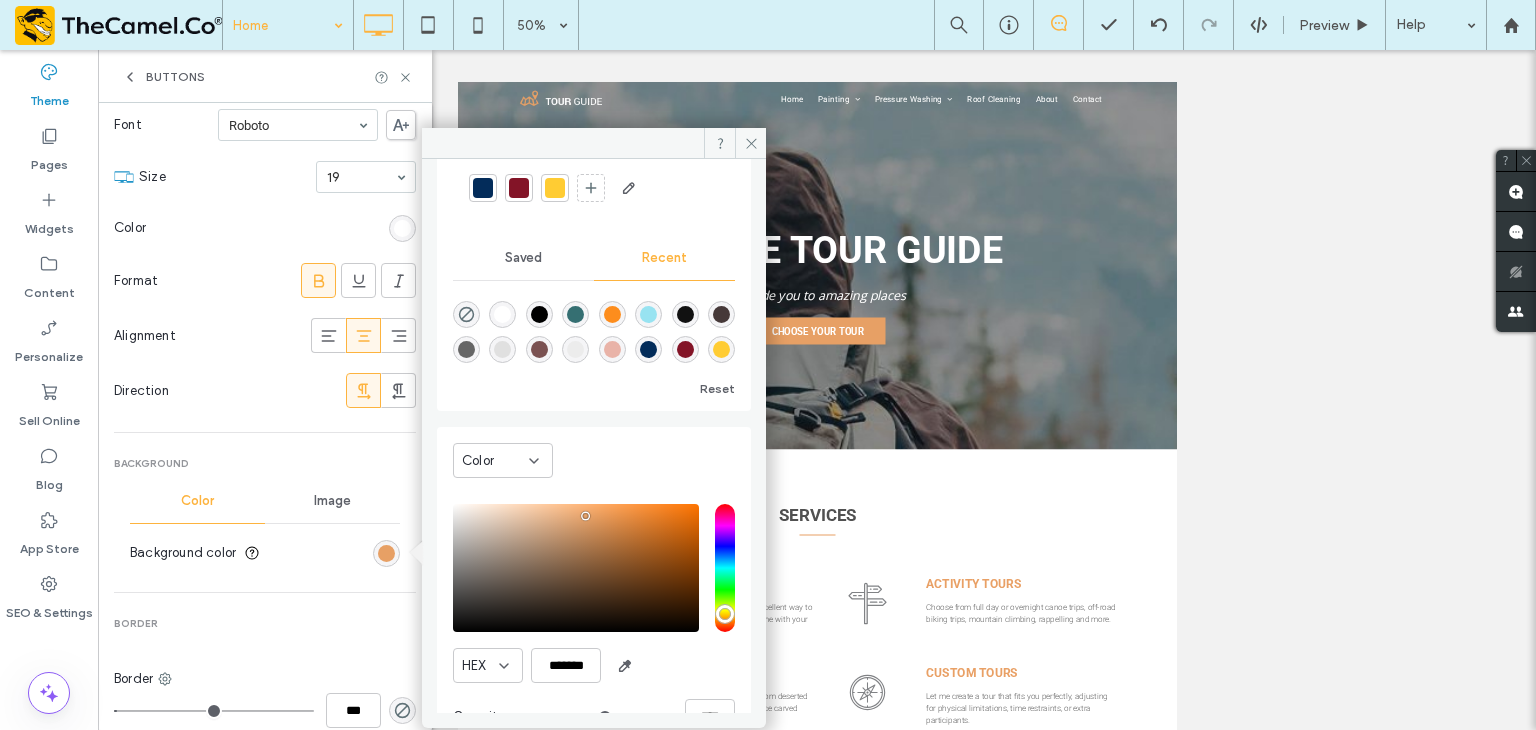 scroll, scrollTop: 122, scrollLeft: 0, axis: vertical 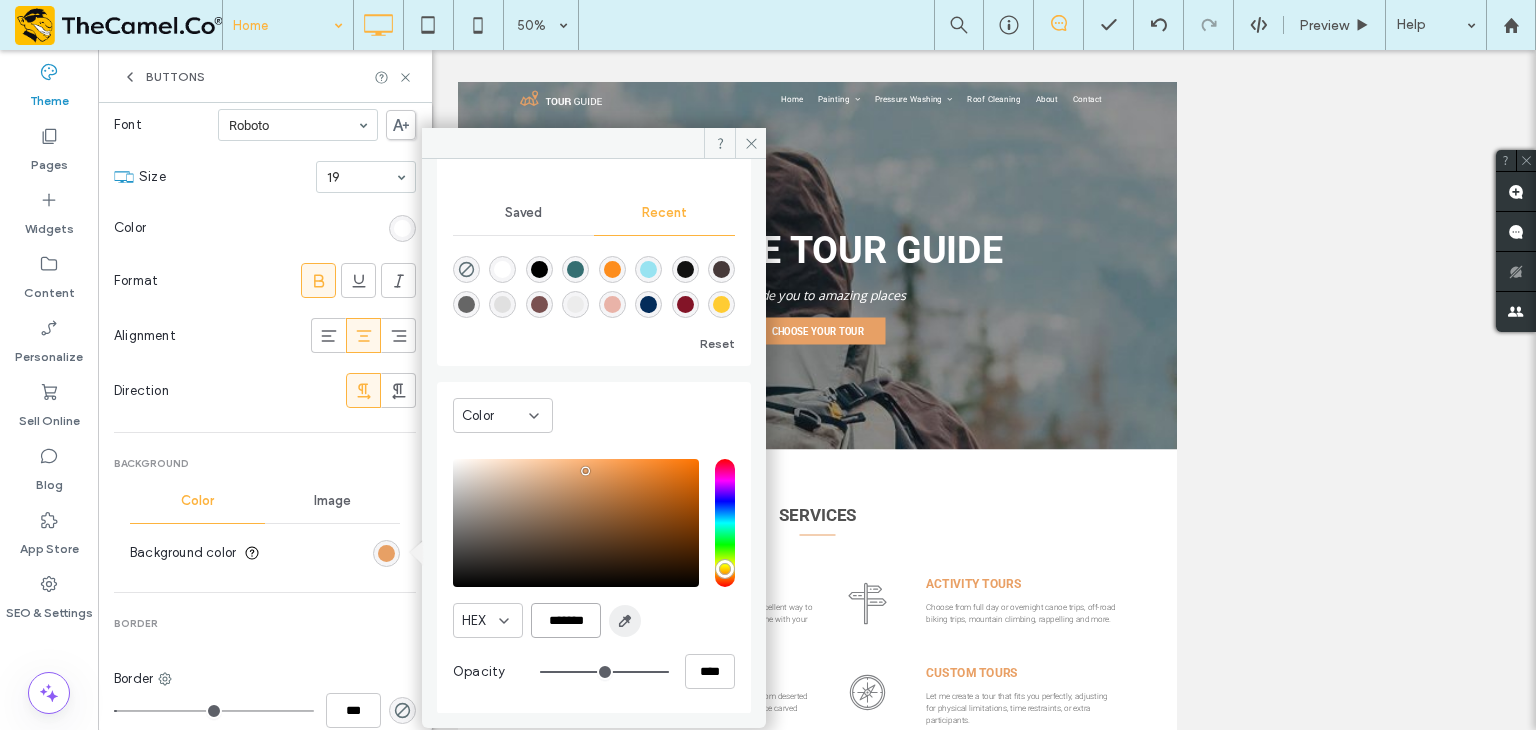 drag, startPoint x: 547, startPoint y: 624, endPoint x: 620, endPoint y: 628, distance: 73.109505 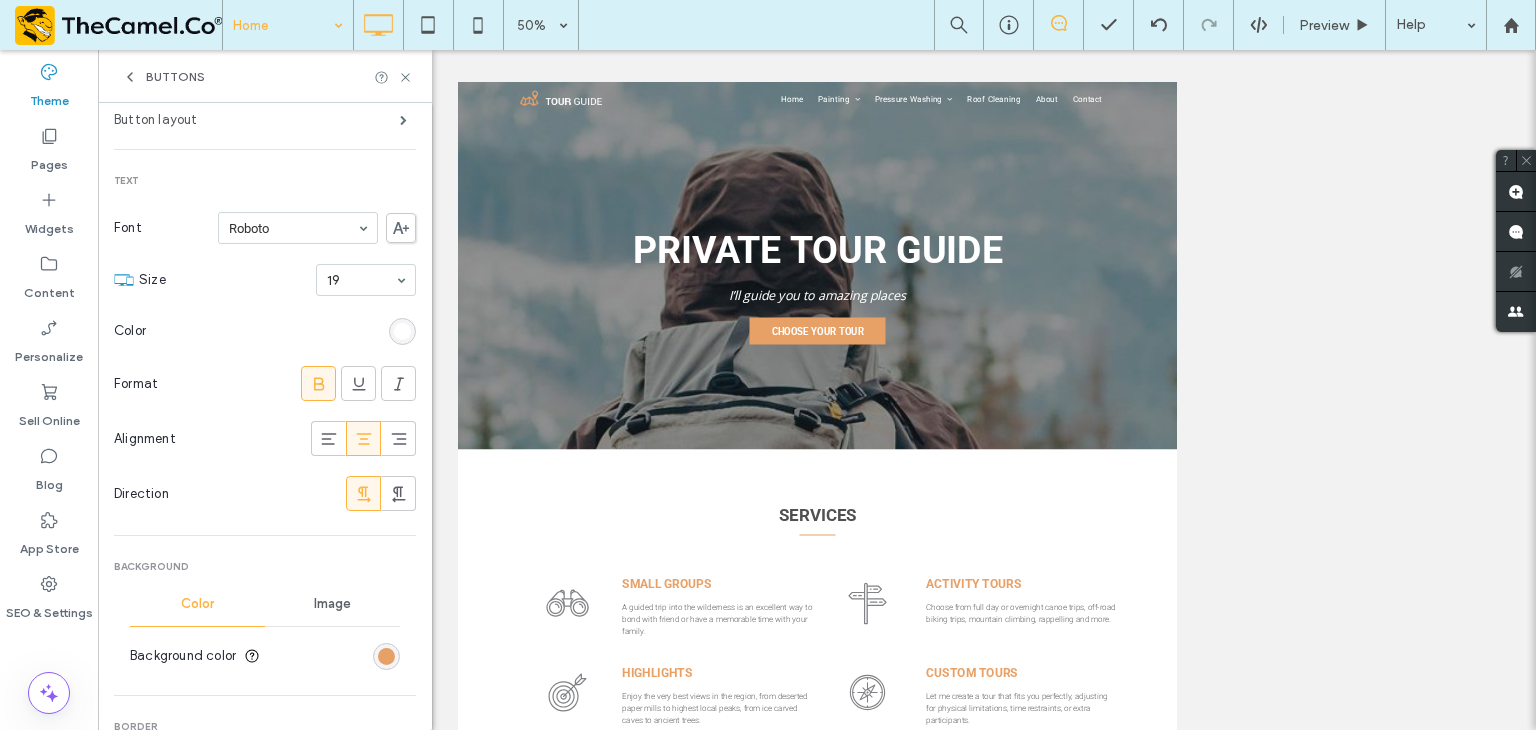 scroll, scrollTop: 0, scrollLeft: 0, axis: both 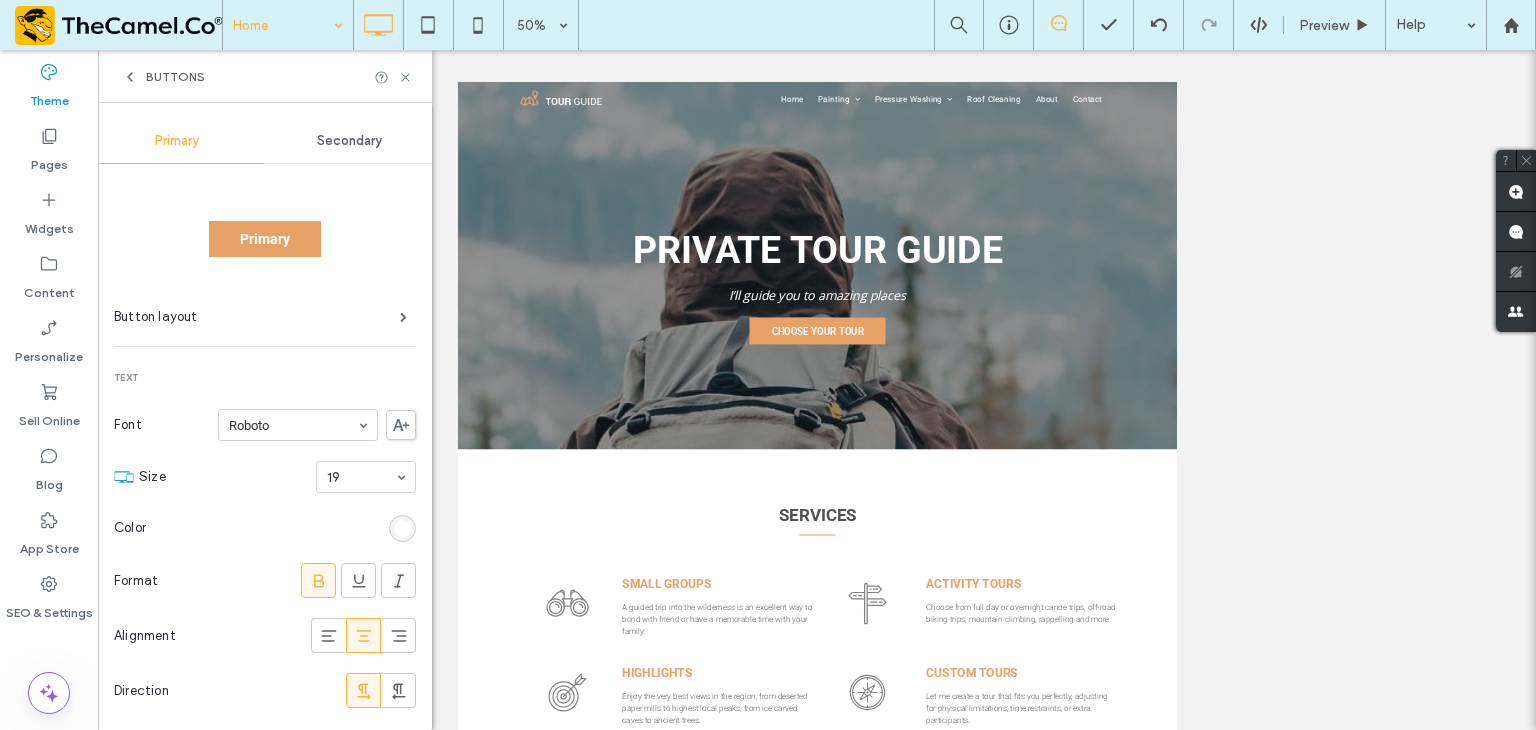 click on "Secondary" at bounding box center [349, 141] 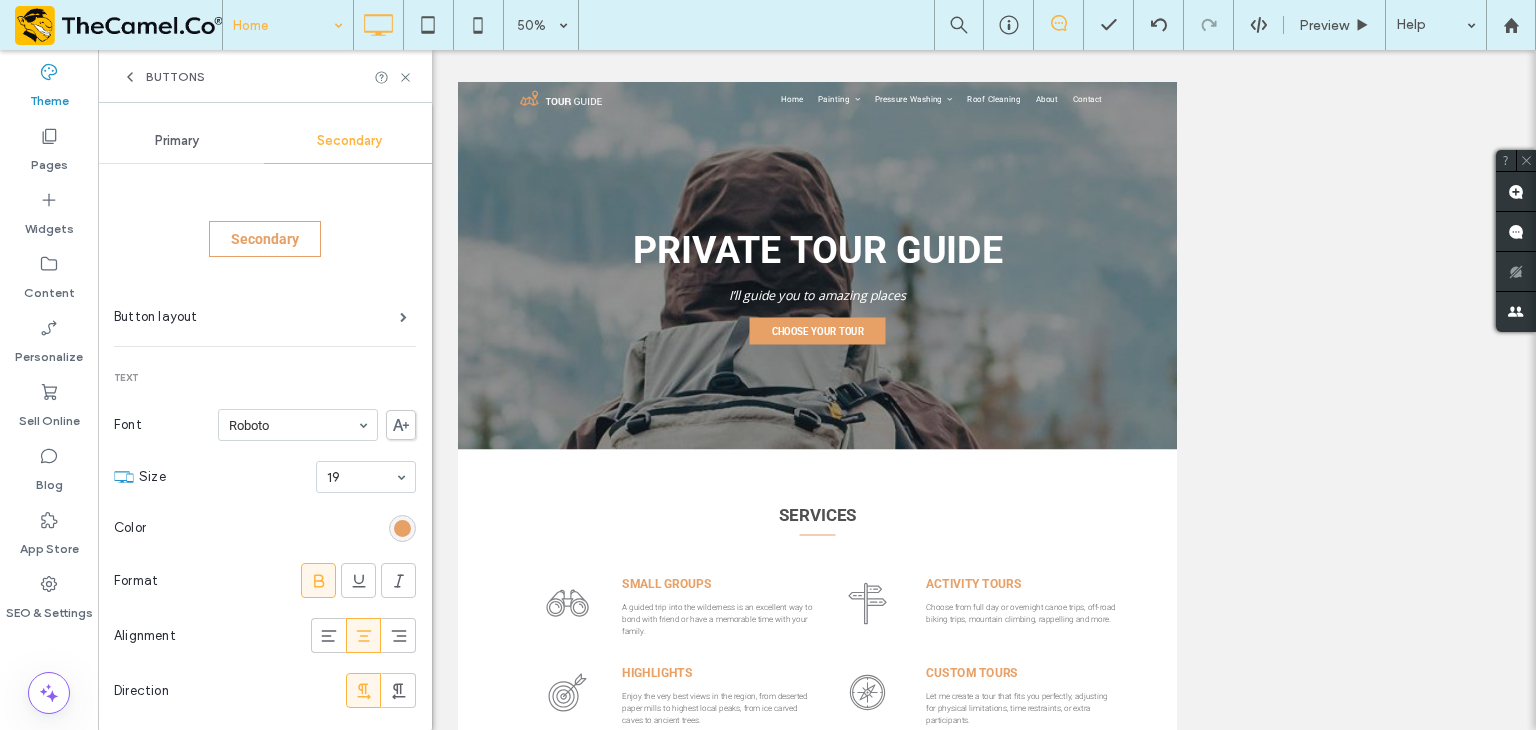 click 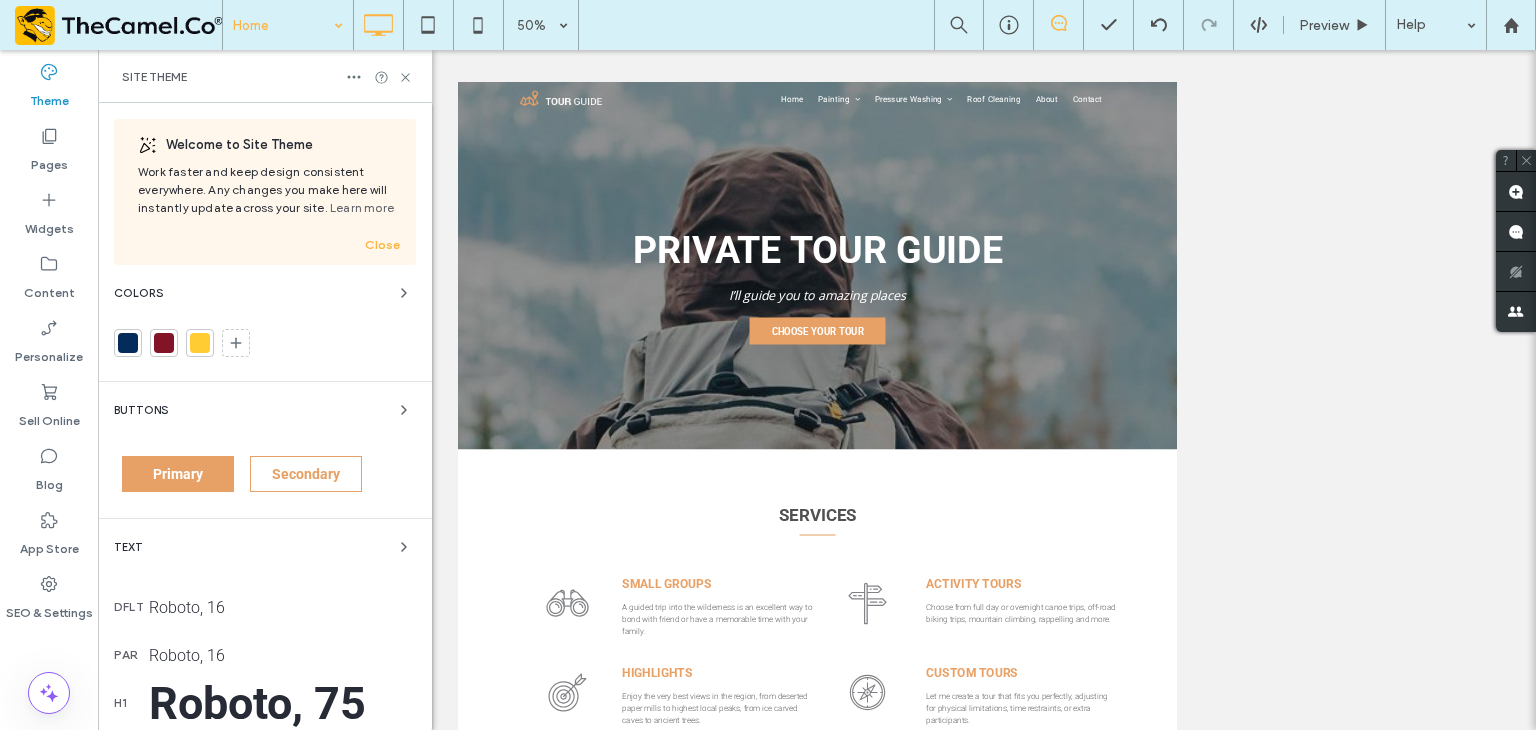click on "Home 50% Preview Help" at bounding box center (879, 25) 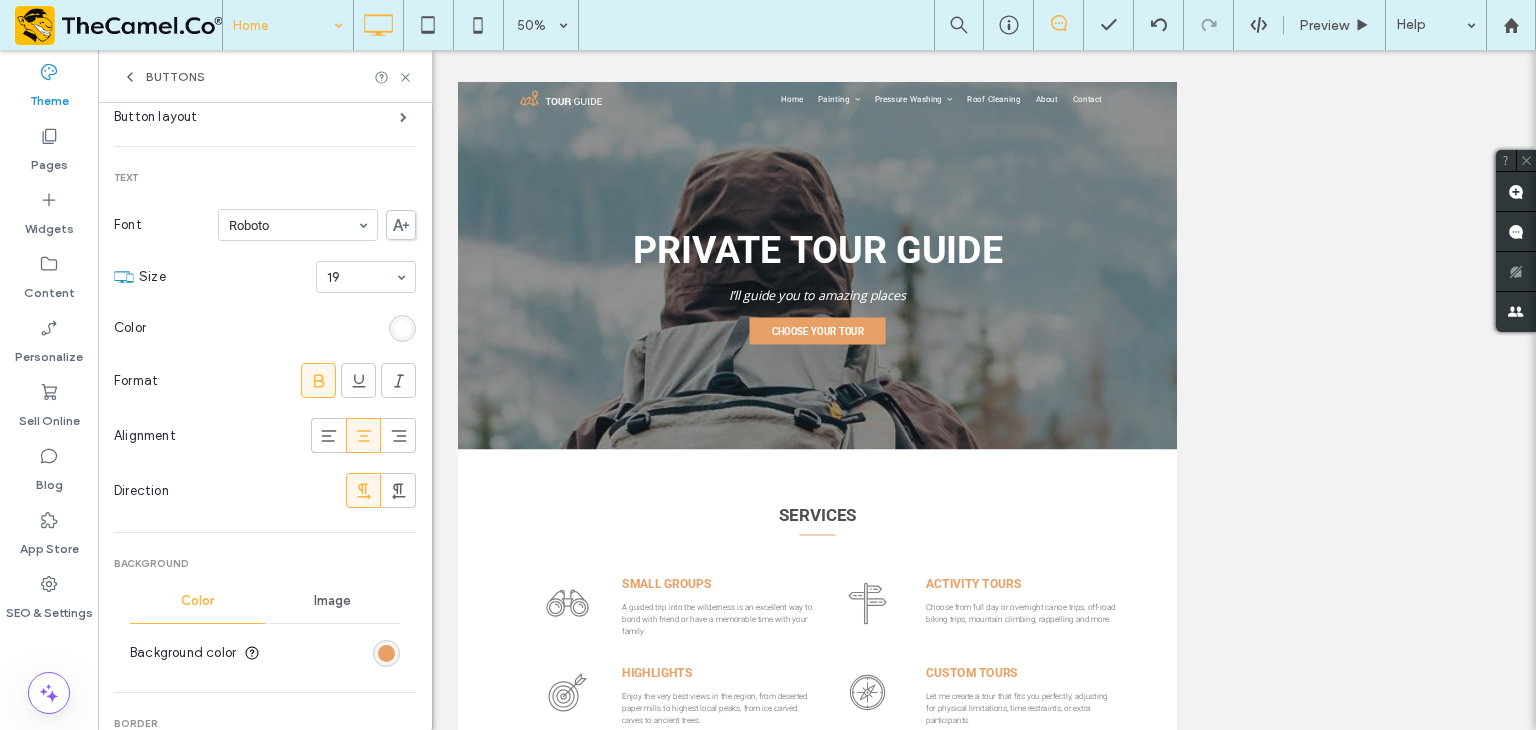 scroll, scrollTop: 300, scrollLeft: 0, axis: vertical 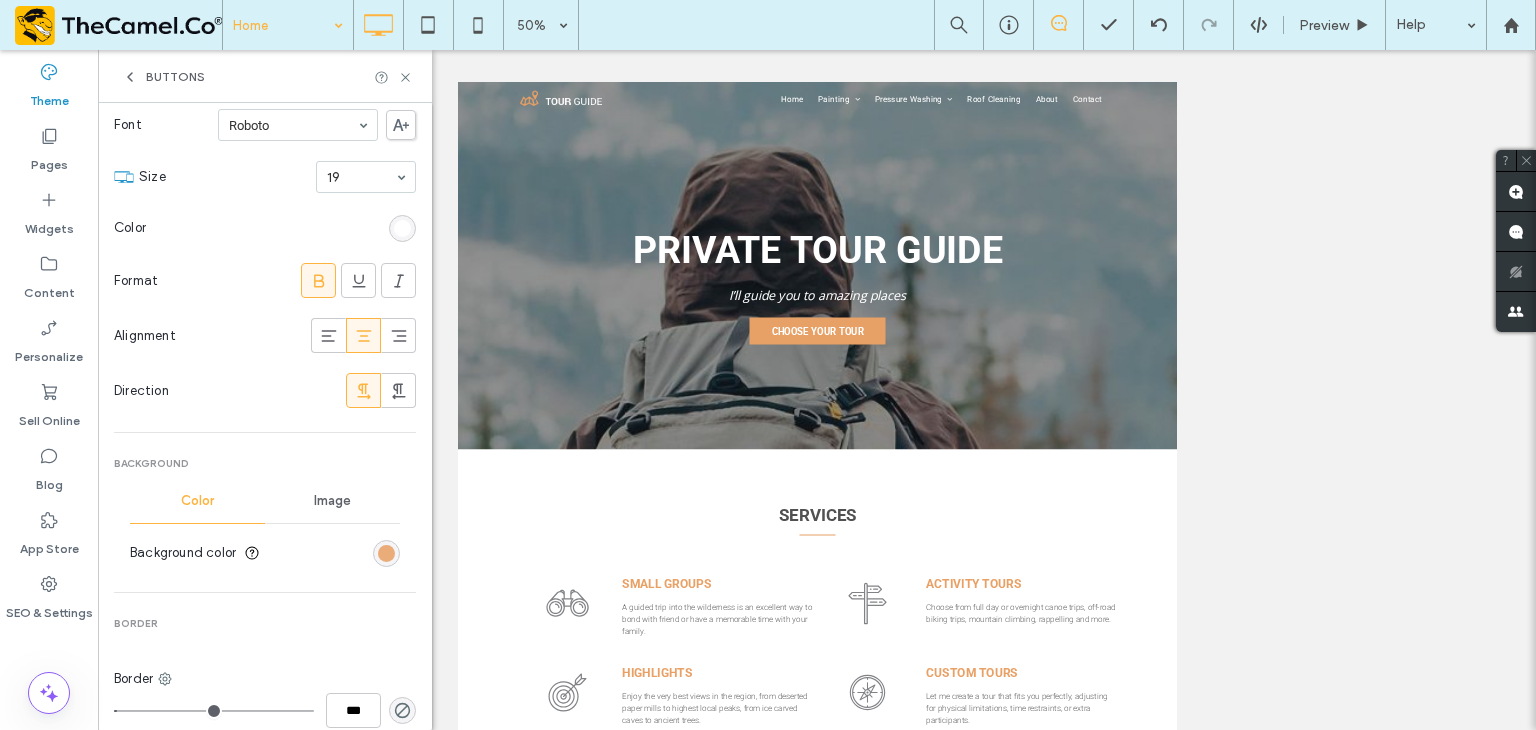 click at bounding box center [386, 553] 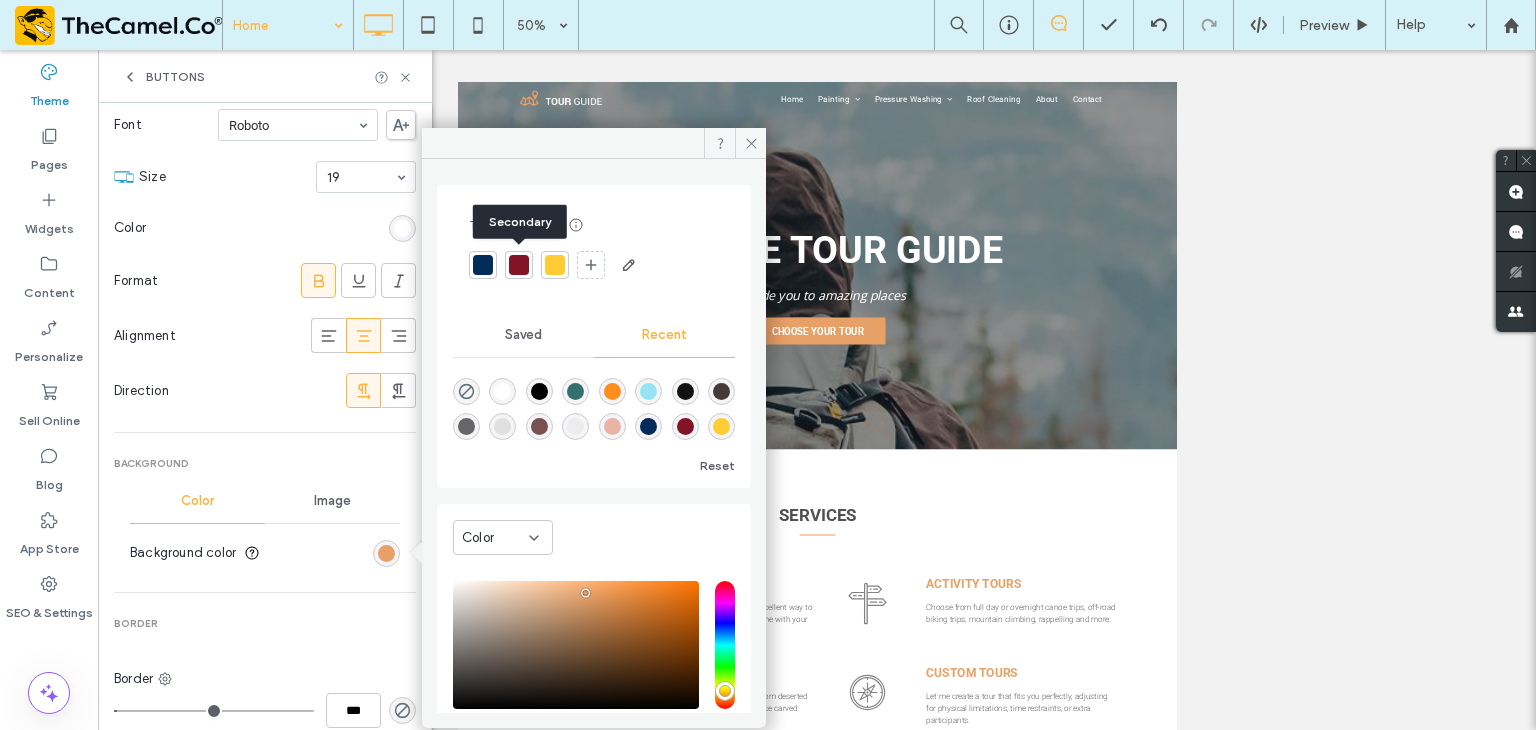 click at bounding box center (519, 265) 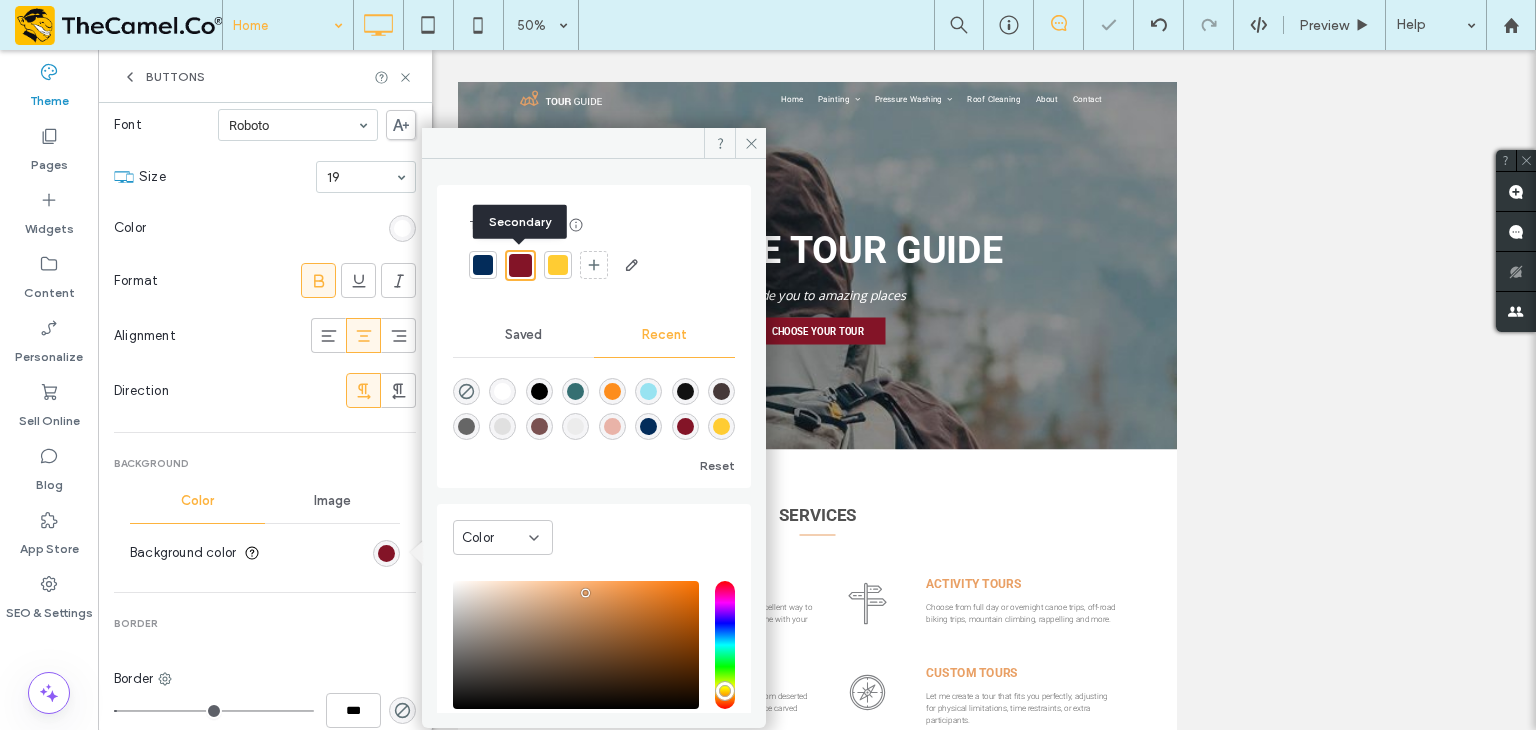 type on "*" 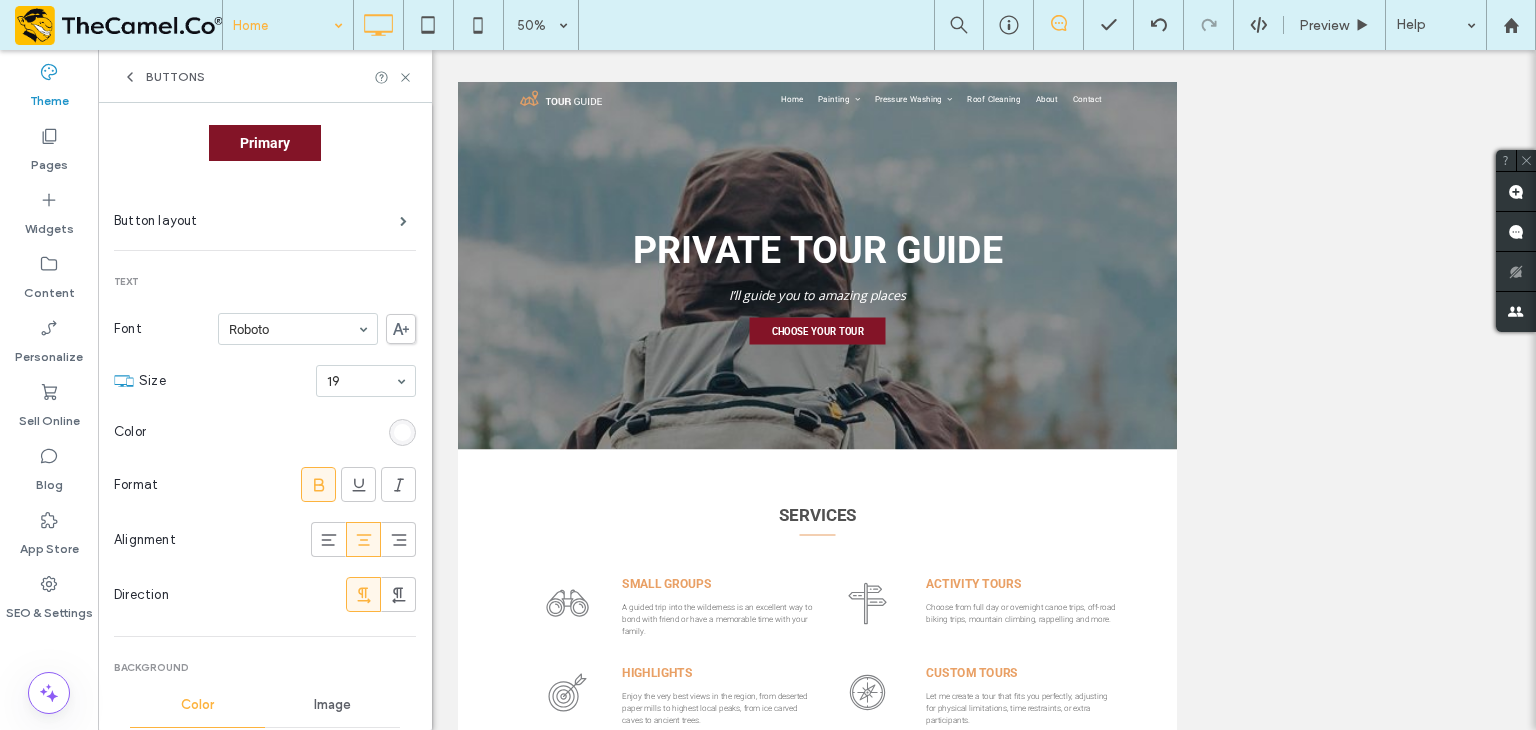 scroll, scrollTop: 0, scrollLeft: 0, axis: both 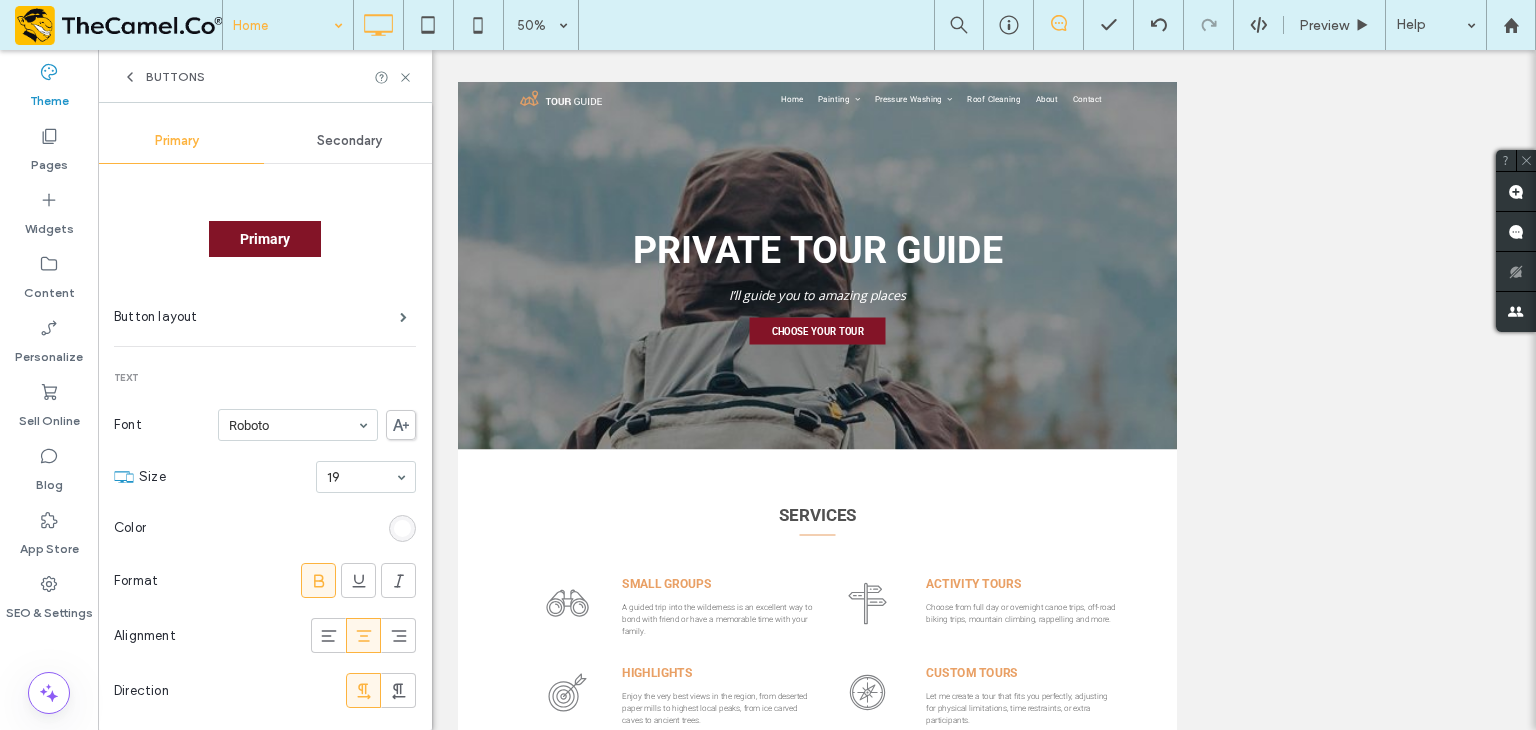 click on "Secondary" at bounding box center [349, 141] 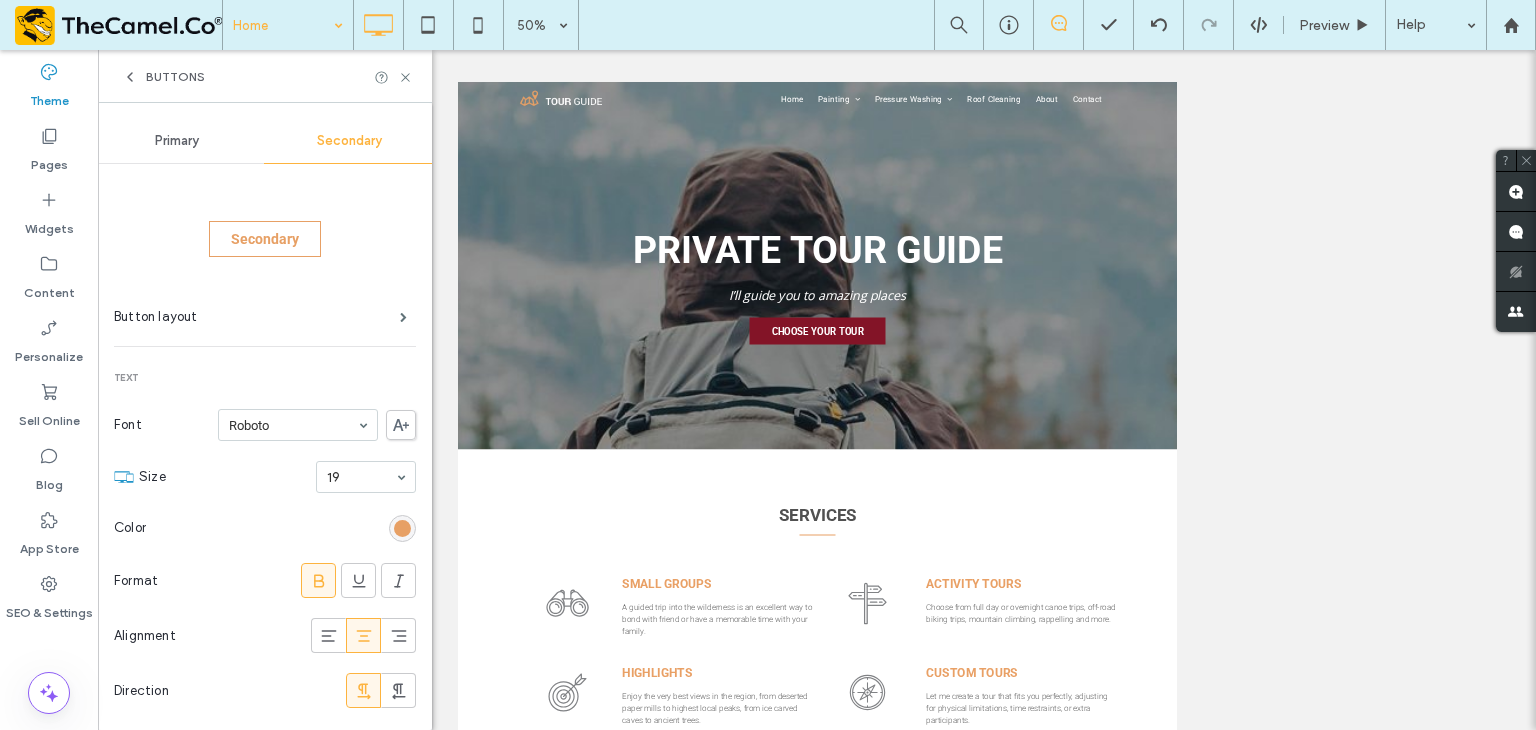 click at bounding box center (402, 528) 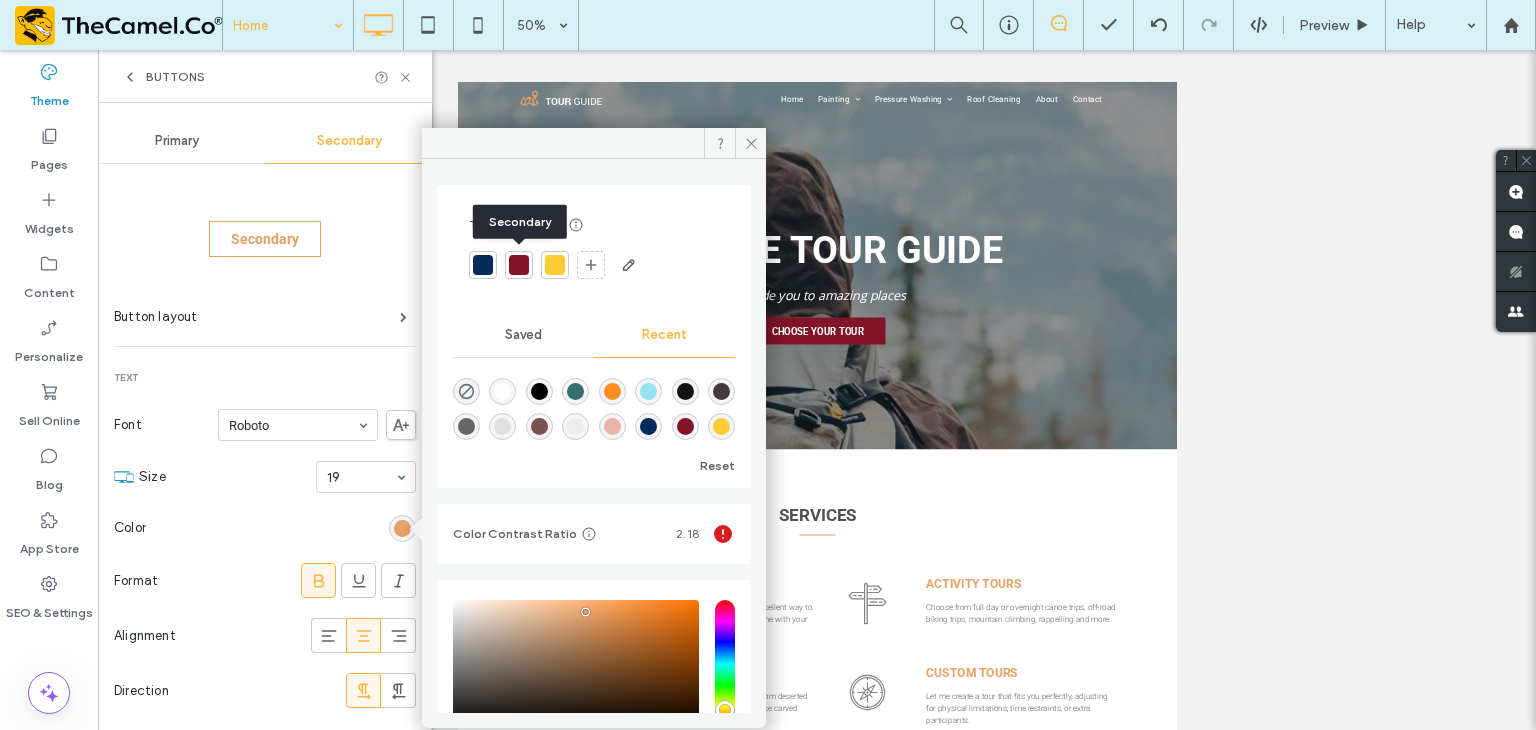 click at bounding box center [519, 265] 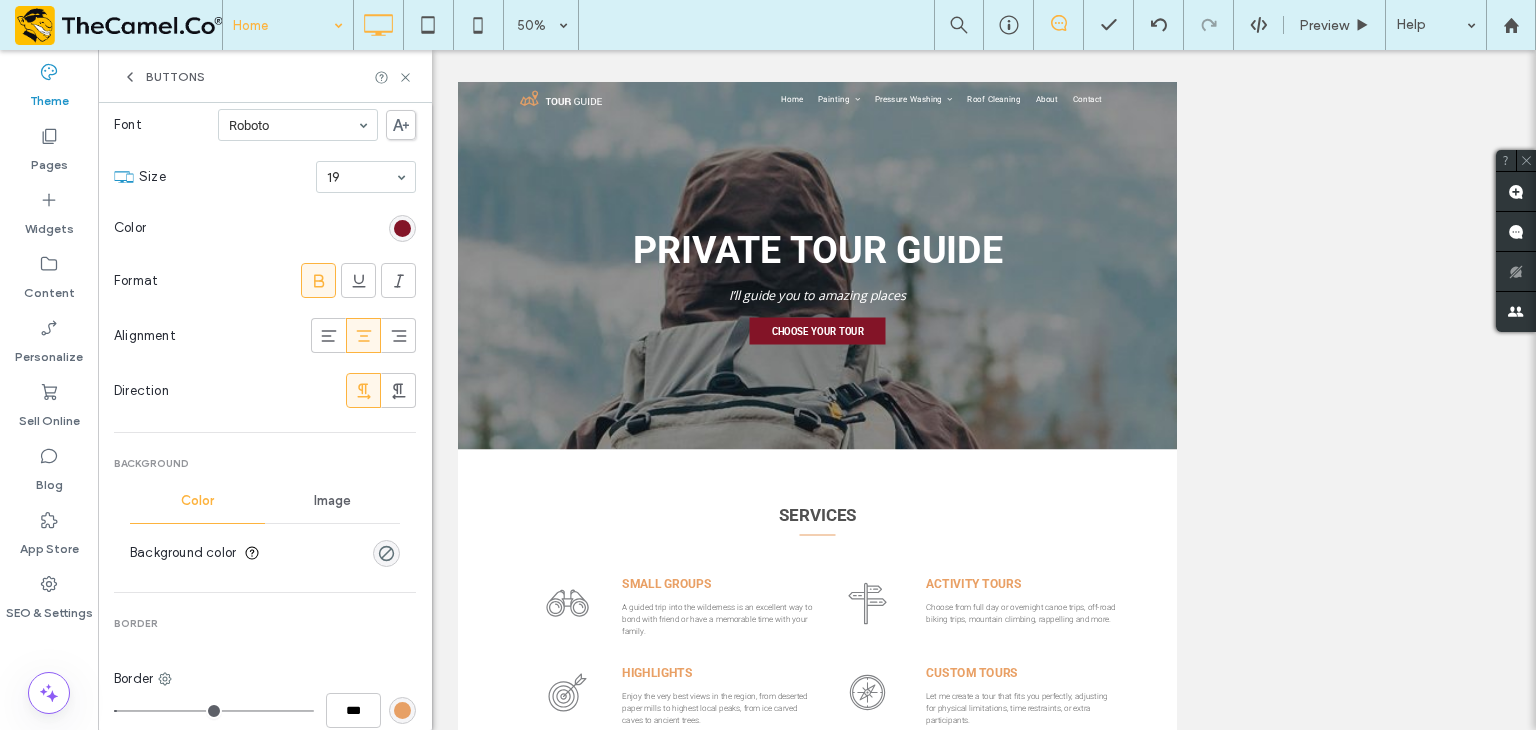 scroll, scrollTop: 400, scrollLeft: 0, axis: vertical 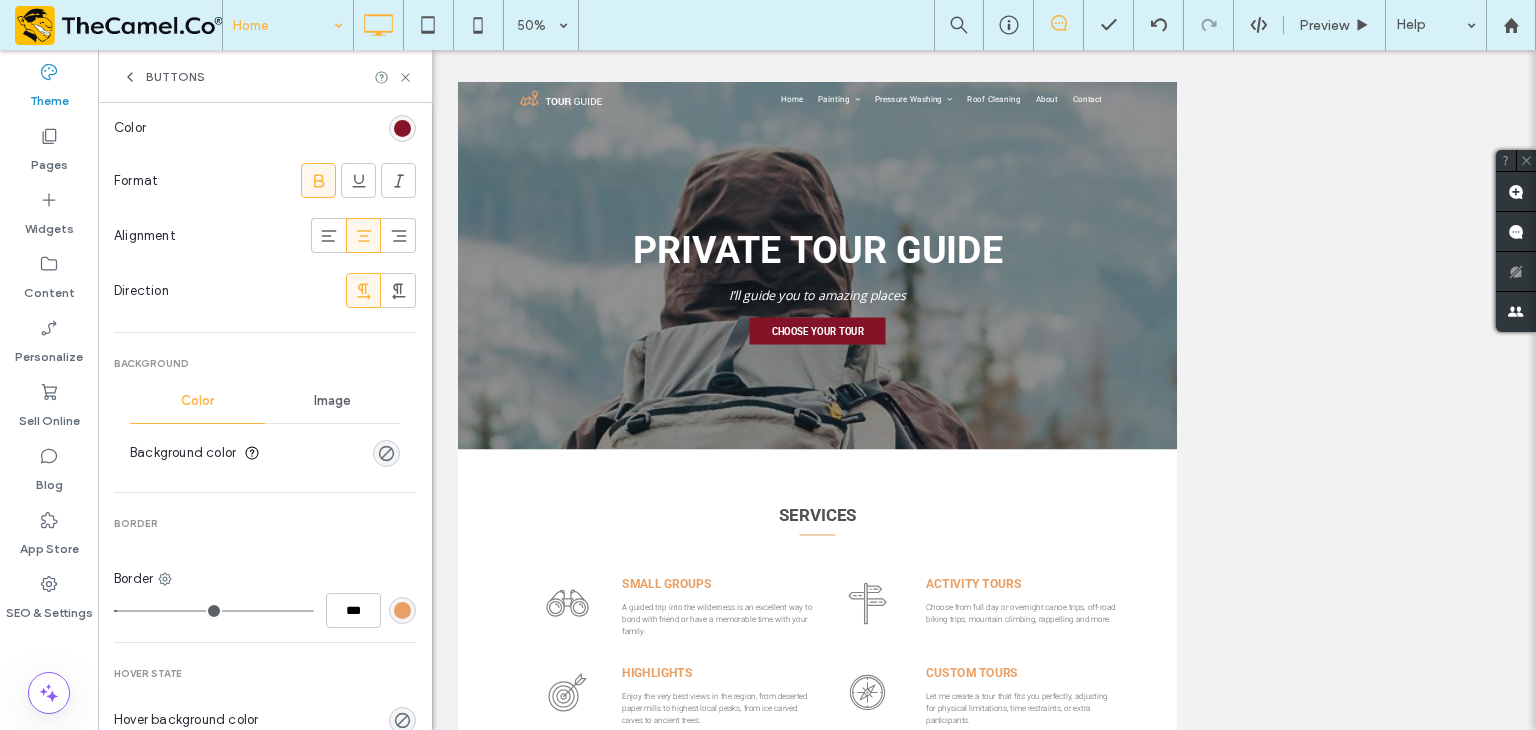 click at bounding box center (402, 610) 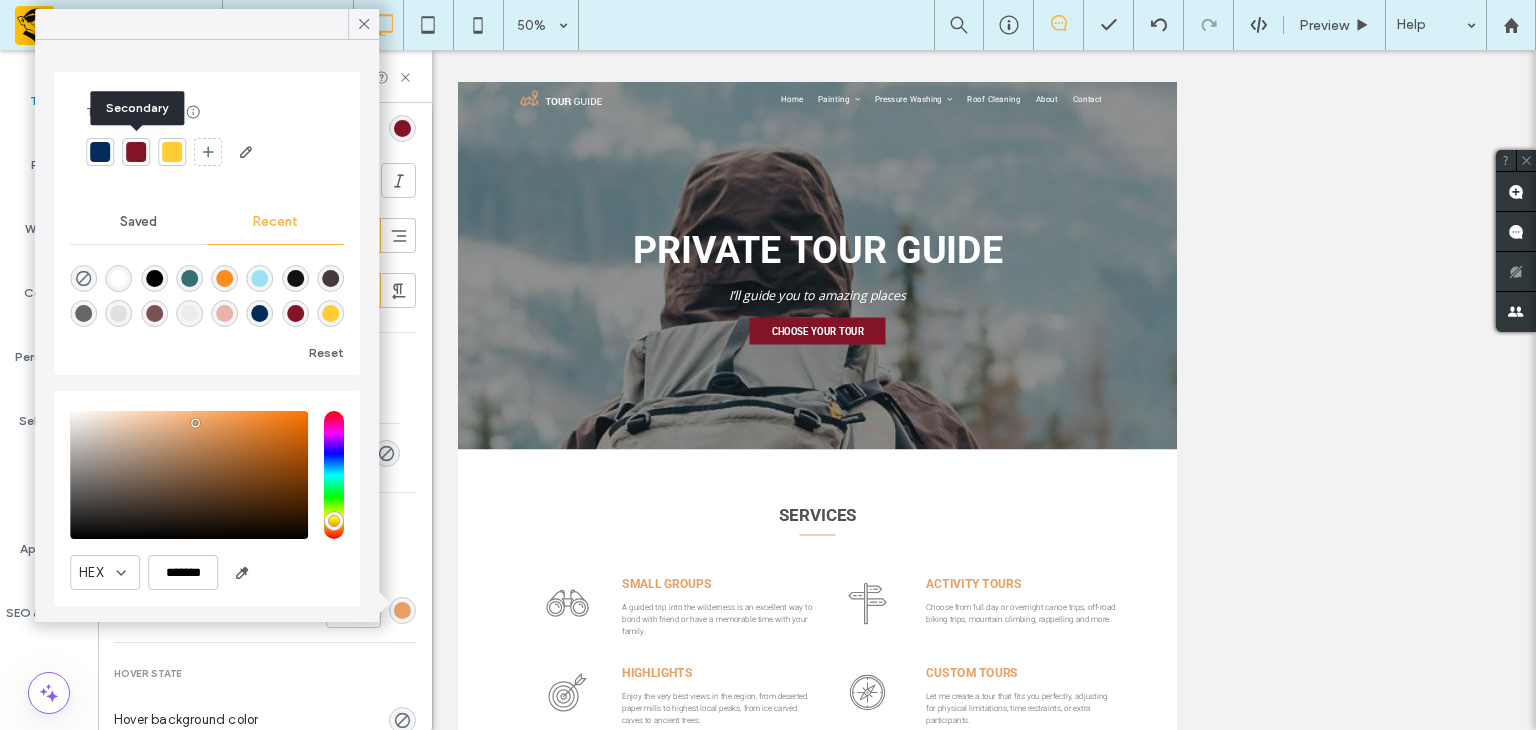 click at bounding box center (136, 152) 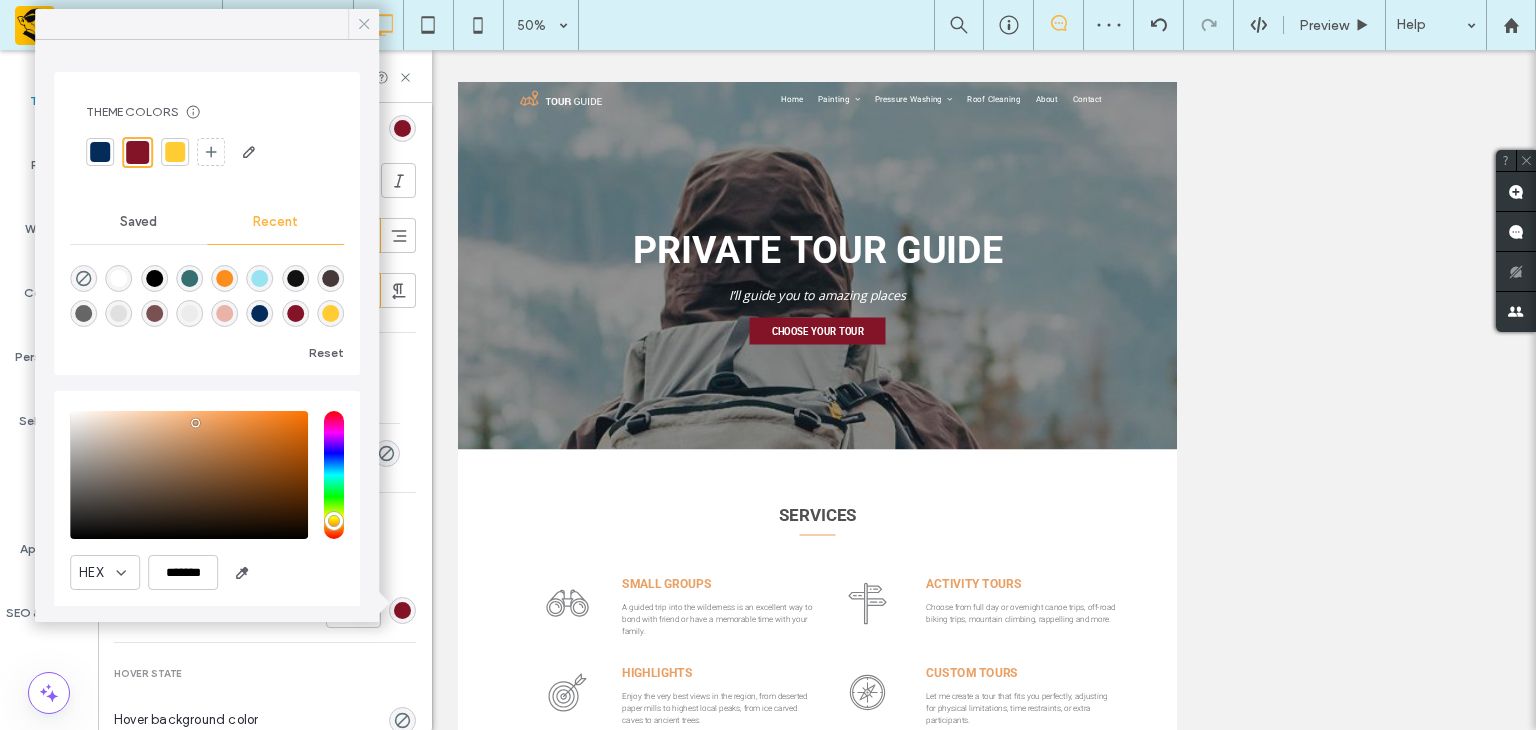 click 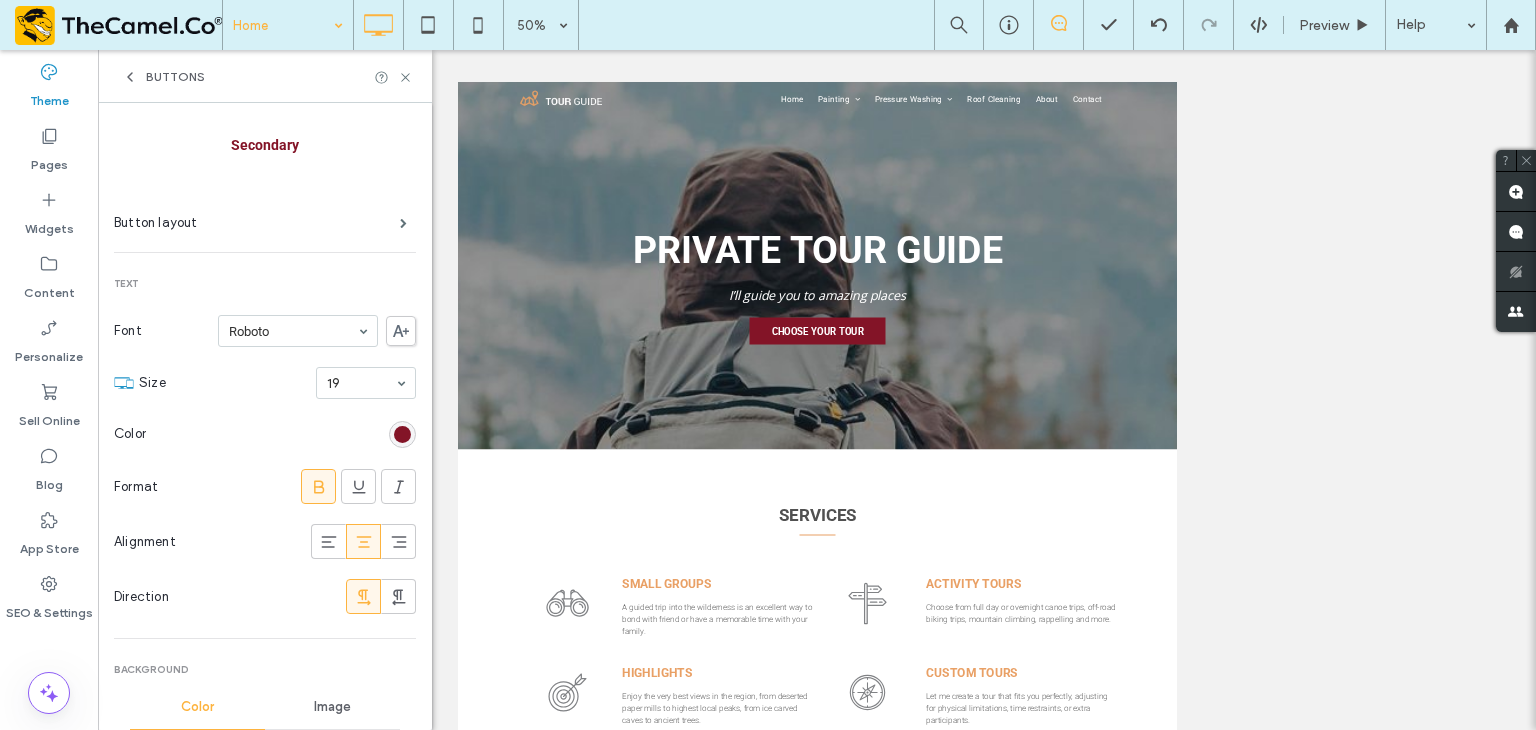 scroll, scrollTop: 0, scrollLeft: 0, axis: both 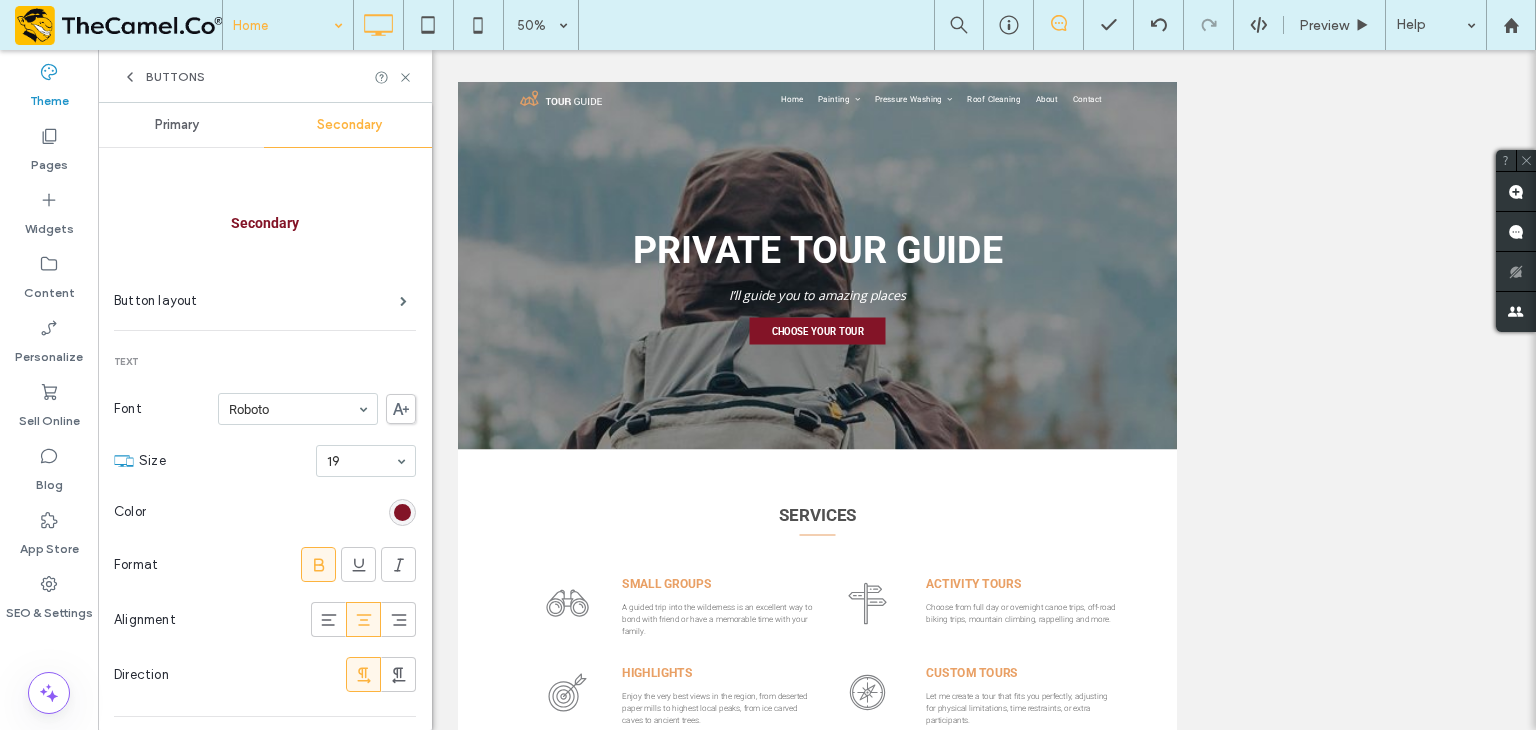 type on "*" 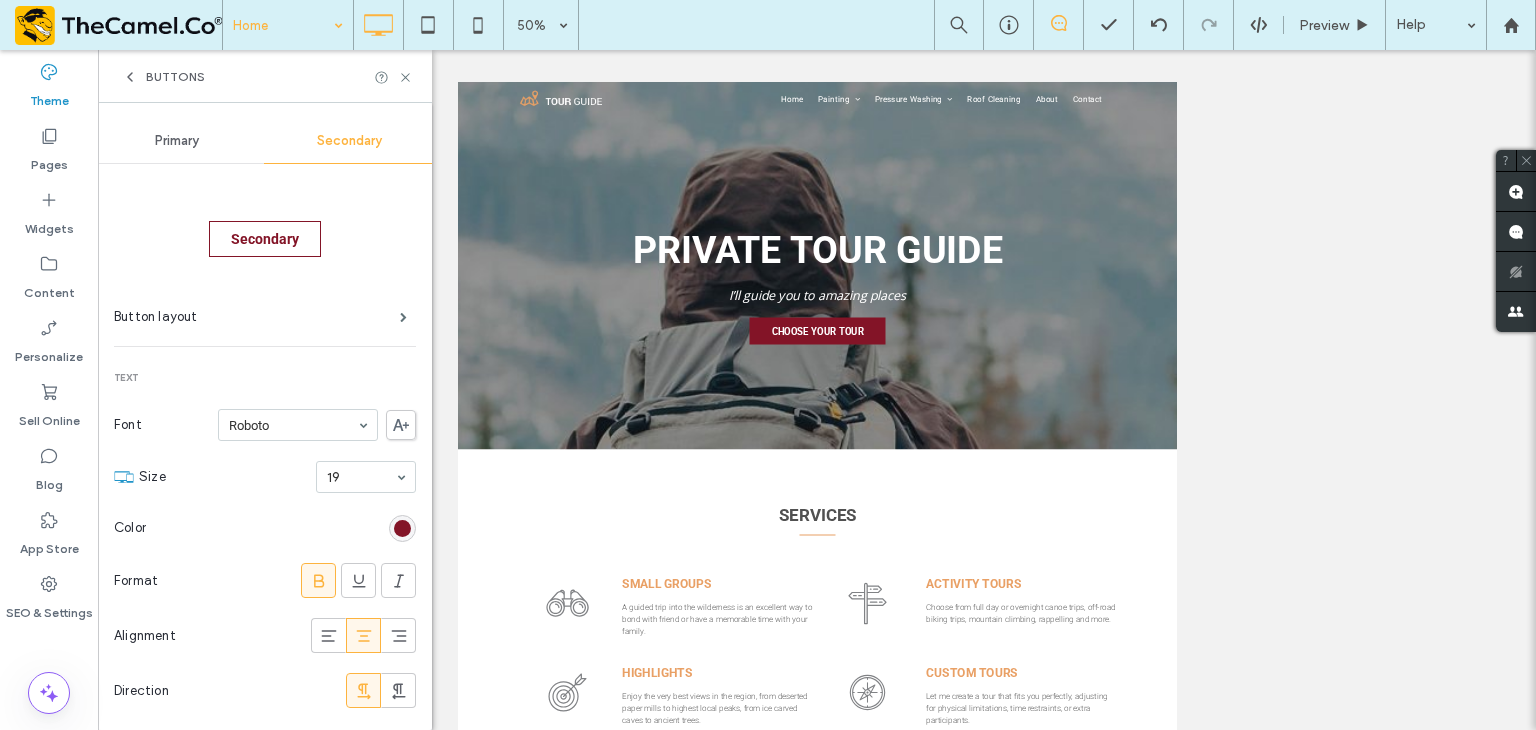 click on "Primary" at bounding box center [177, 141] 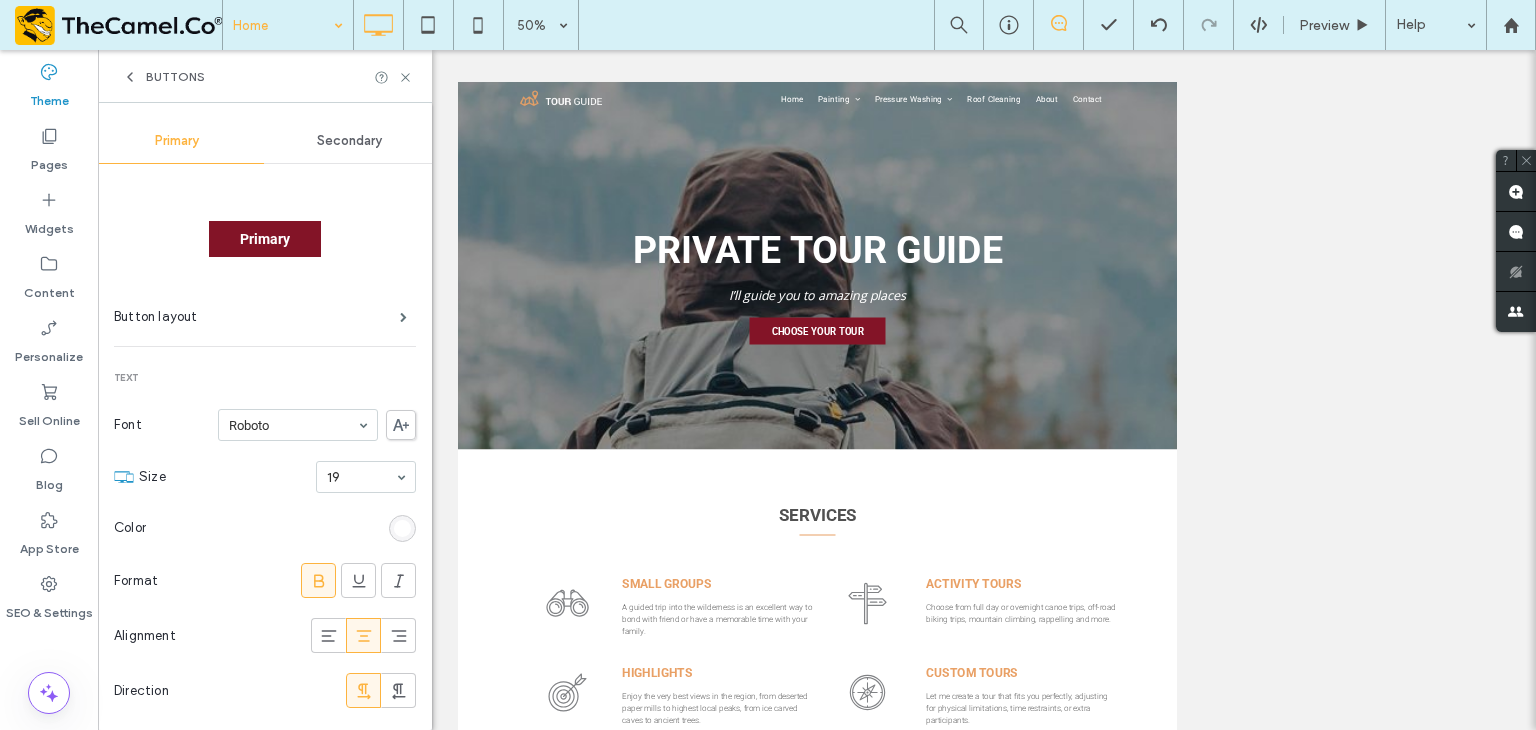 click on "Secondary" at bounding box center [349, 141] 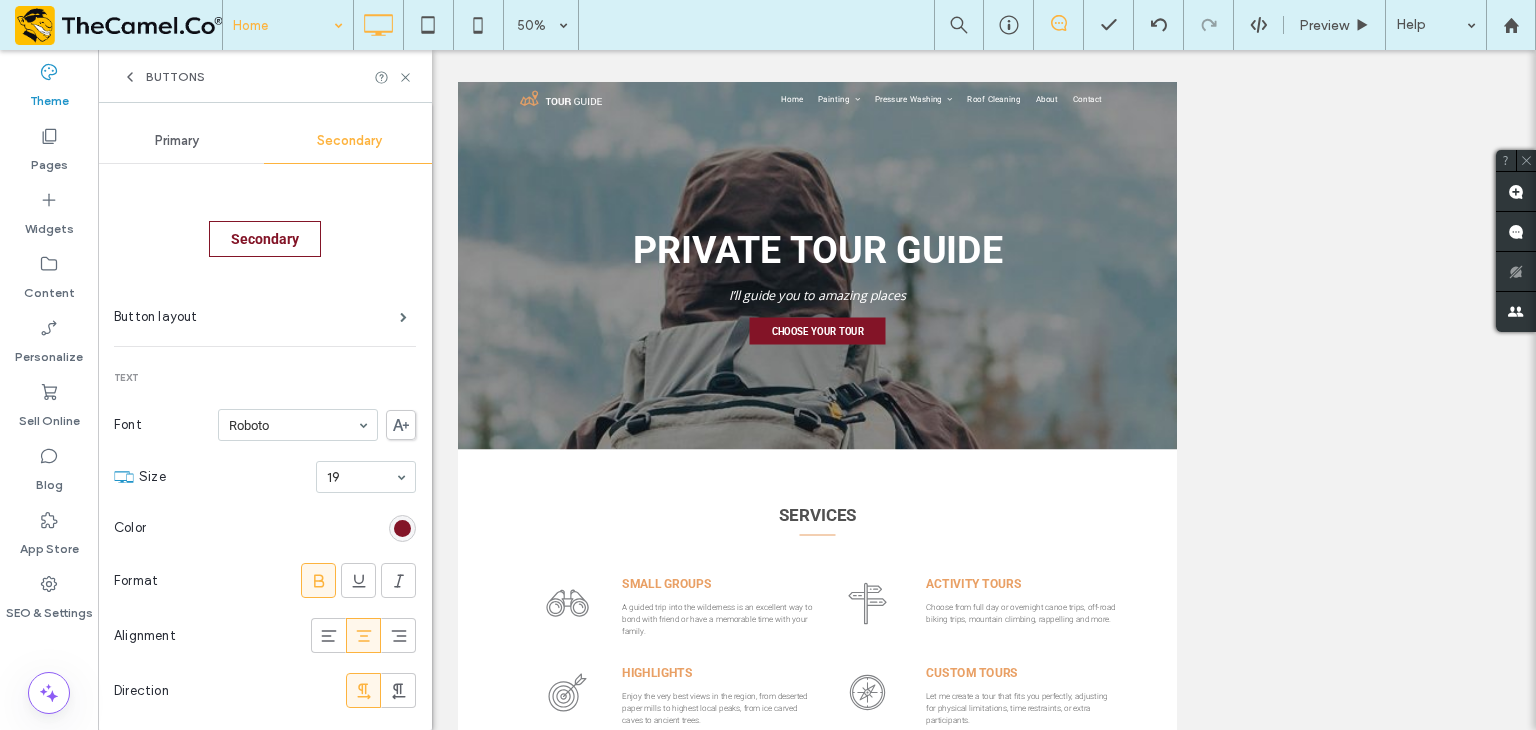 click 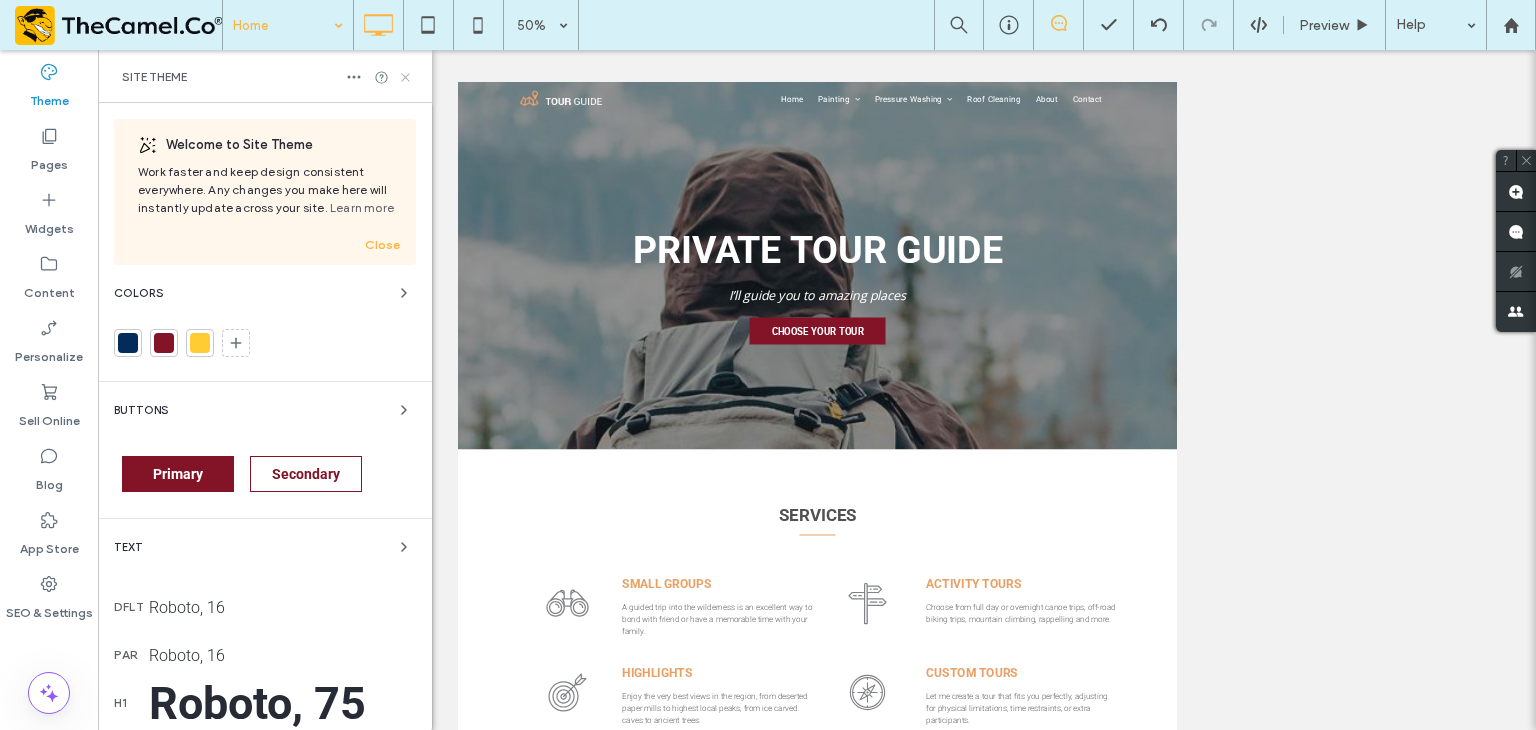 click 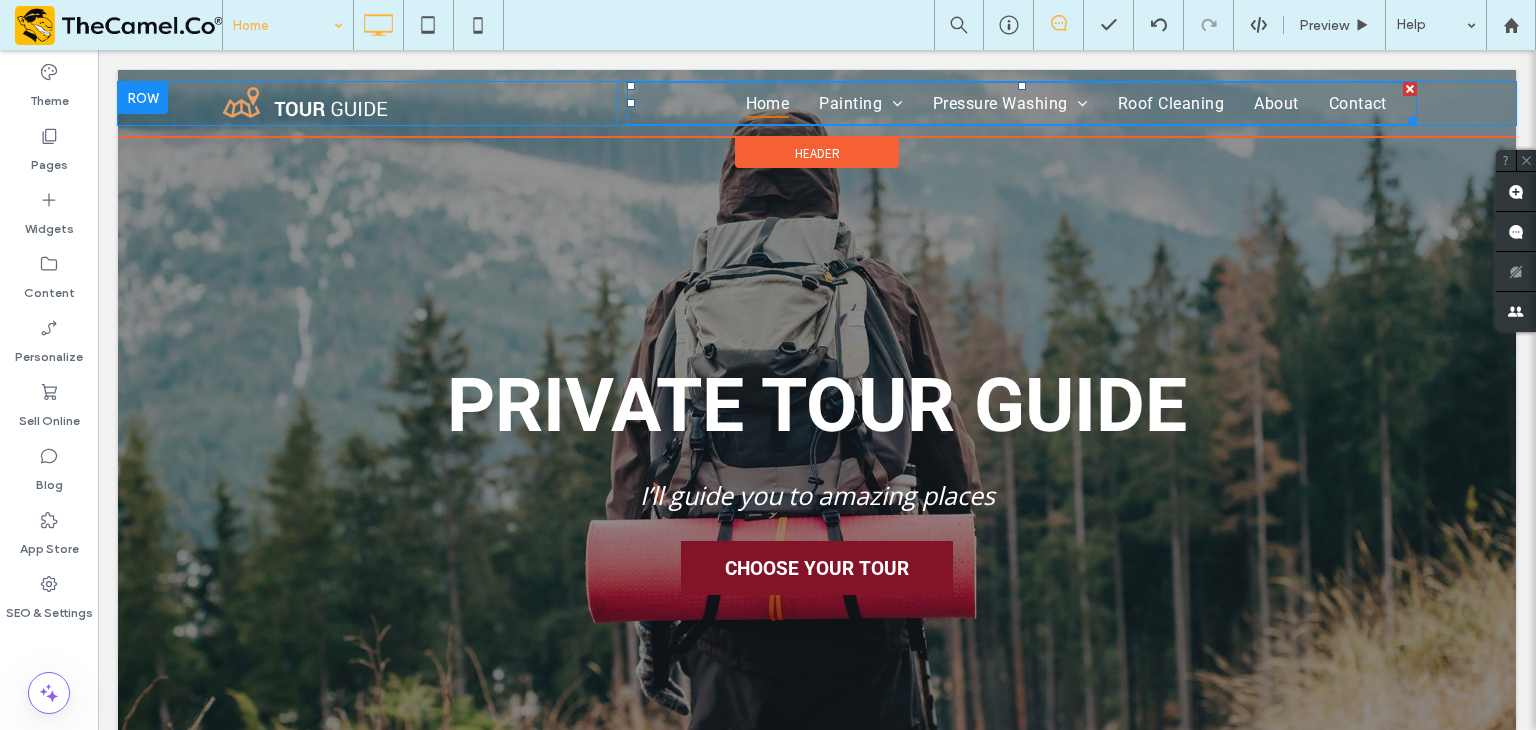 click on "Home" at bounding box center [768, 103] 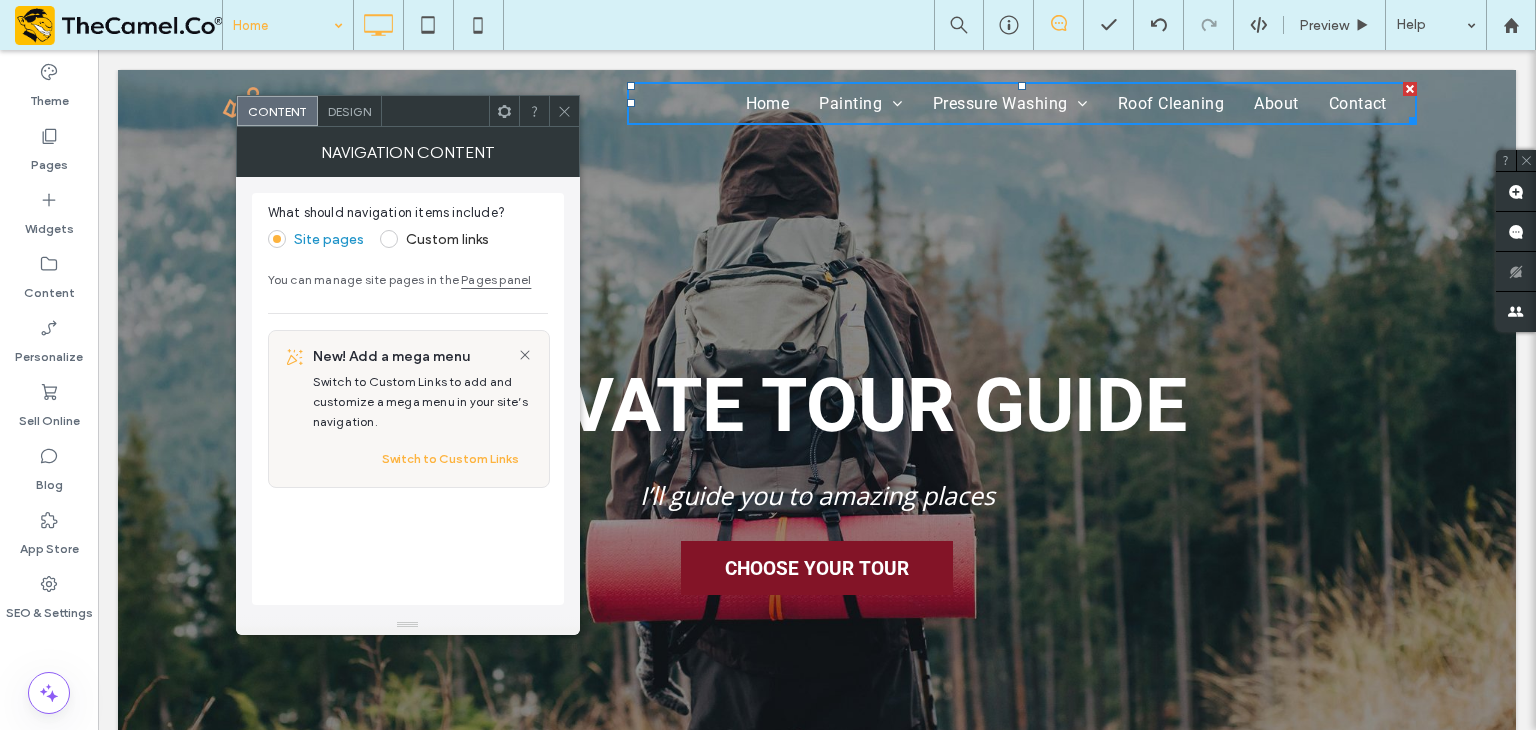 click on "Design" at bounding box center (349, 111) 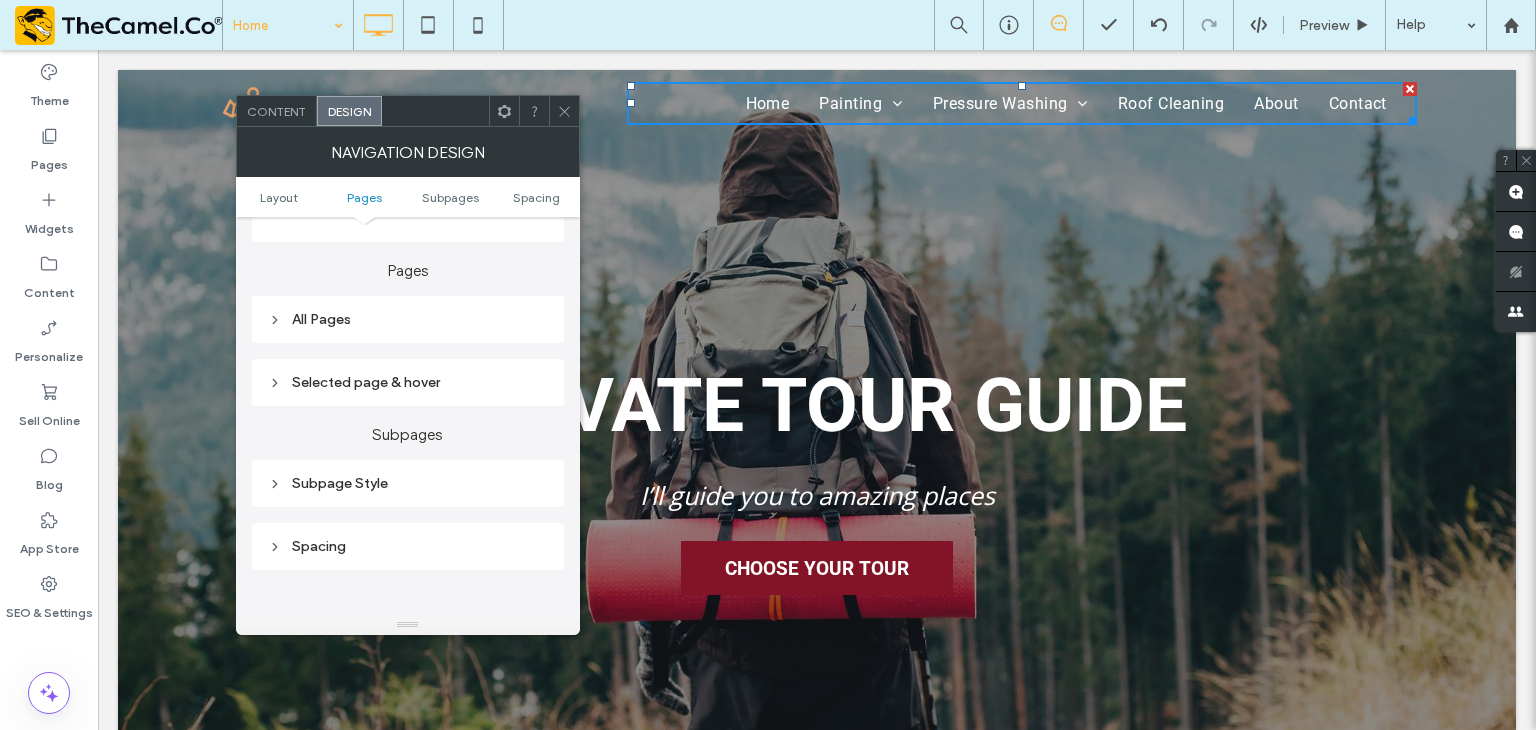 scroll, scrollTop: 500, scrollLeft: 0, axis: vertical 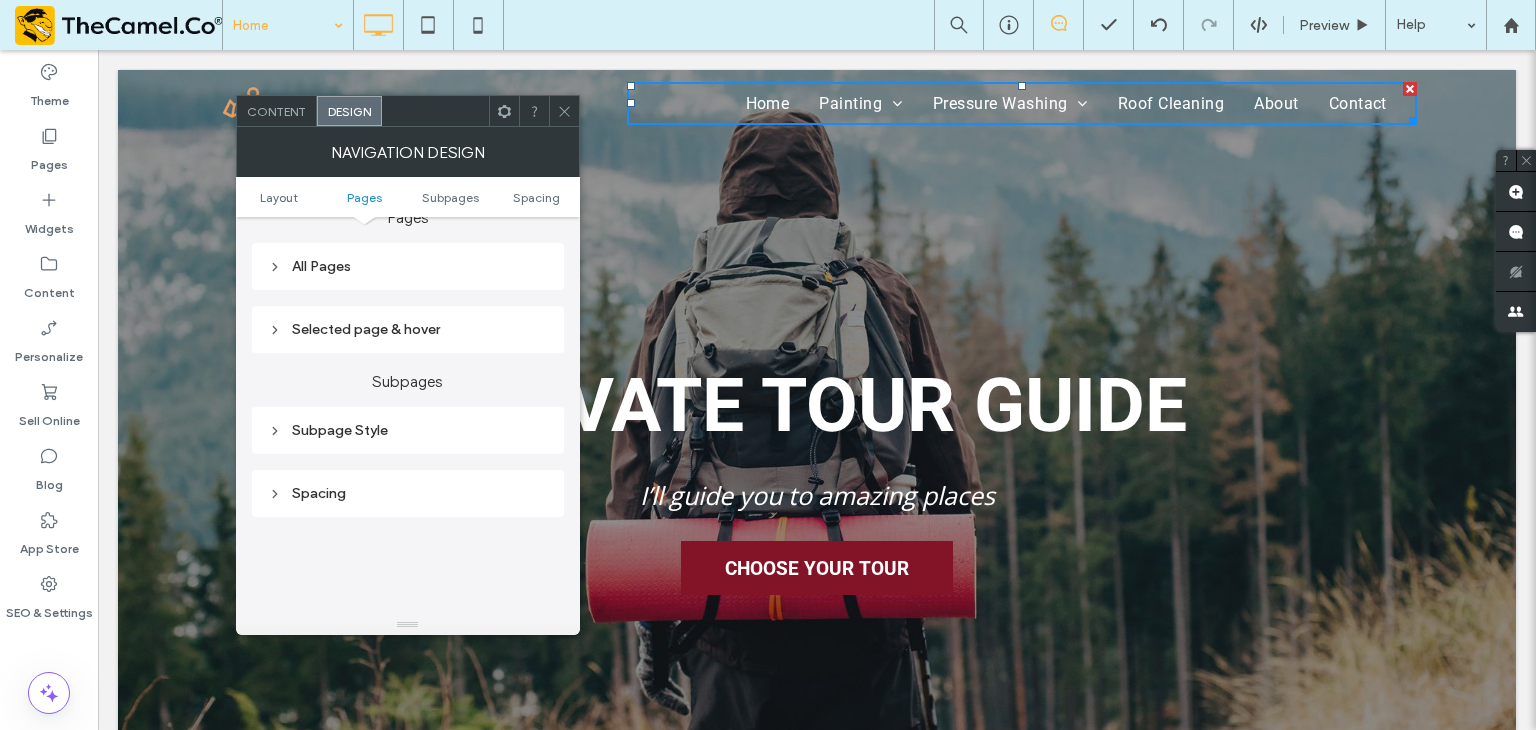 click on "All Pages" at bounding box center [408, 266] 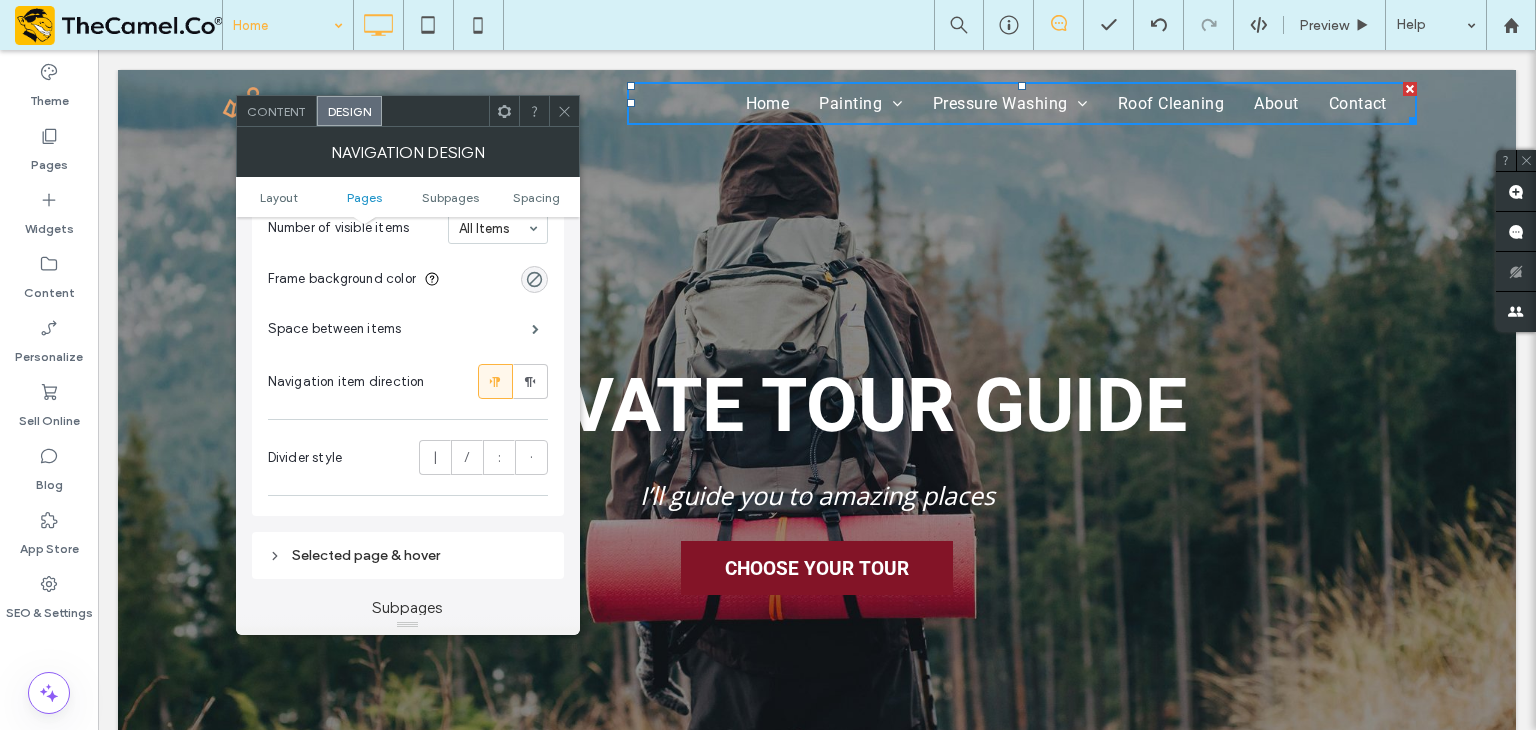 scroll, scrollTop: 800, scrollLeft: 0, axis: vertical 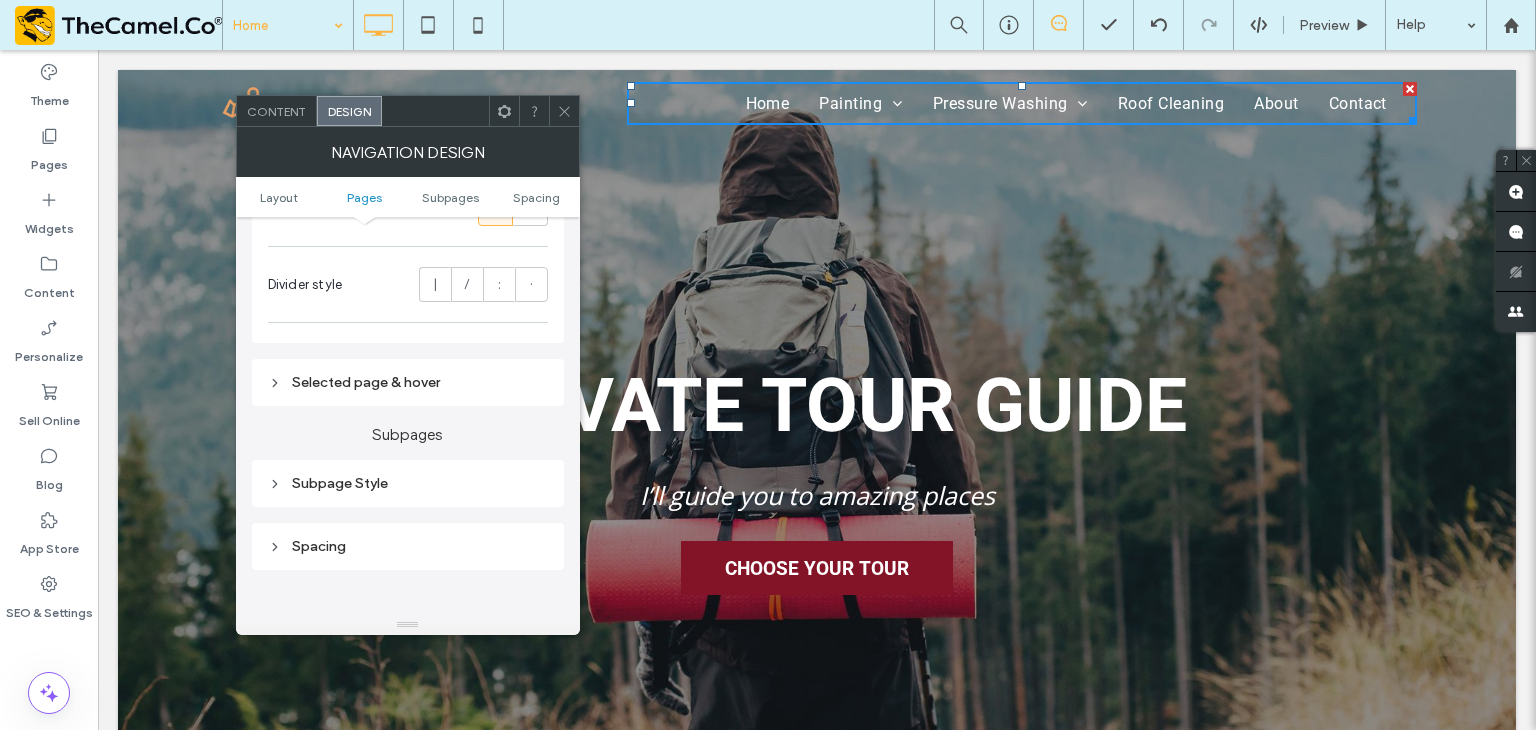 click on "Selected page & hover" at bounding box center [408, 382] 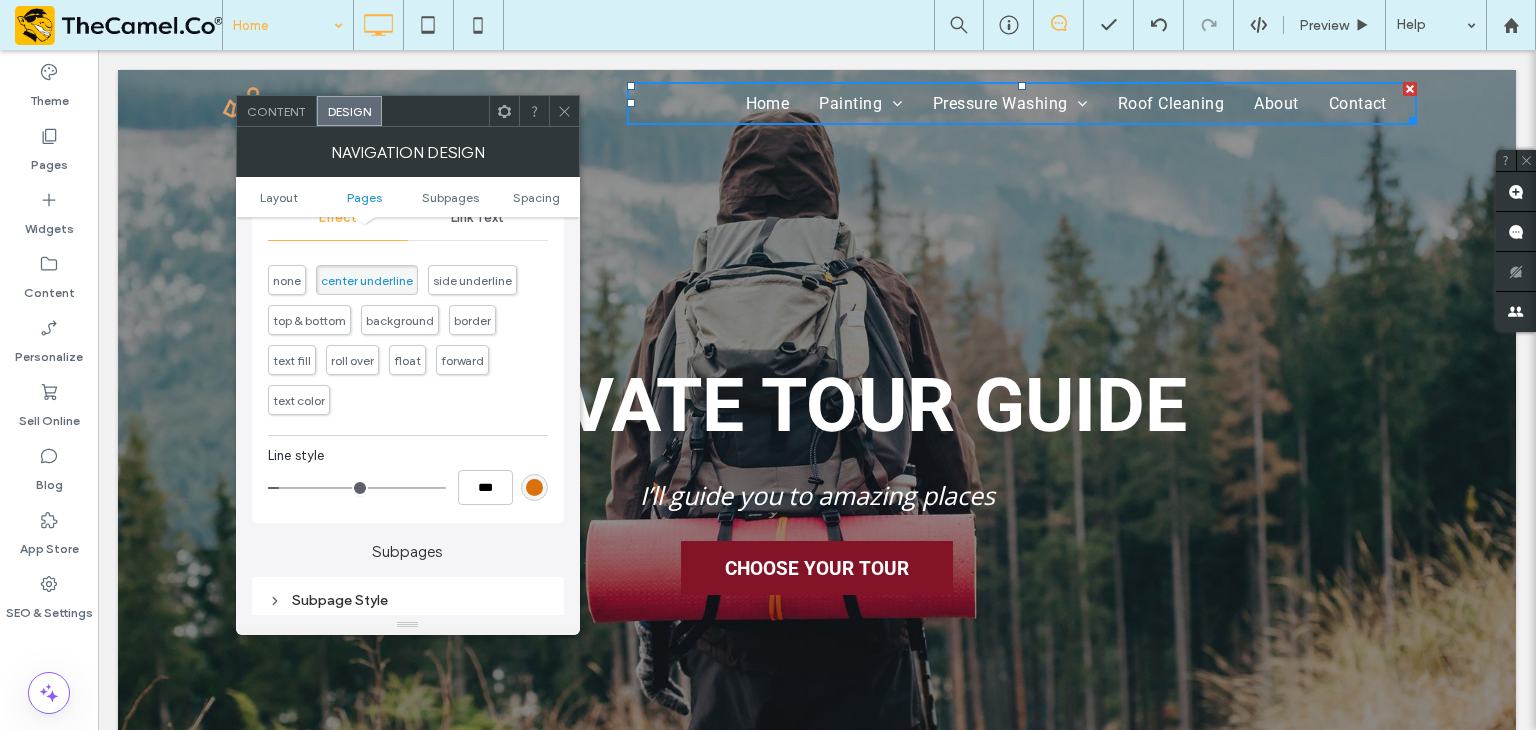 scroll, scrollTop: 1100, scrollLeft: 0, axis: vertical 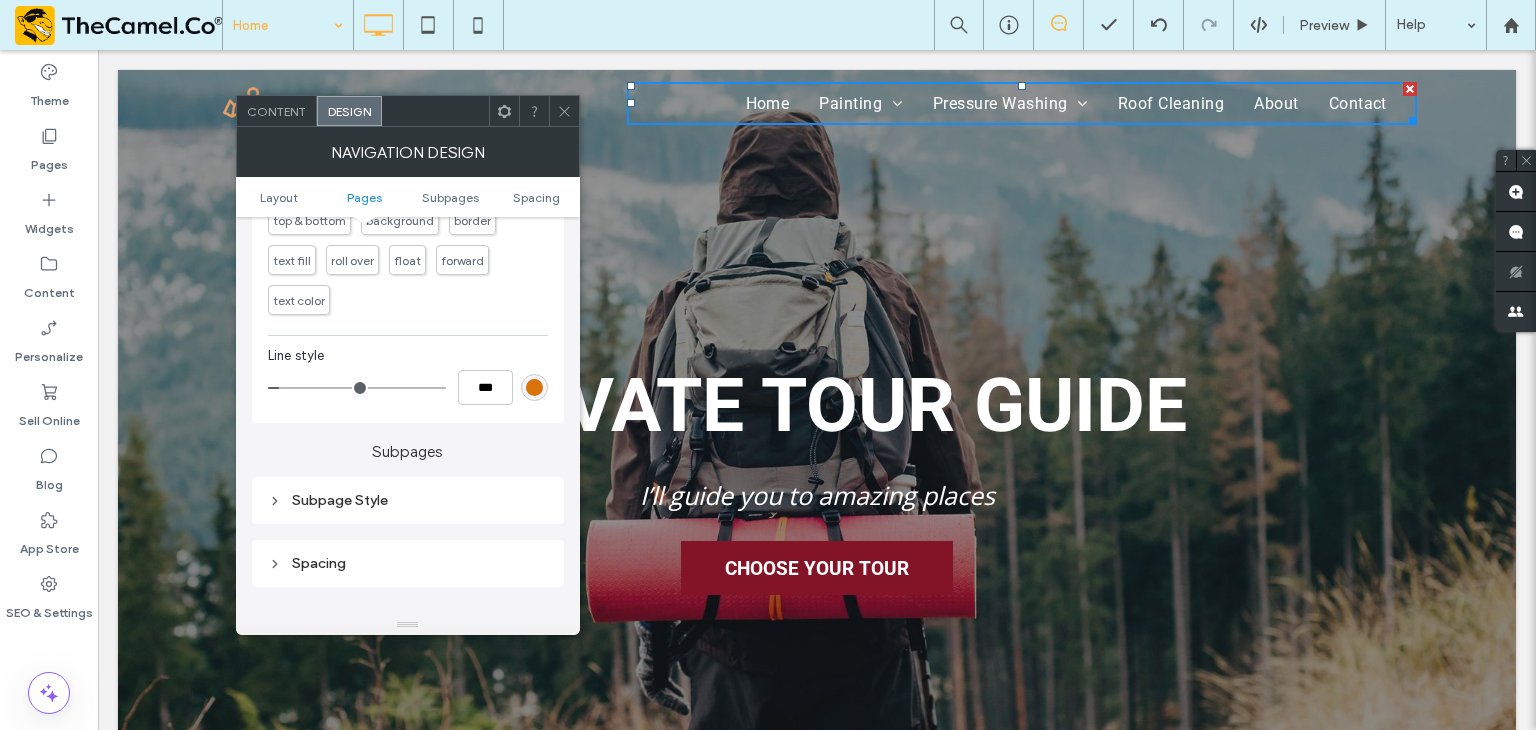 click at bounding box center (534, 387) 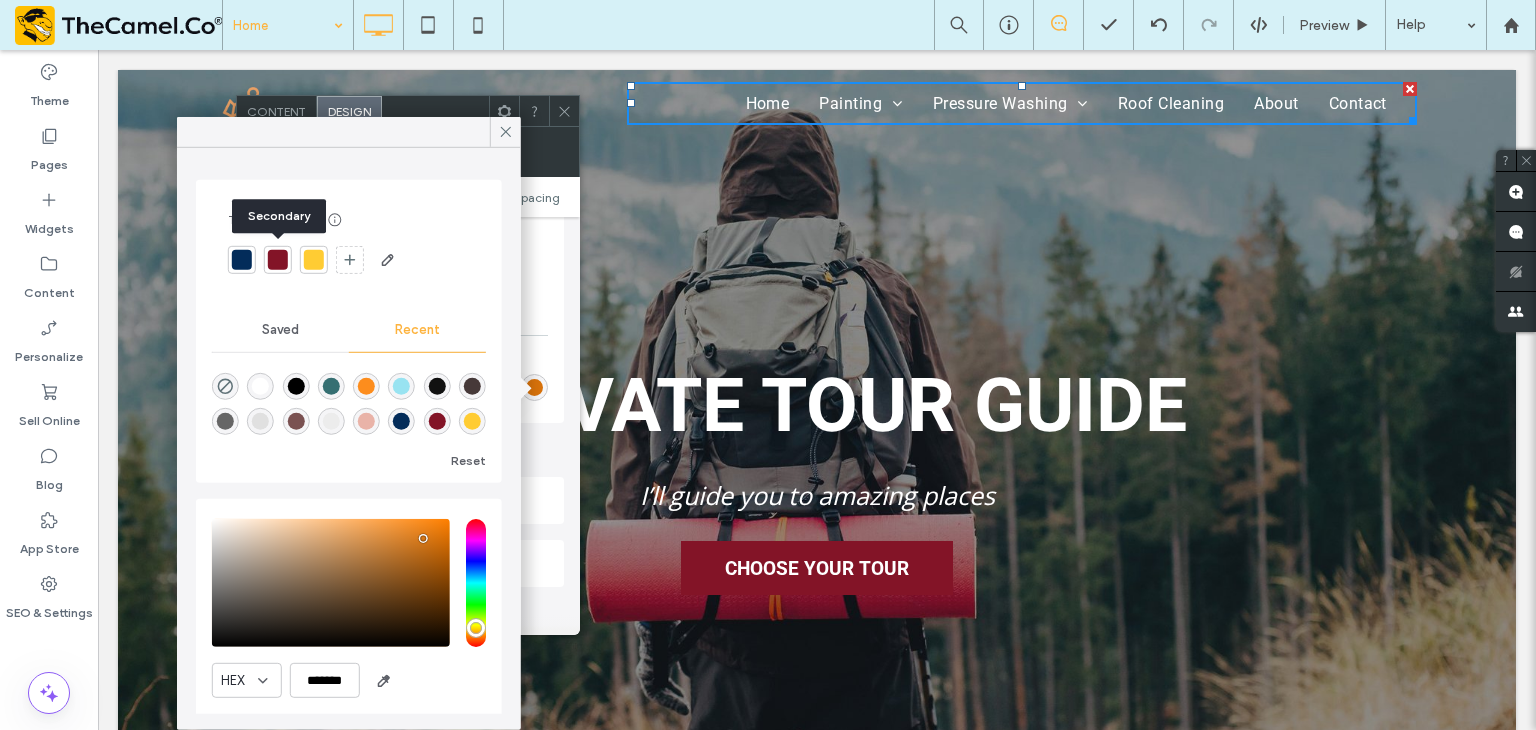 click at bounding box center [278, 260] 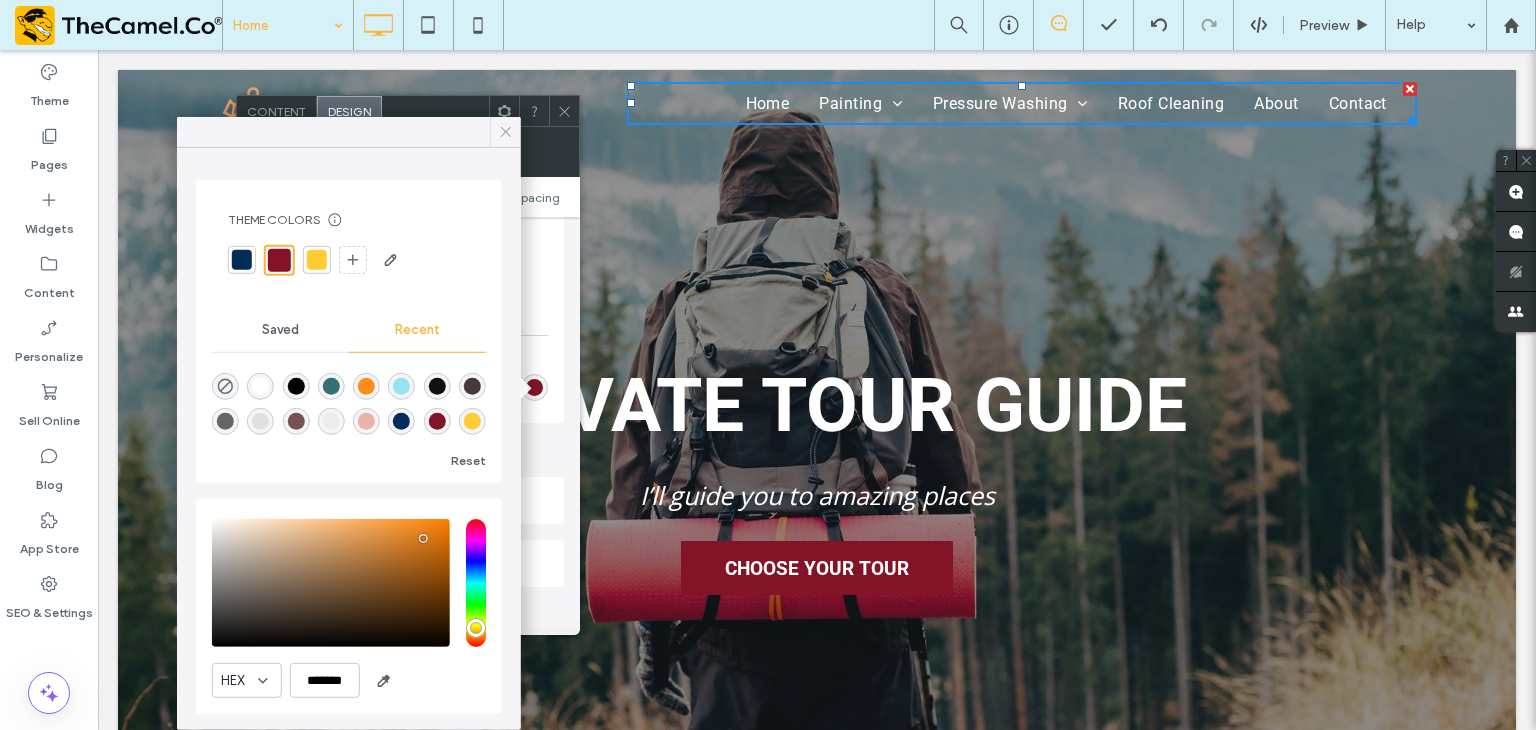 click 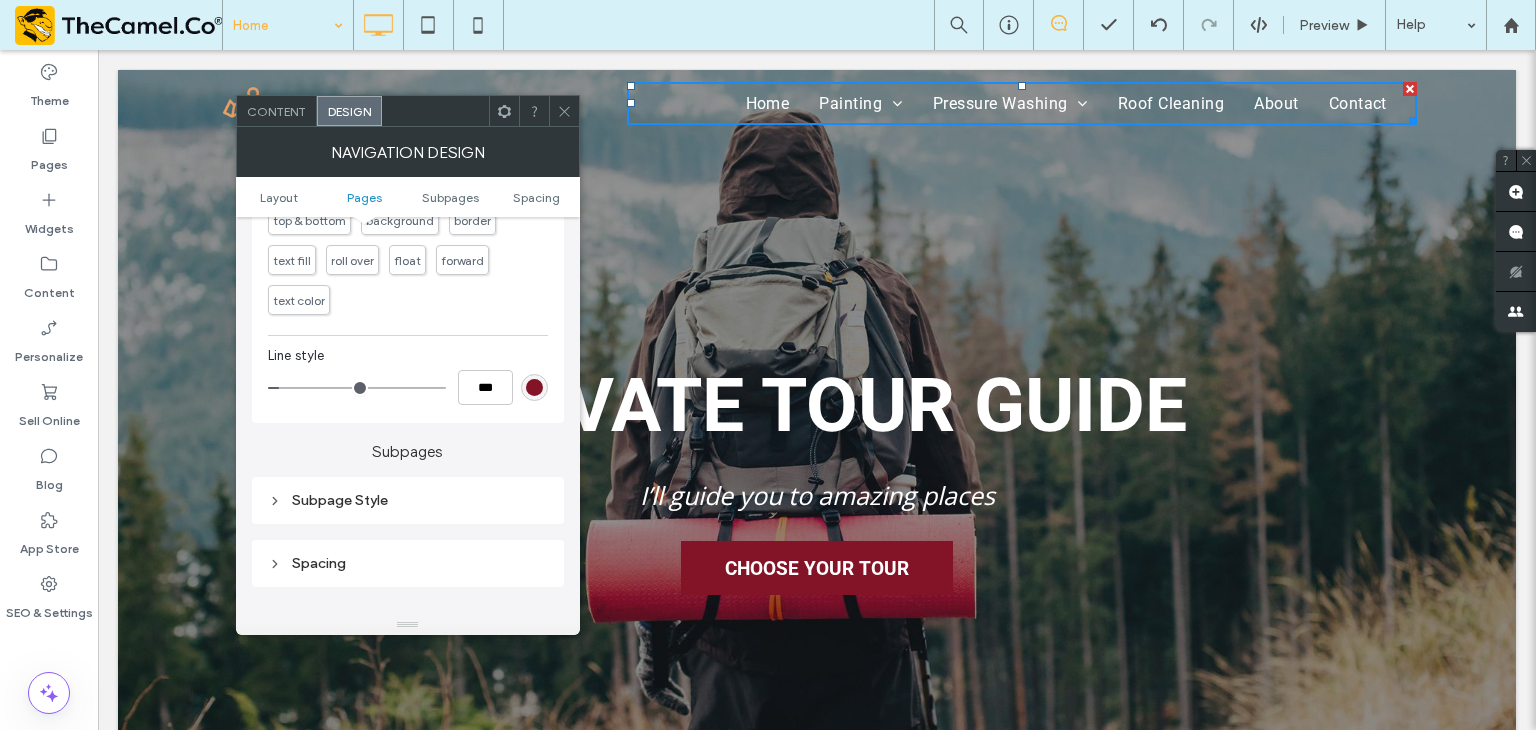 click 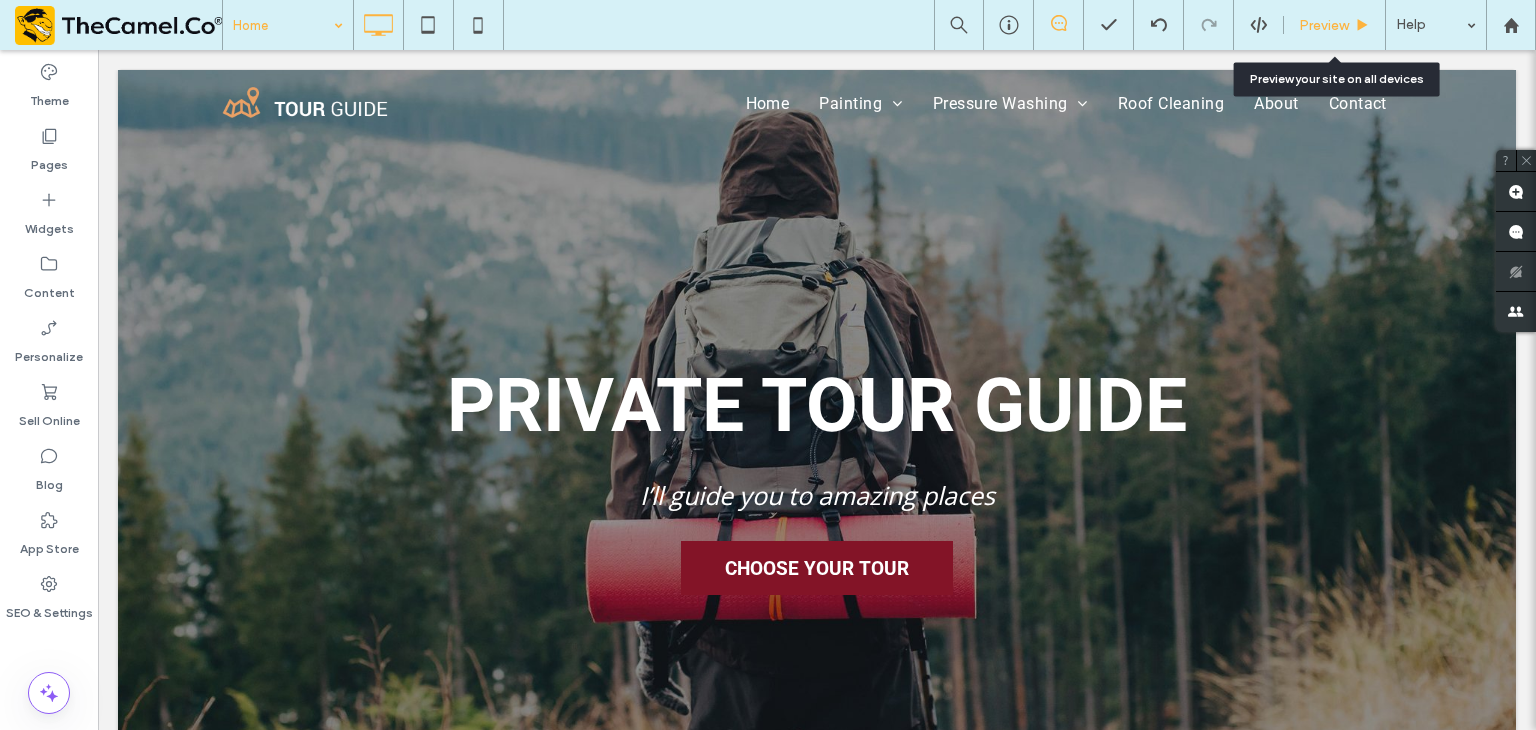 click on "Preview" at bounding box center (1324, 25) 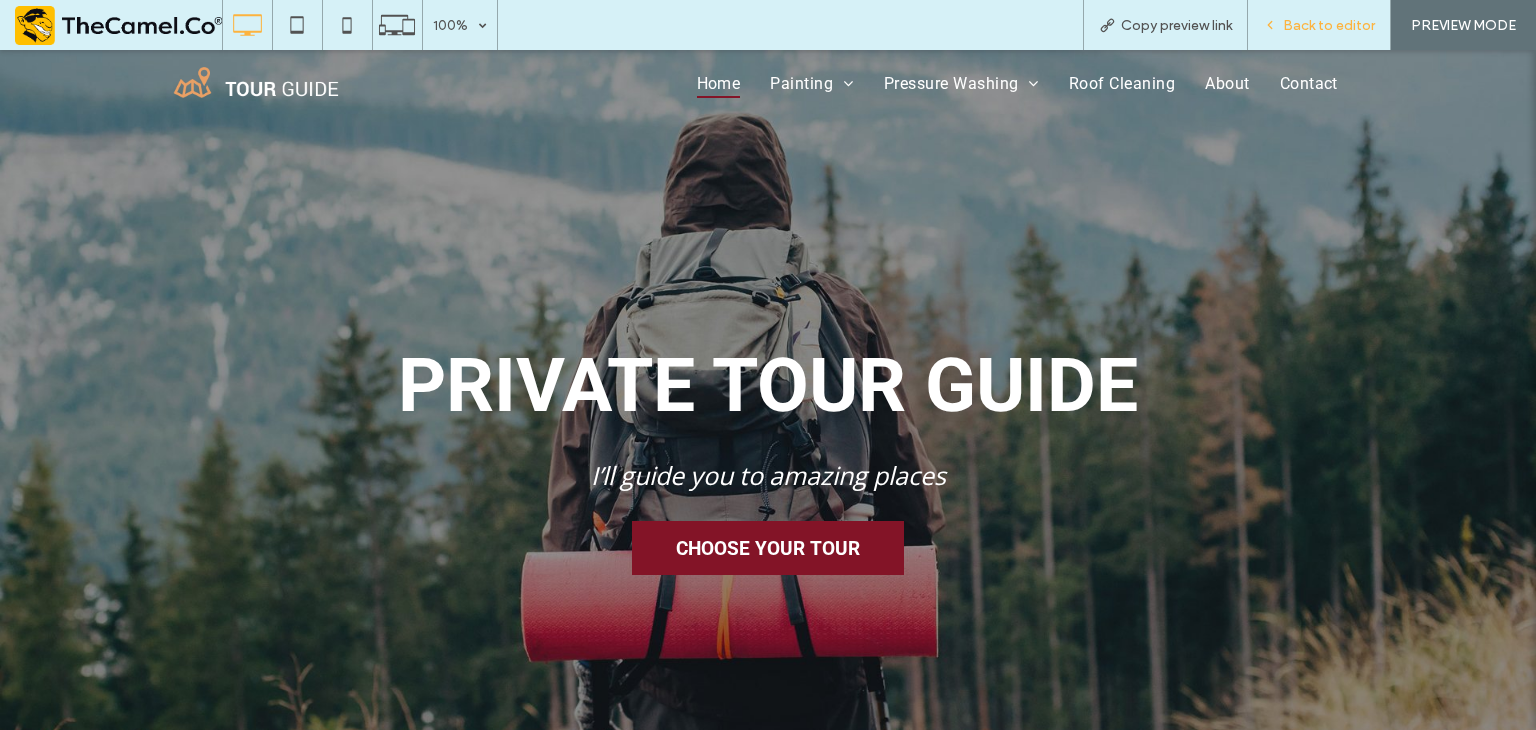 click on "Back to editor" at bounding box center (1329, 25) 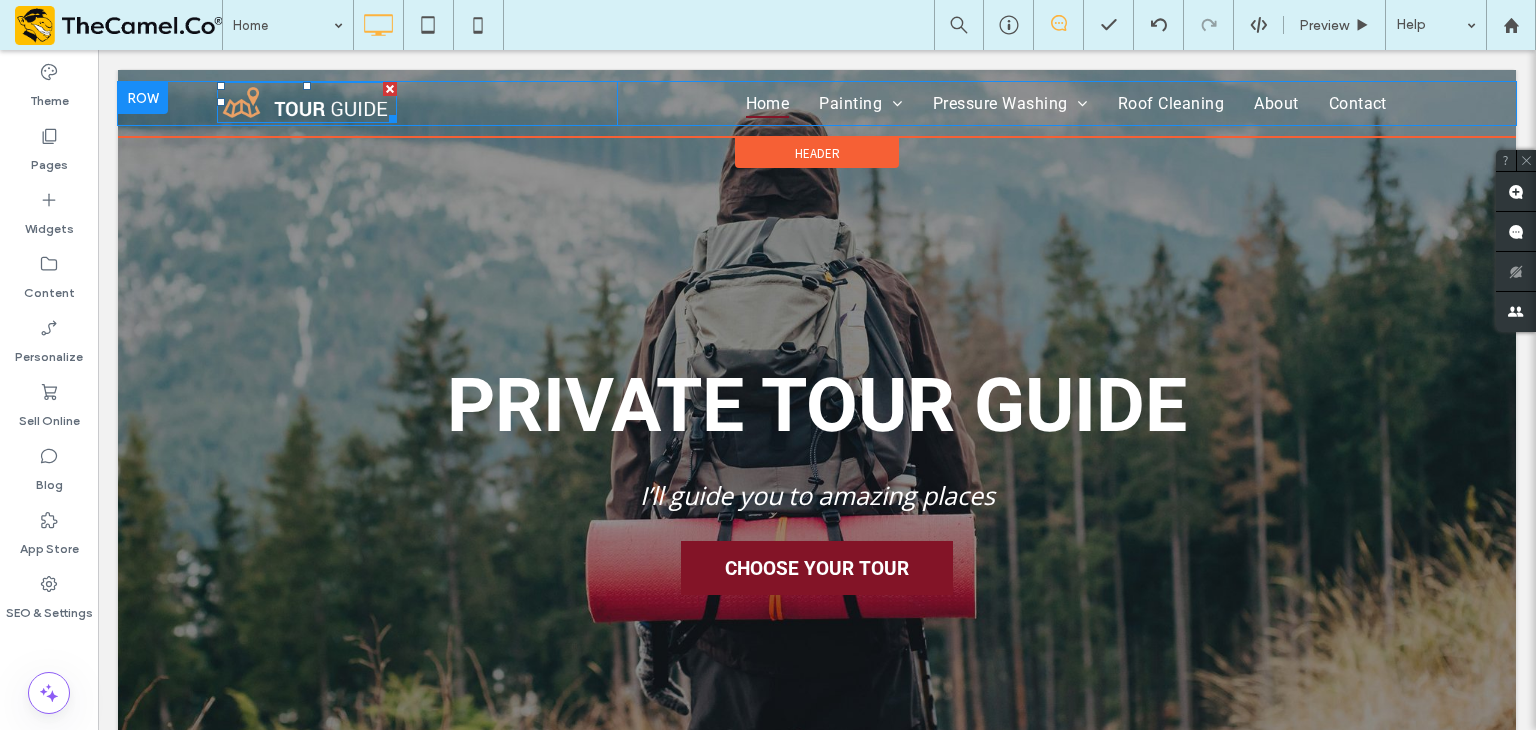 click at bounding box center (307, 102) 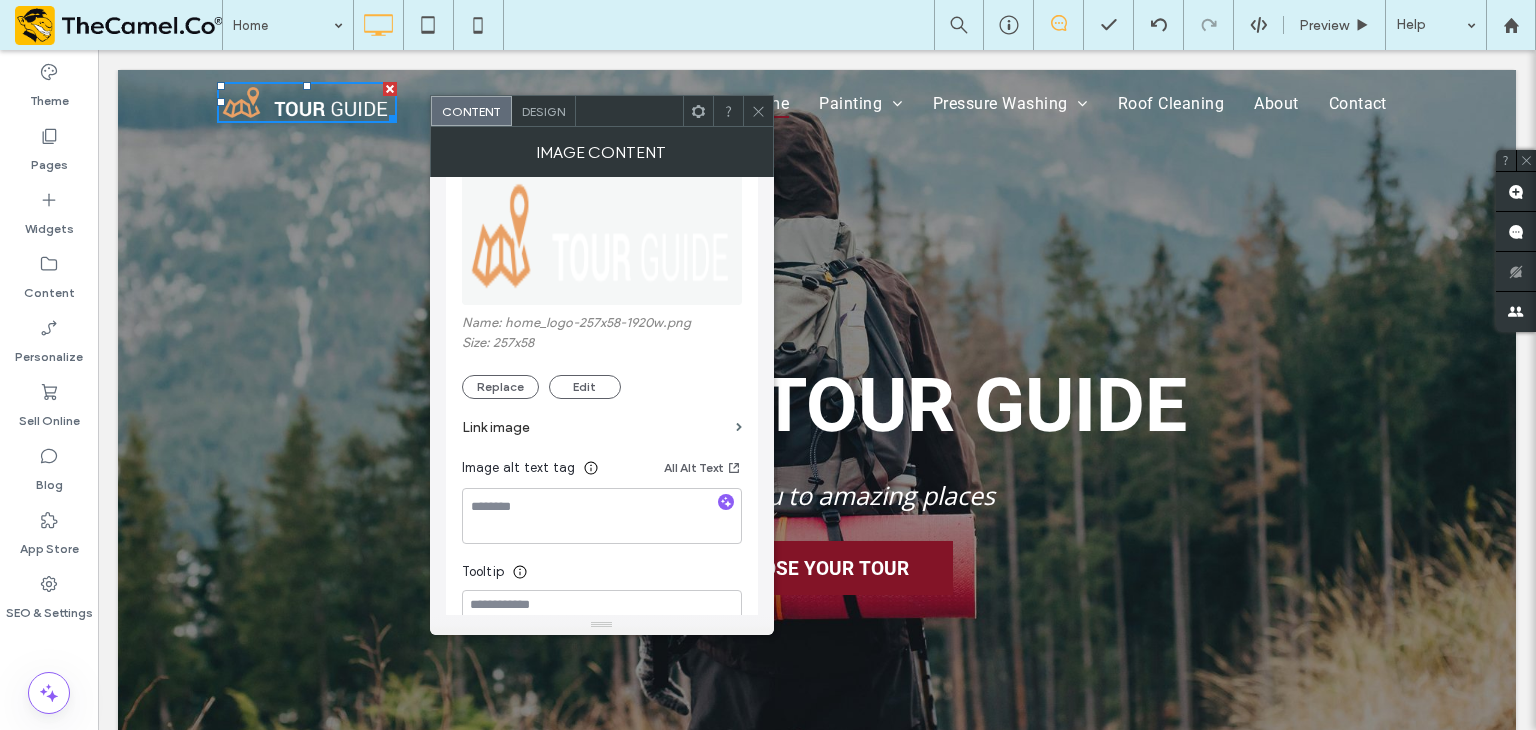 scroll, scrollTop: 300, scrollLeft: 0, axis: vertical 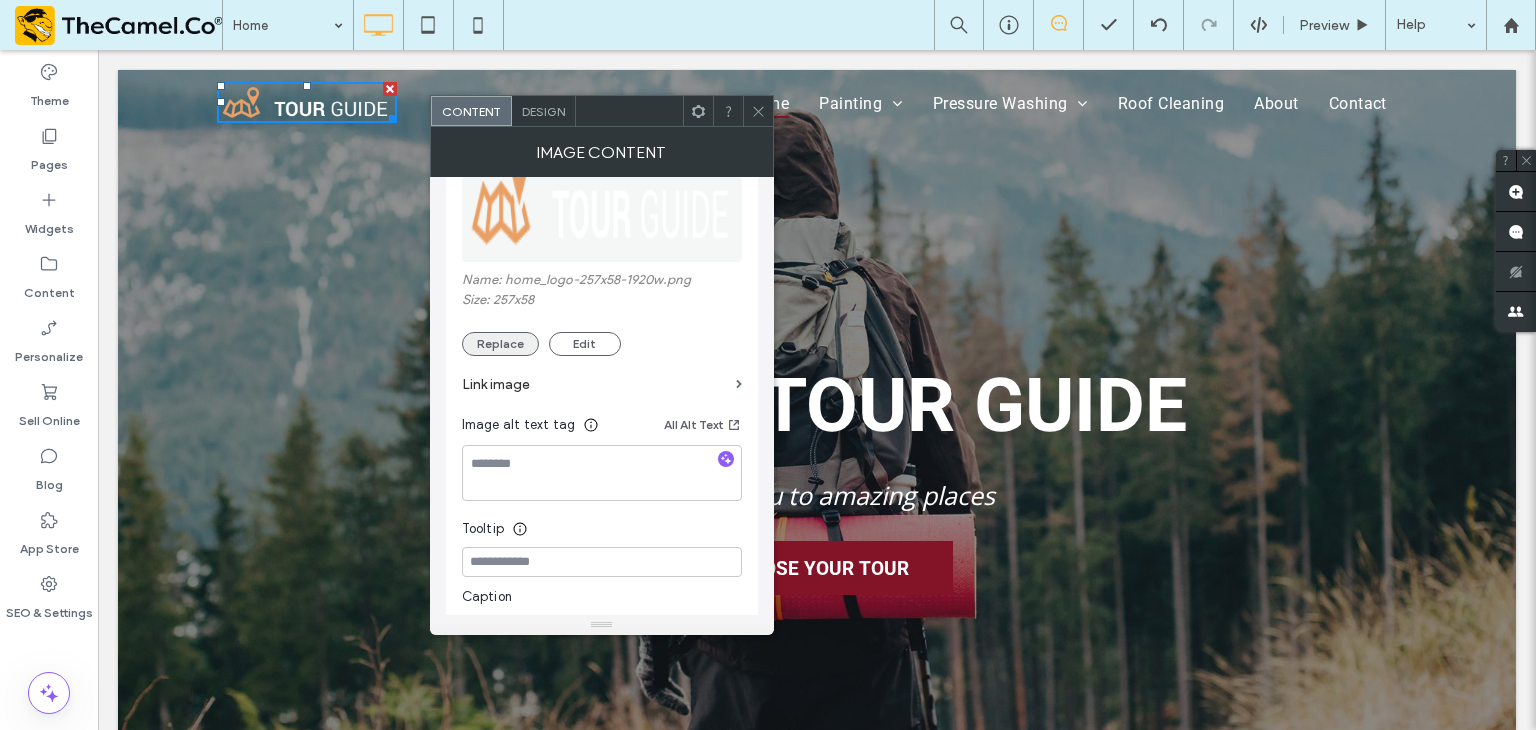 click on "Replace" at bounding box center [500, 344] 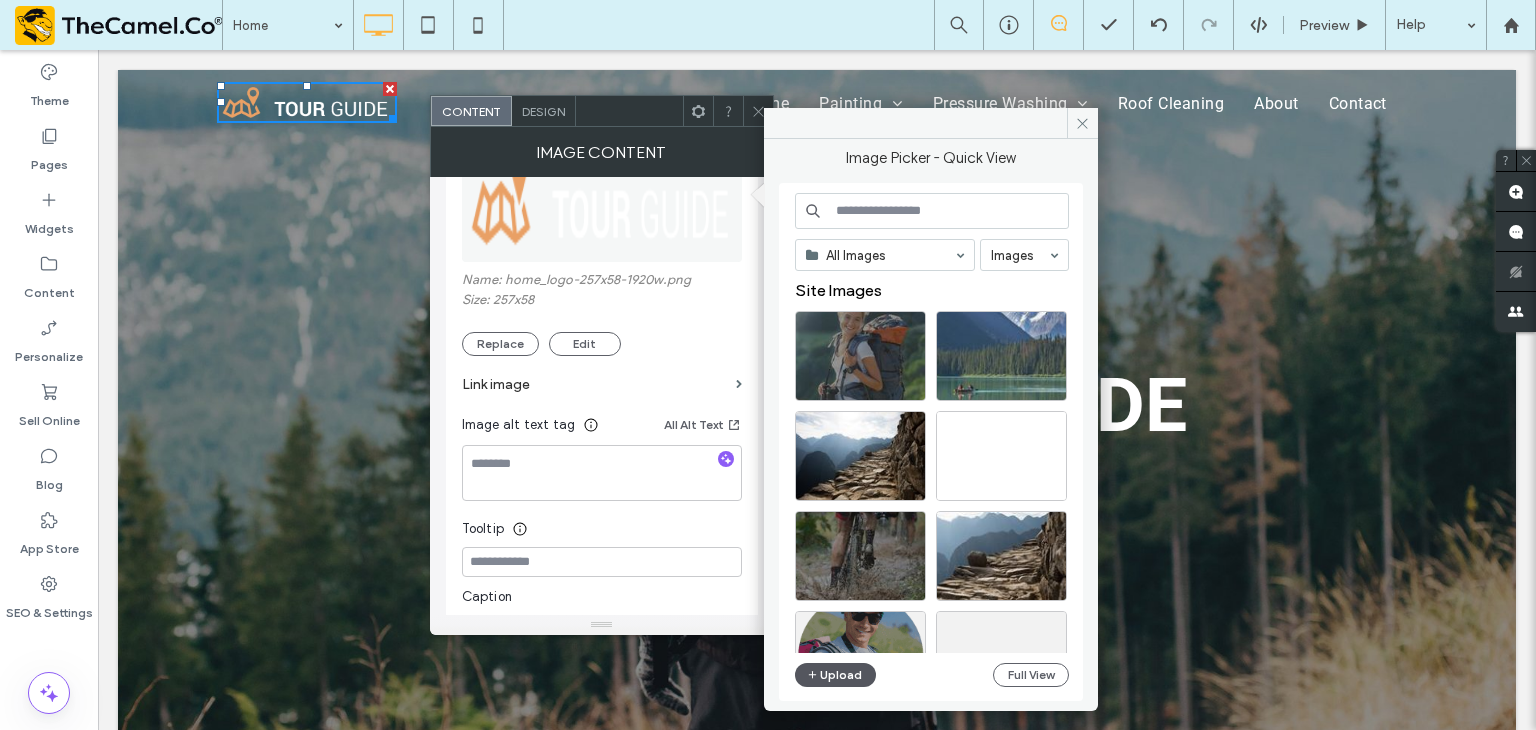 click 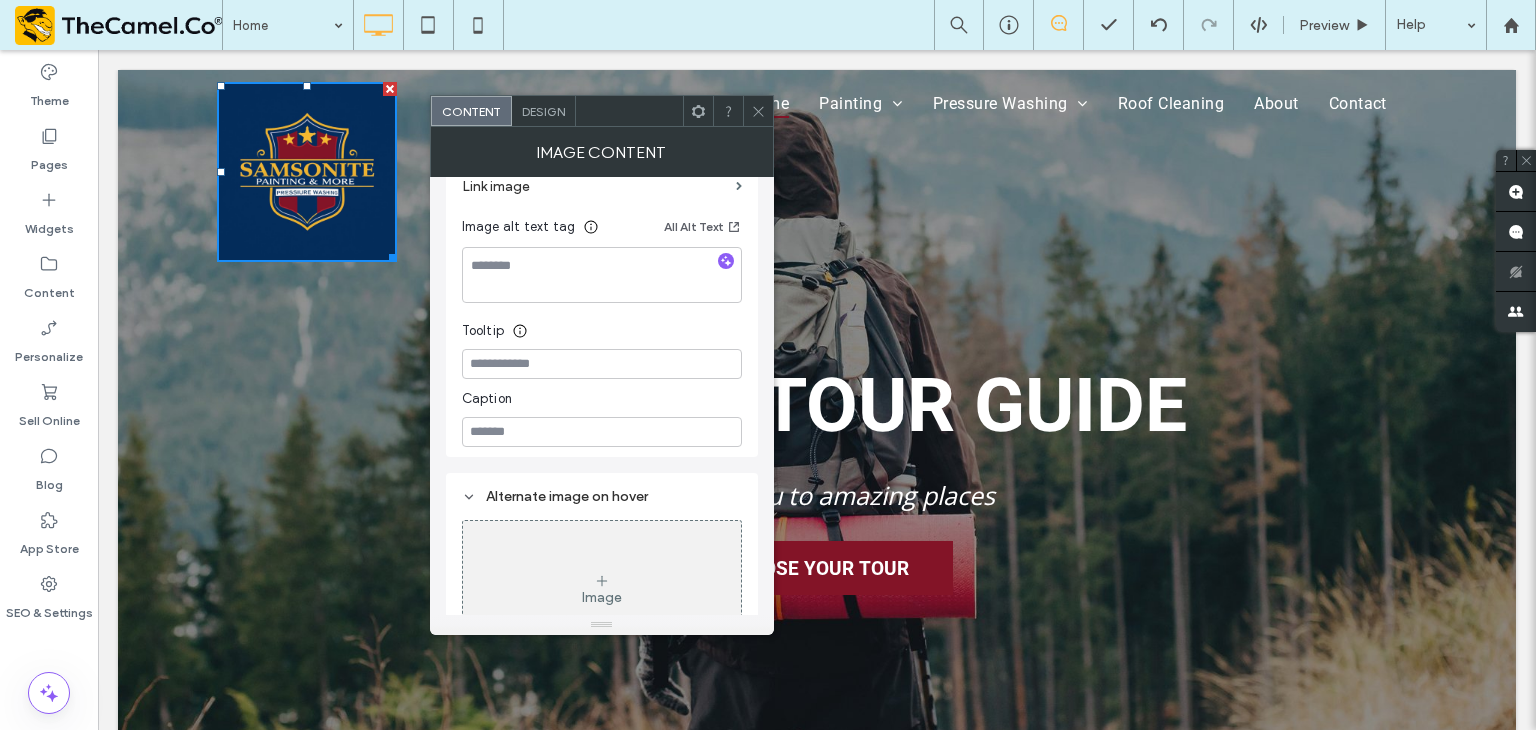 scroll, scrollTop: 452, scrollLeft: 0, axis: vertical 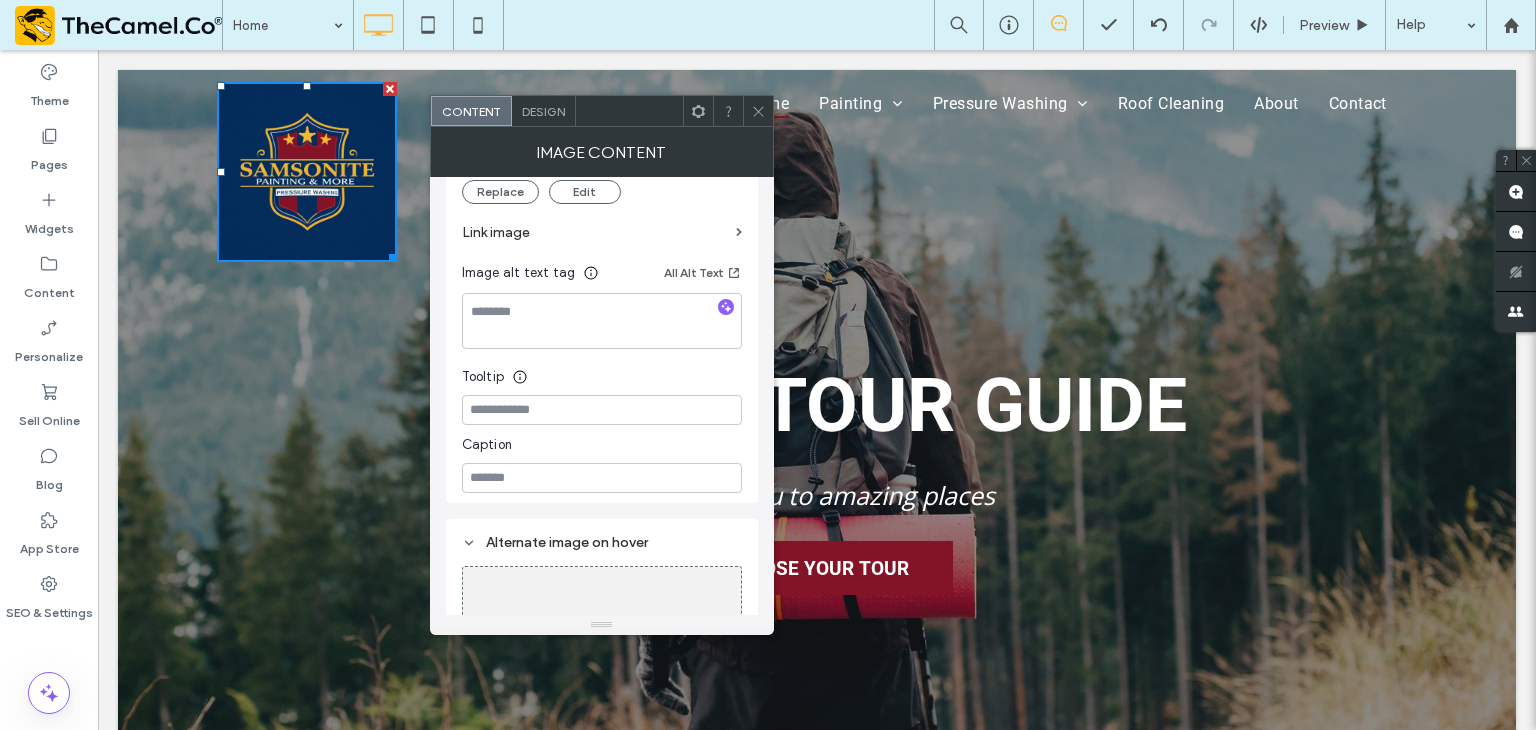 click 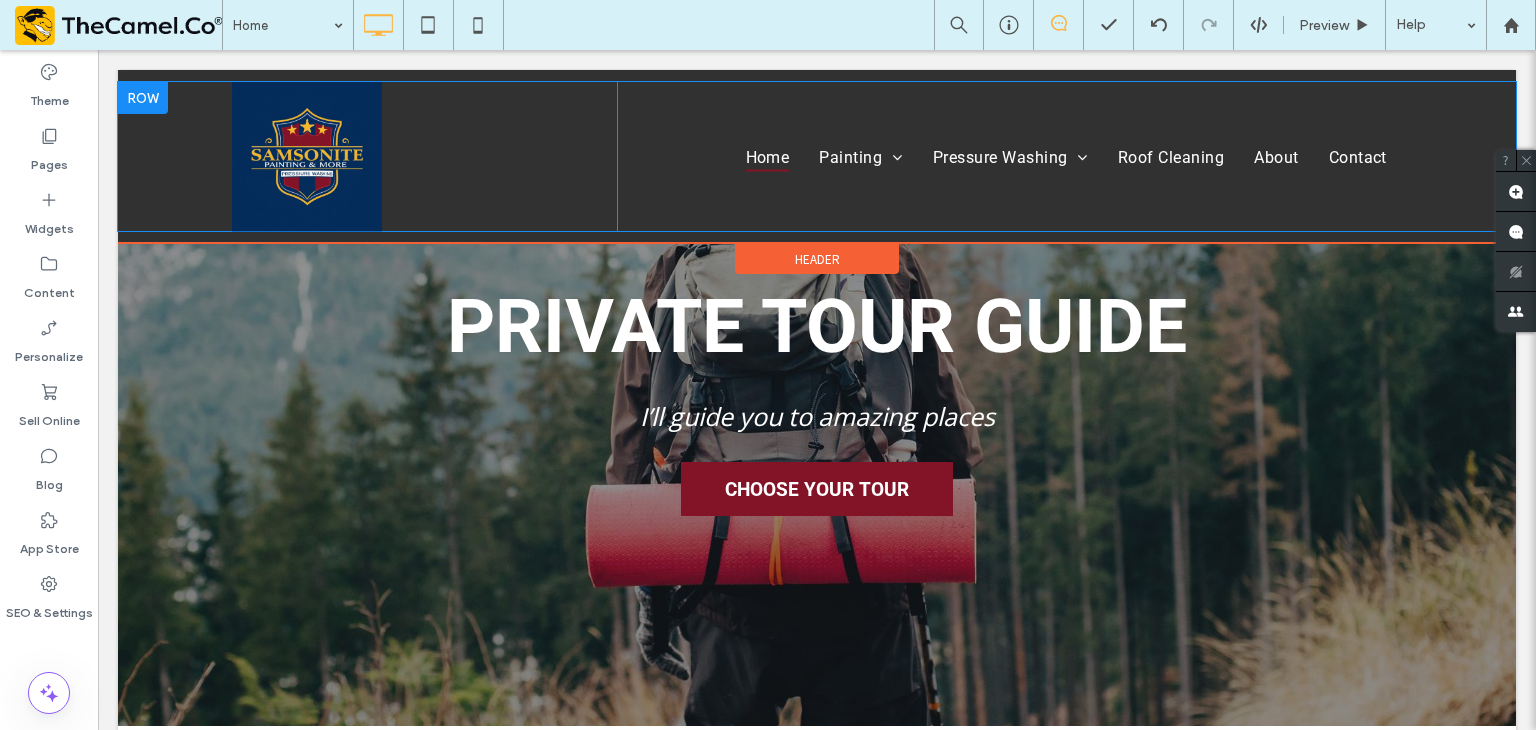 scroll, scrollTop: 500, scrollLeft: 0, axis: vertical 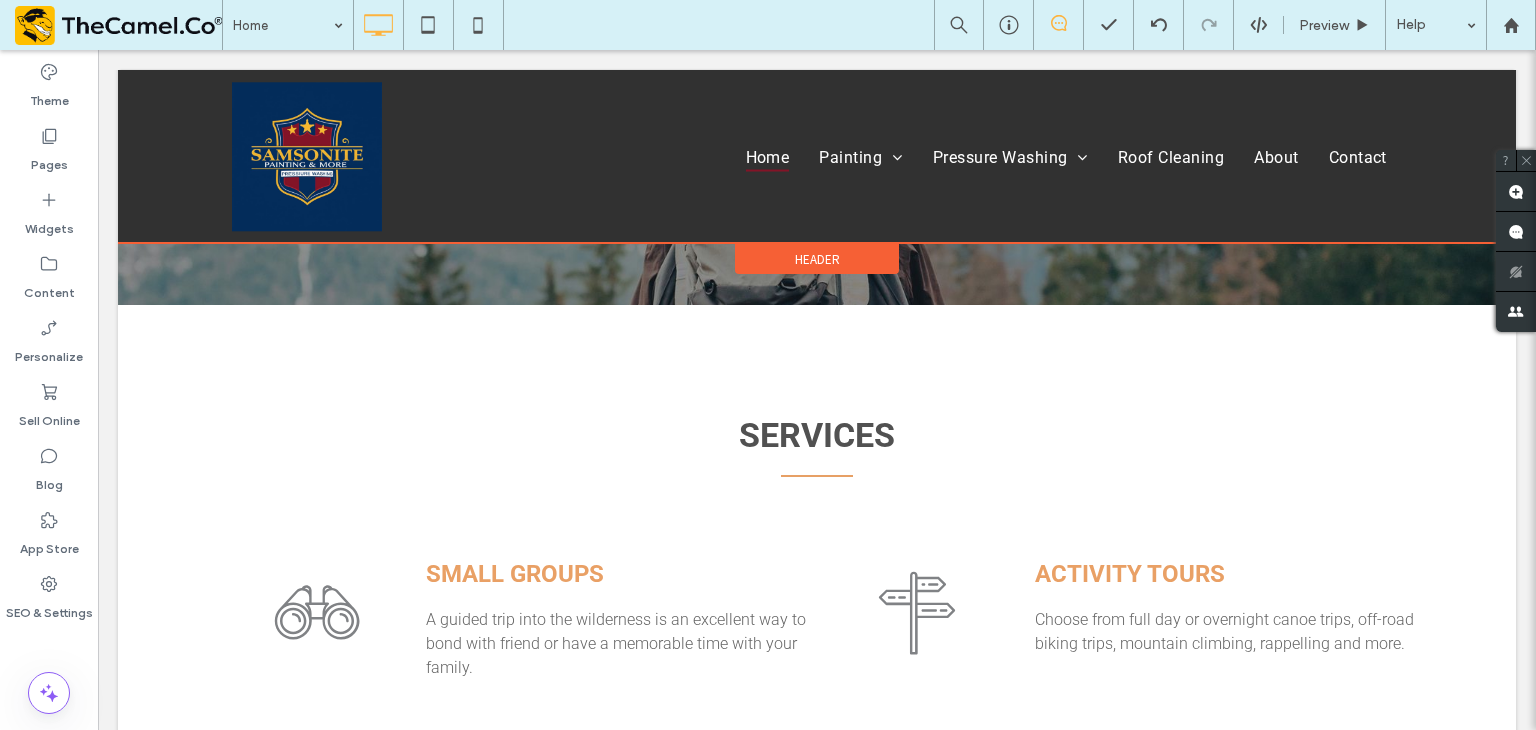 click at bounding box center (817, 156) 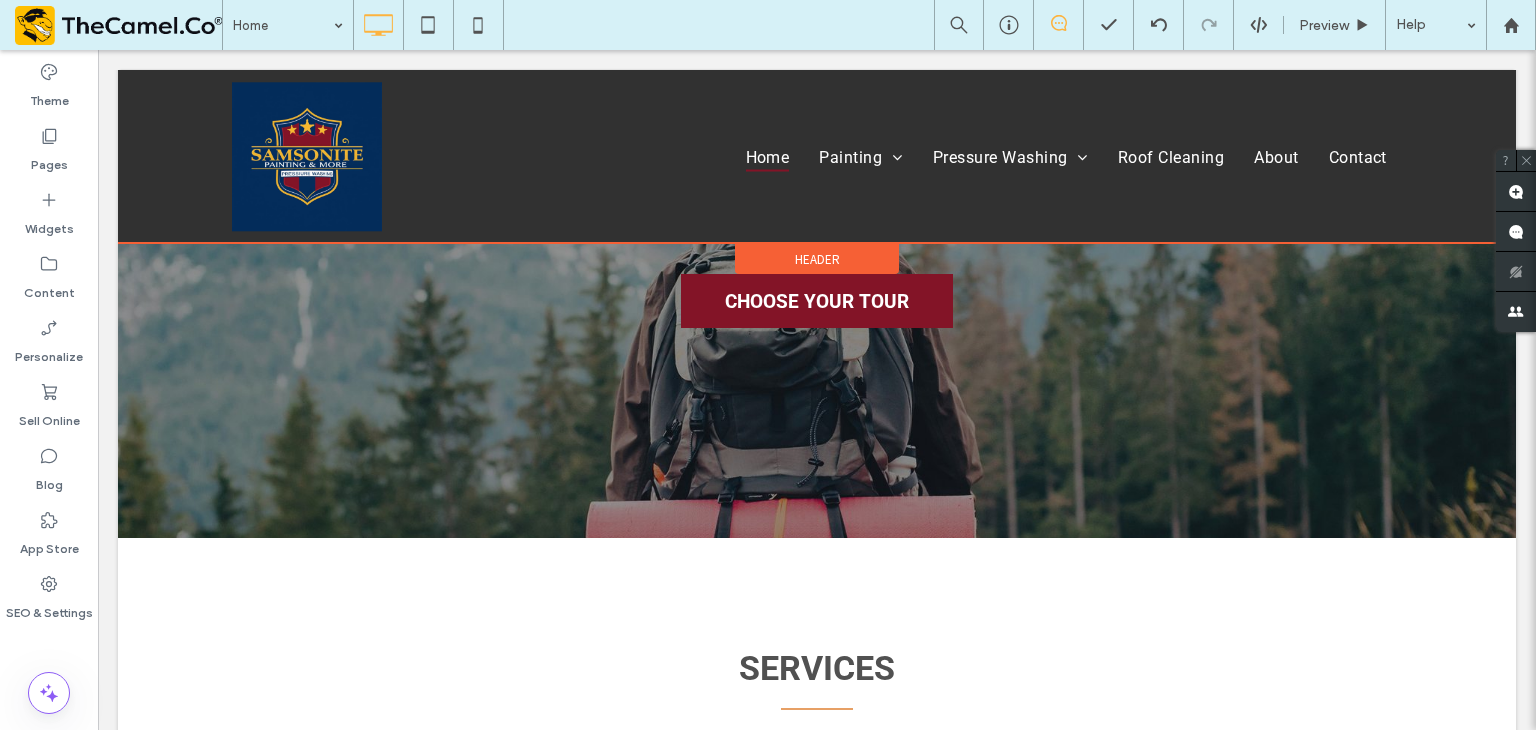 scroll, scrollTop: 0, scrollLeft: 0, axis: both 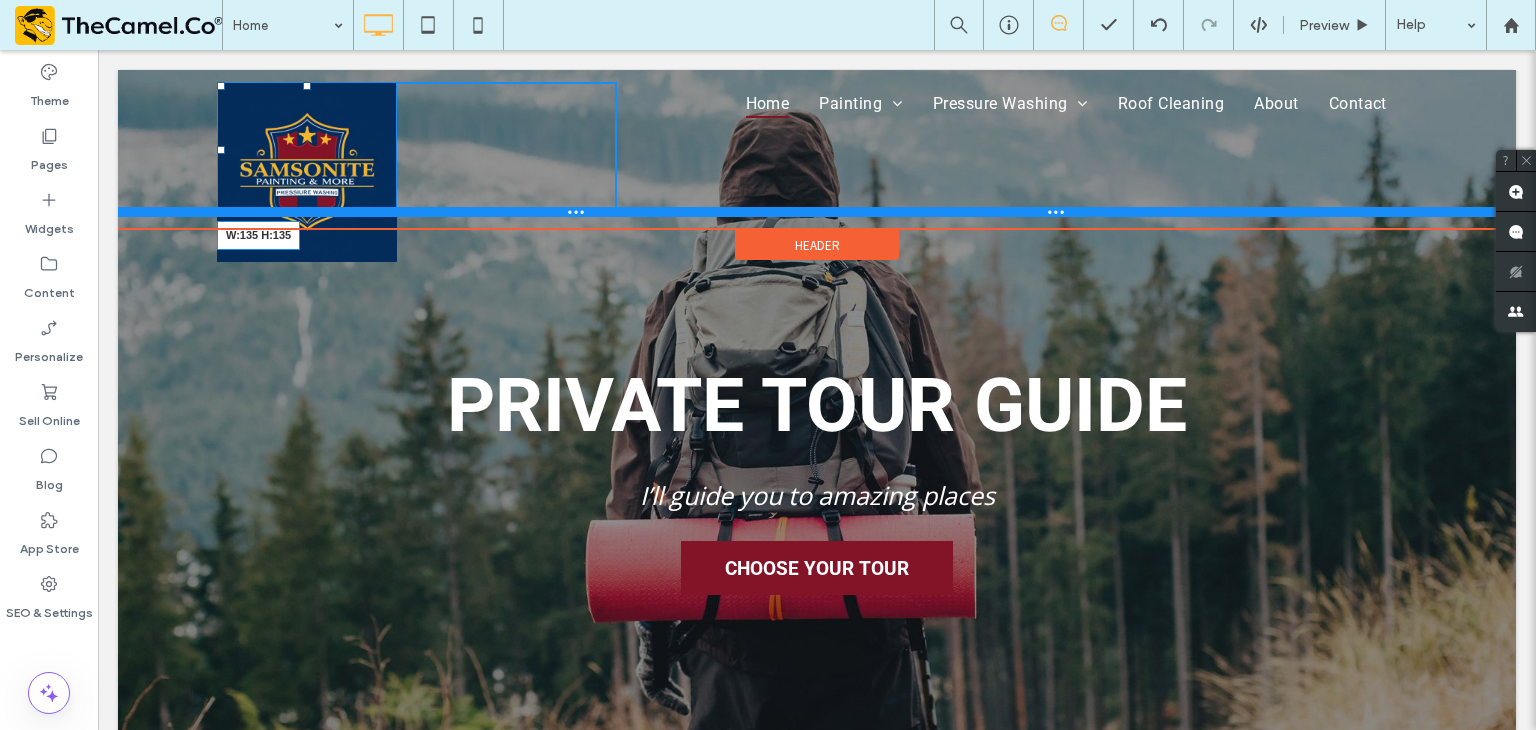 drag, startPoint x: 383, startPoint y: 260, endPoint x: 323, endPoint y: 215, distance: 75 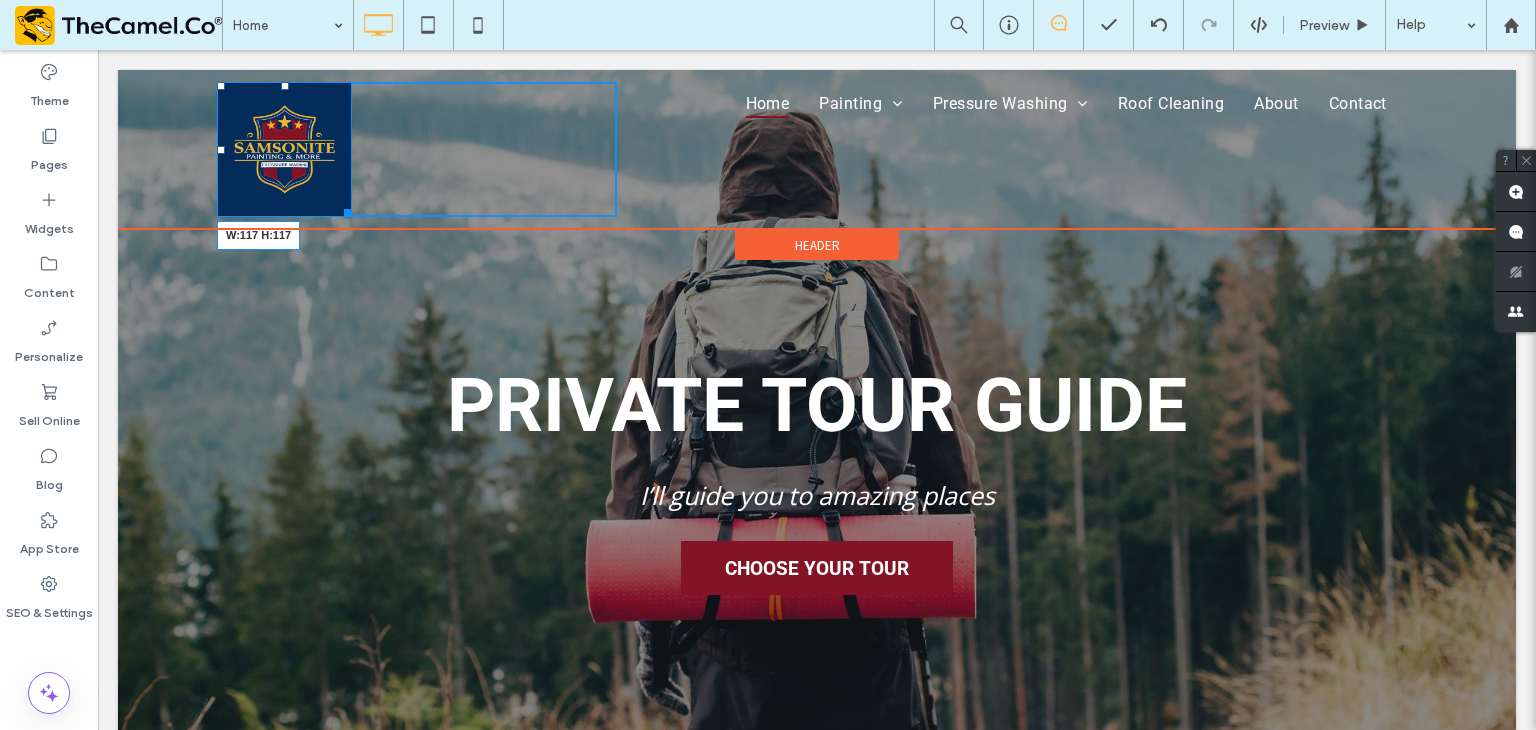 drag, startPoint x: 344, startPoint y: 212, endPoint x: 413, endPoint y: 244, distance: 76.05919 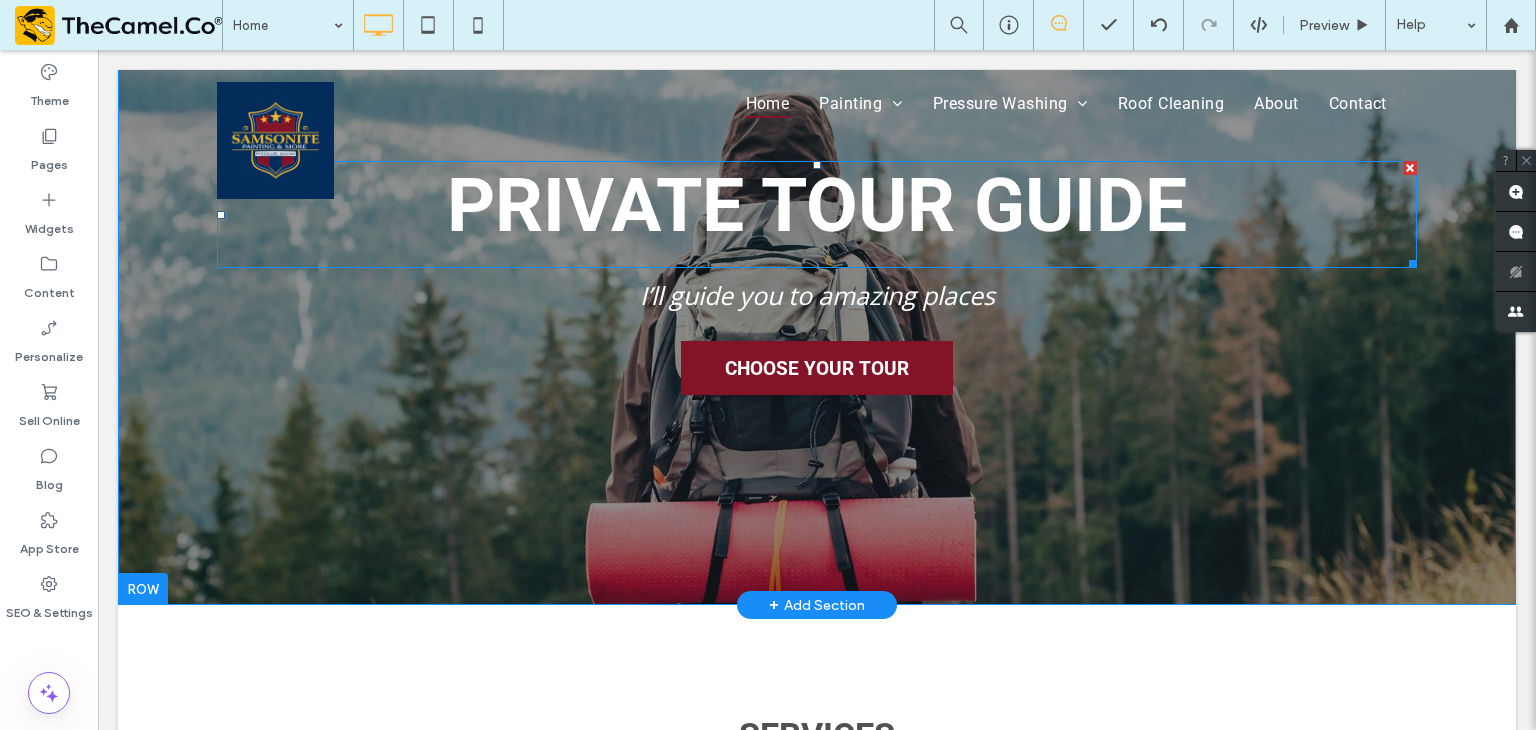 scroll, scrollTop: 0, scrollLeft: 0, axis: both 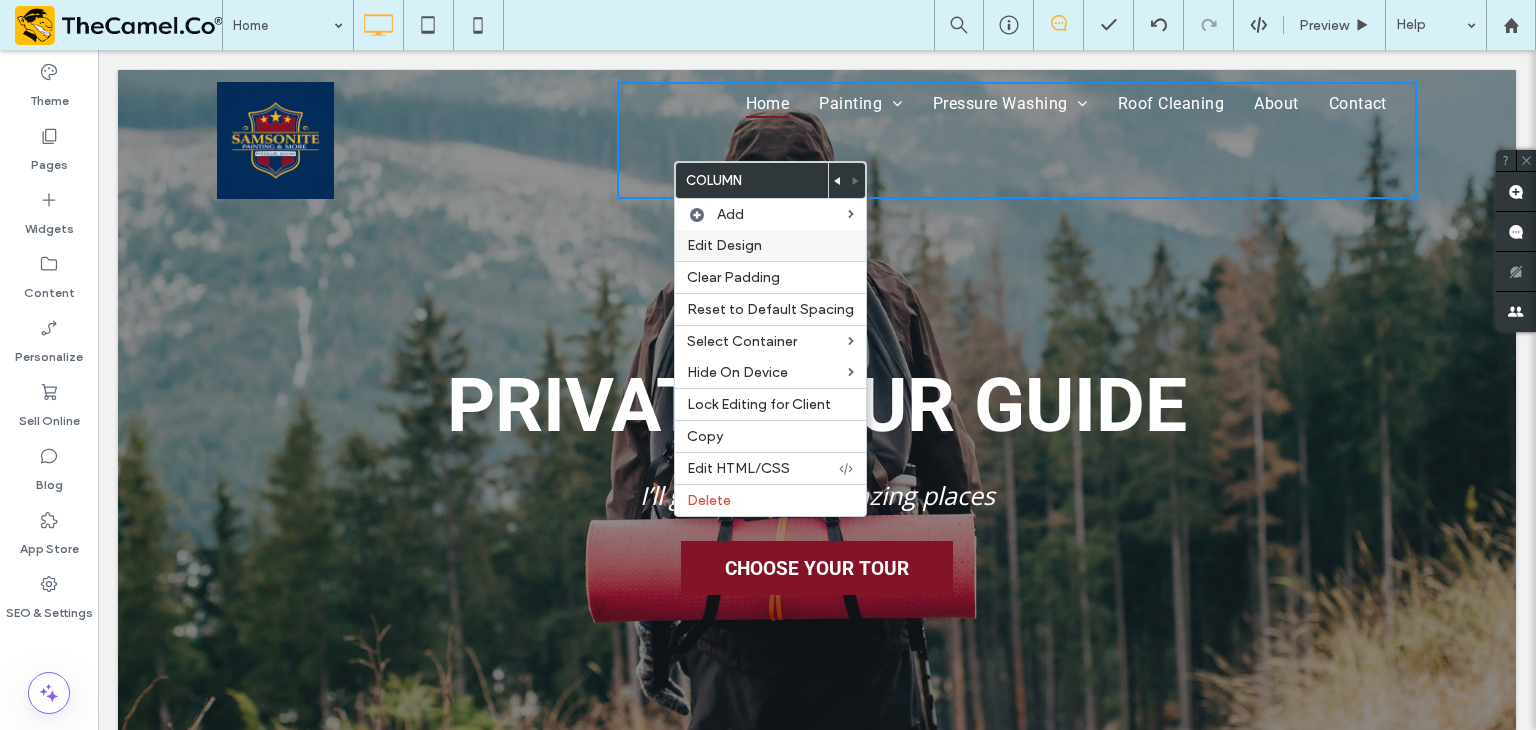 click on "Edit Design" at bounding box center (724, 245) 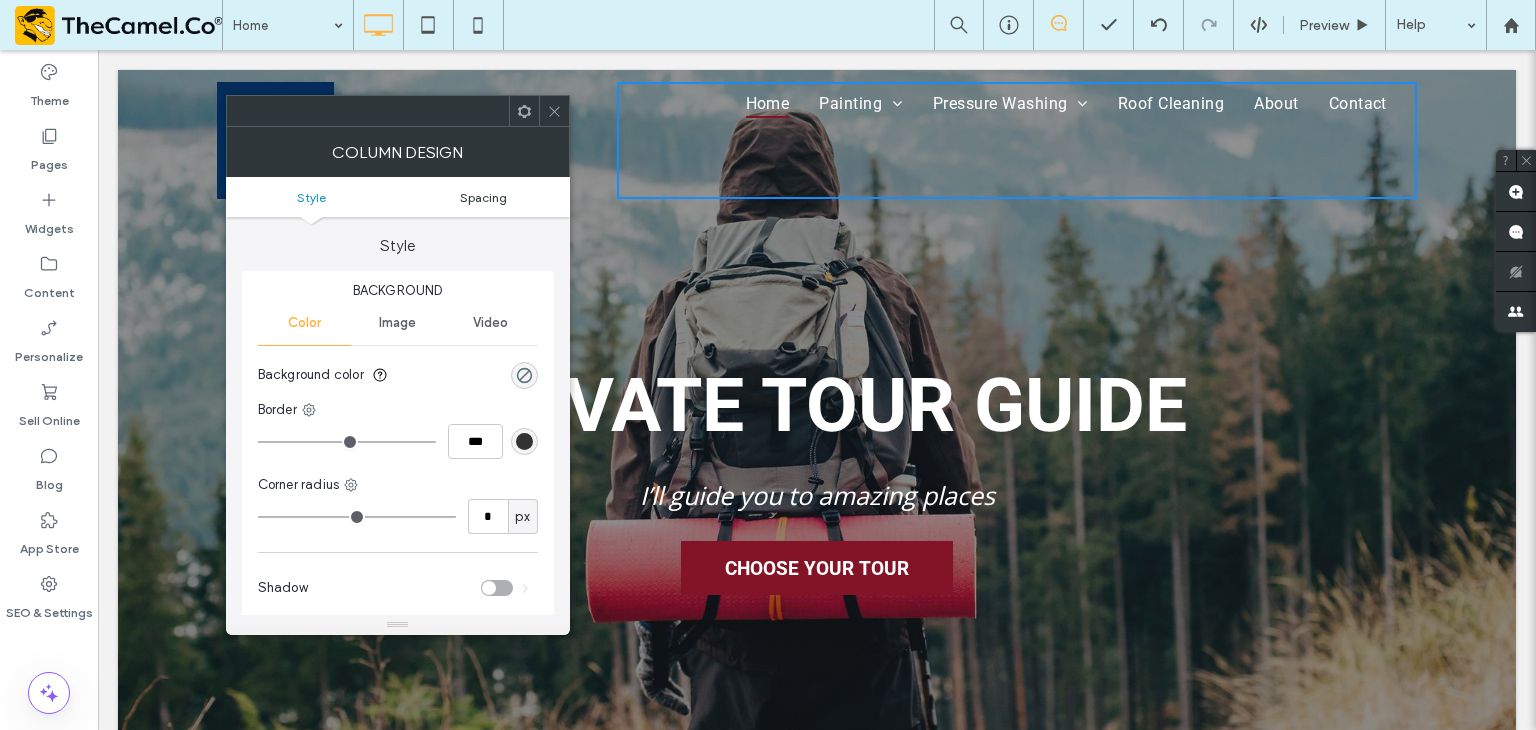 click on "Spacing" at bounding box center [483, 197] 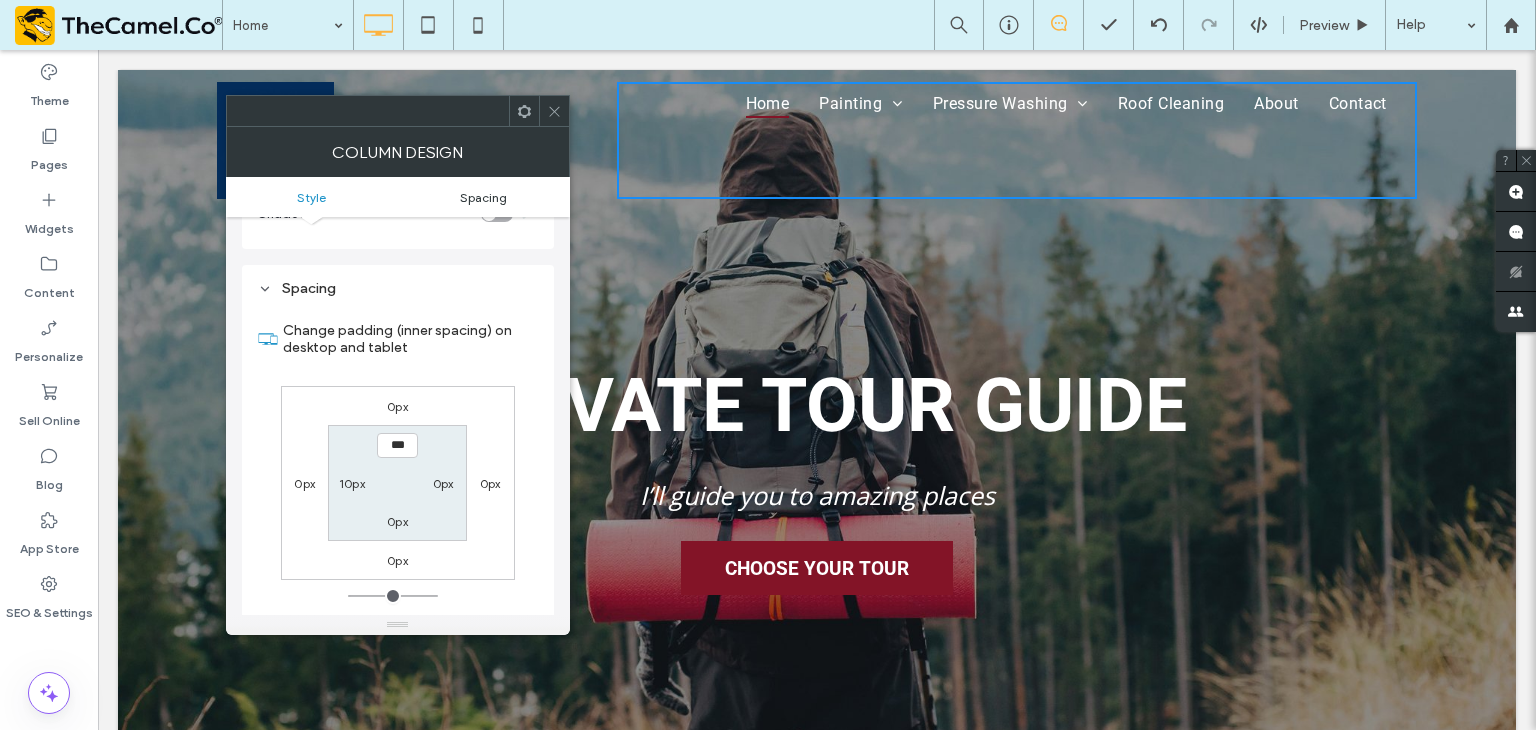 scroll, scrollTop: 406, scrollLeft: 0, axis: vertical 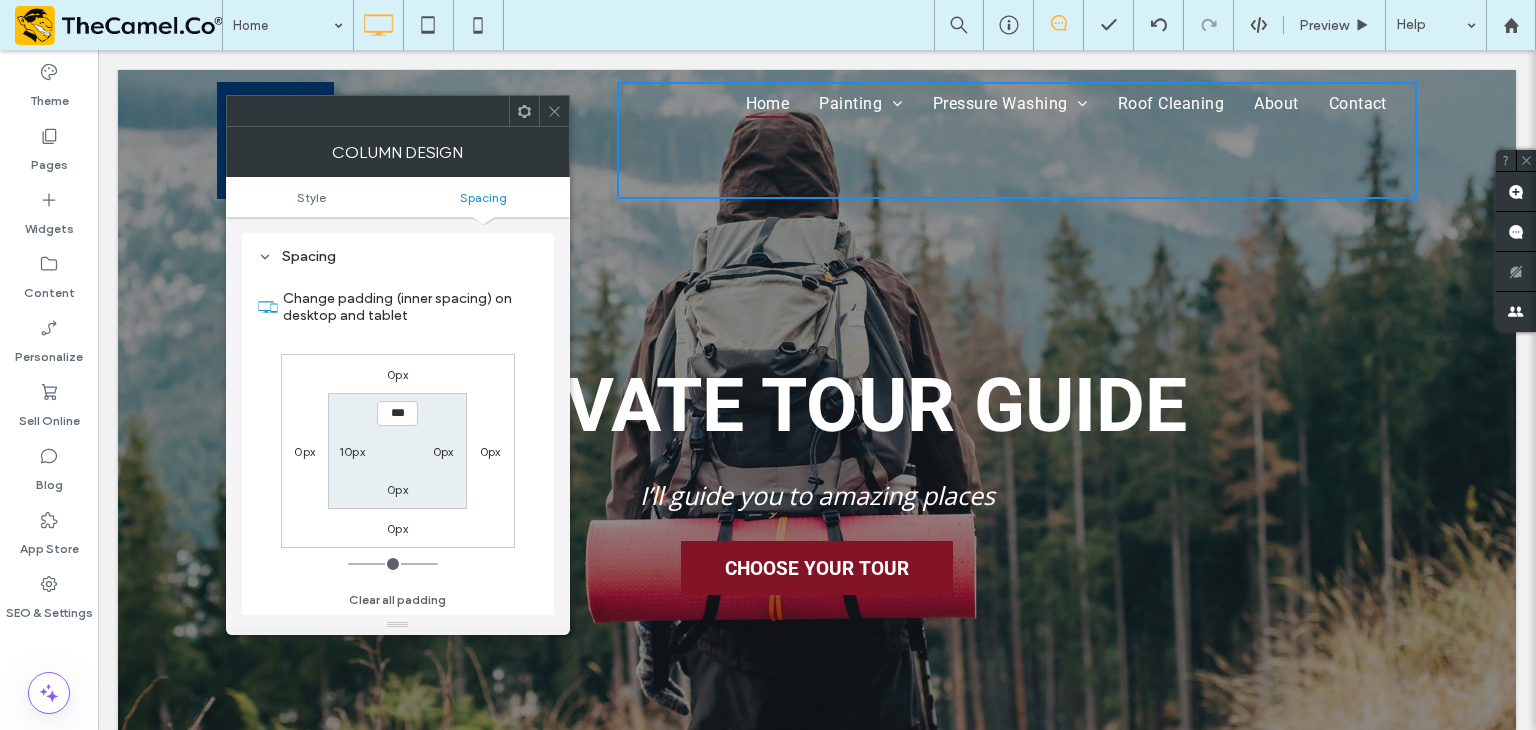 click 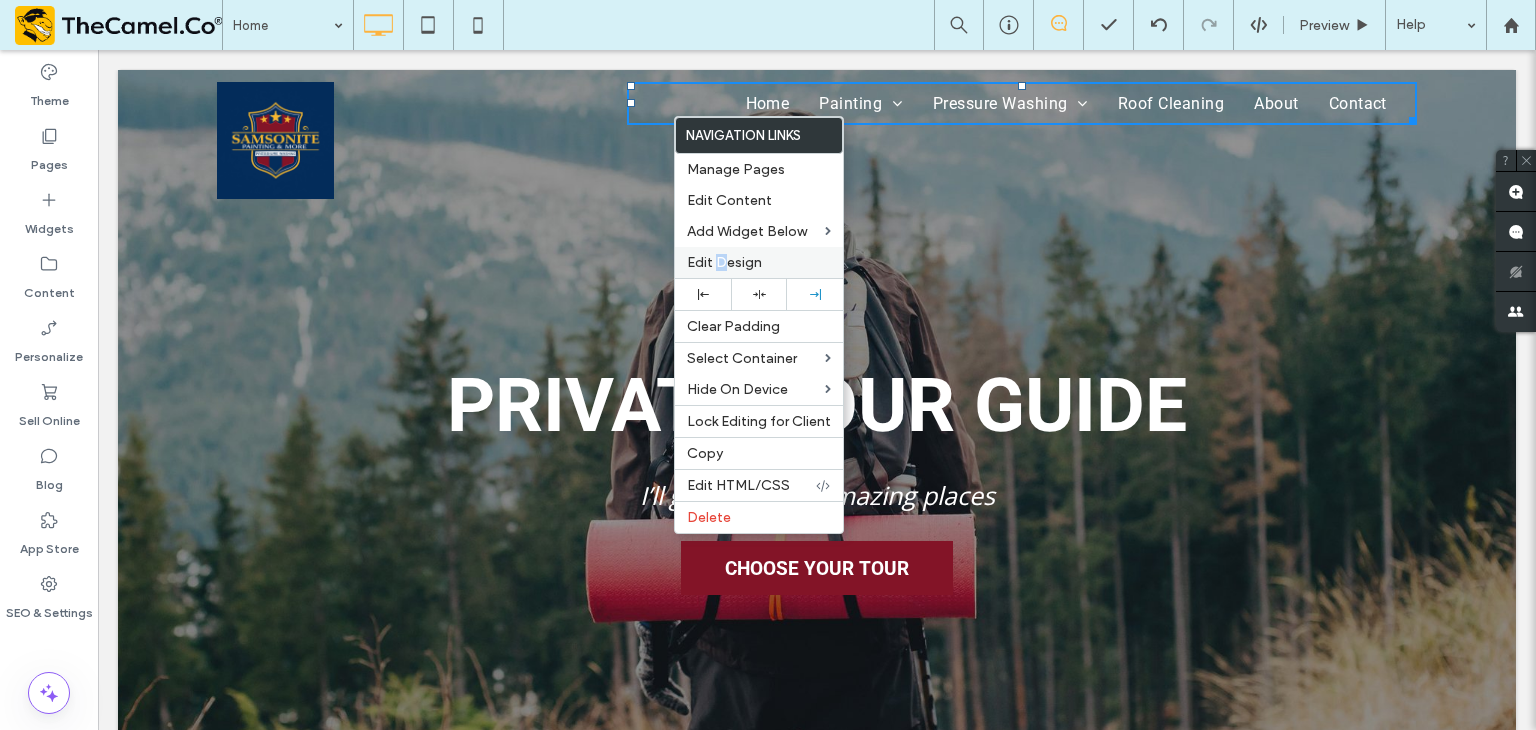 click on "Edit Design" at bounding box center (724, 262) 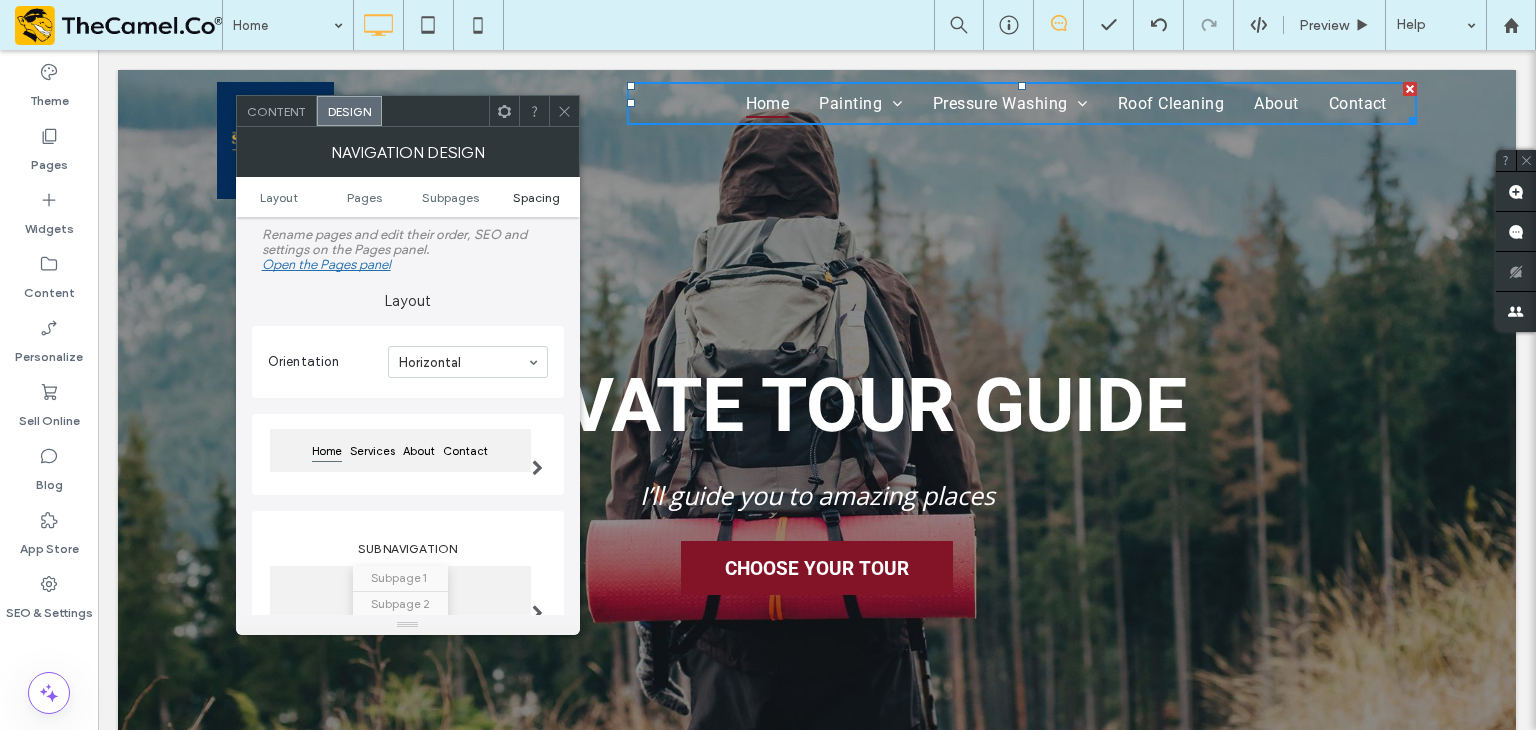 click on "Spacing" at bounding box center [536, 197] 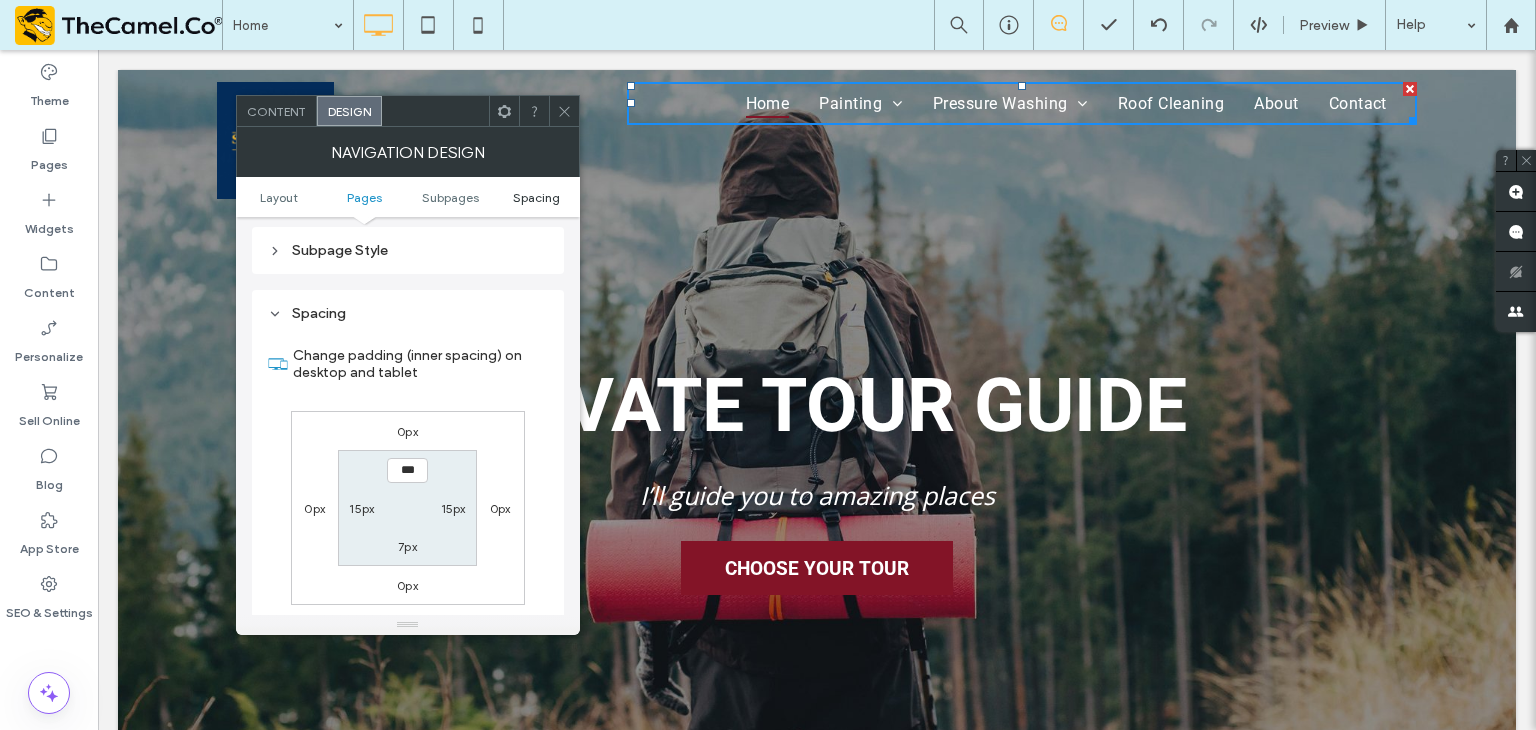 scroll, scrollTop: 740, scrollLeft: 0, axis: vertical 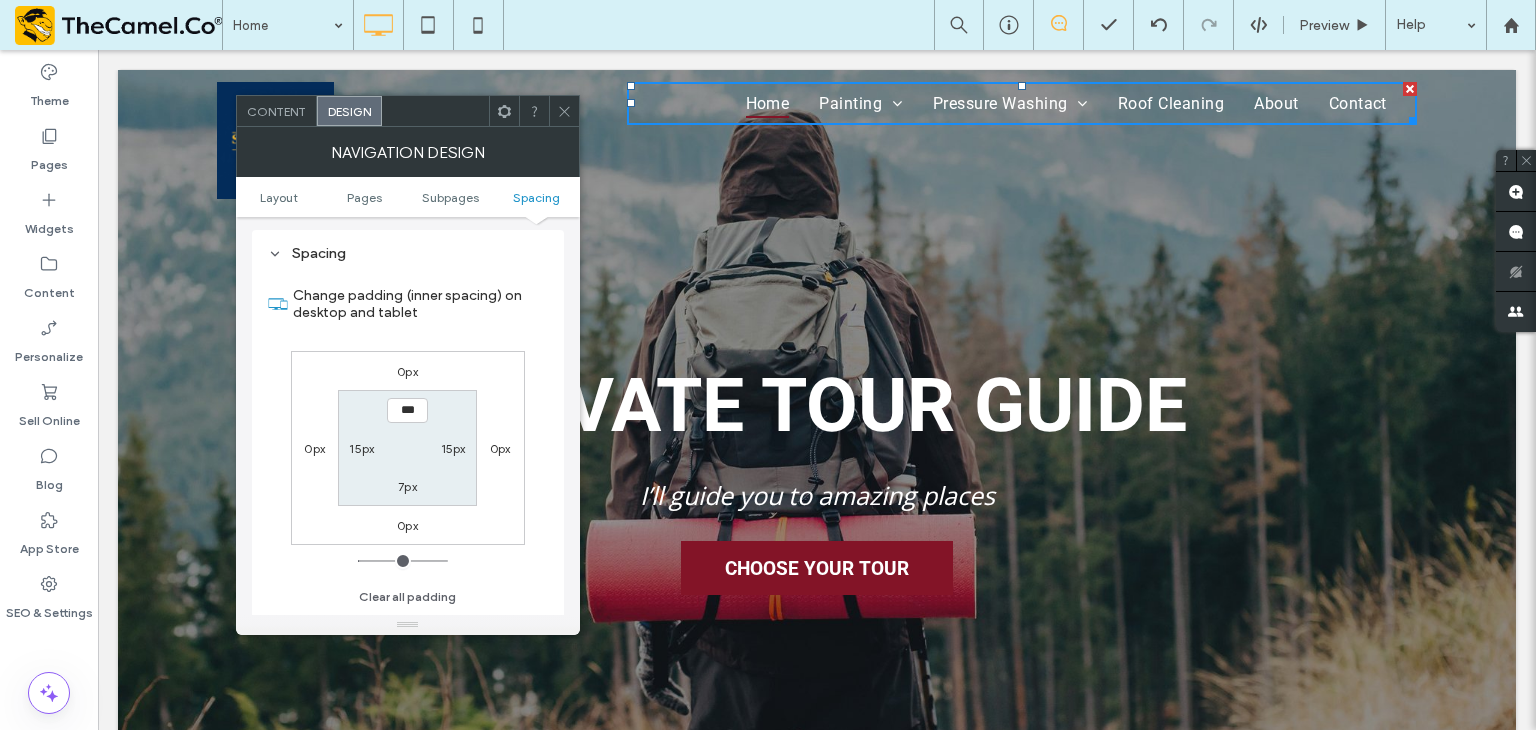 type on "*" 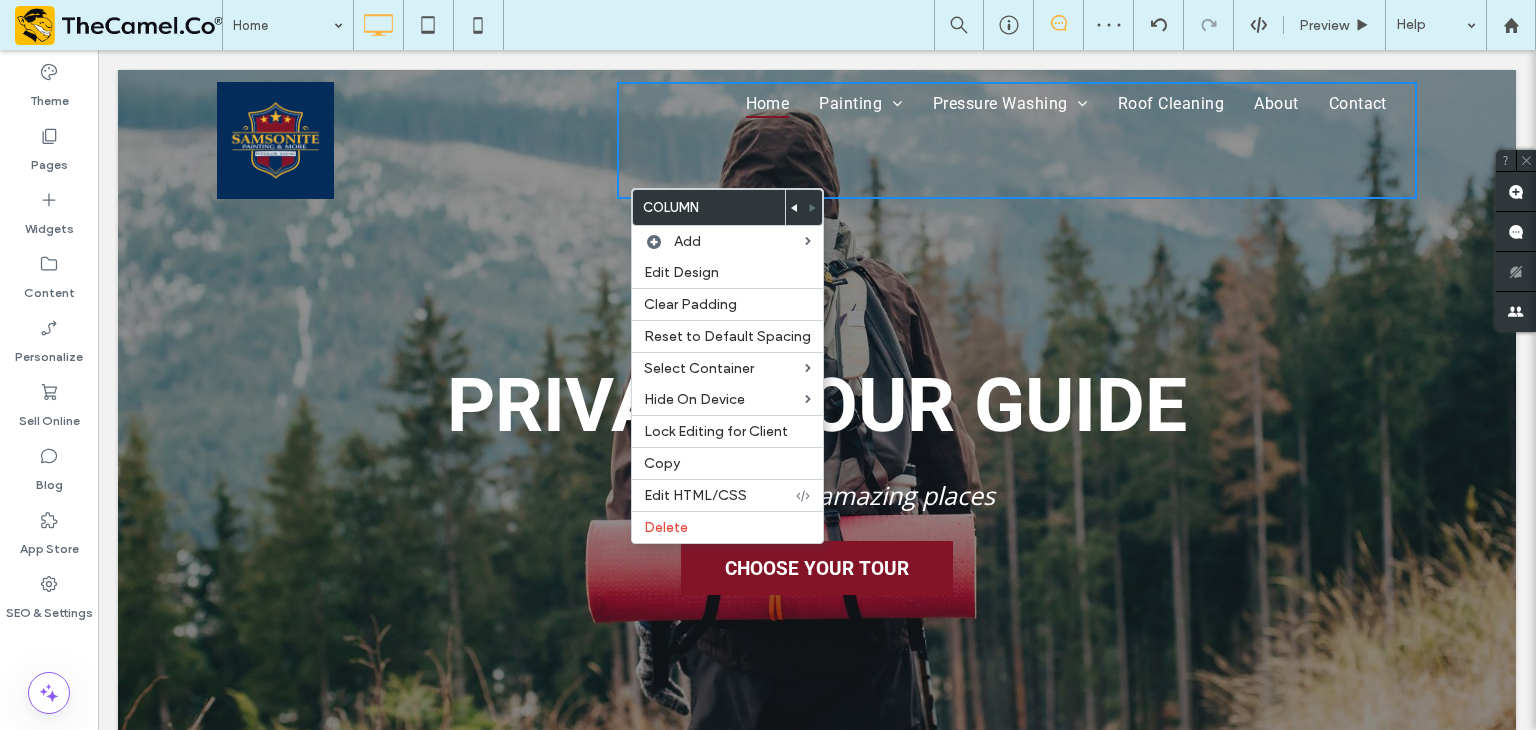 click on "PRIVATE TOUR GUIDE
I’ll guide you to amazing places
CHOOSE YOUR TOUR
Click To Paste
Row + Add Section" at bounding box center [817, 437] 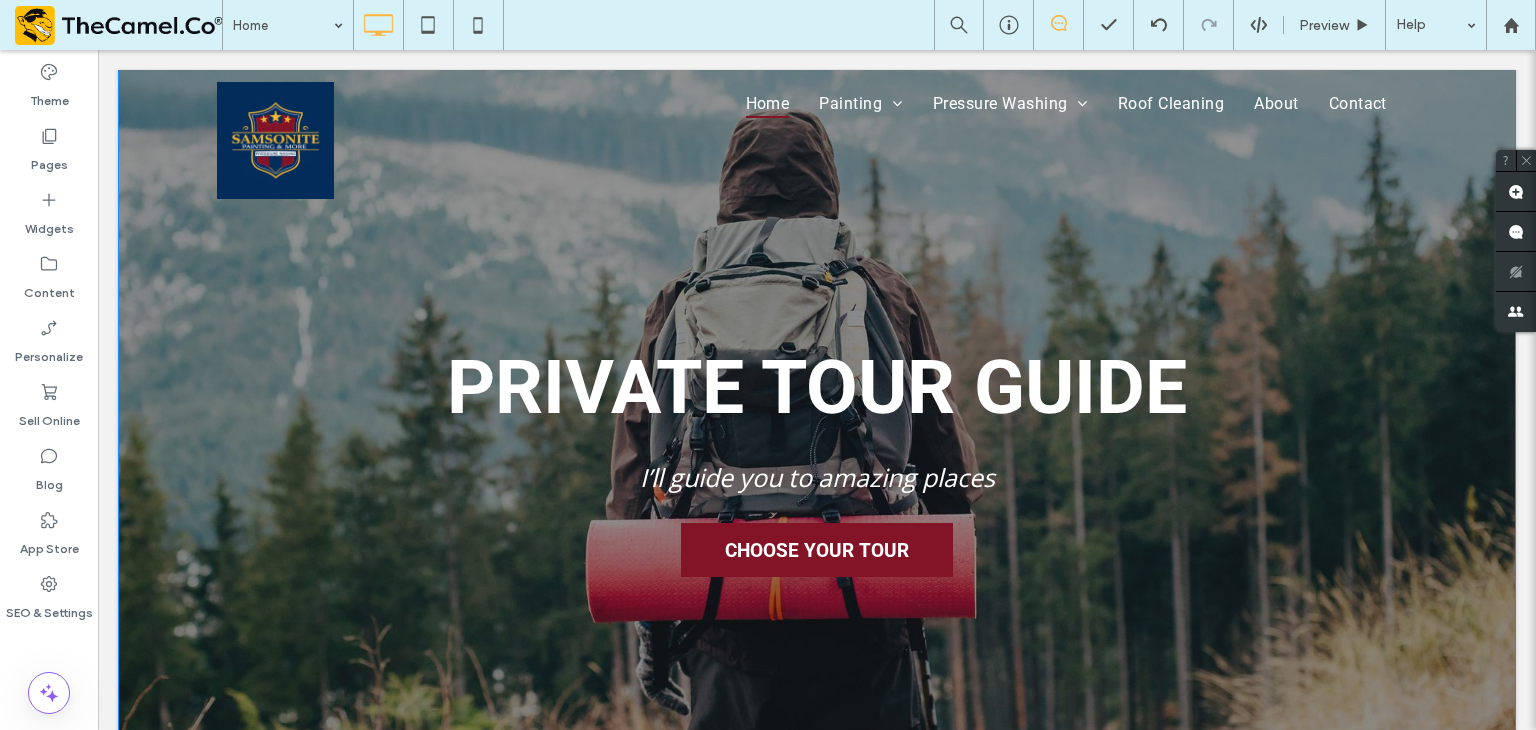 scroll, scrollTop: 0, scrollLeft: 0, axis: both 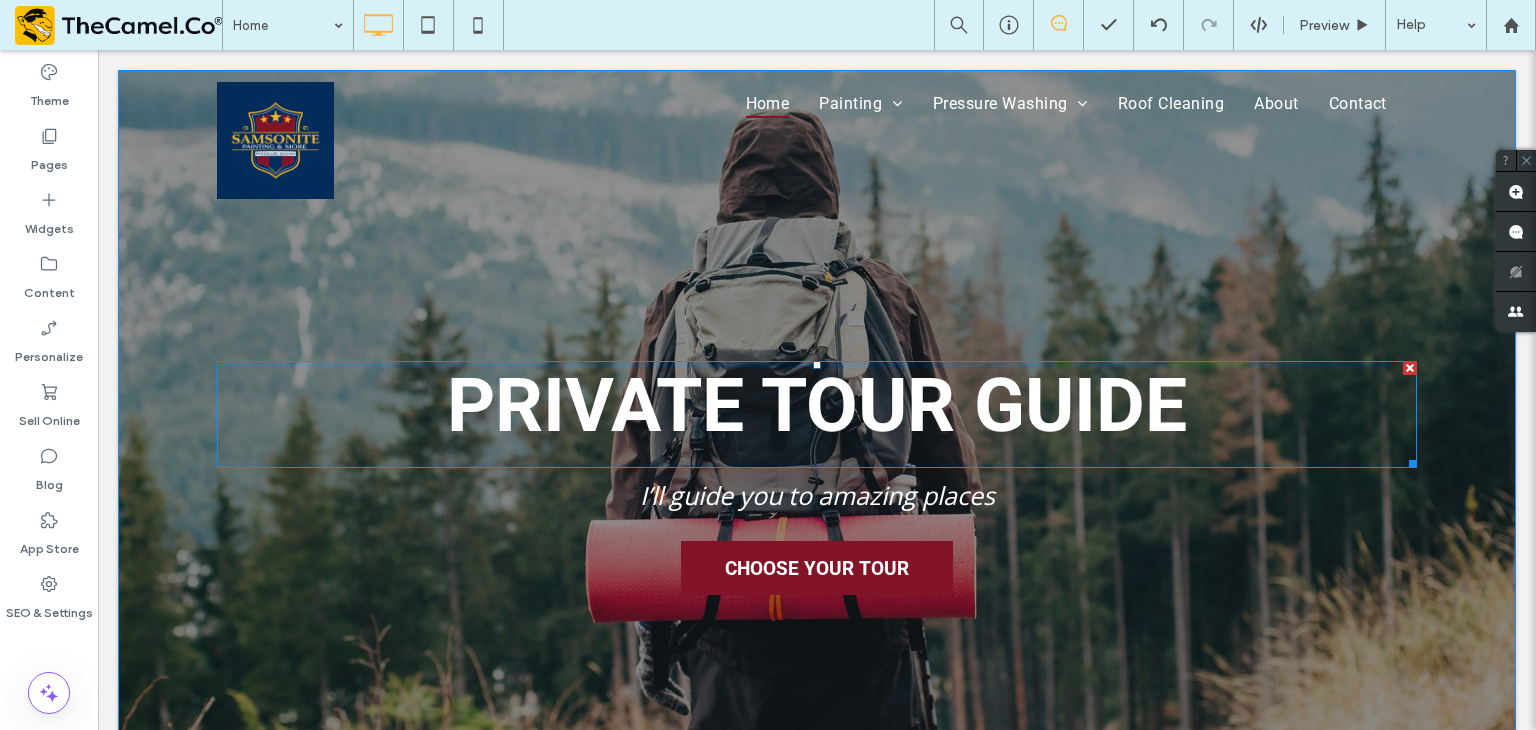 click on "PRIVATE TOUR GUIDE" at bounding box center (817, 405) 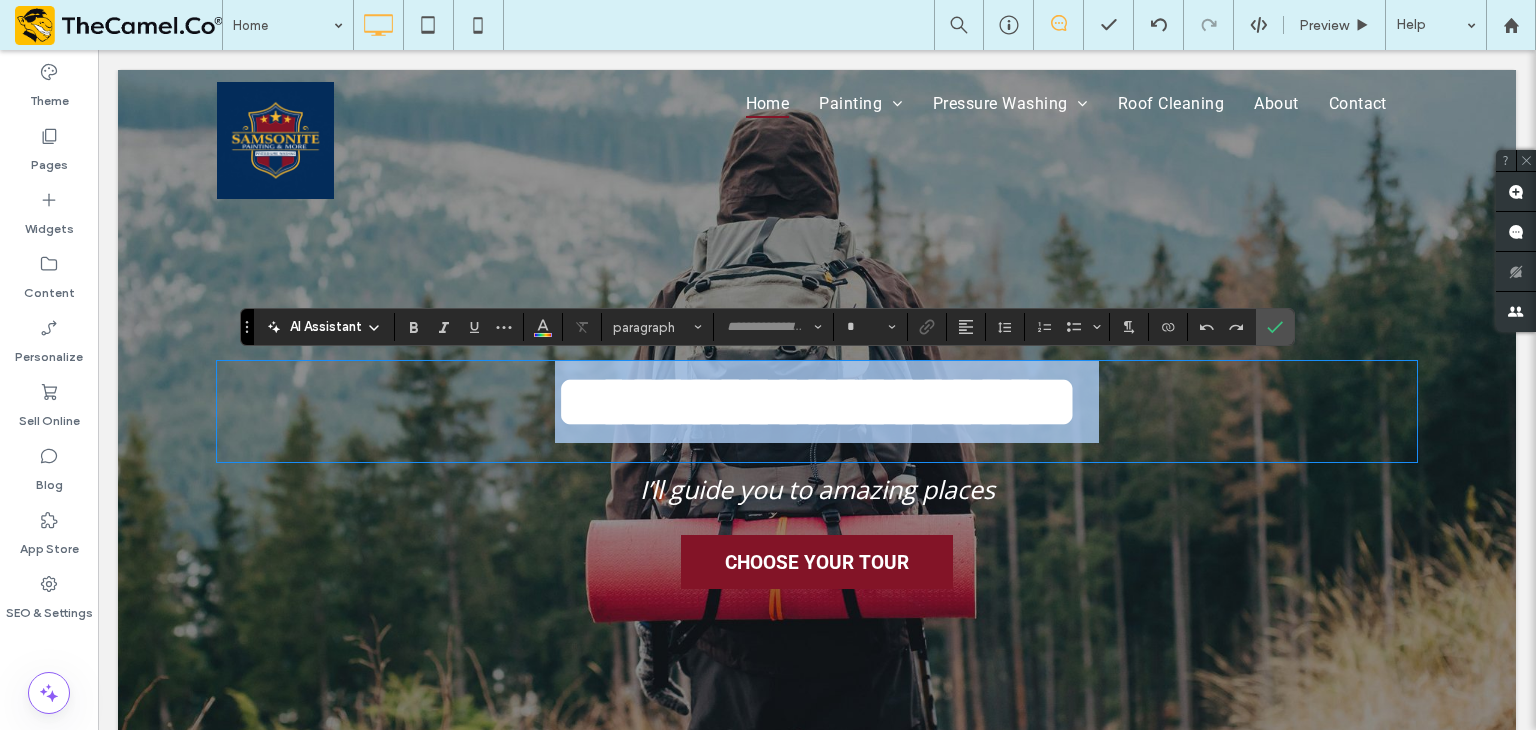type on "******" 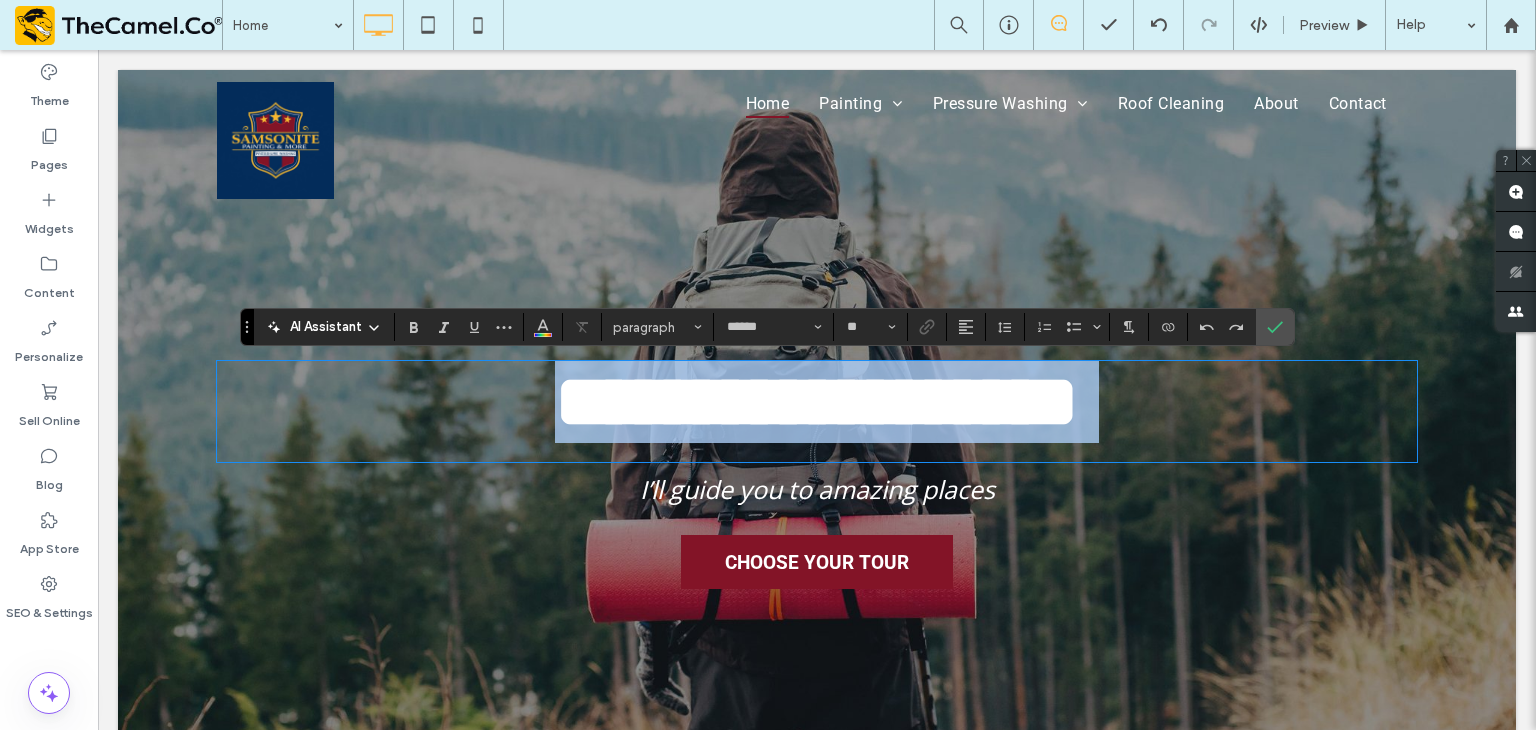 click on "**********" at bounding box center (817, 401) 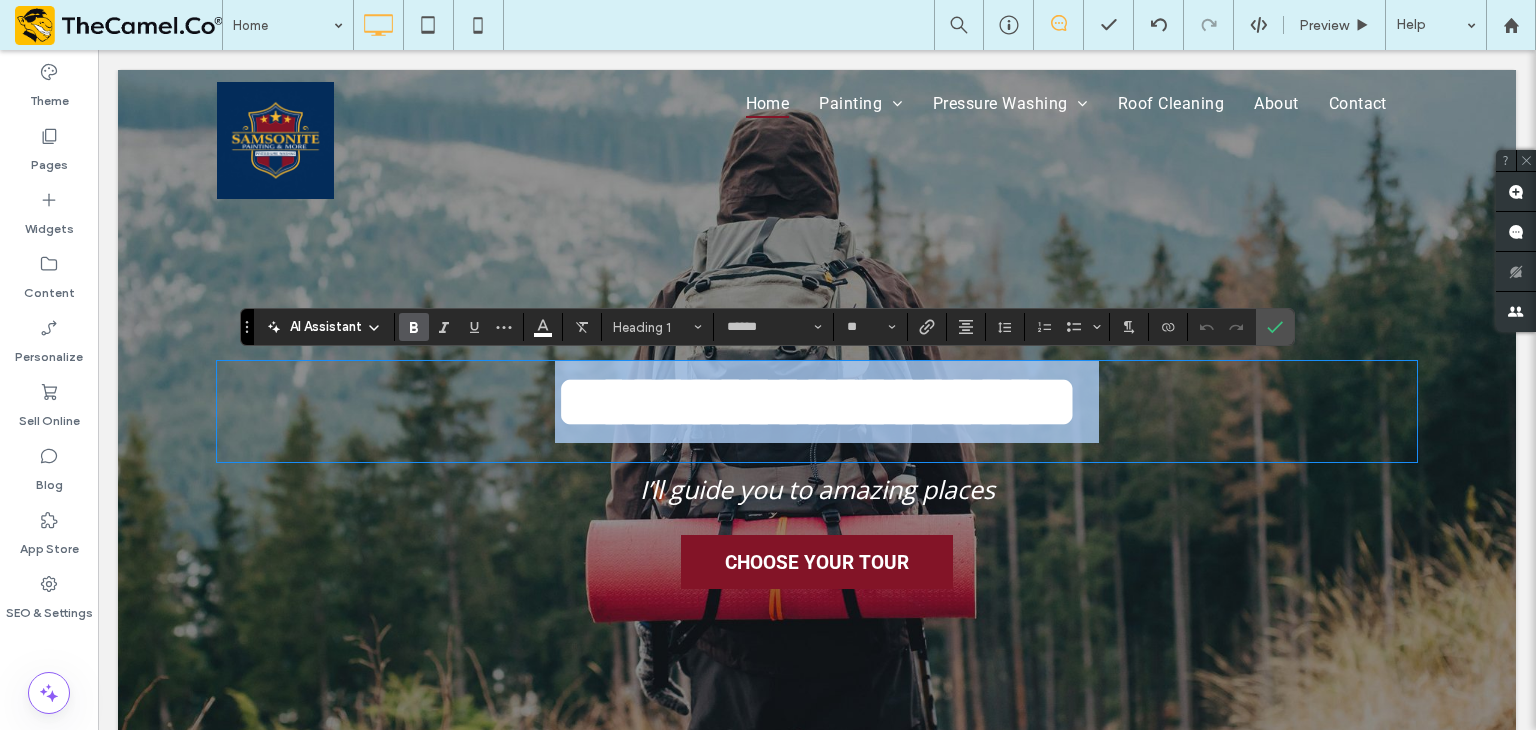 click on "**********" at bounding box center (817, 402) 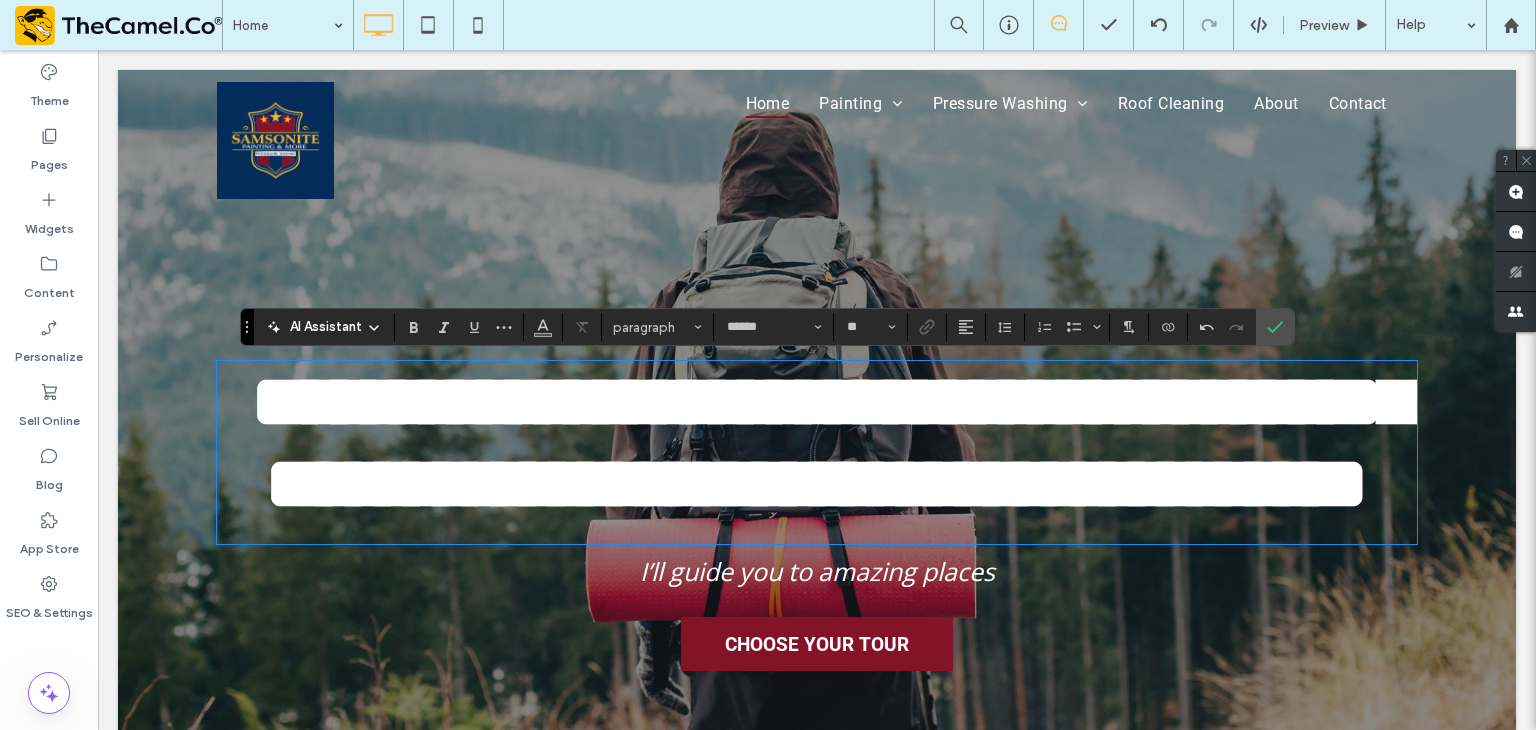 type on "**" 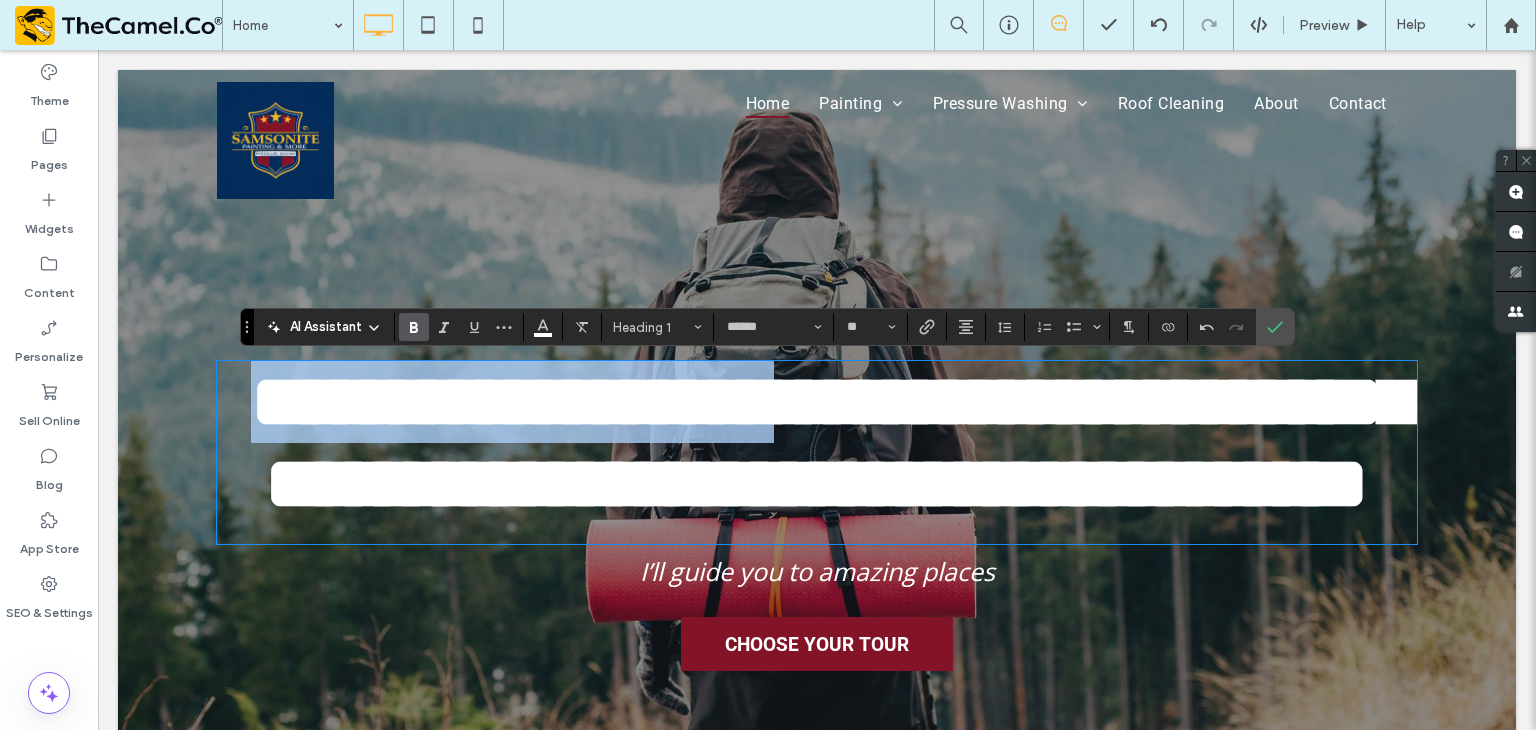 drag, startPoint x: 972, startPoint y: 408, endPoint x: 177, endPoint y: 445, distance: 795.86053 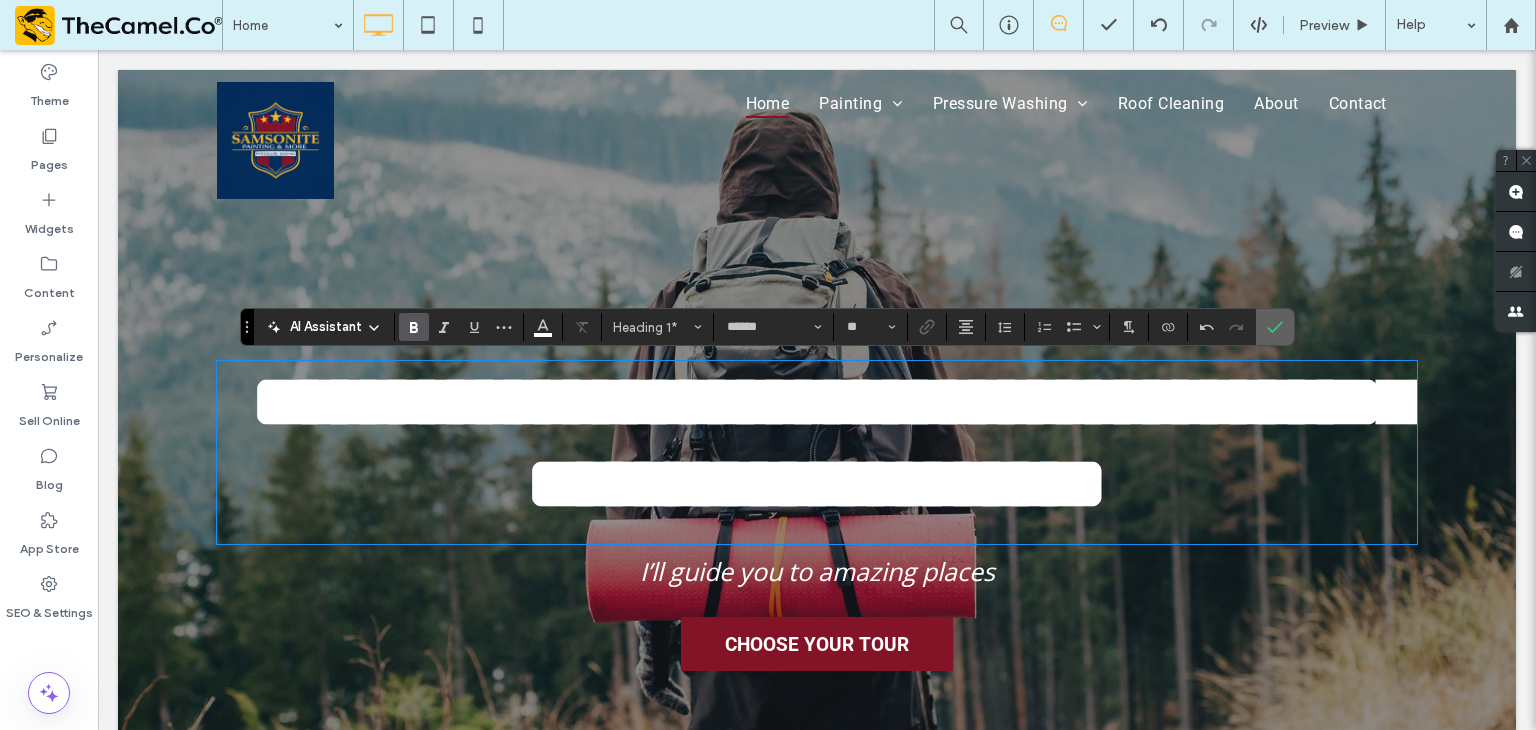 click 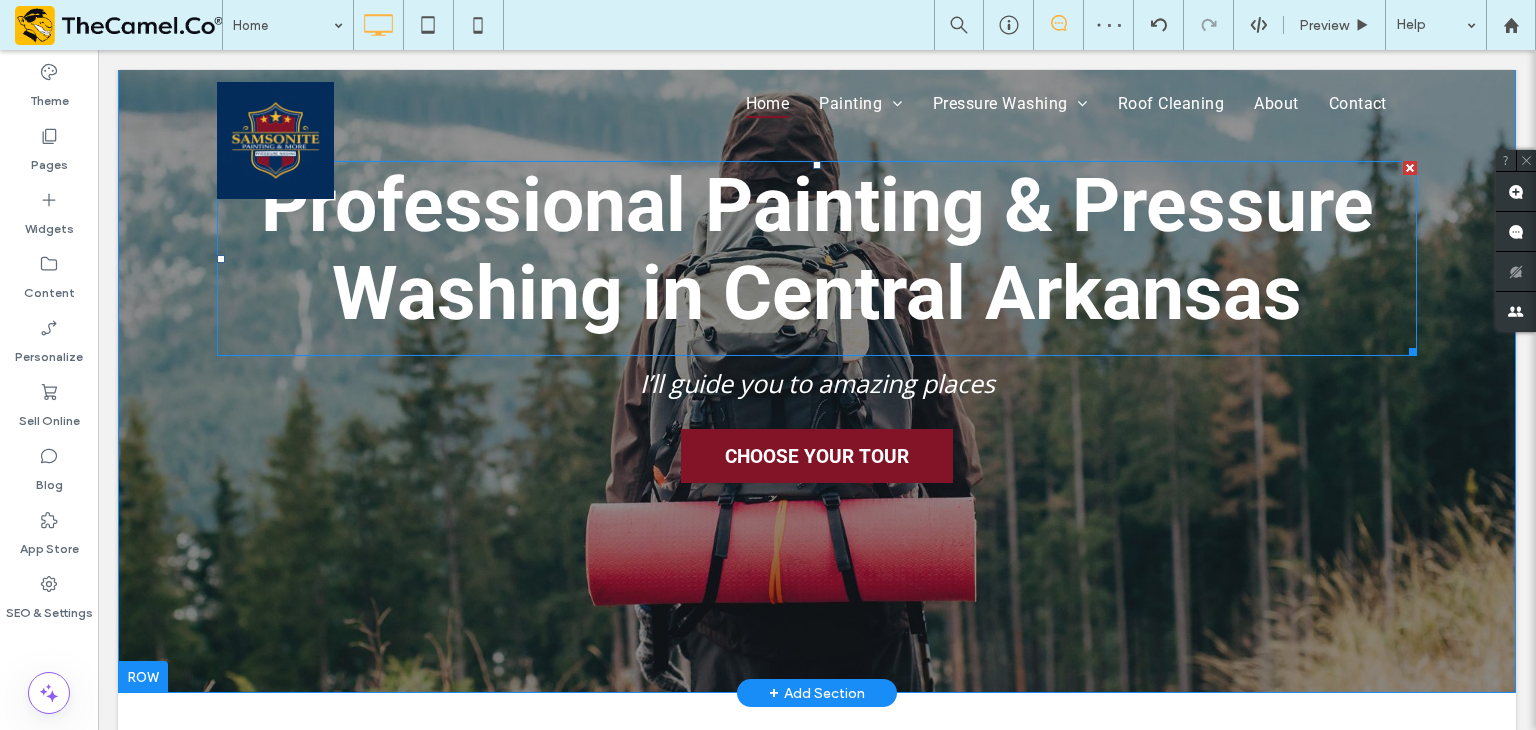 scroll, scrollTop: 0, scrollLeft: 0, axis: both 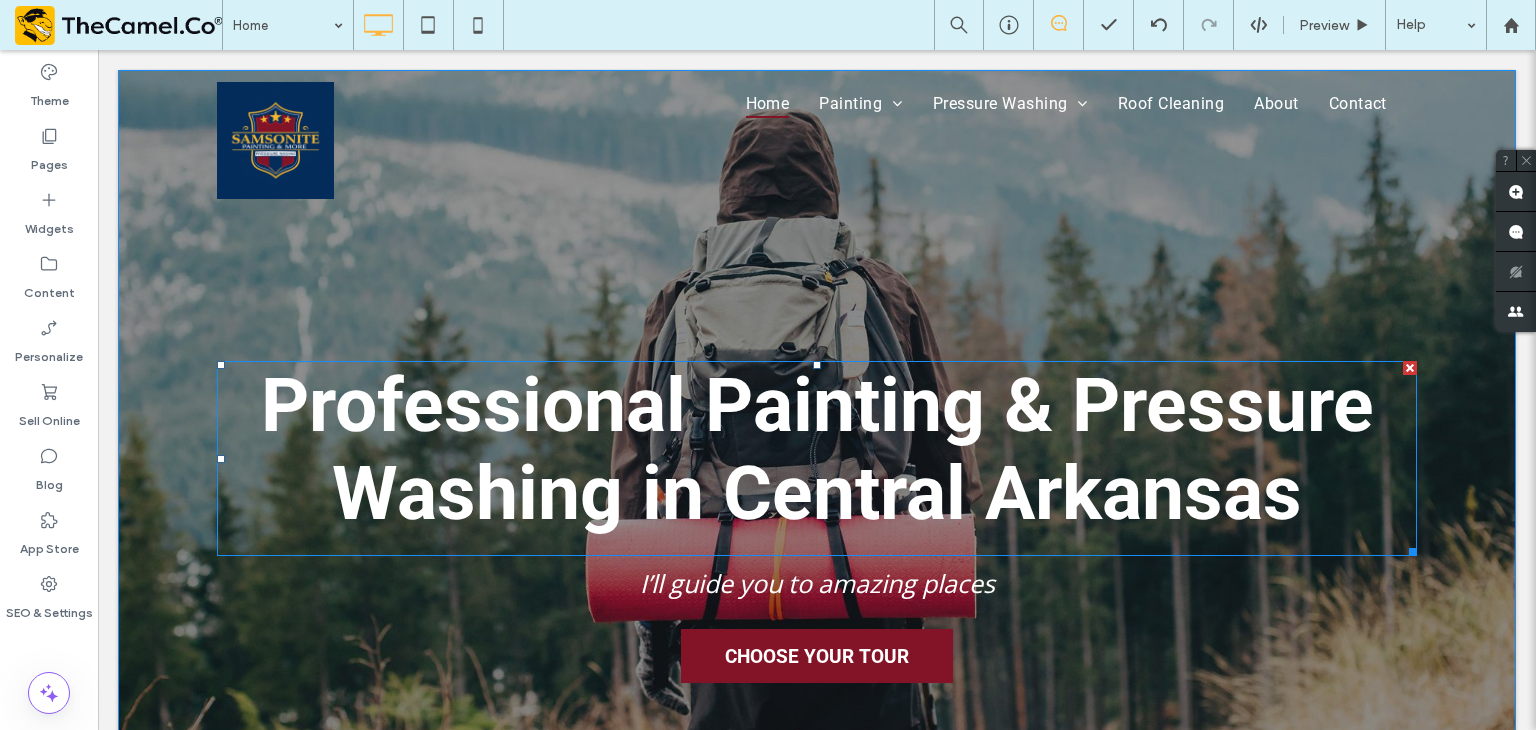 click on "Professional Painting & Pressure Washing in Central Arkansas" at bounding box center [817, 449] 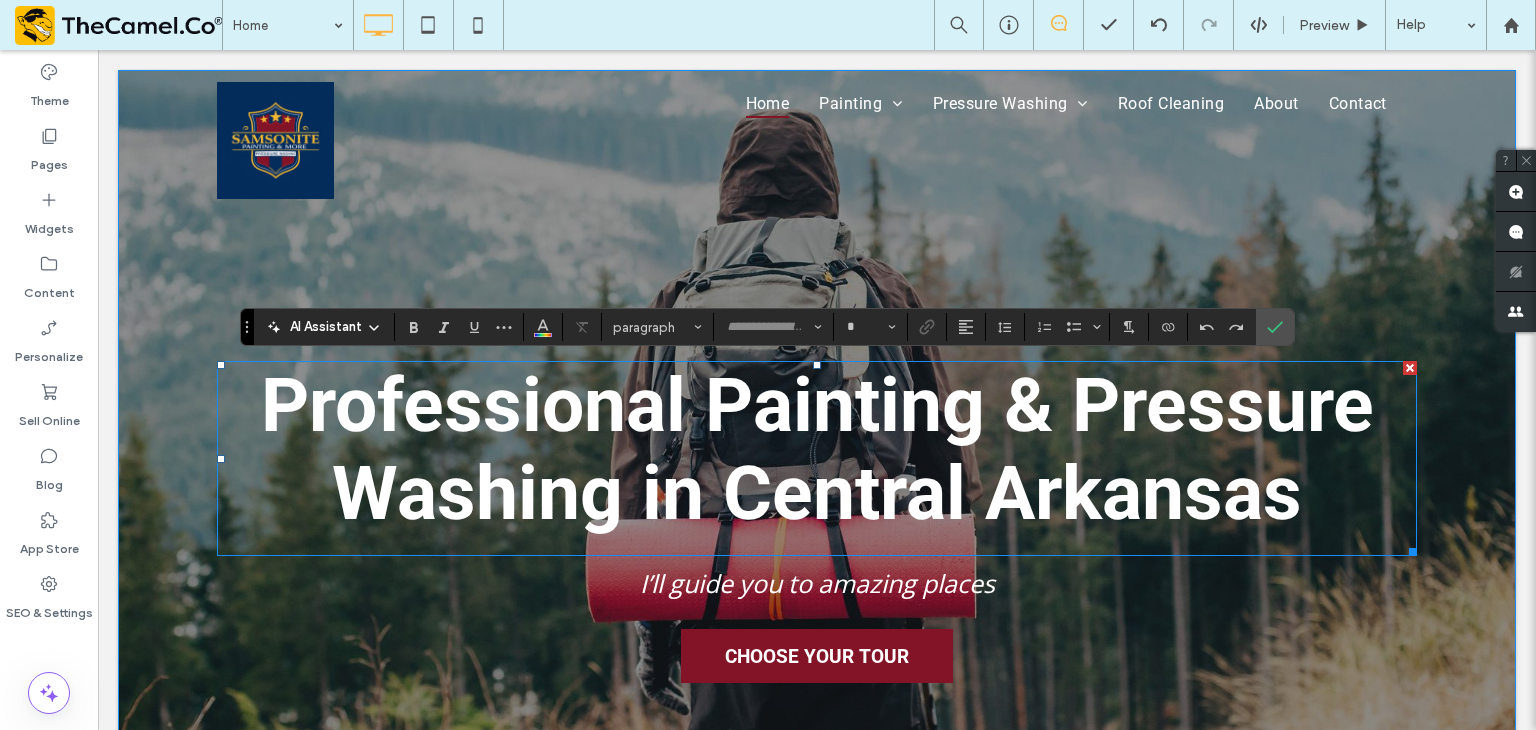 type on "******" 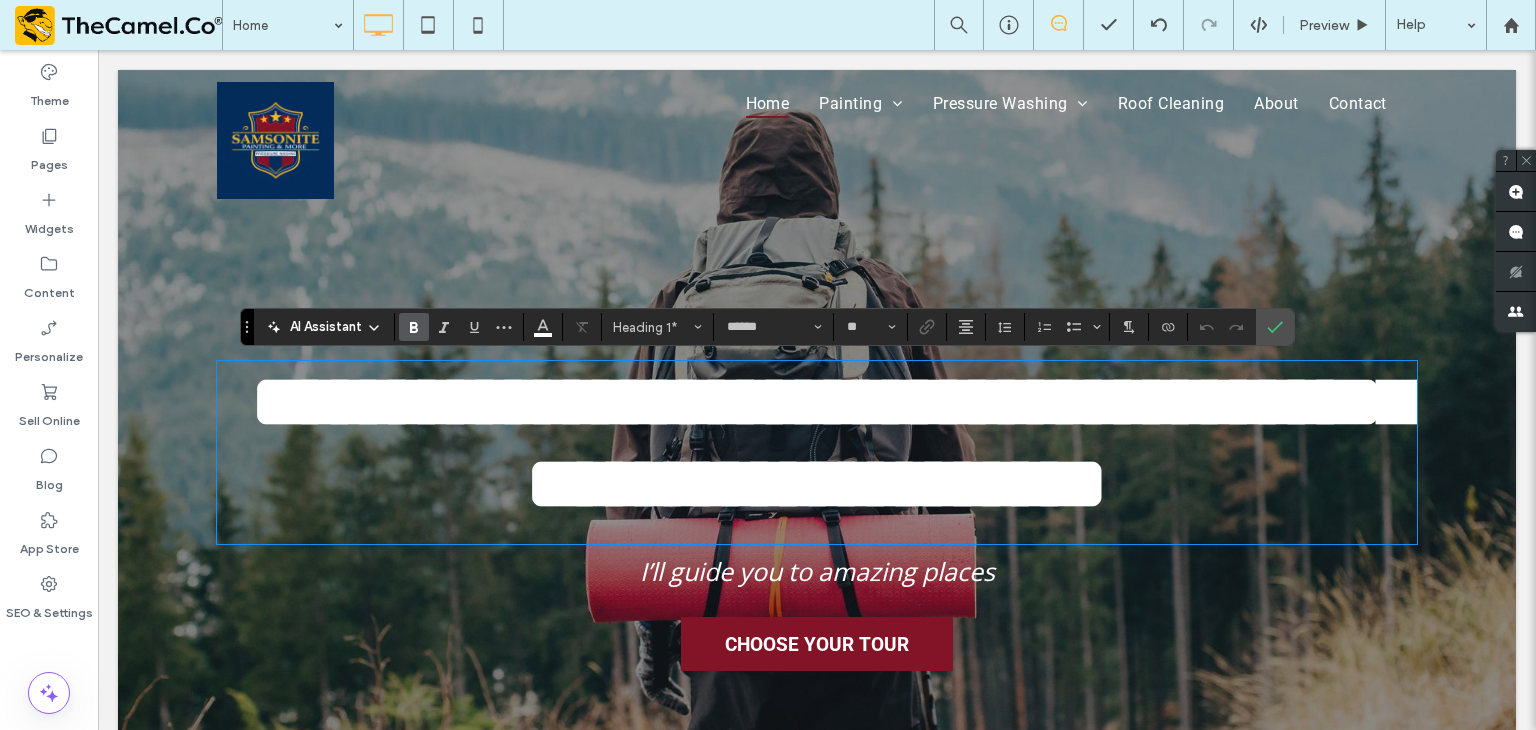 click on "**********" at bounding box center (832, 442) 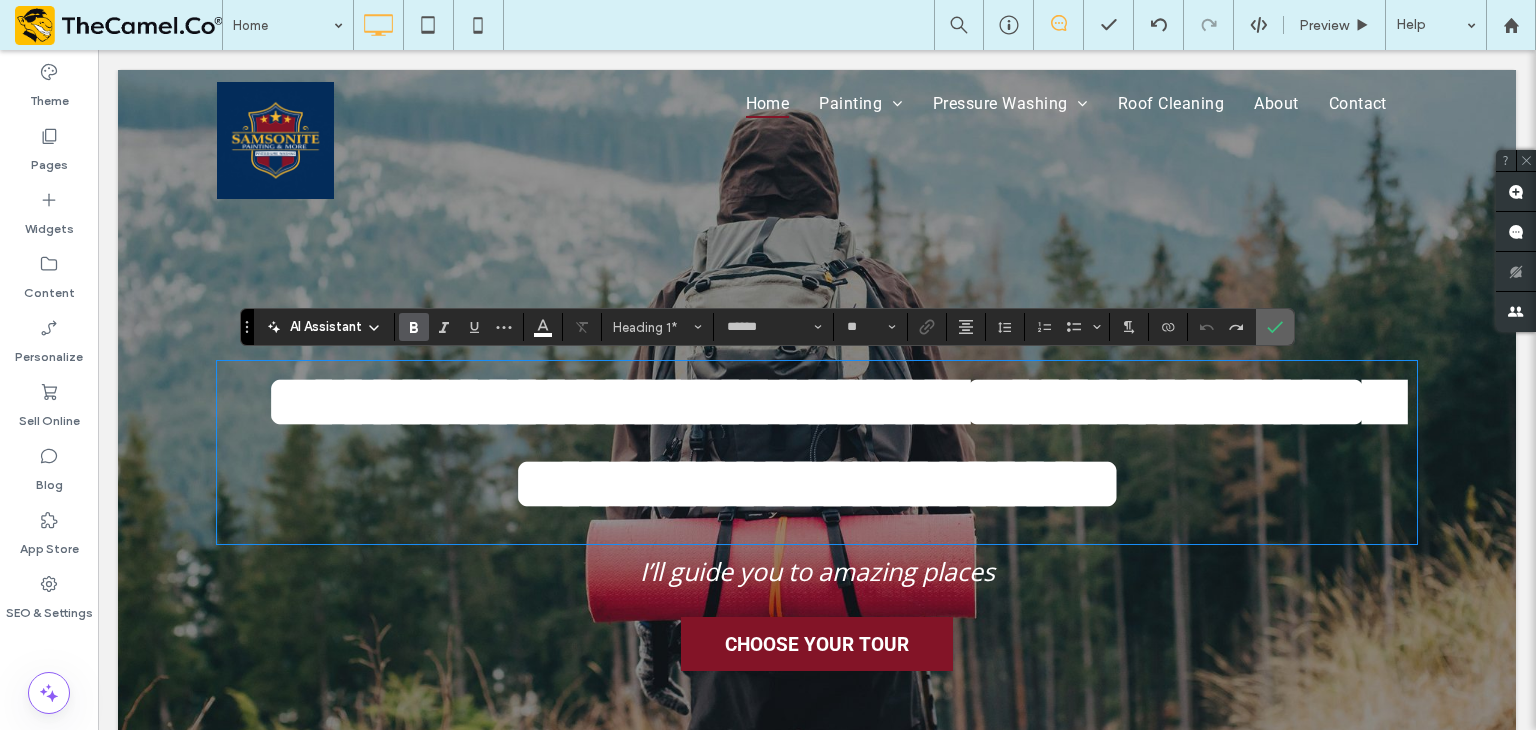 click 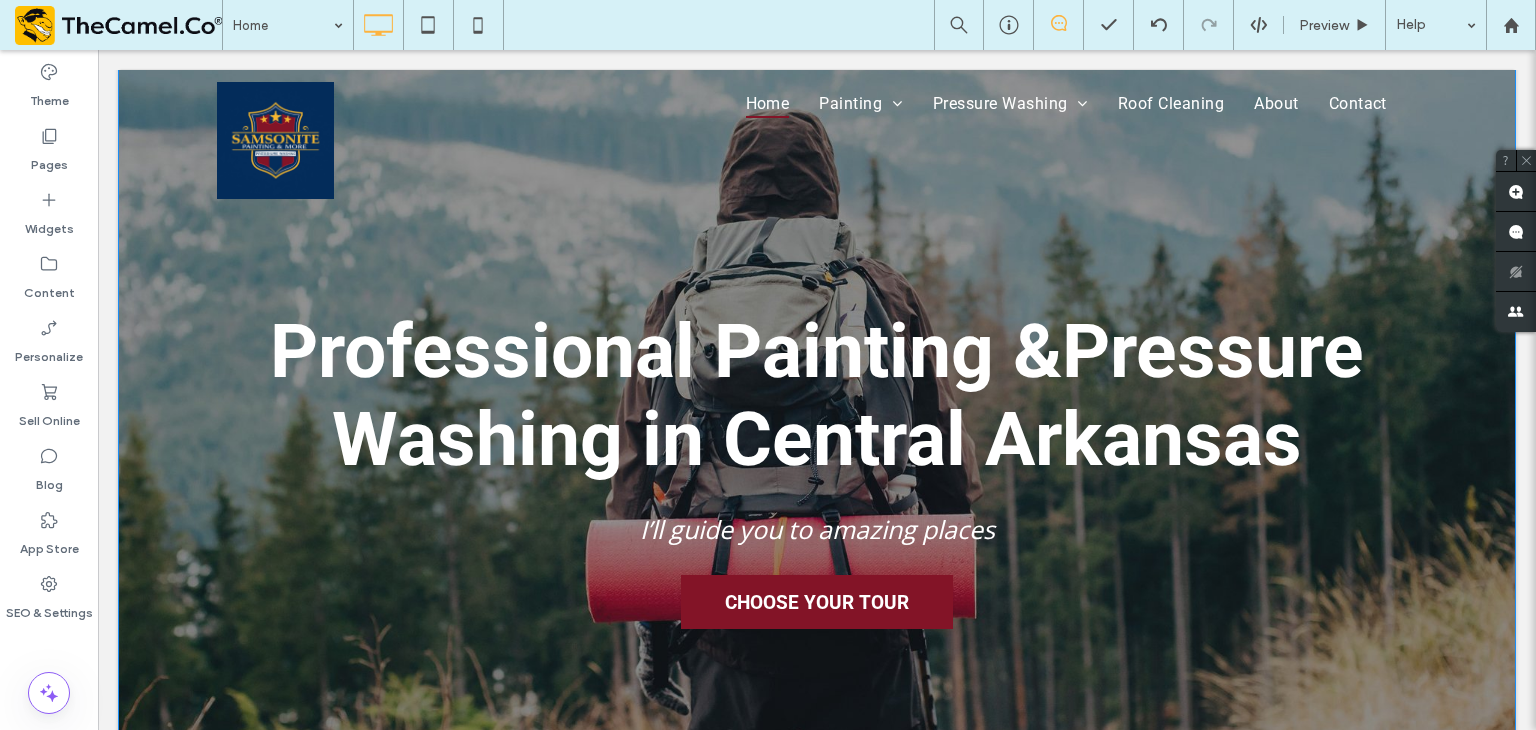 scroll, scrollTop: 100, scrollLeft: 0, axis: vertical 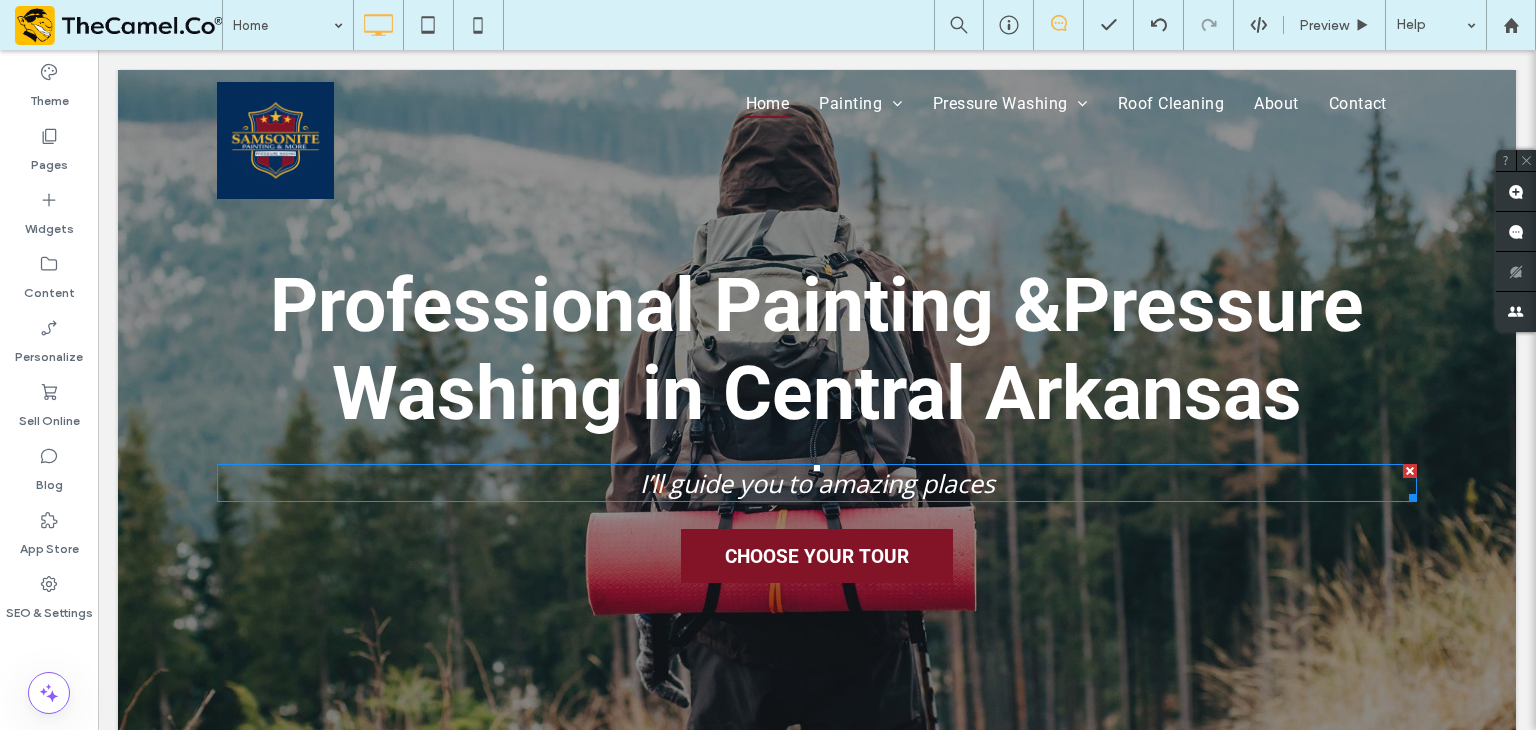 click on "I’ll guide you to amazing places" at bounding box center (817, 483) 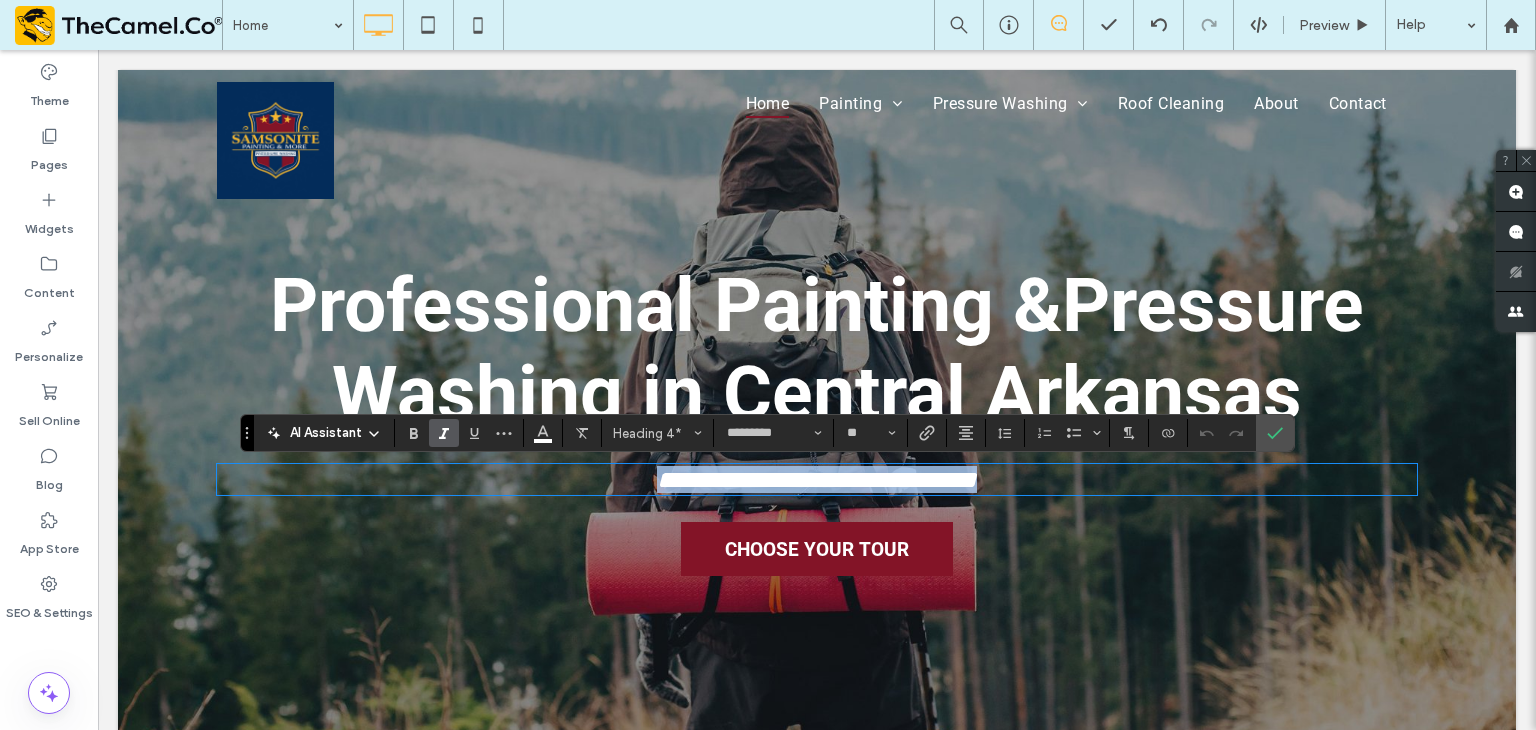 click on "**********" at bounding box center [817, 479] 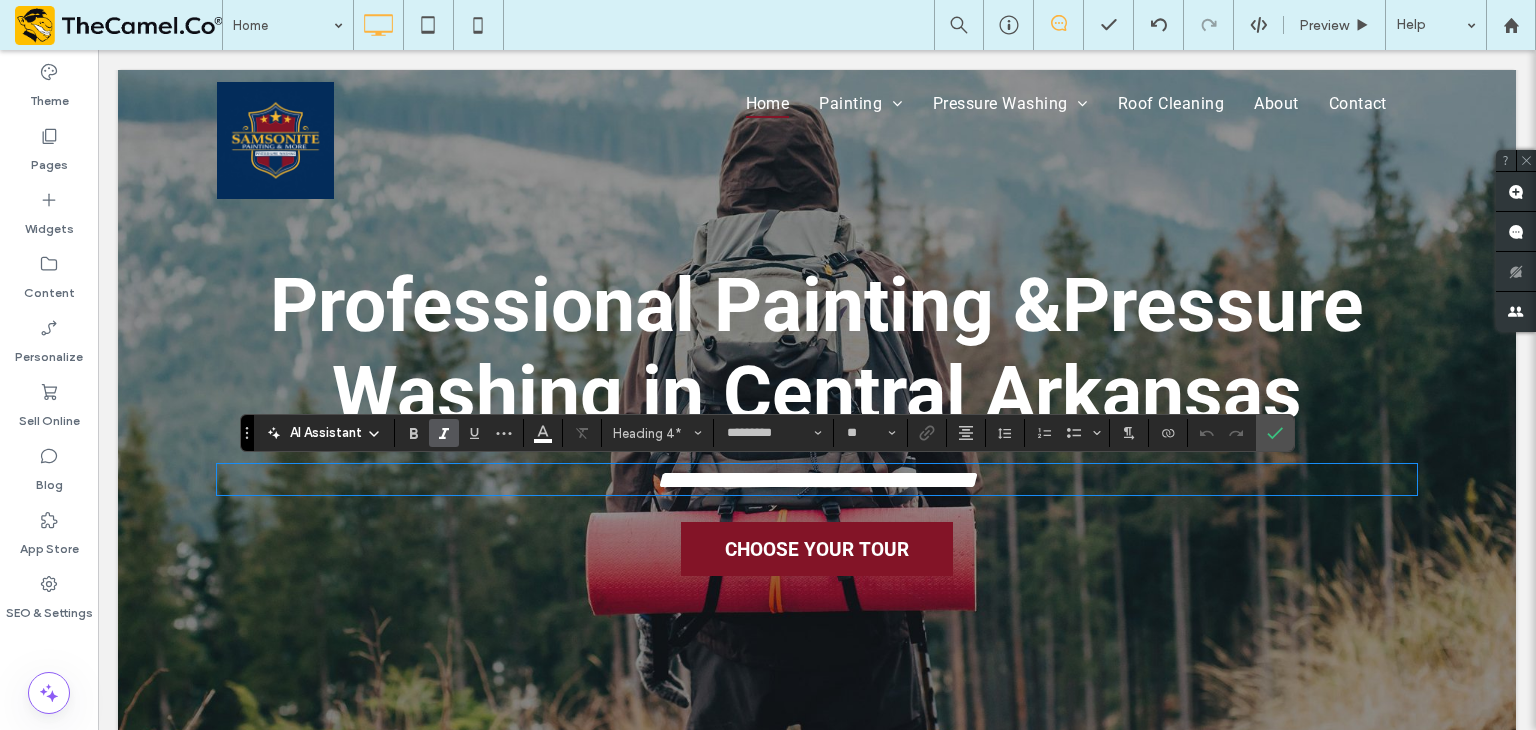 type on "******" 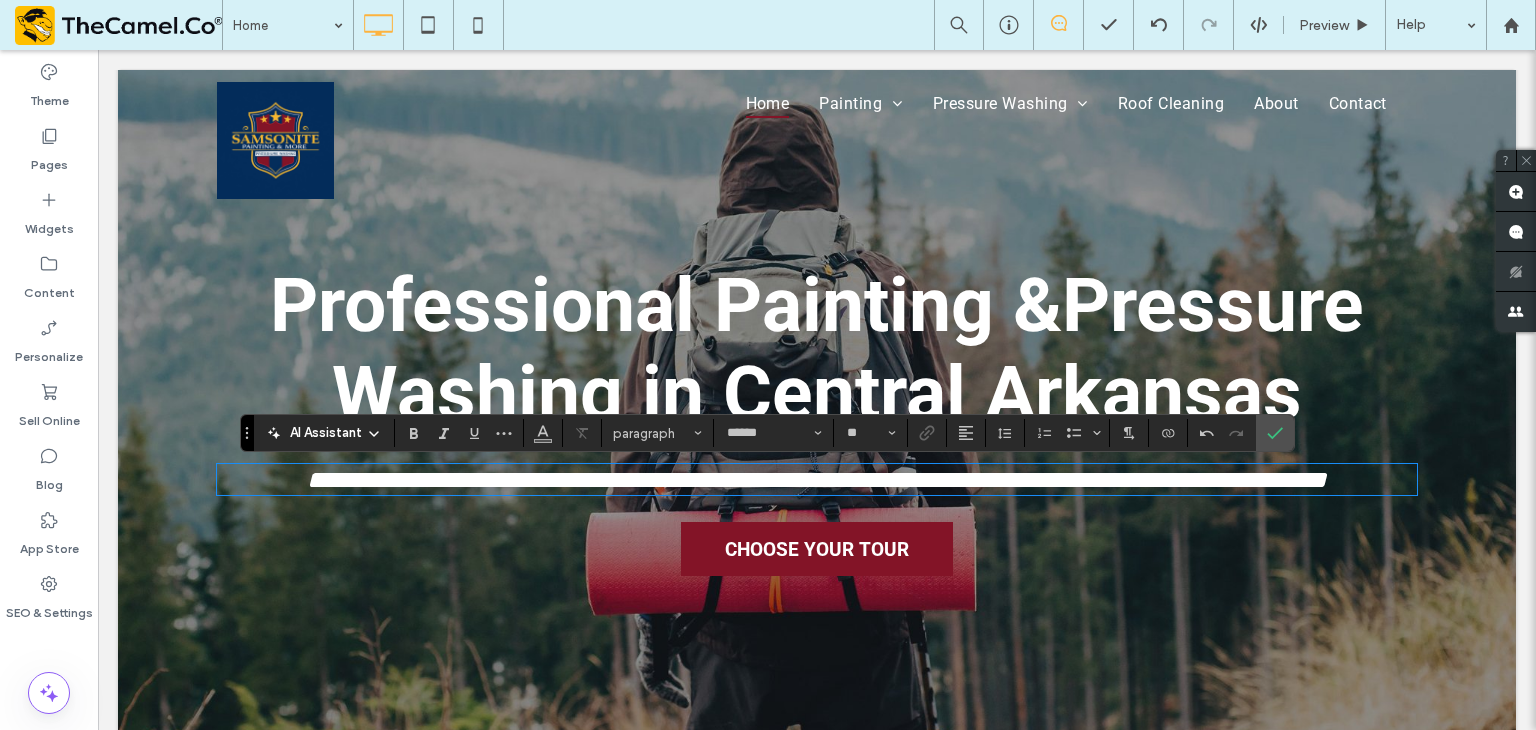 type on "*********" 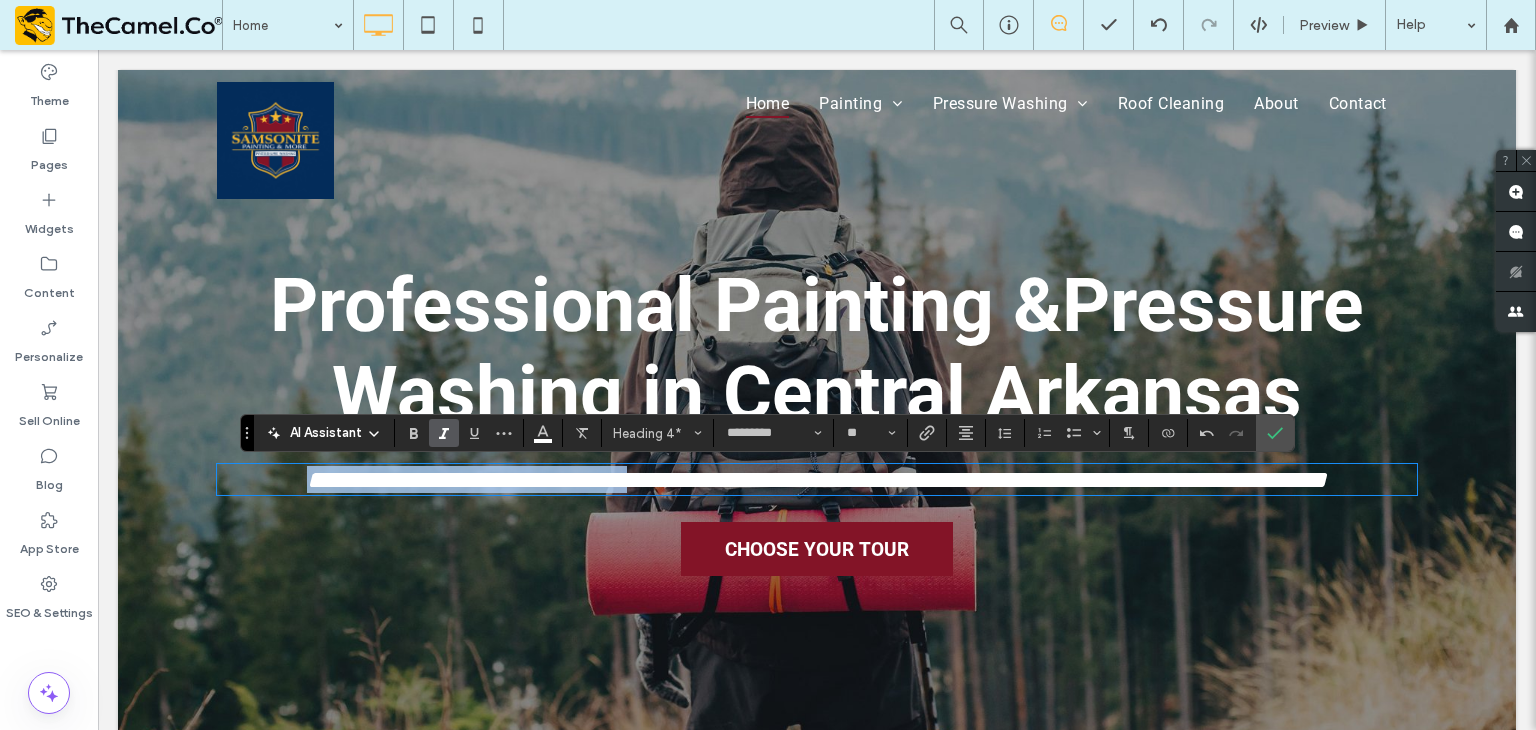 drag, startPoint x: 580, startPoint y: 492, endPoint x: 208, endPoint y: 487, distance: 372.0336 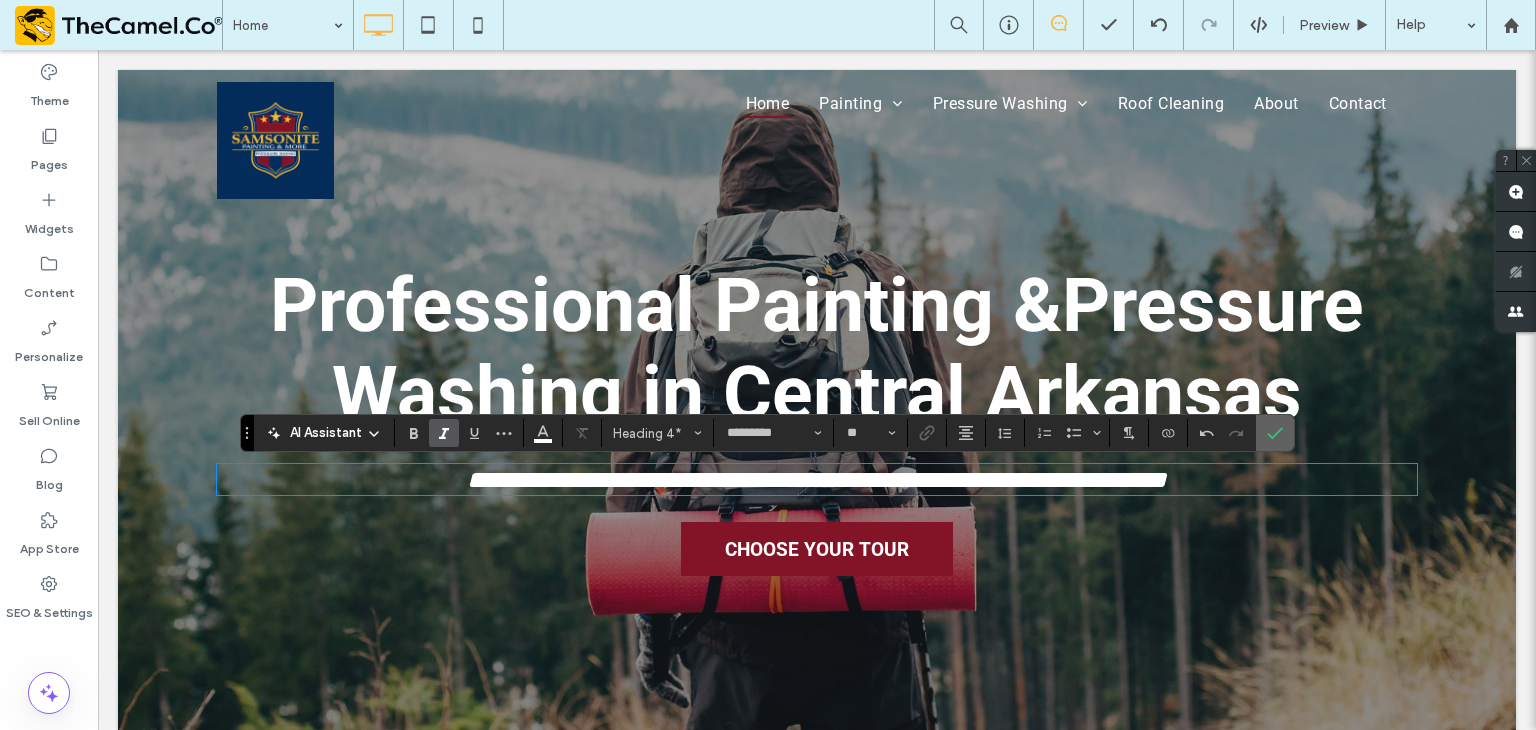 click 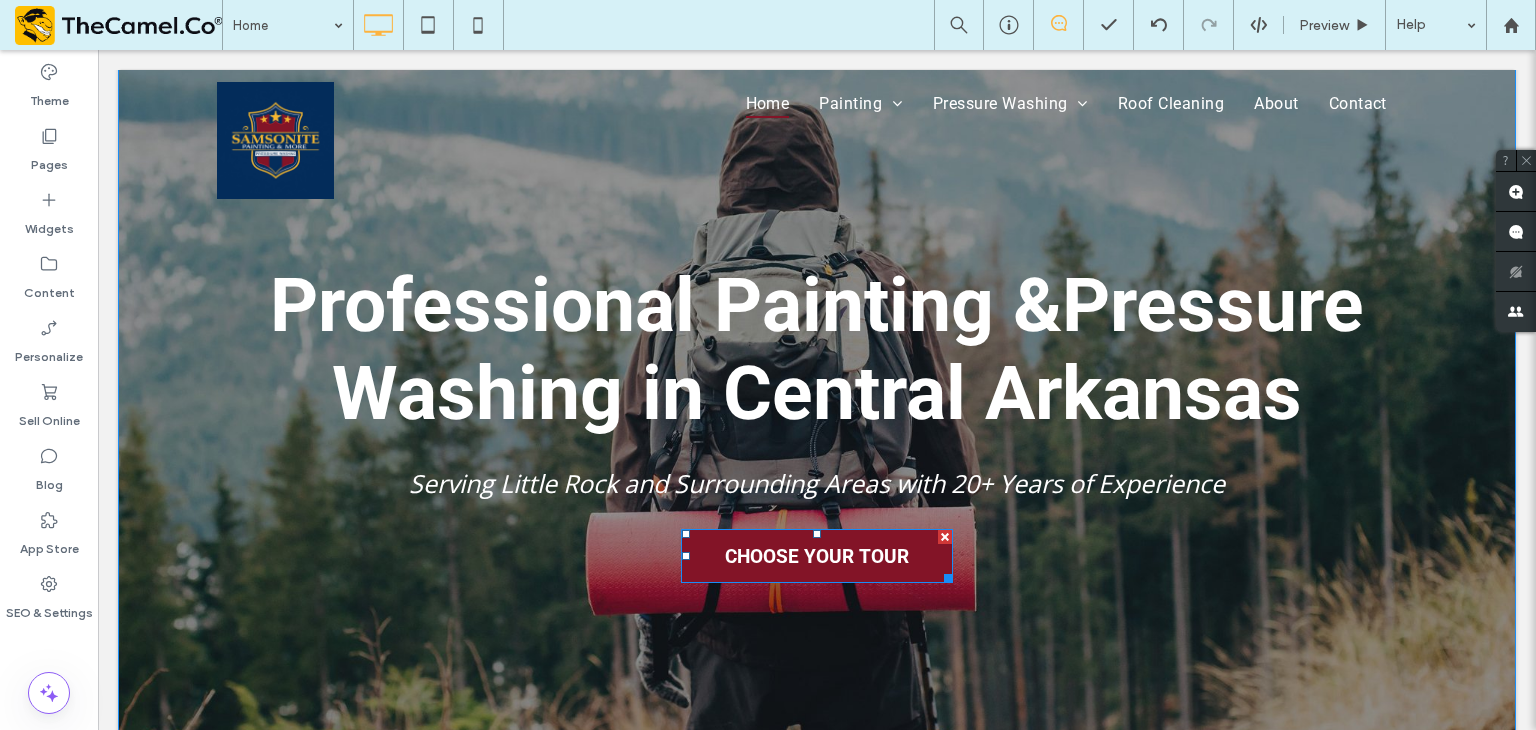 click on "CHOOSE YOUR TOUR" at bounding box center [817, 556] 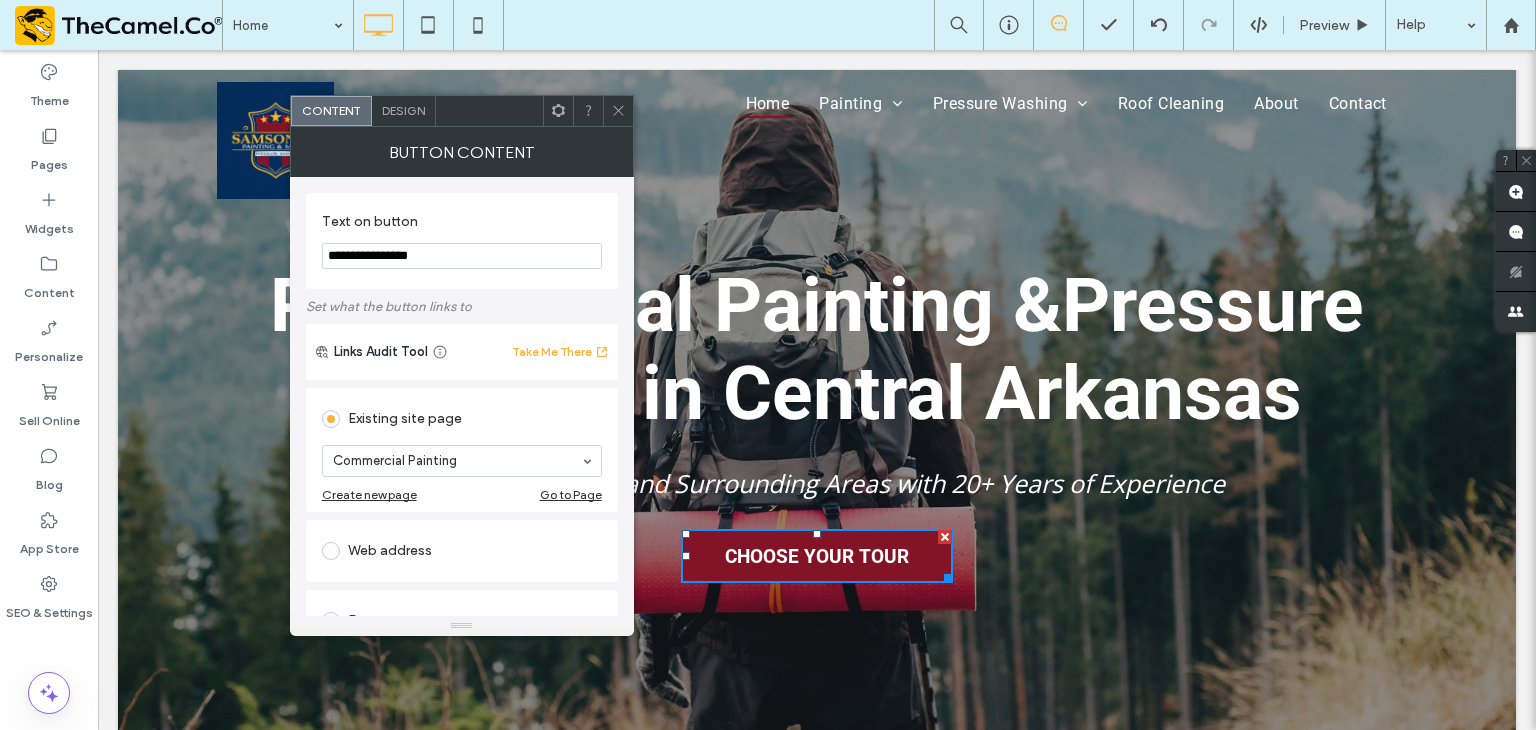 click on "**********" at bounding box center (462, 256) 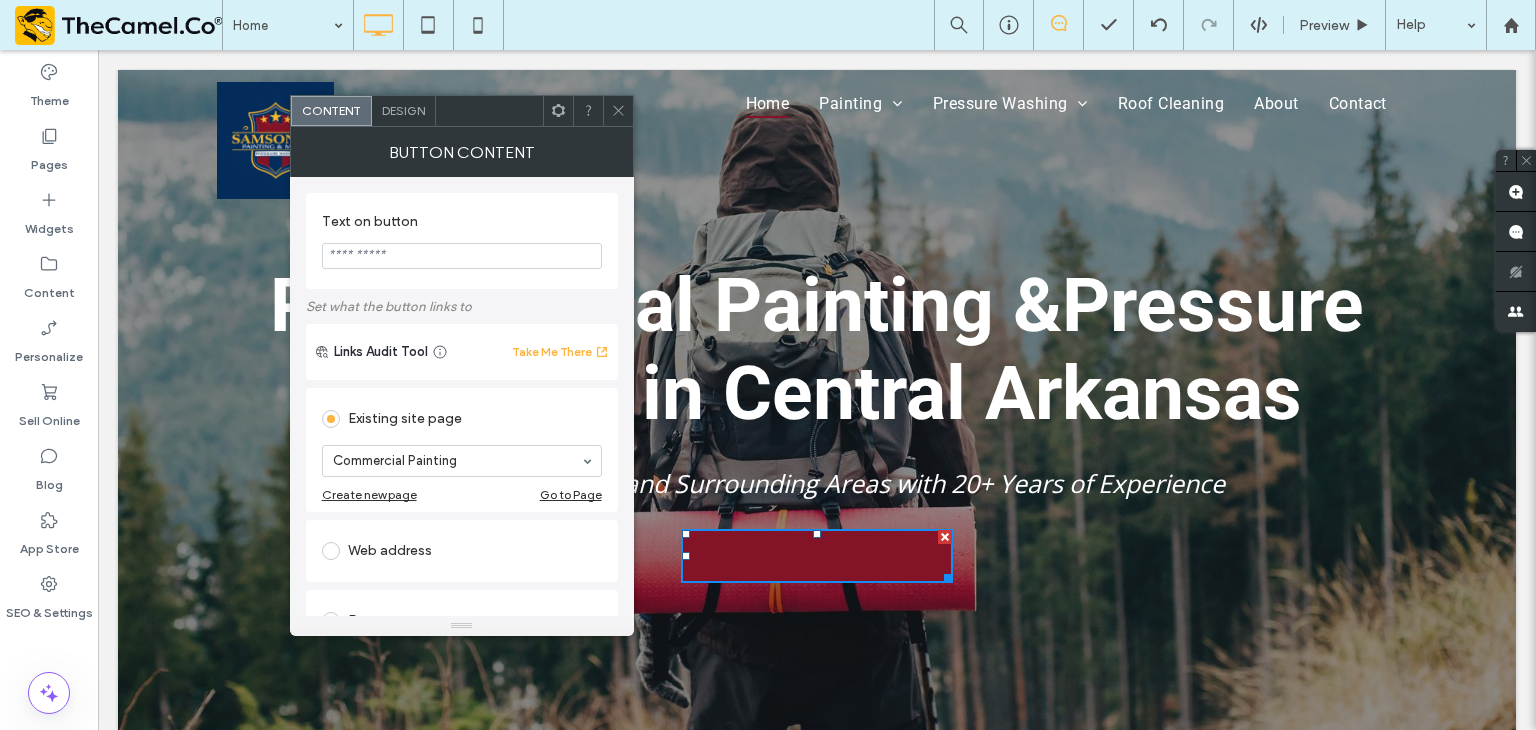 paste on "**********" 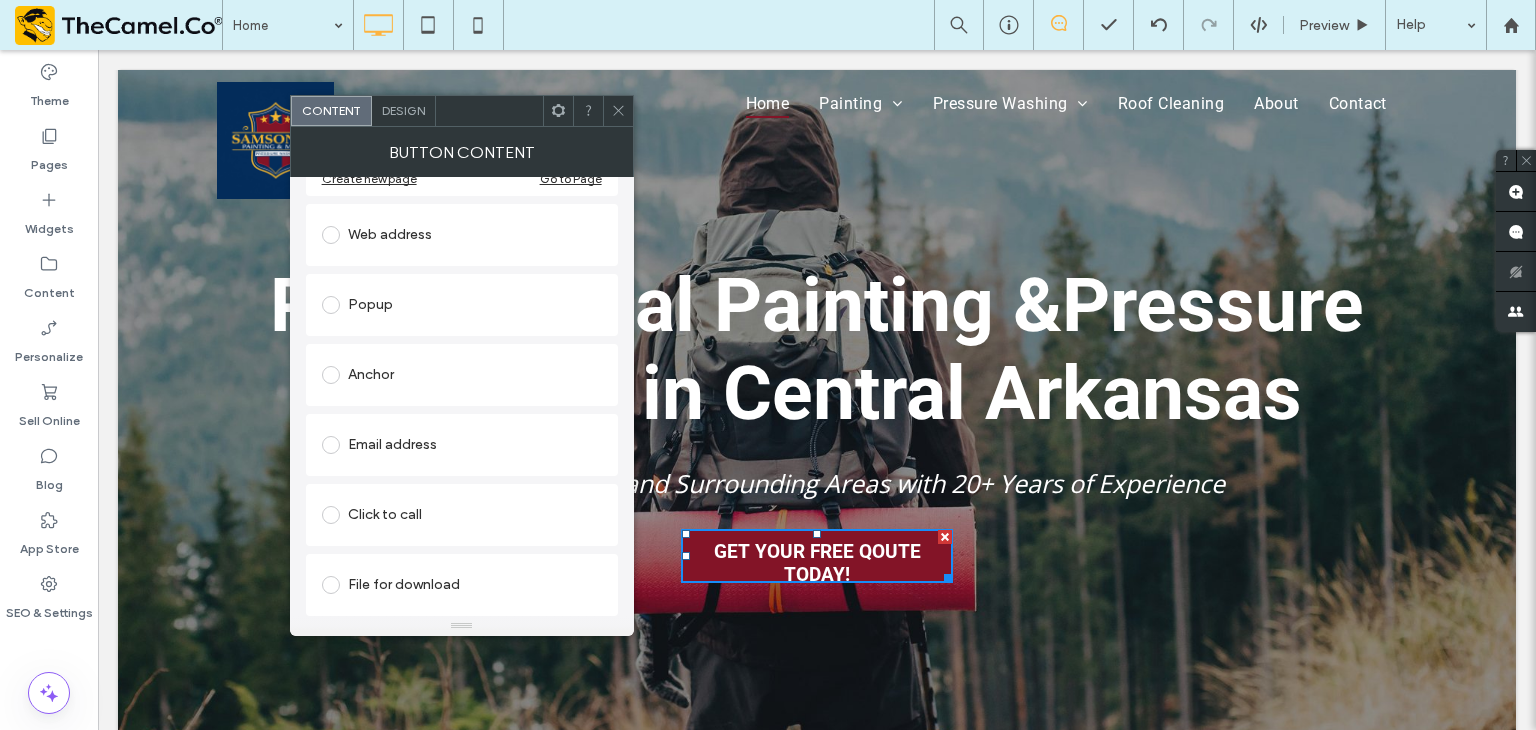 scroll, scrollTop: 317, scrollLeft: 0, axis: vertical 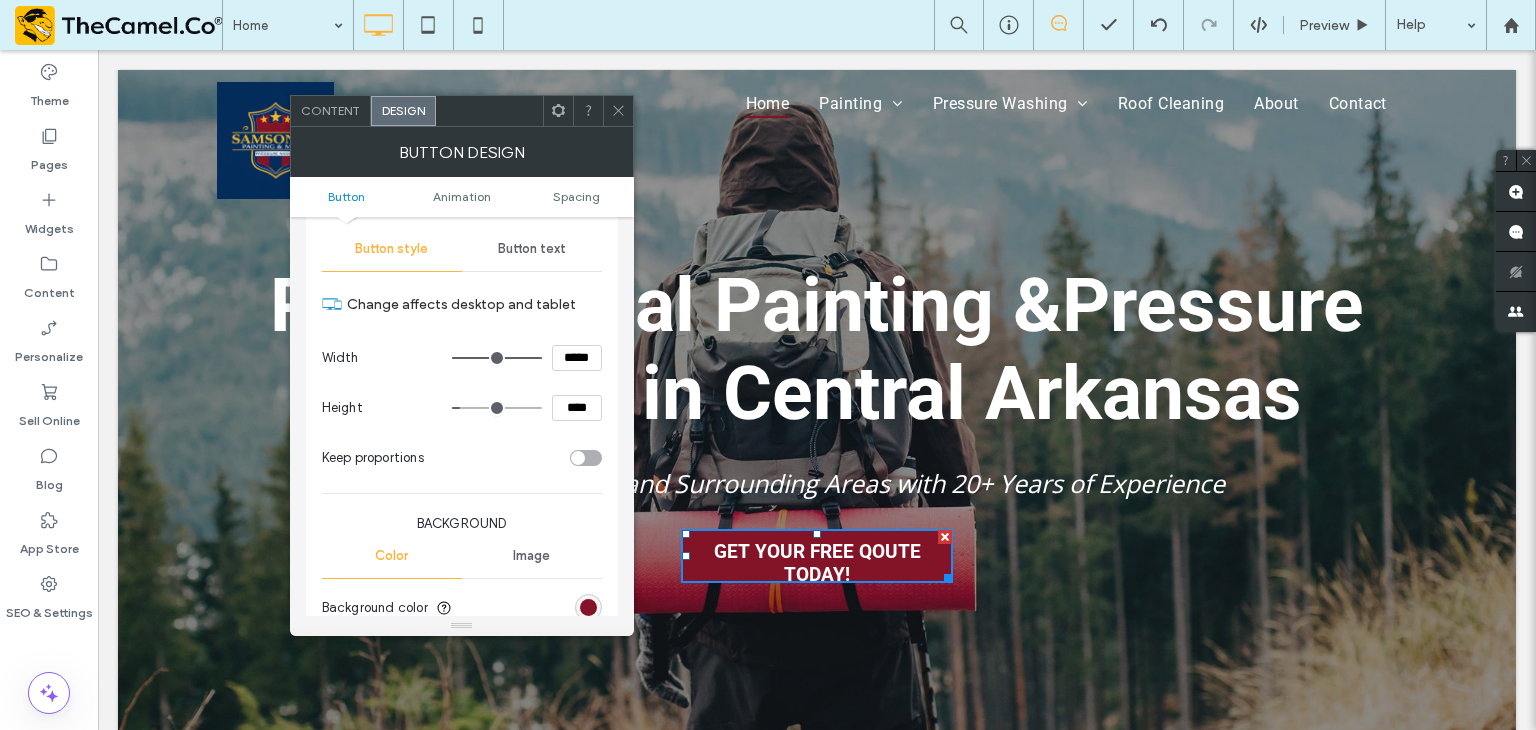 click 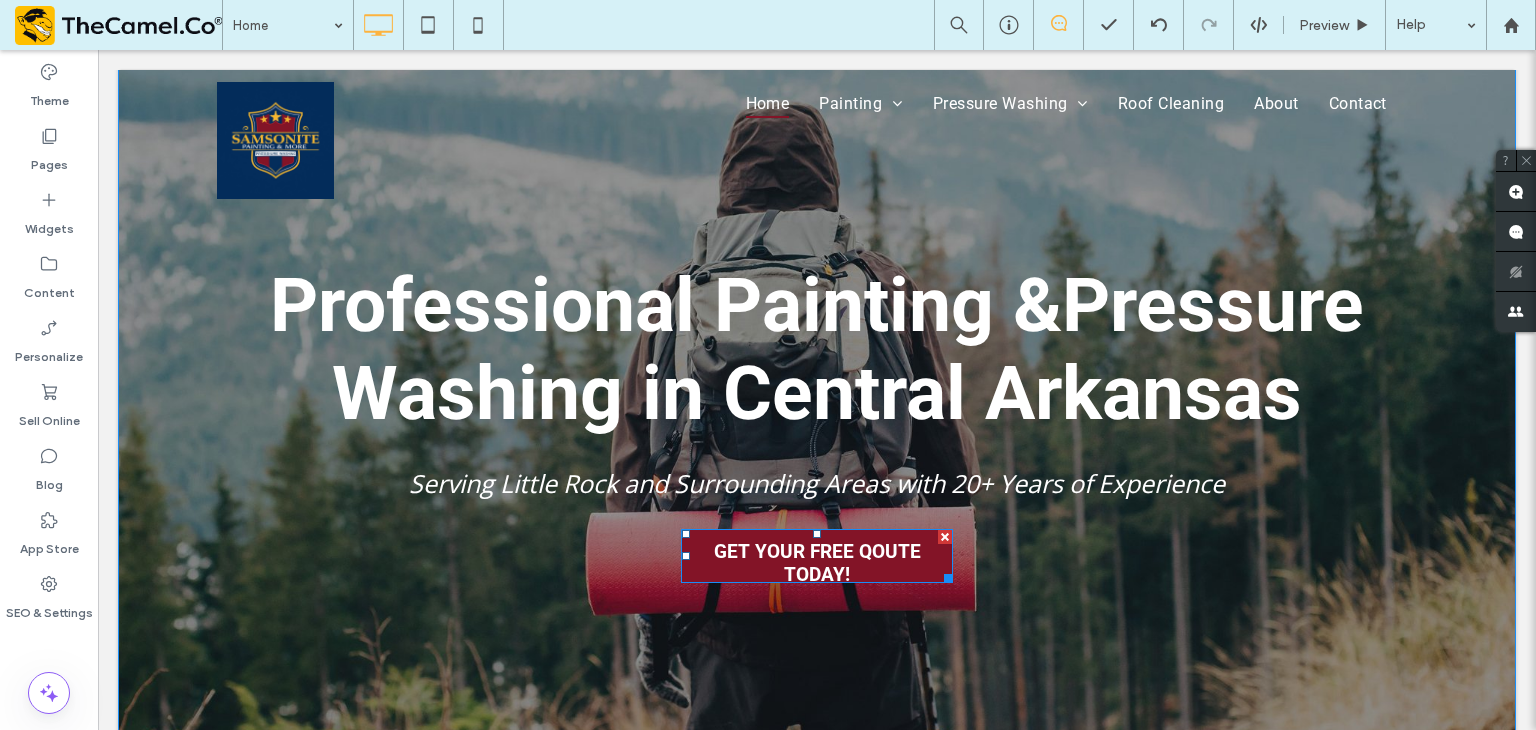 click on "GET YOUR FREE QOUTE TODAY!" at bounding box center [817, 563] 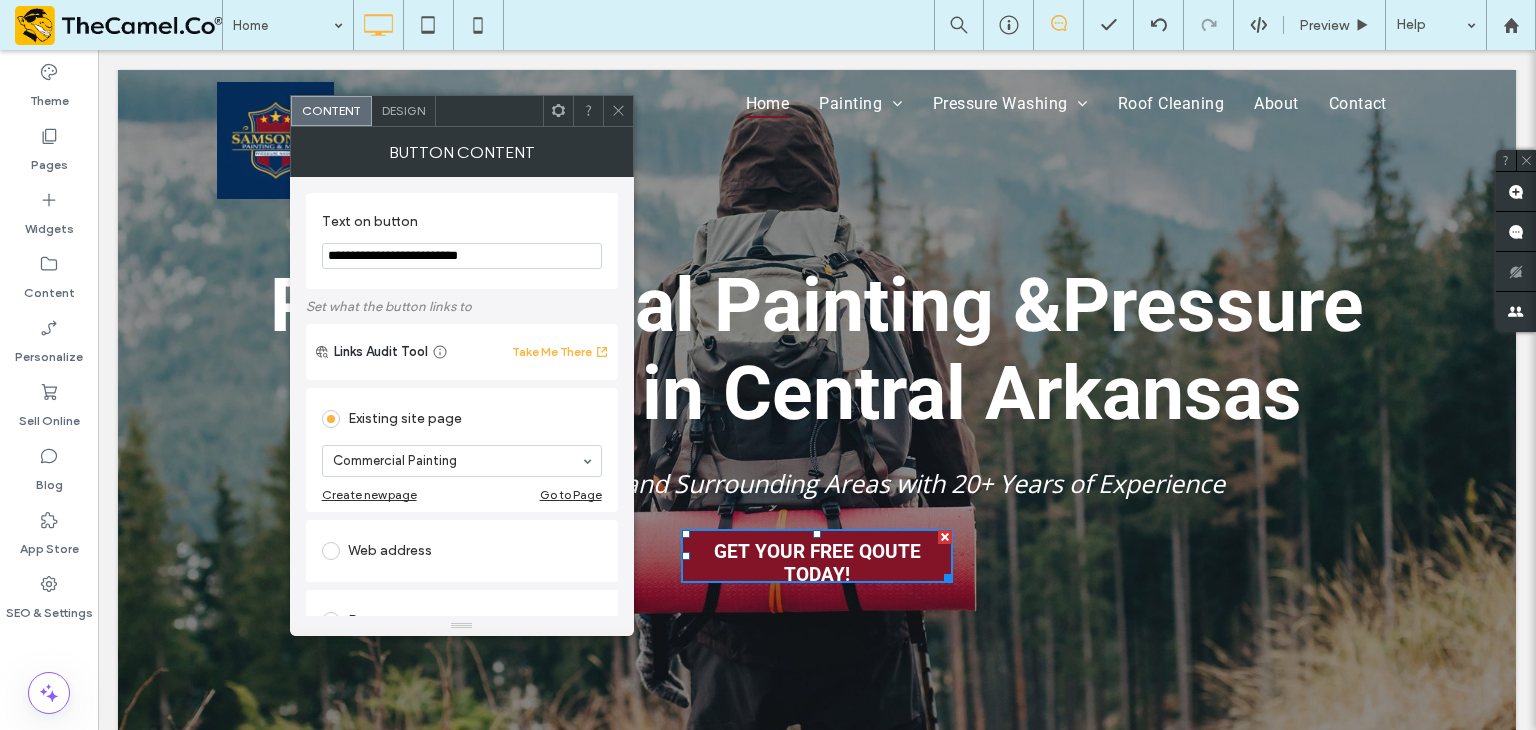 drag, startPoint x: 392, startPoint y: 260, endPoint x: 310, endPoint y: 220, distance: 91.235954 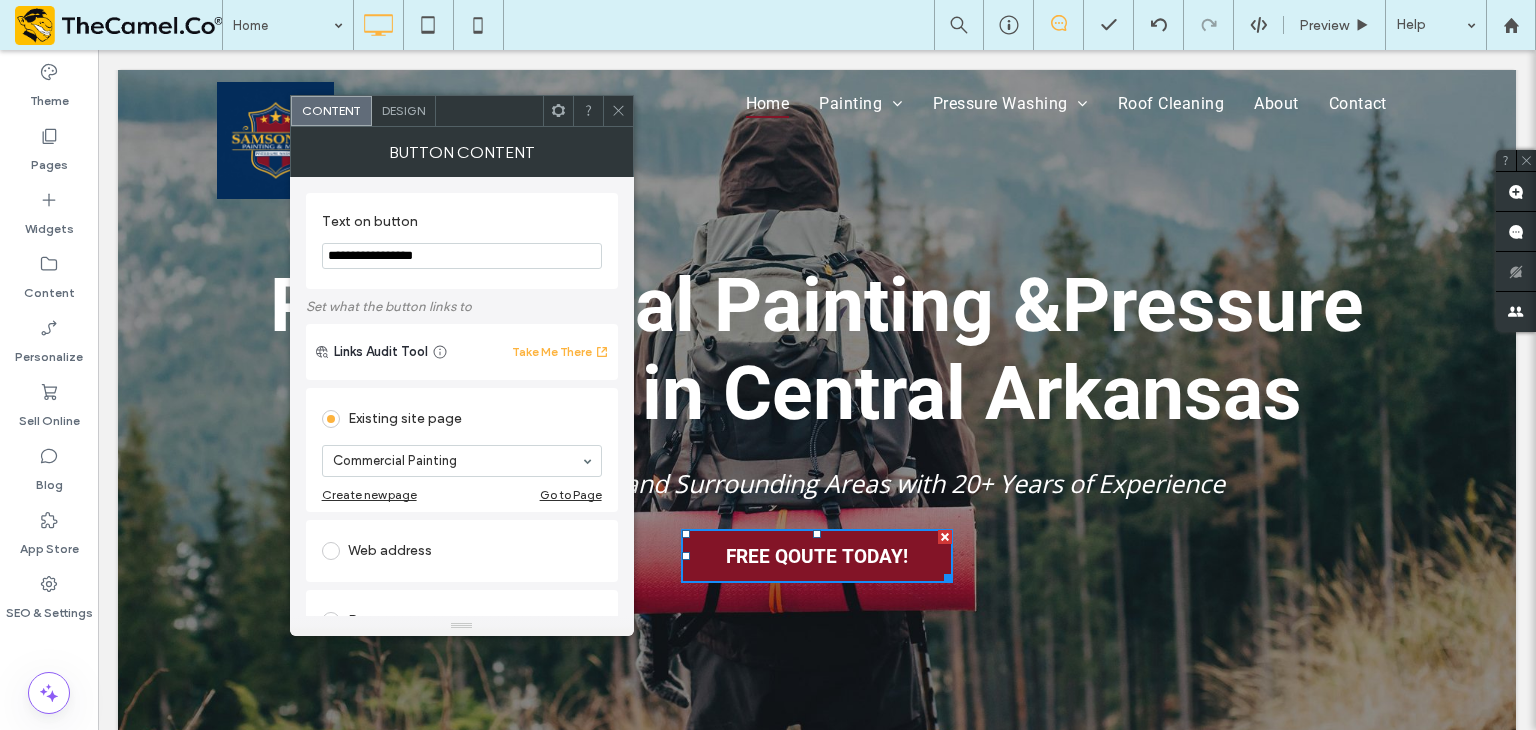 type on "**********" 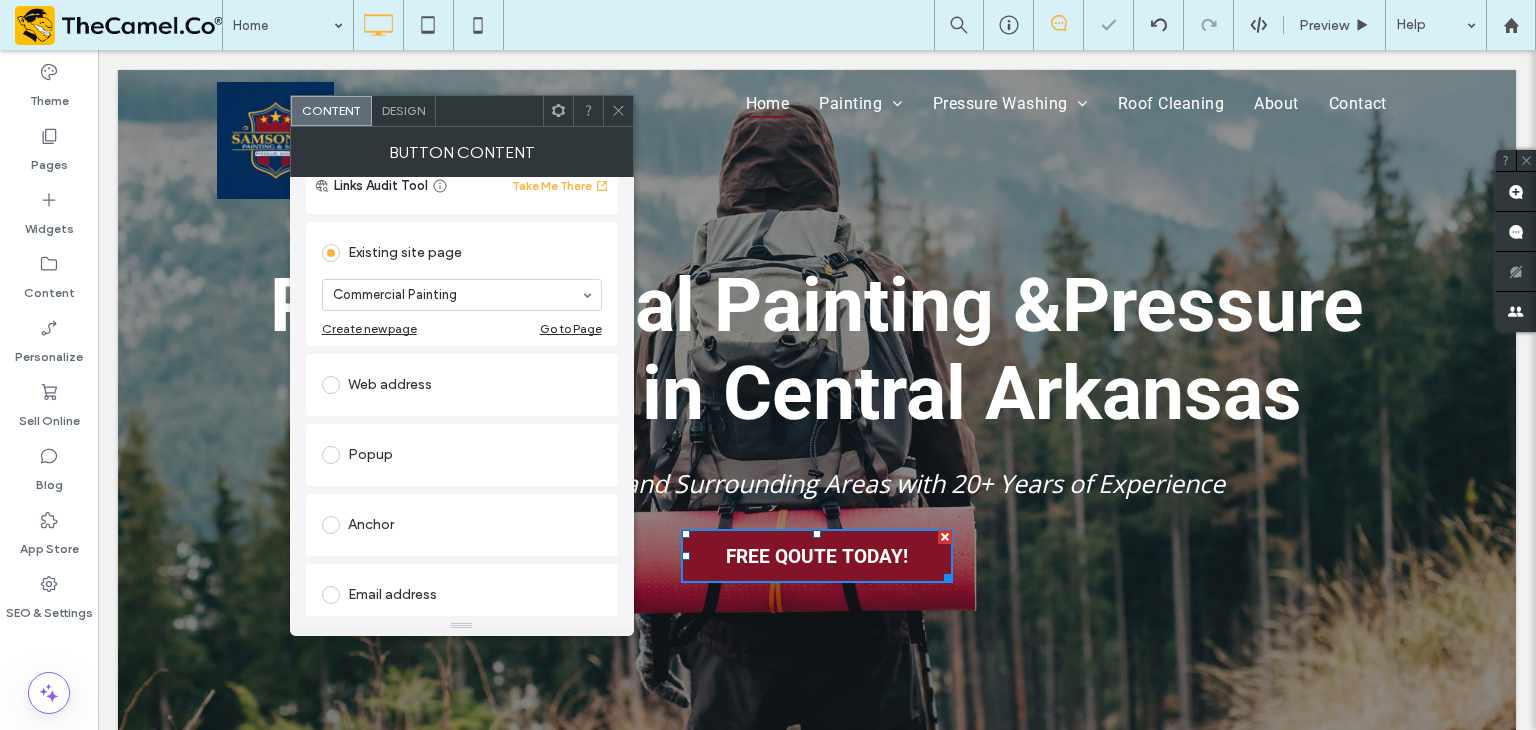 scroll, scrollTop: 200, scrollLeft: 0, axis: vertical 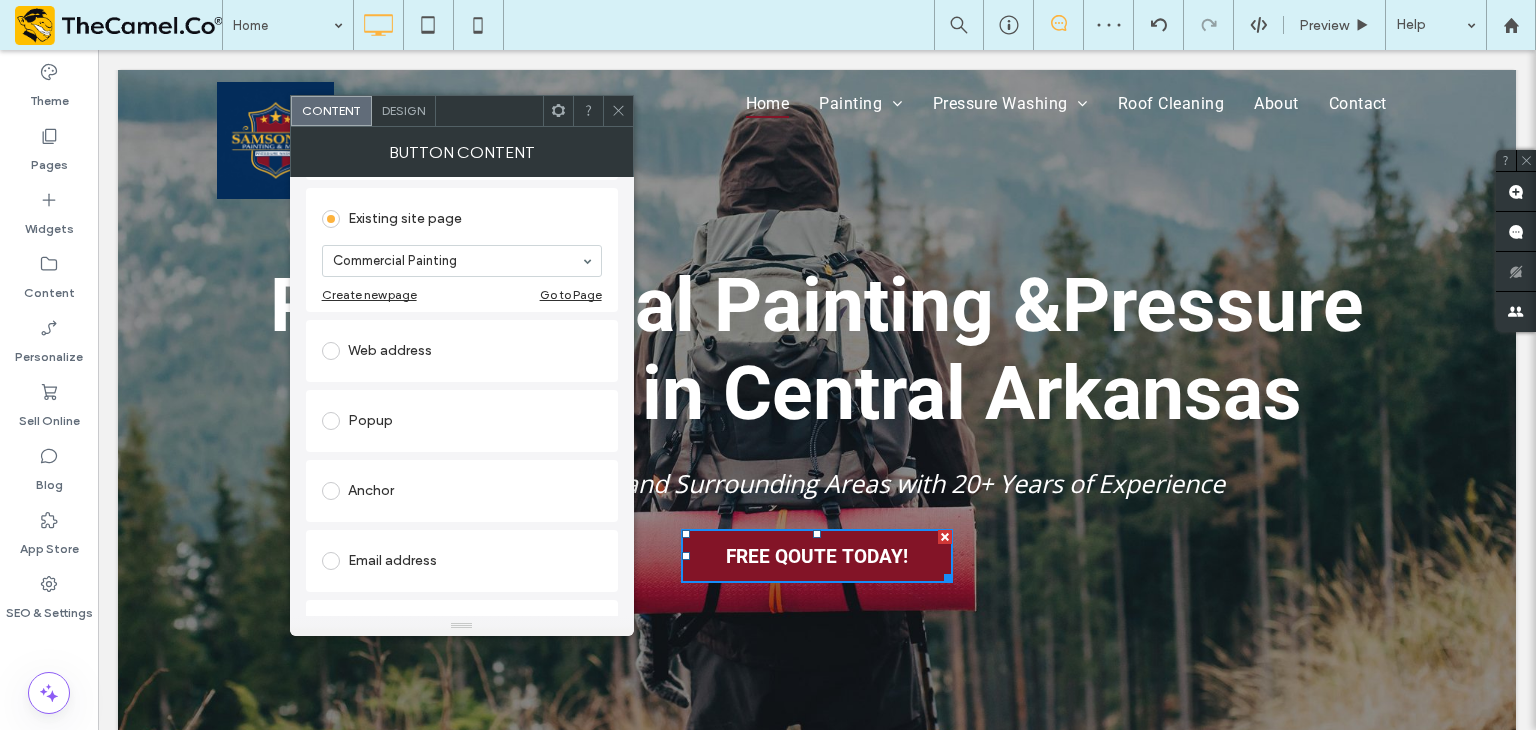 click on "Design" at bounding box center [403, 110] 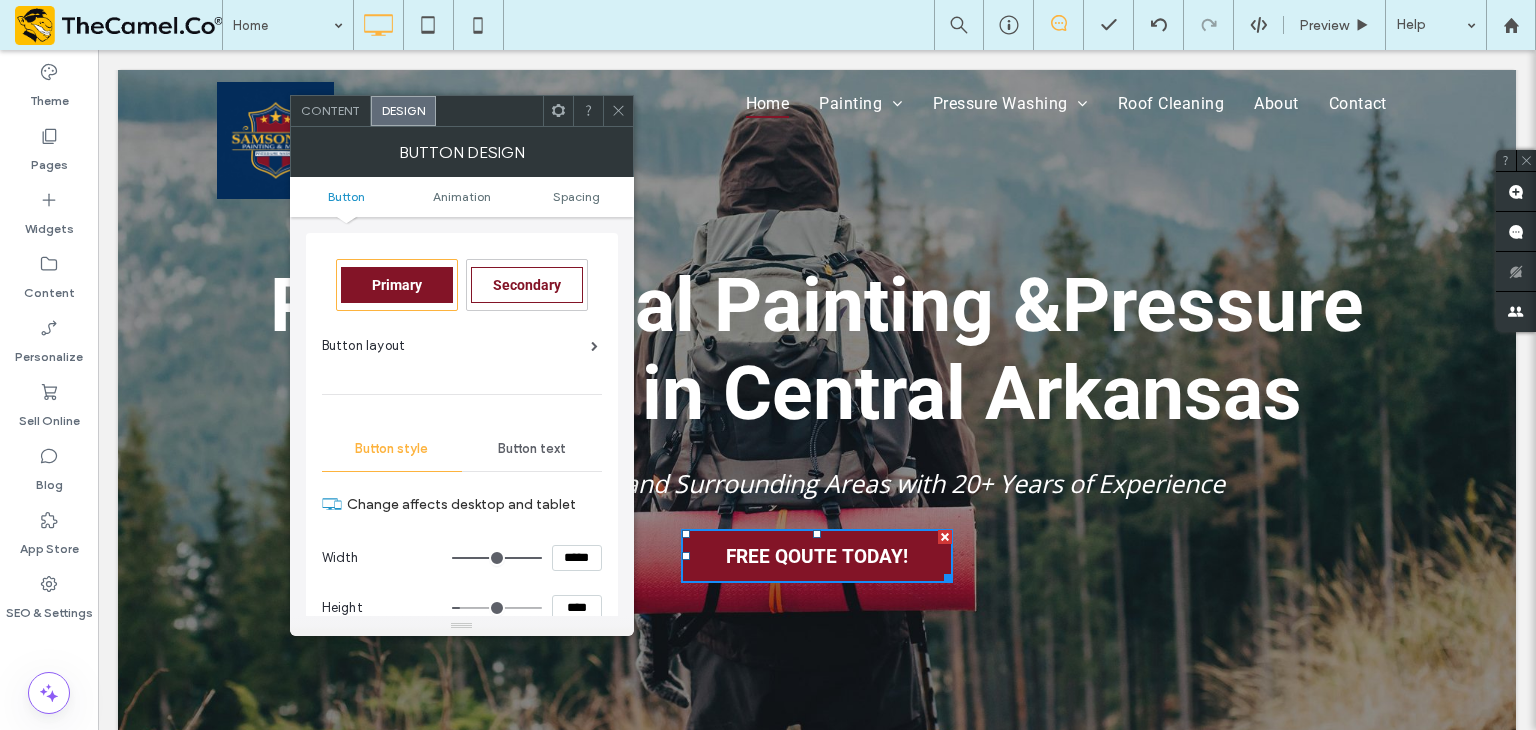 click 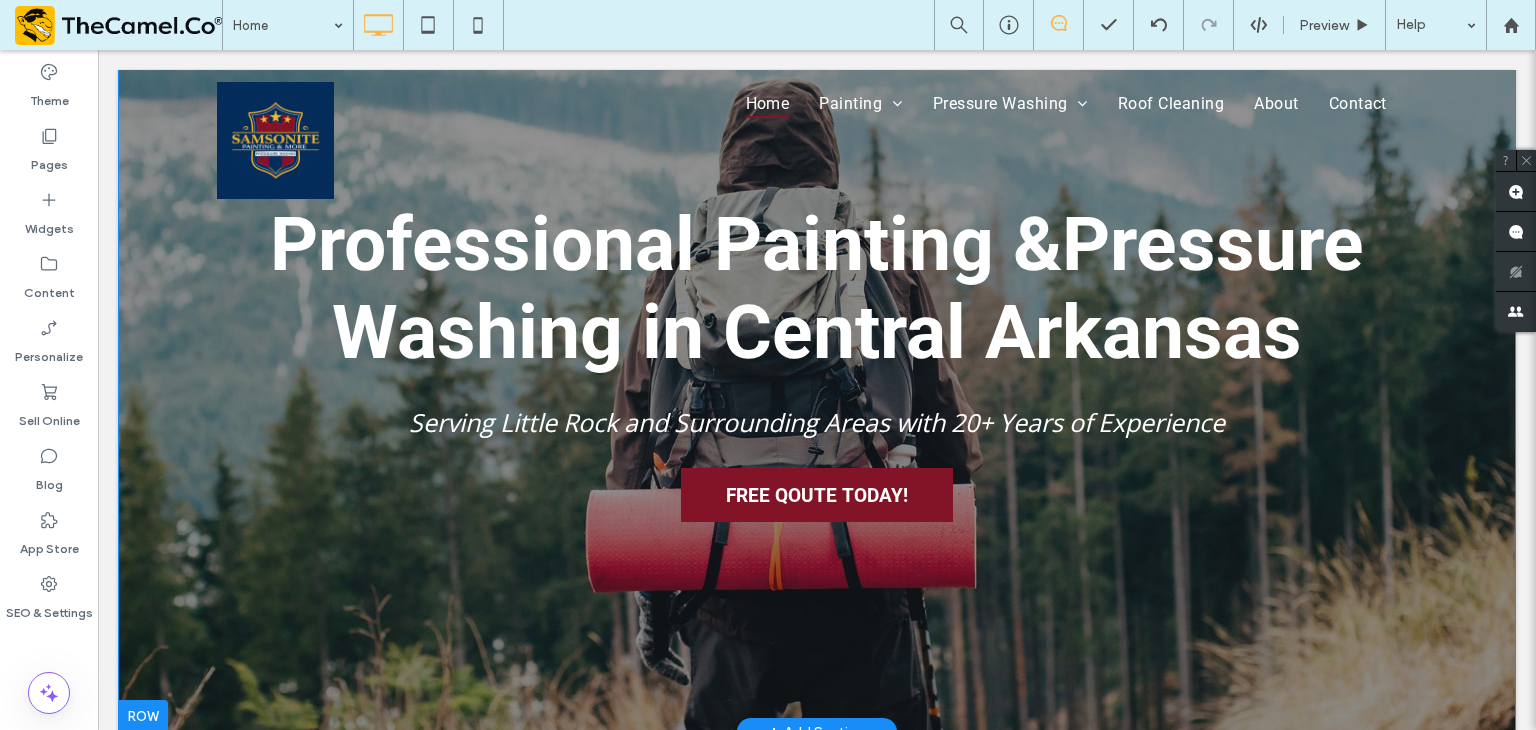 scroll, scrollTop: 0, scrollLeft: 0, axis: both 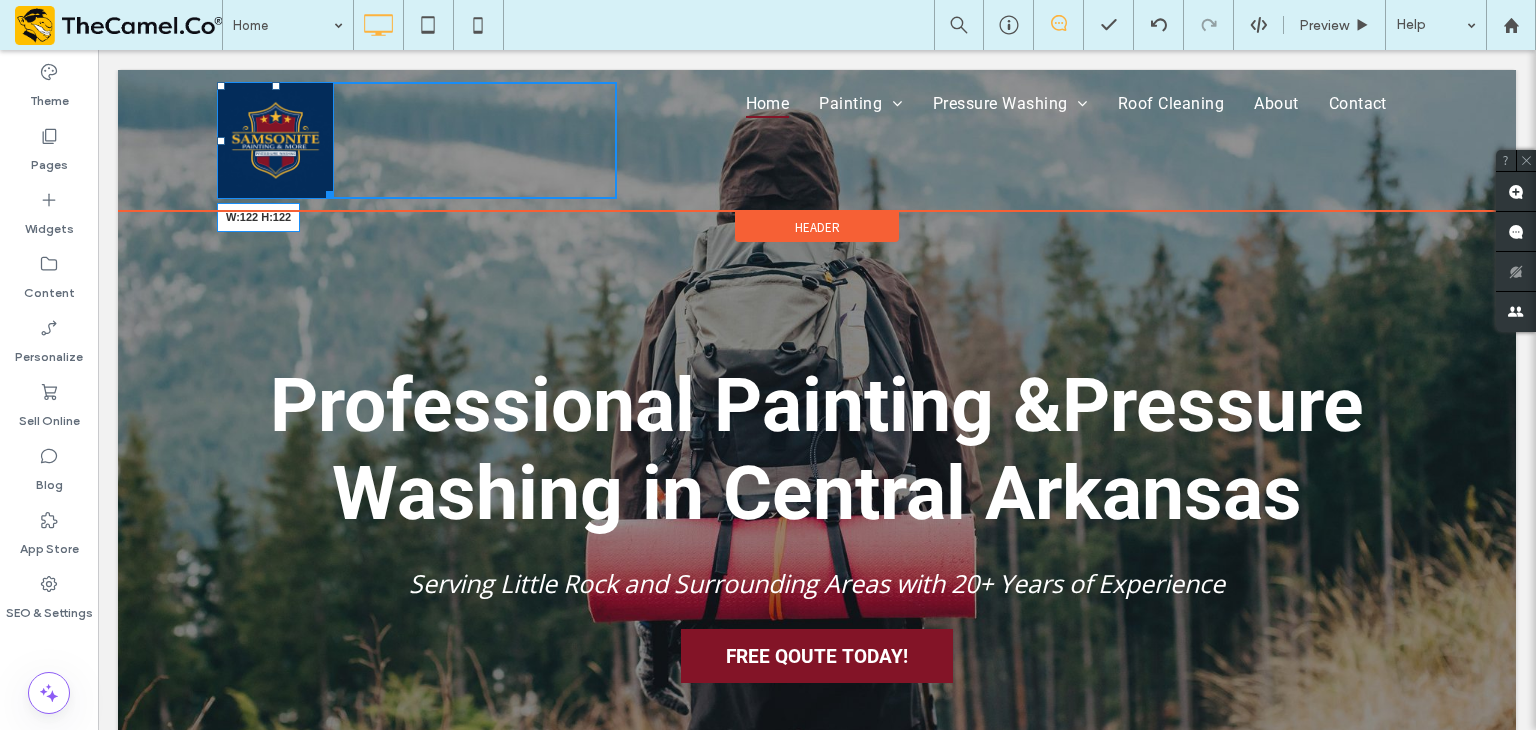 drag, startPoint x: 321, startPoint y: 190, endPoint x: 423, endPoint y: 245, distance: 115.88356 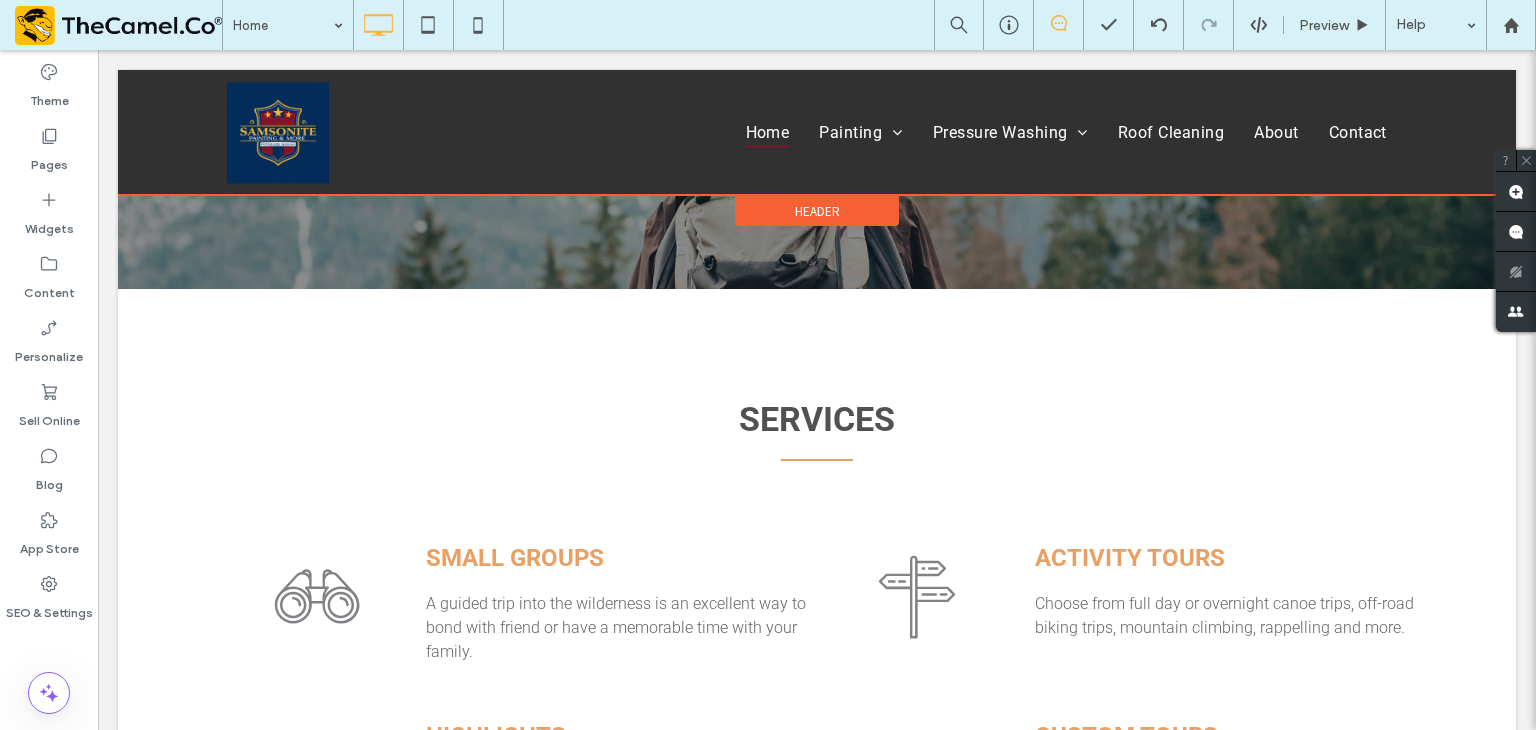 scroll, scrollTop: 600, scrollLeft: 0, axis: vertical 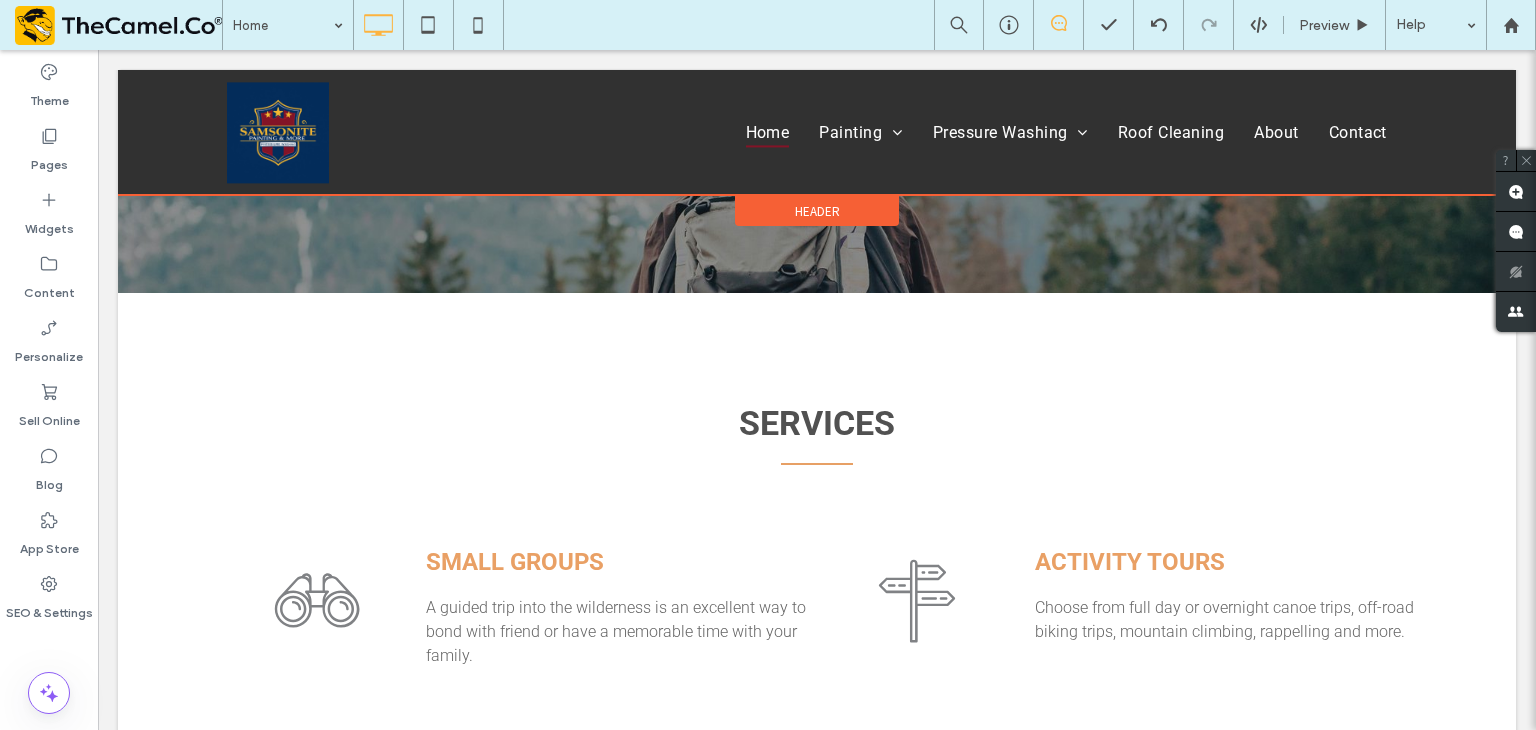 drag, startPoint x: 707, startPoint y: 174, endPoint x: 498, endPoint y: 157, distance: 209.69025 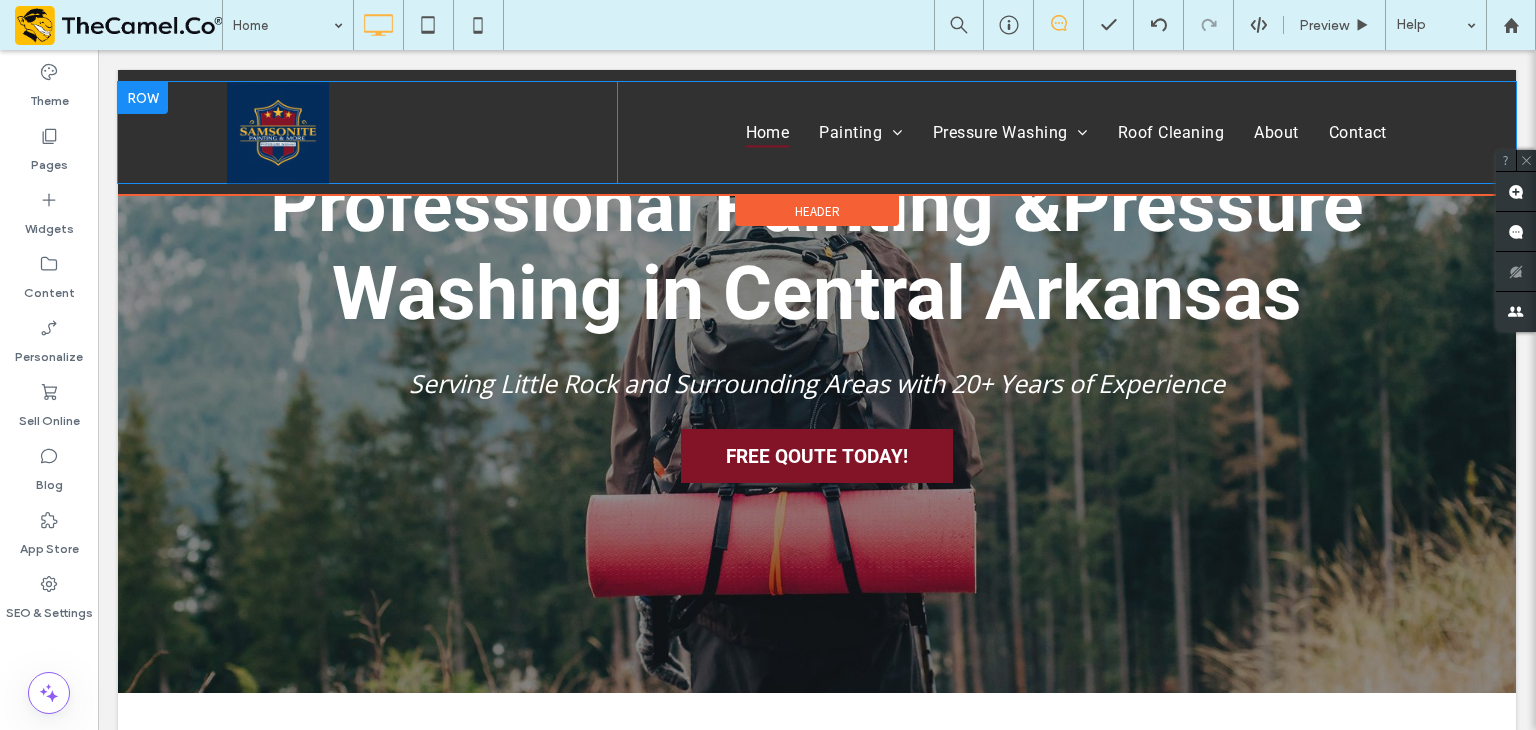 scroll, scrollTop: 300, scrollLeft: 0, axis: vertical 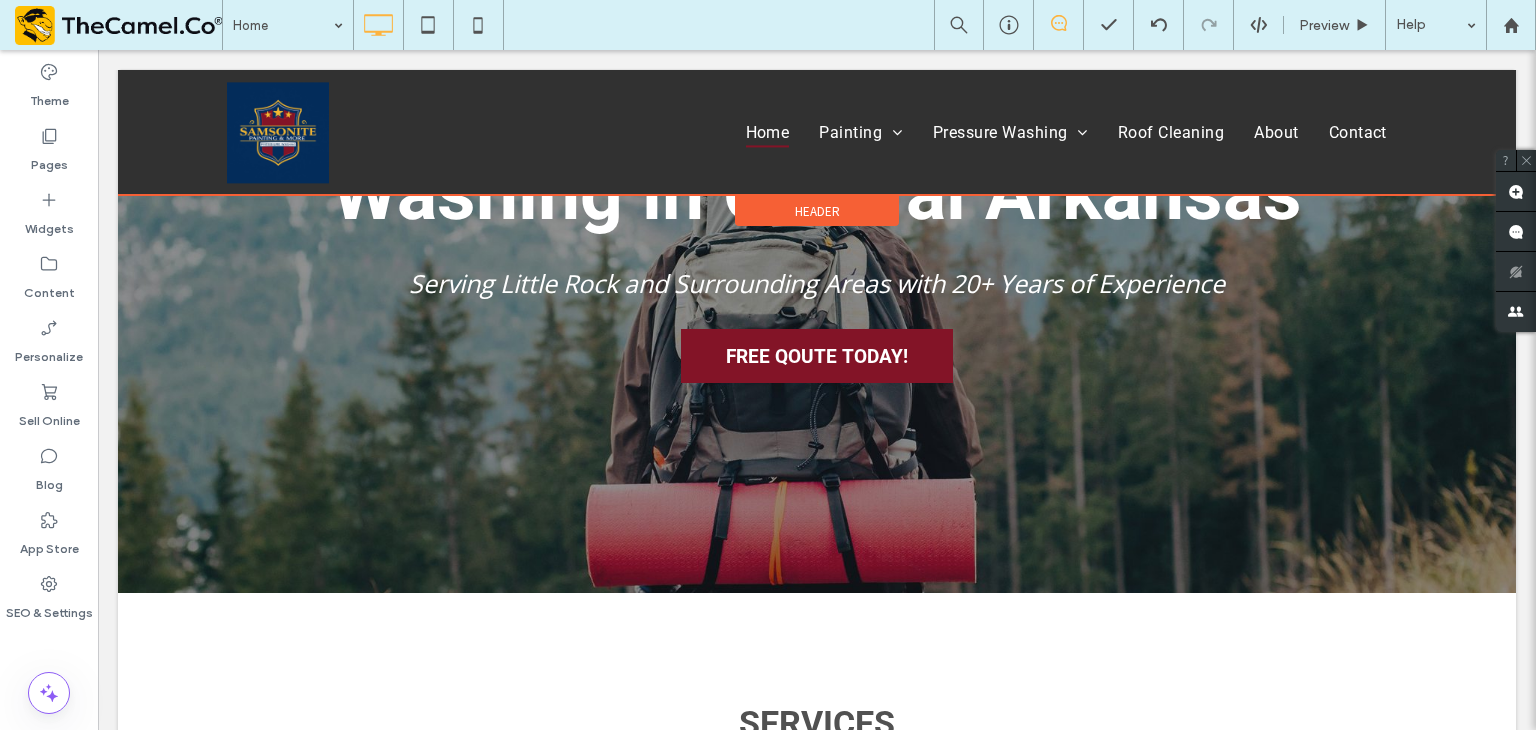 click on "Header" at bounding box center [817, 211] 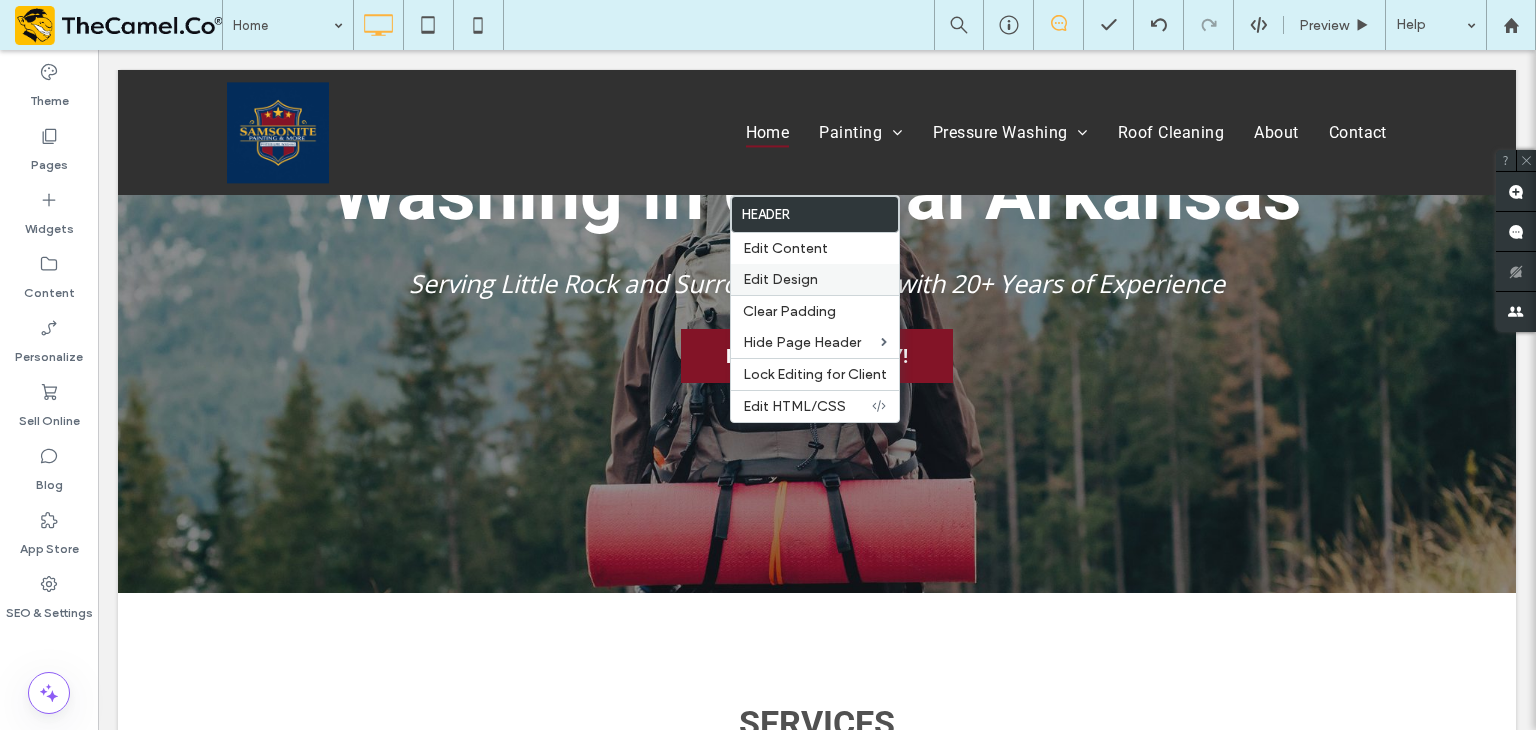 click on "Edit Design" at bounding box center [780, 279] 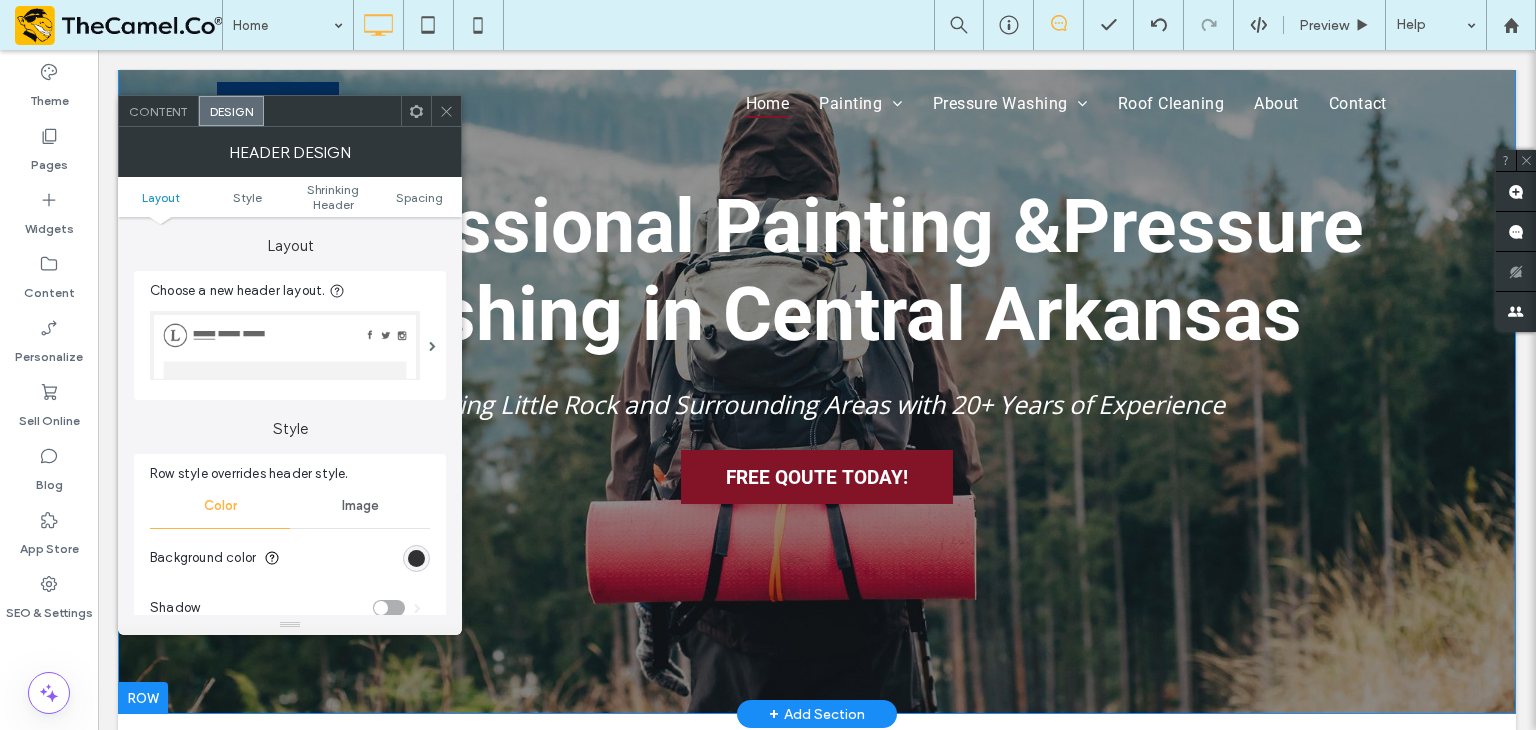 scroll, scrollTop: 200, scrollLeft: 0, axis: vertical 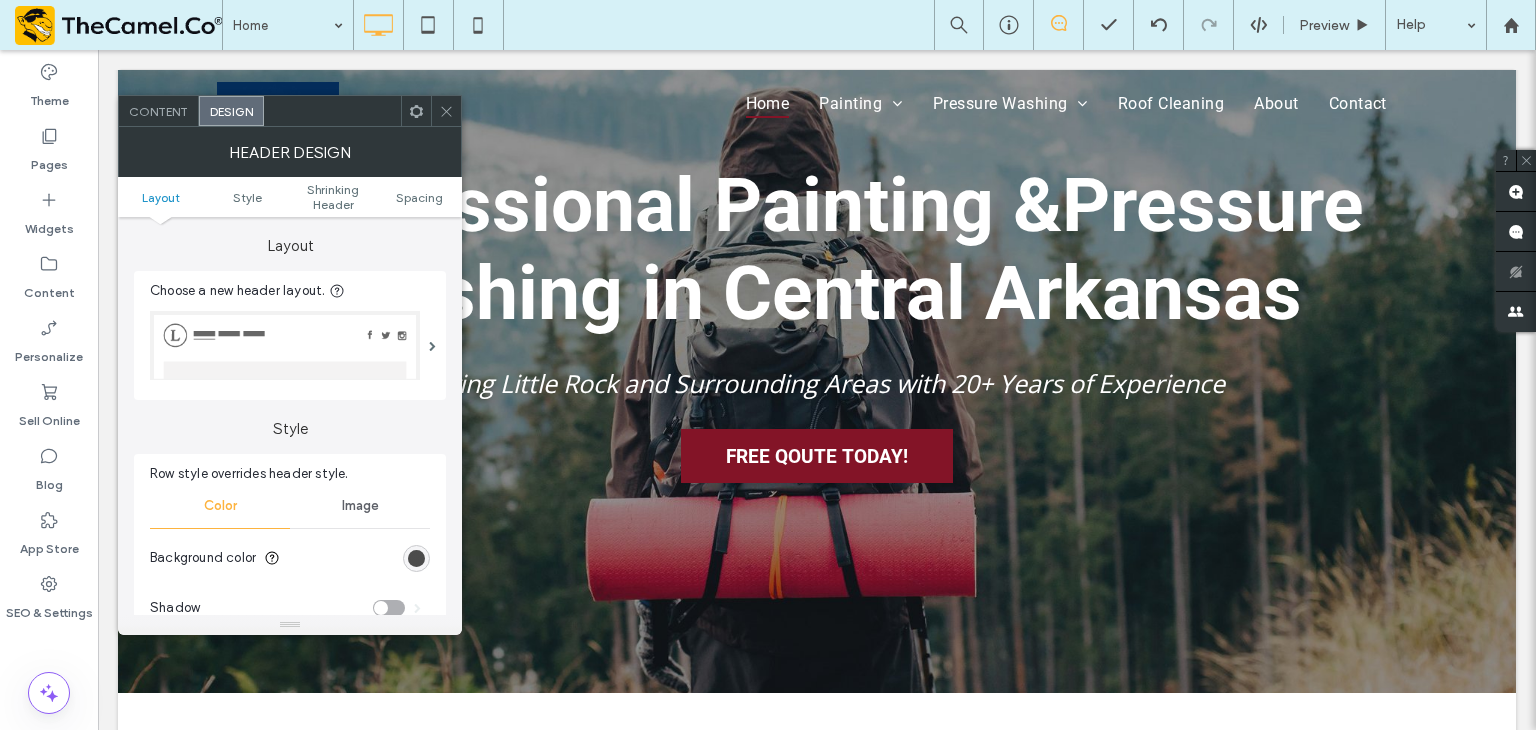click at bounding box center [416, 558] 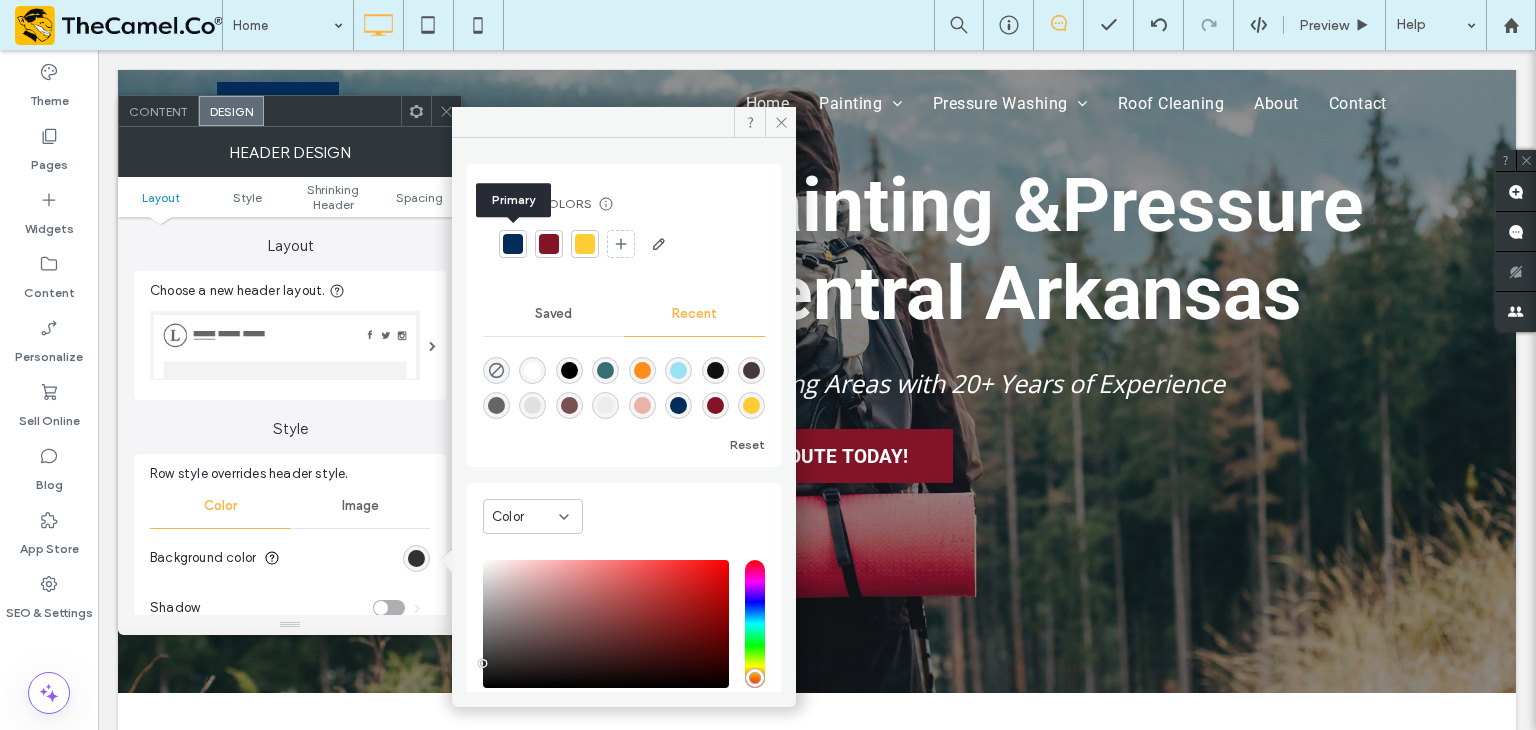 click at bounding box center [513, 244] 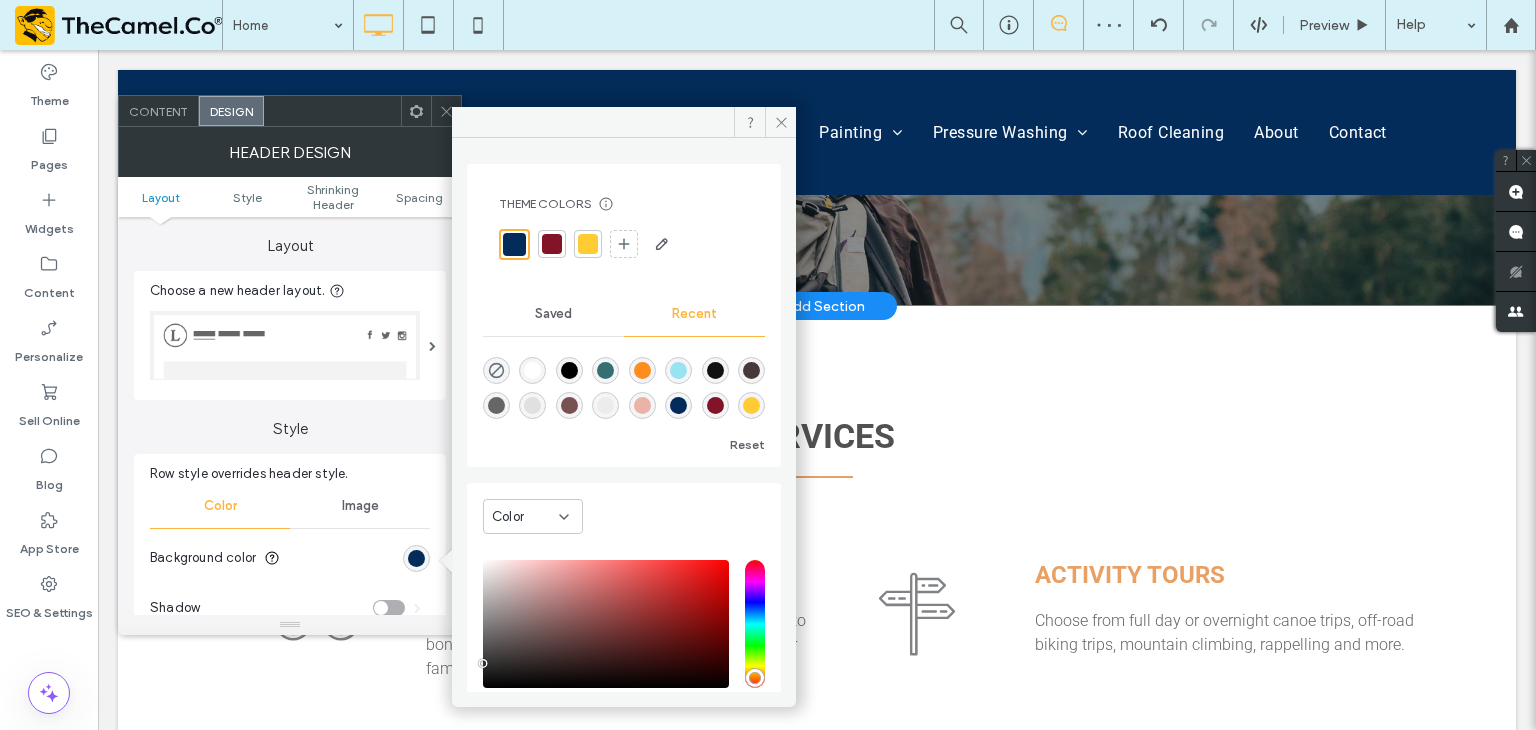 scroll, scrollTop: 600, scrollLeft: 0, axis: vertical 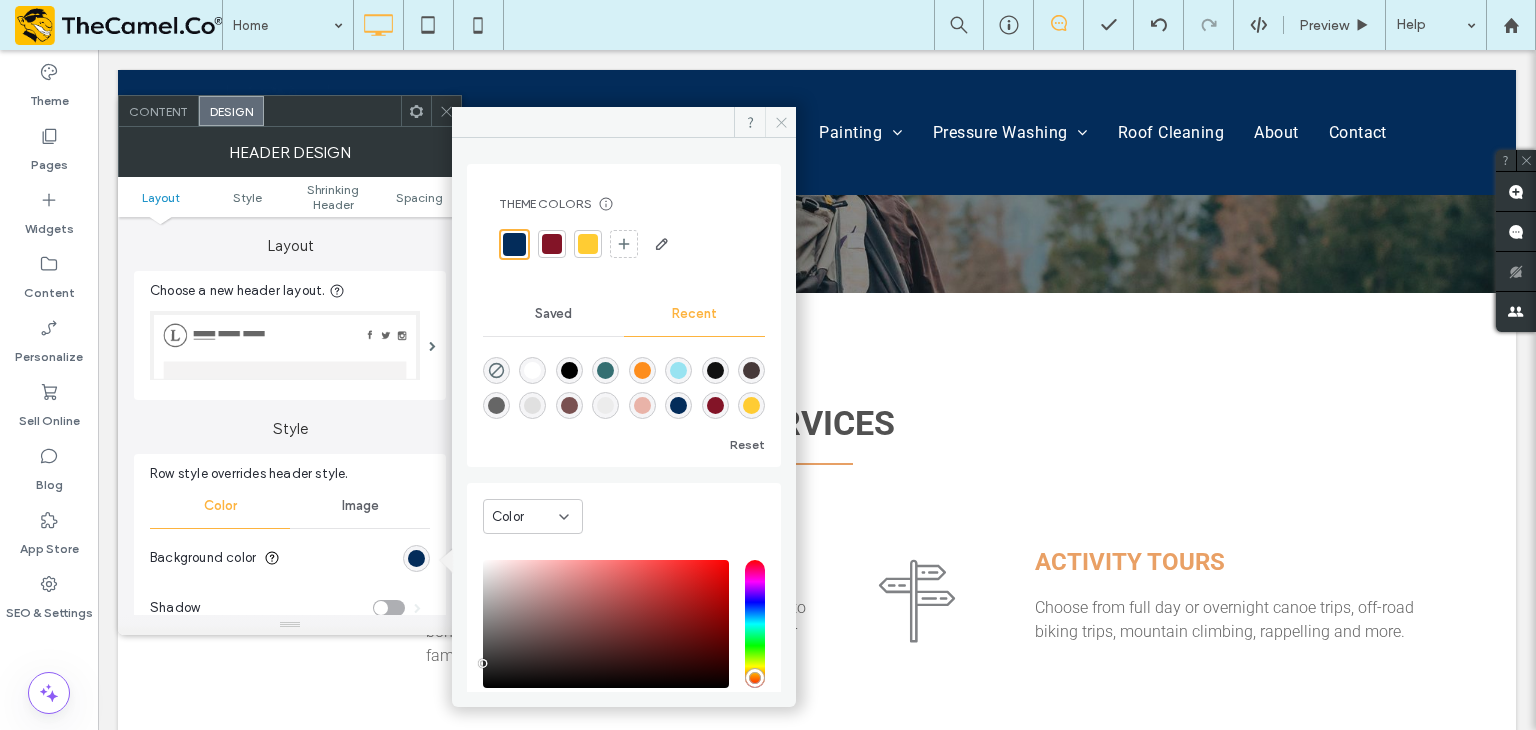 click 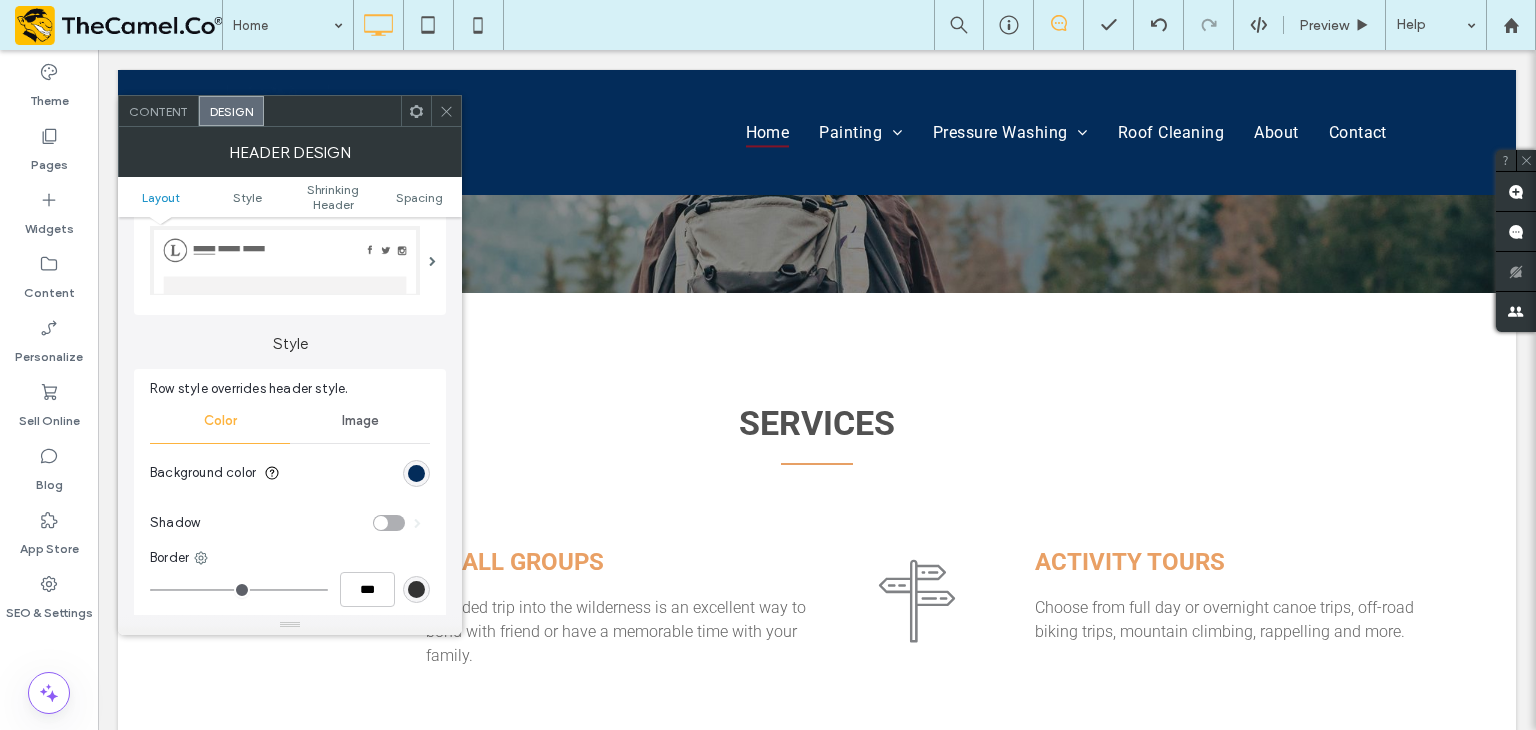 scroll, scrollTop: 0, scrollLeft: 0, axis: both 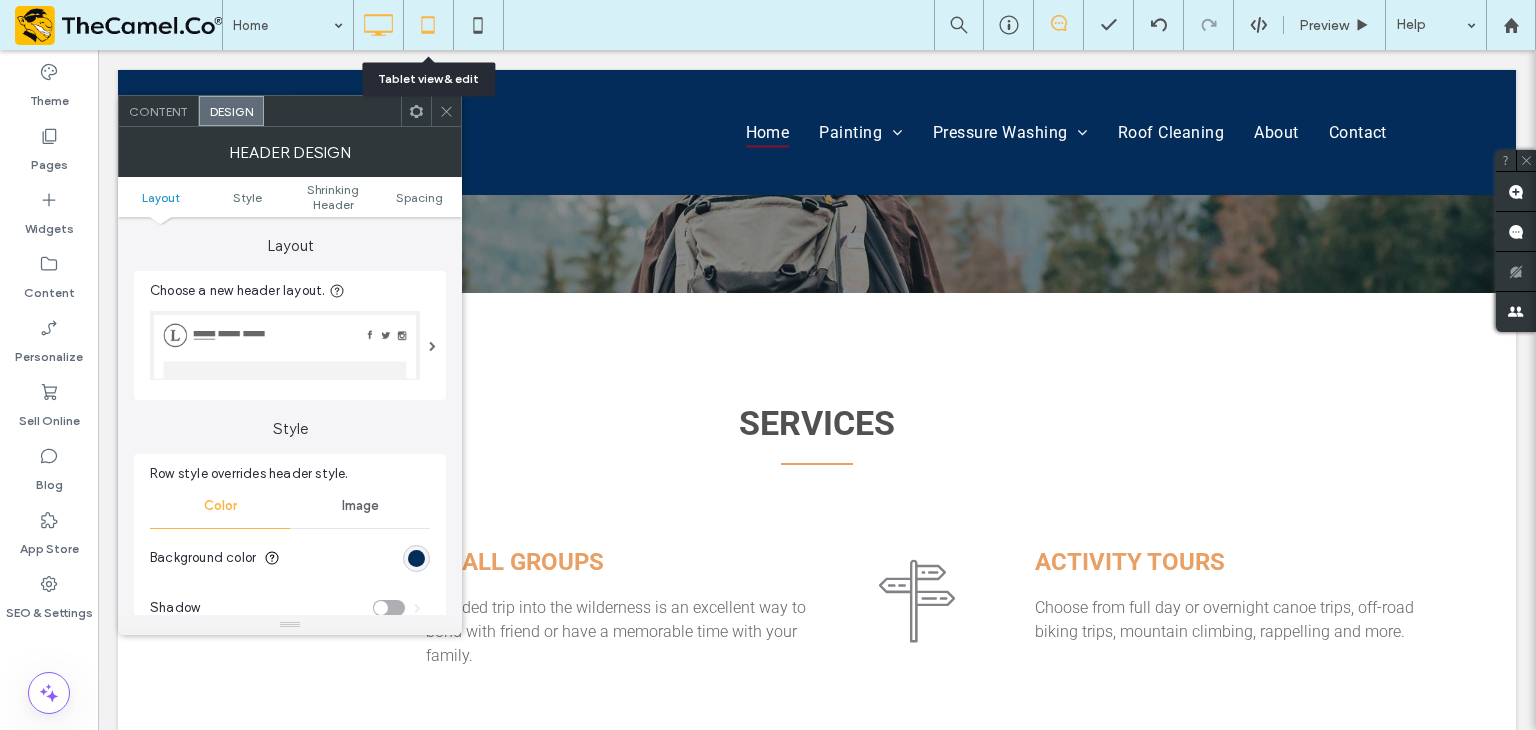click 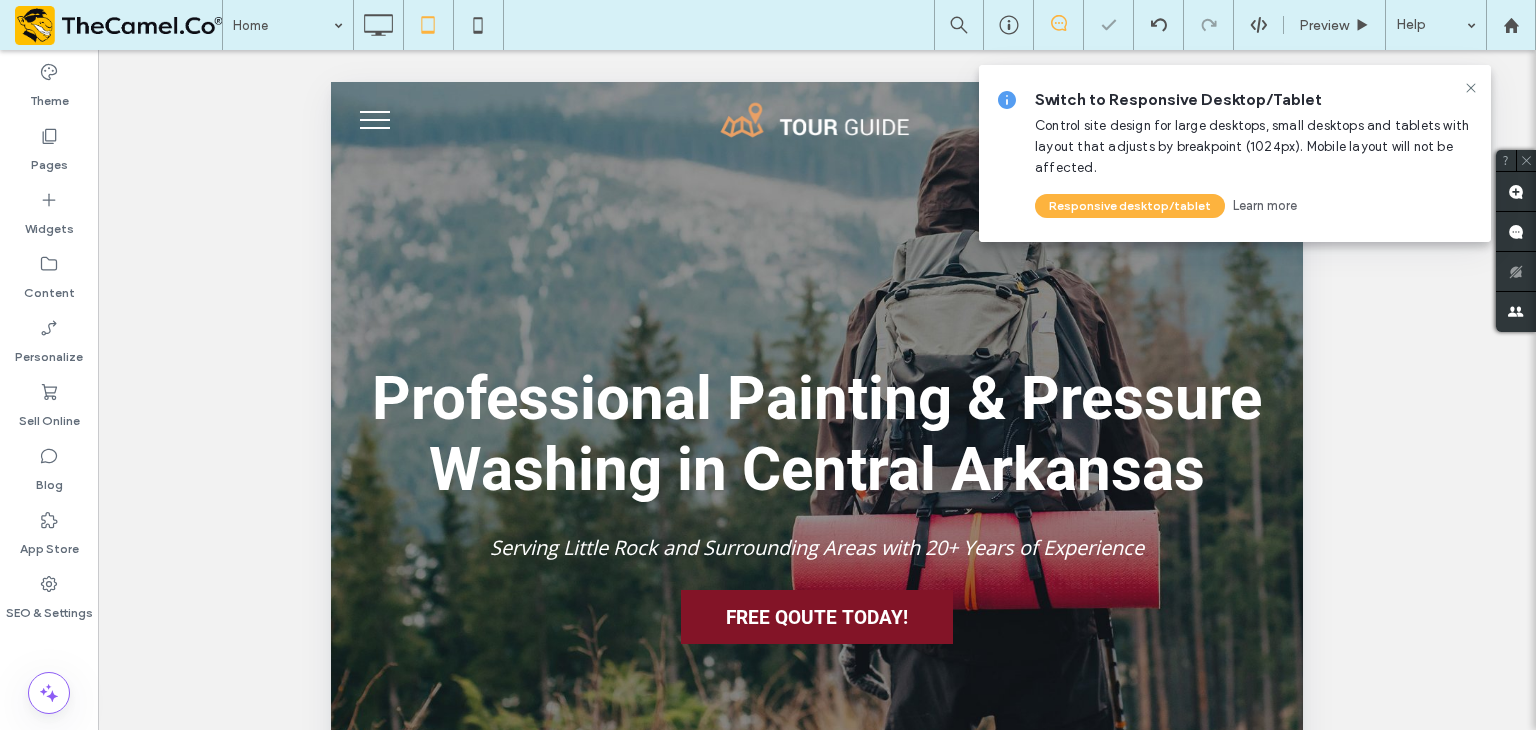 scroll, scrollTop: 0, scrollLeft: 0, axis: both 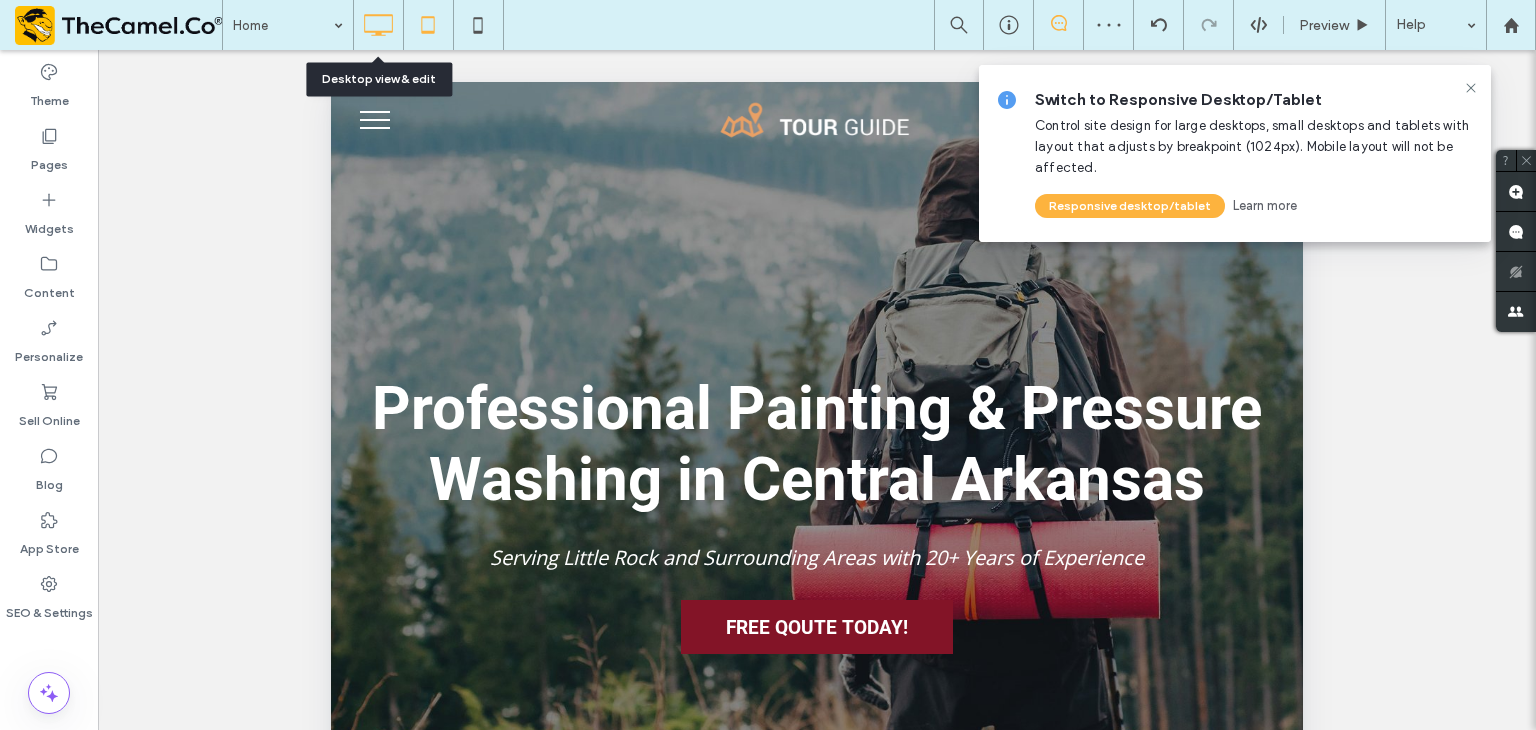 click 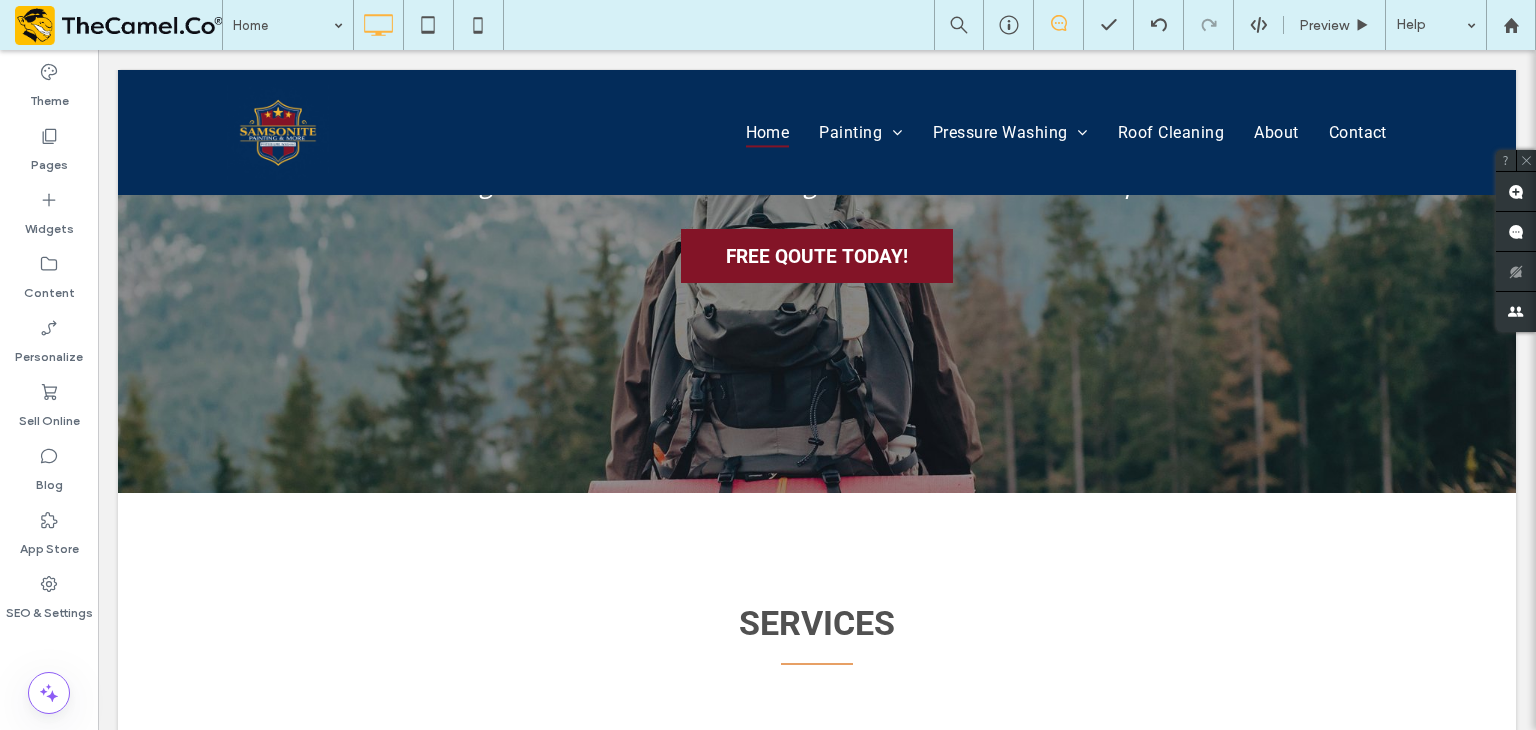 scroll, scrollTop: 500, scrollLeft: 0, axis: vertical 